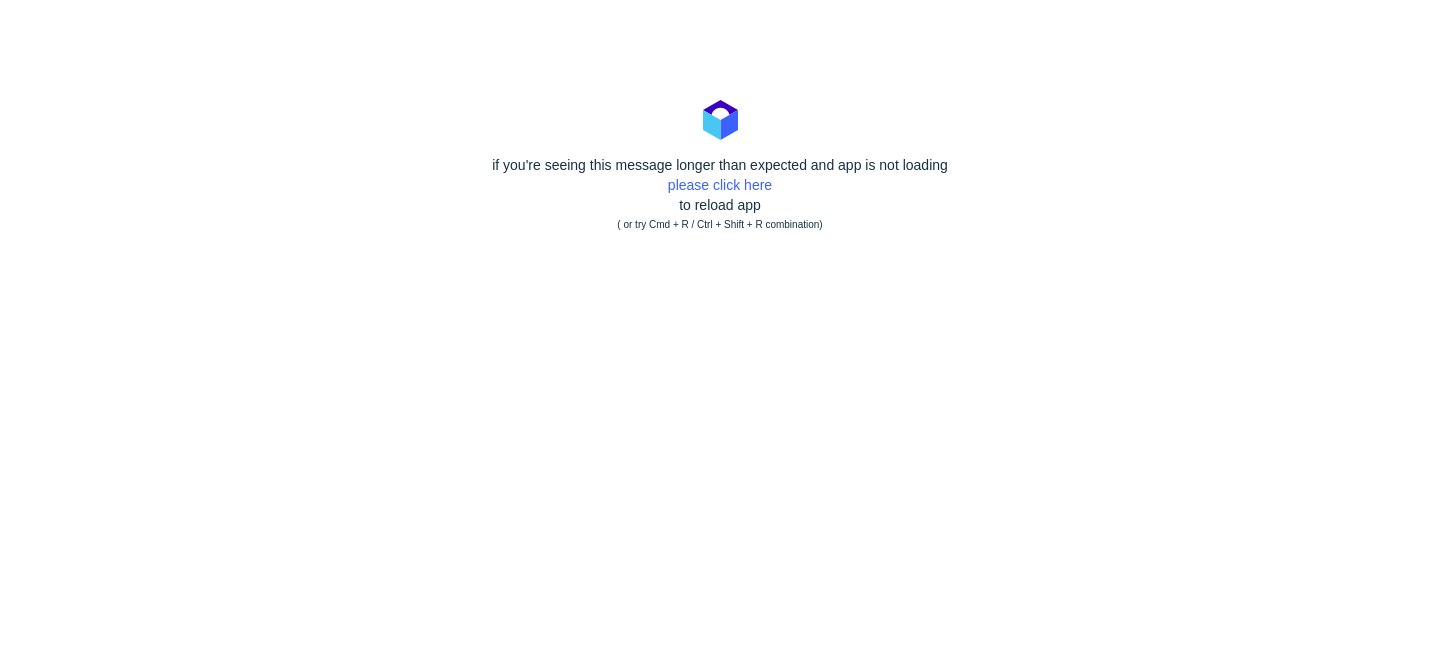 scroll, scrollTop: 0, scrollLeft: 0, axis: both 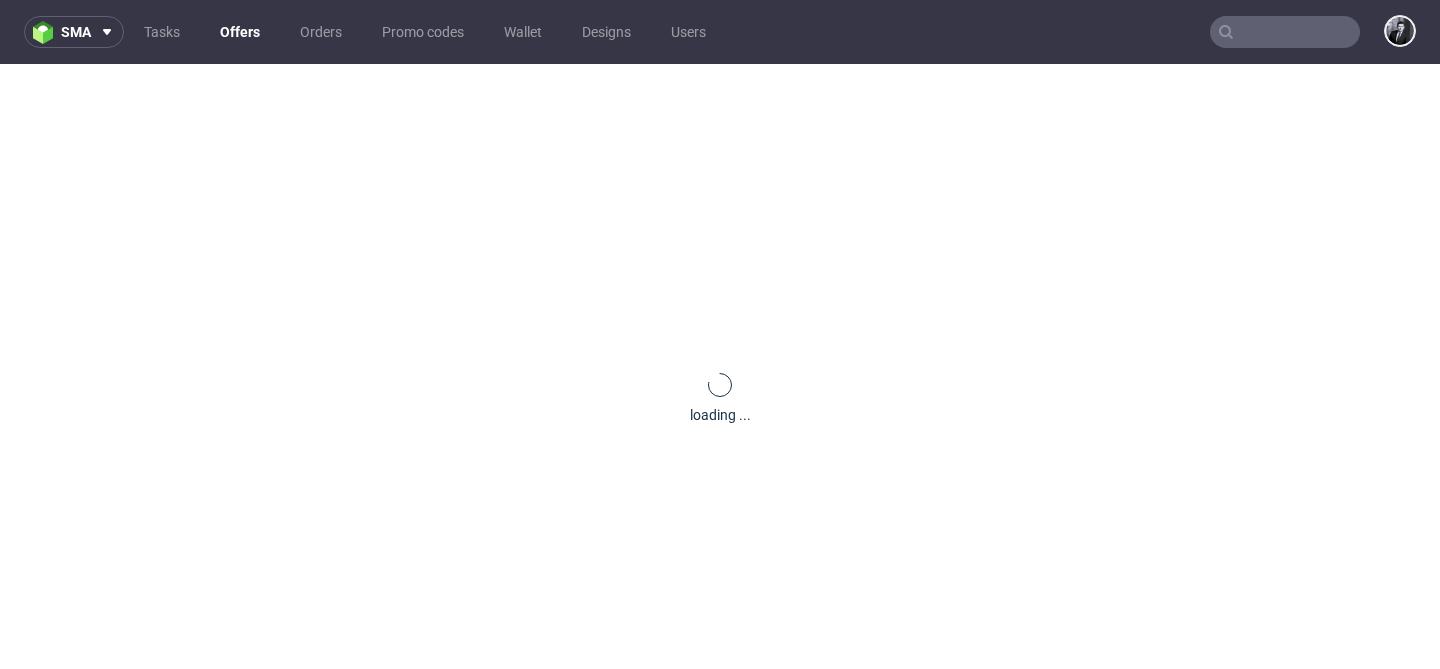 click on "Offers" at bounding box center (240, 32) 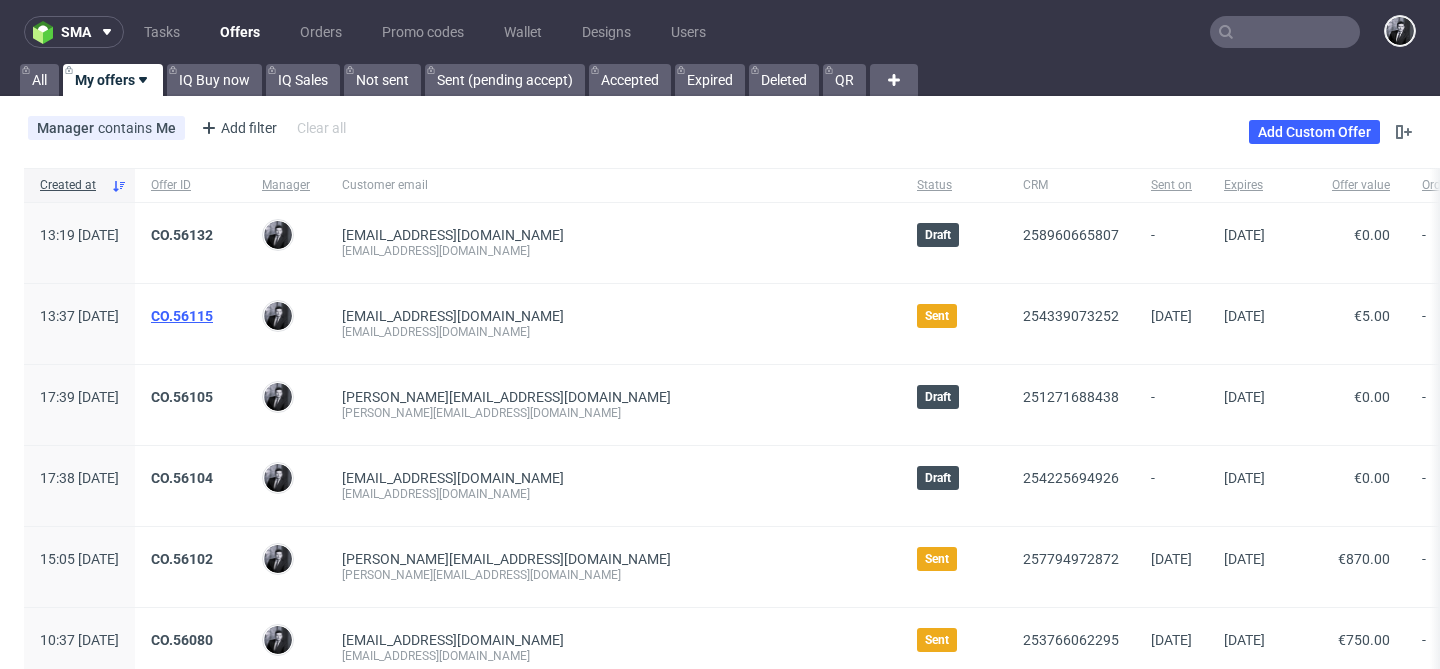 click on "CO.56115" at bounding box center [182, 316] 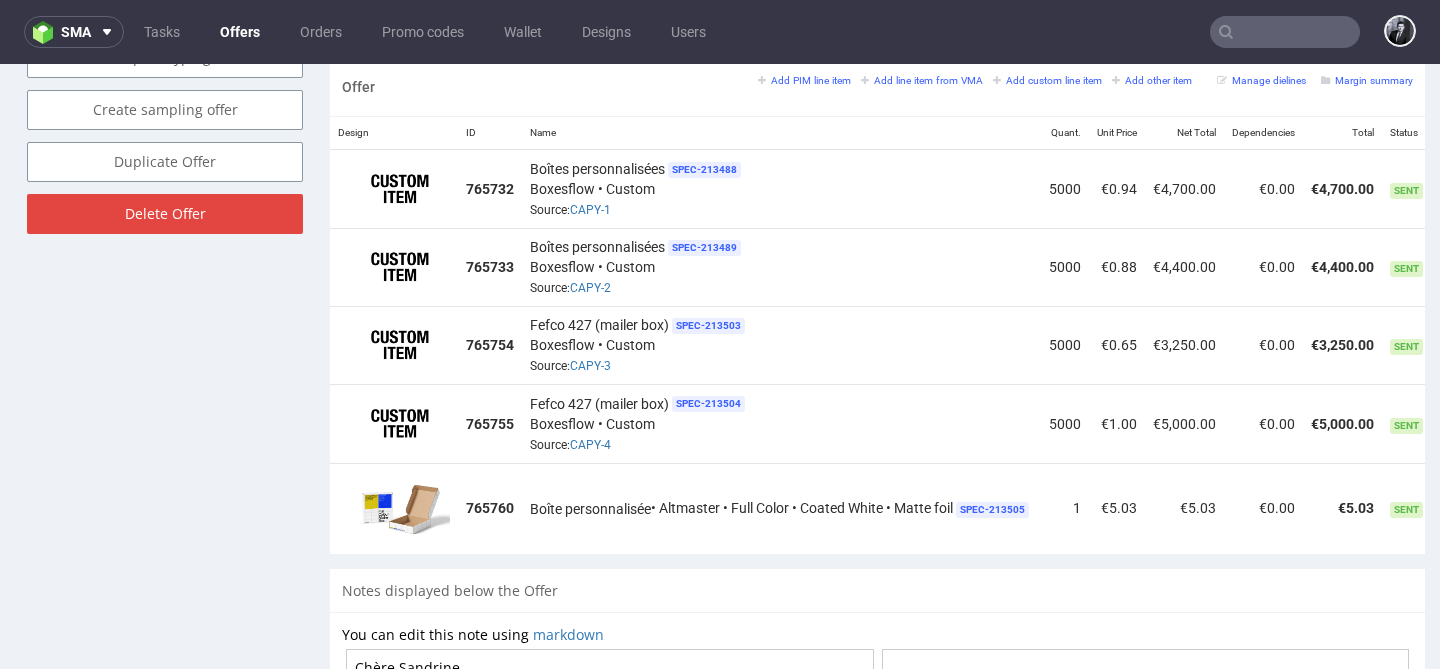 scroll, scrollTop: 1199, scrollLeft: 0, axis: vertical 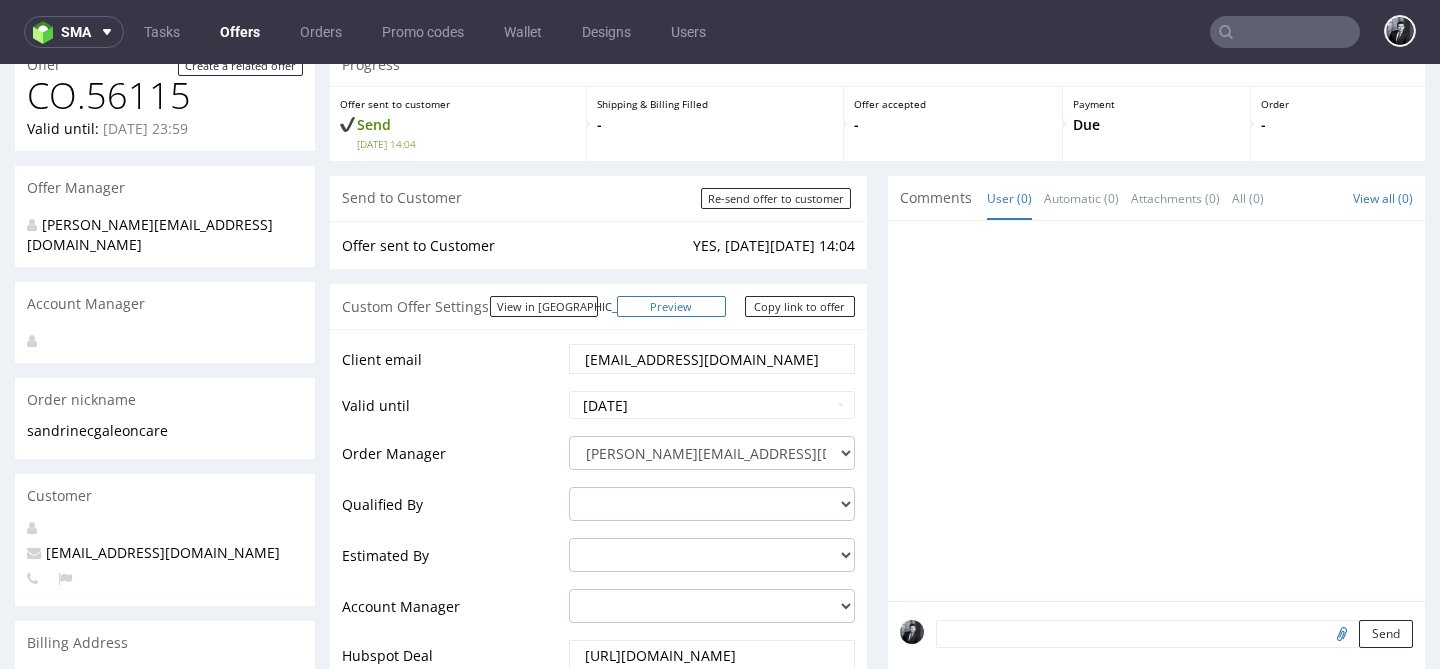 click on "Preview" at bounding box center (672, 306) 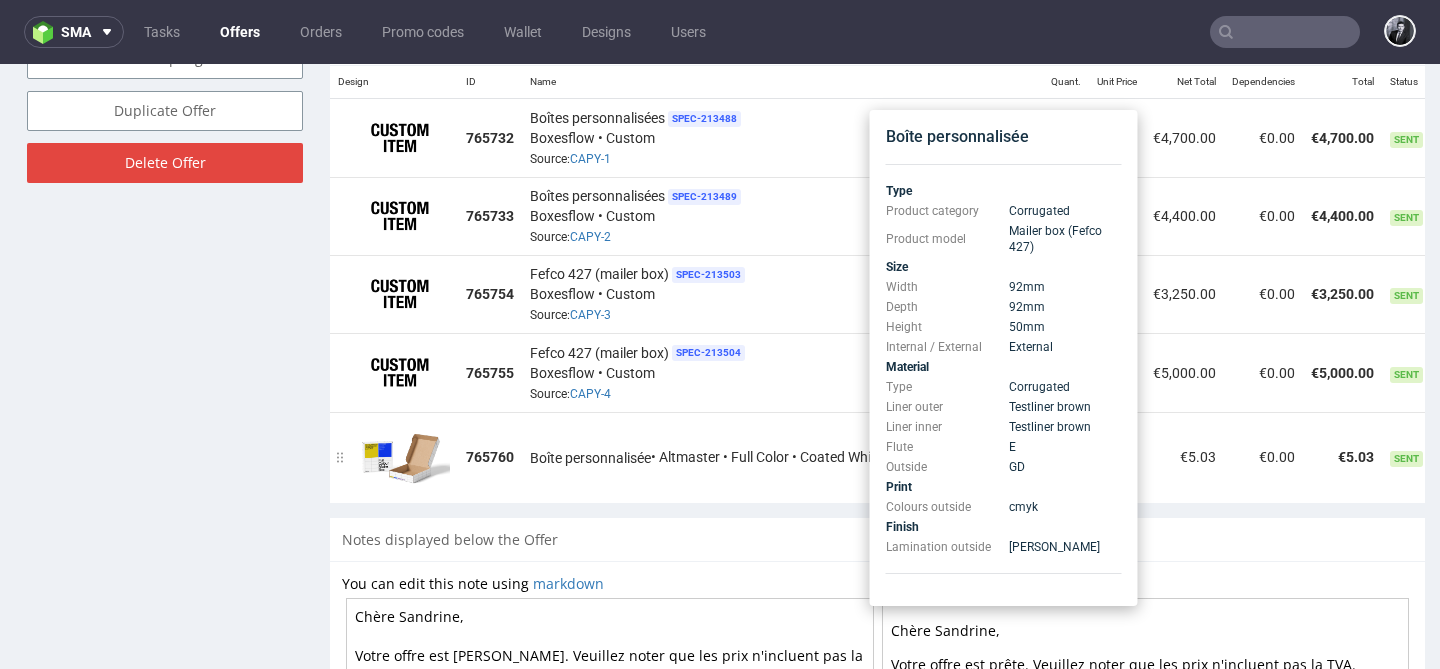 scroll, scrollTop: 1250, scrollLeft: 0, axis: vertical 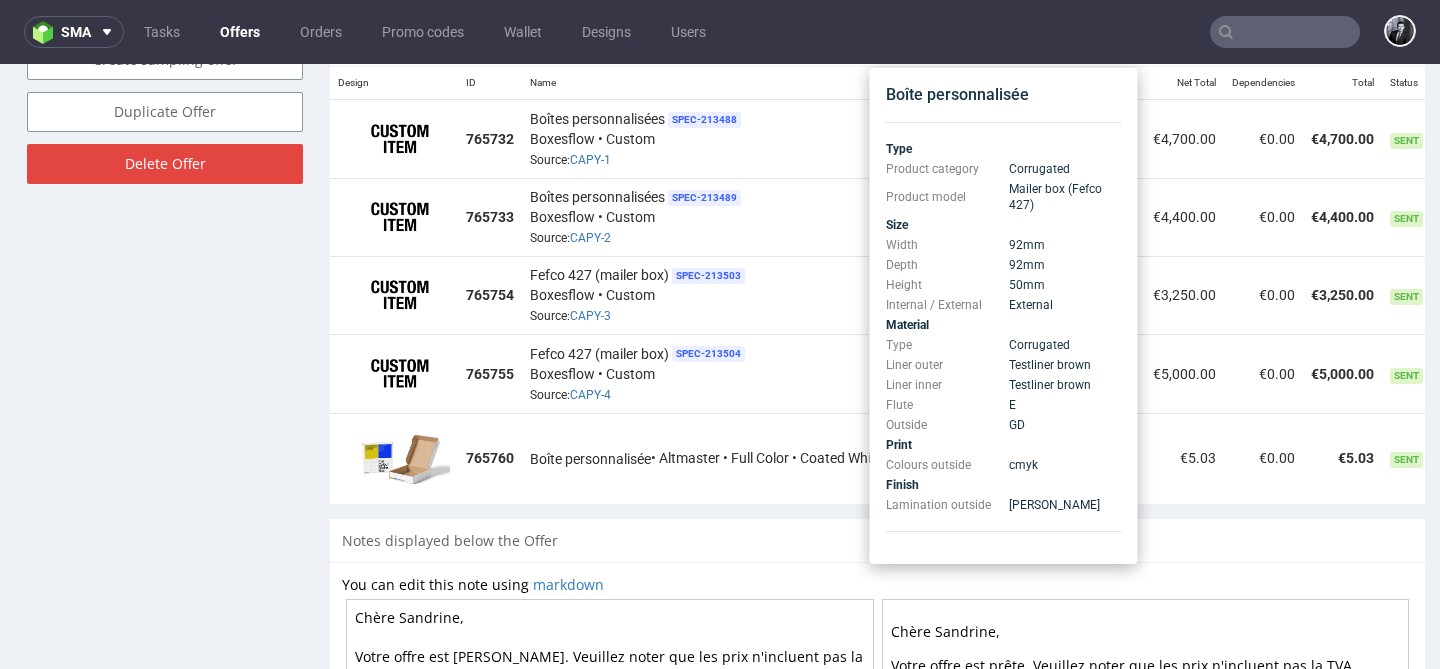 drag, startPoint x: 1004, startPoint y: 241, endPoint x: 1041, endPoint y: 282, distance: 55.226807 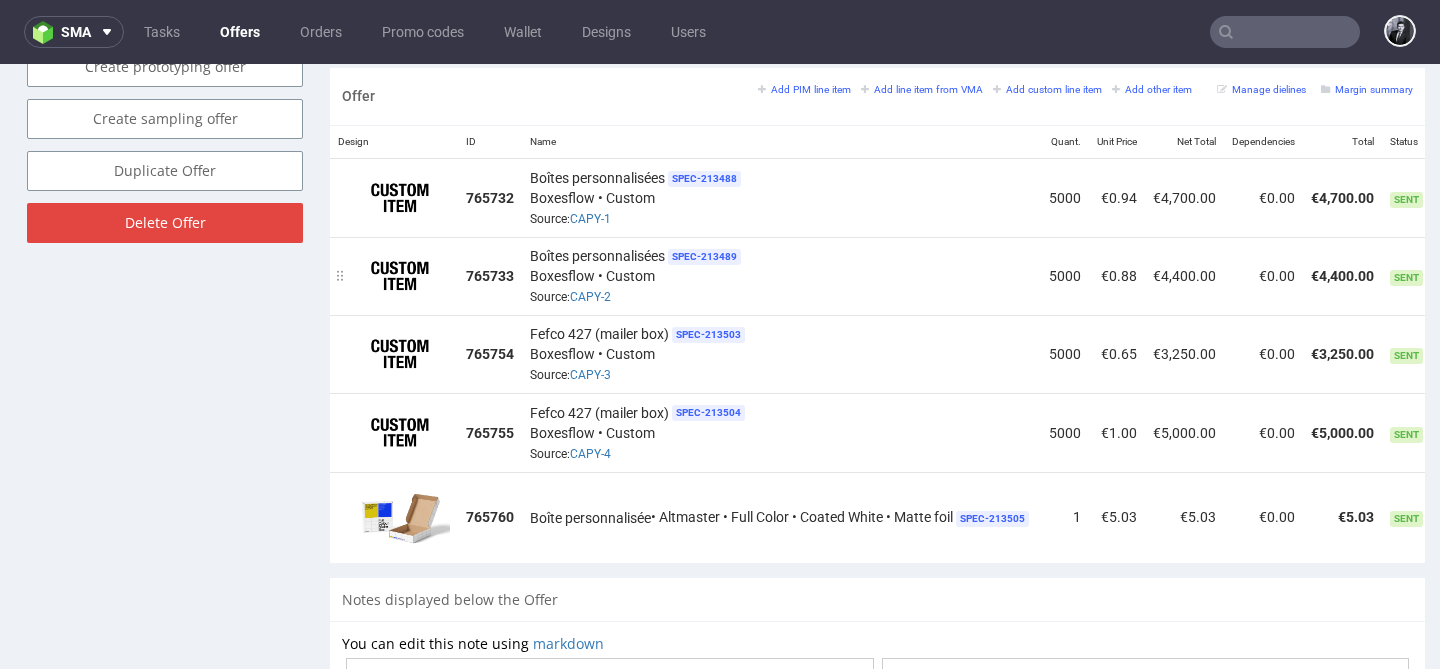 scroll, scrollTop: 1189, scrollLeft: 0, axis: vertical 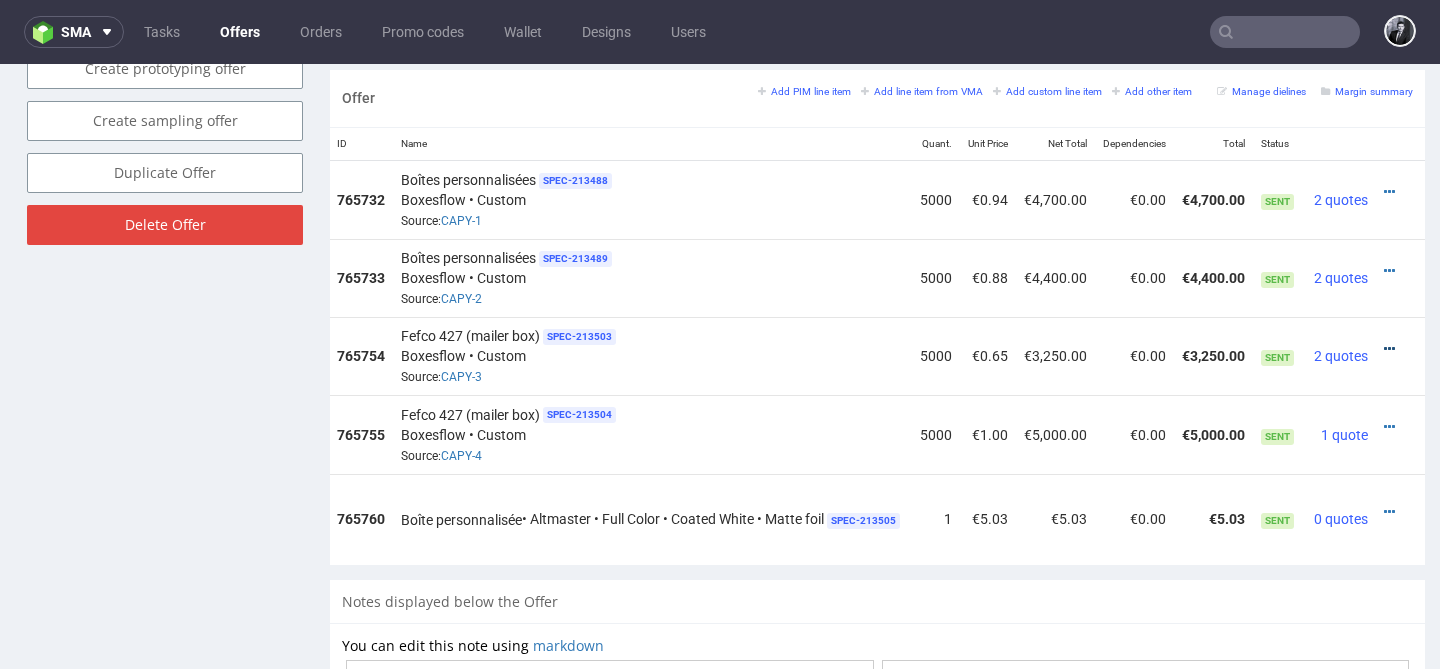 click at bounding box center (1389, 349) 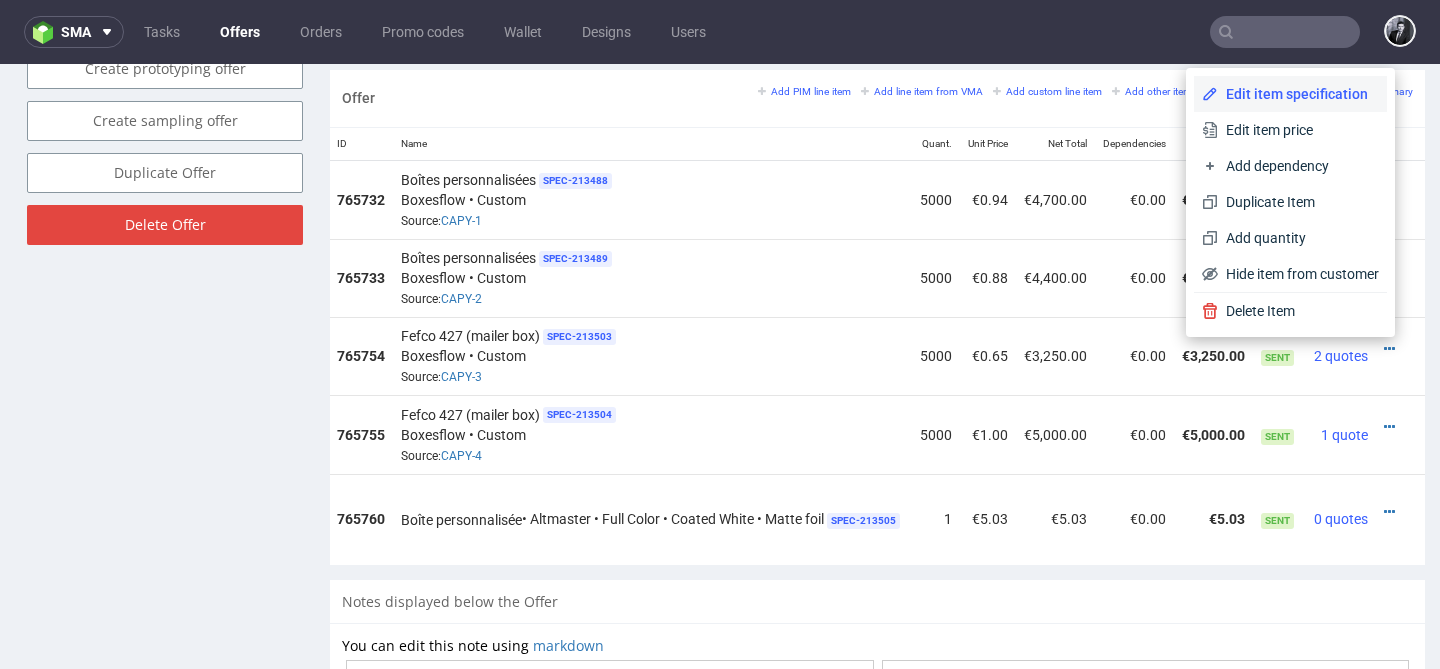 click on "Edit item specification" at bounding box center [1298, 94] 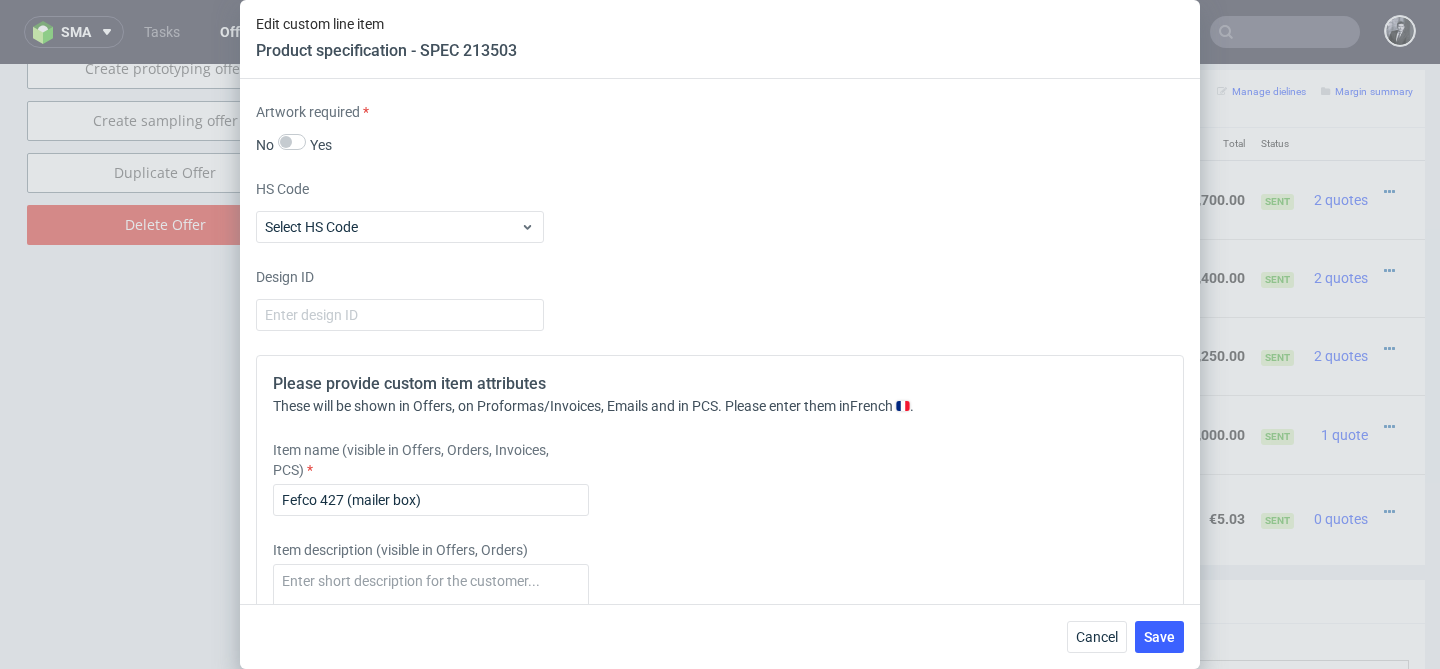 scroll, scrollTop: 2061, scrollLeft: 0, axis: vertical 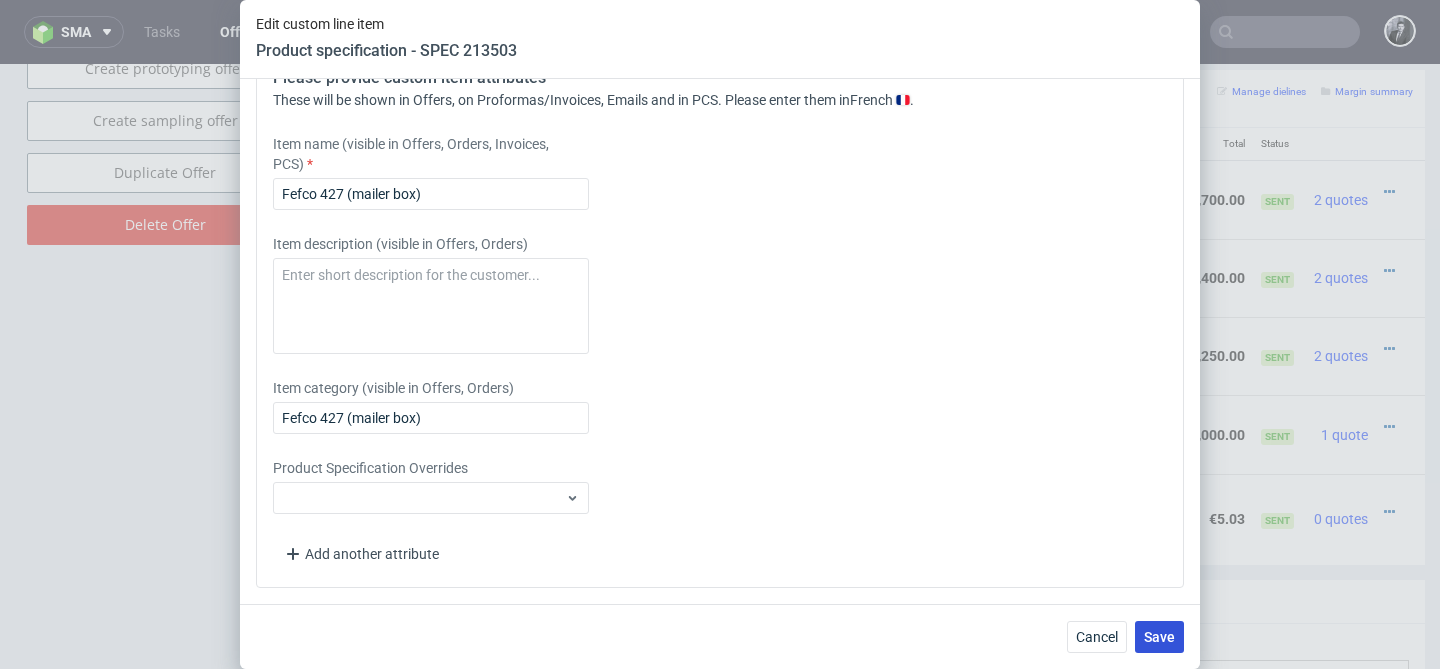 click on "Save" at bounding box center [1159, 637] 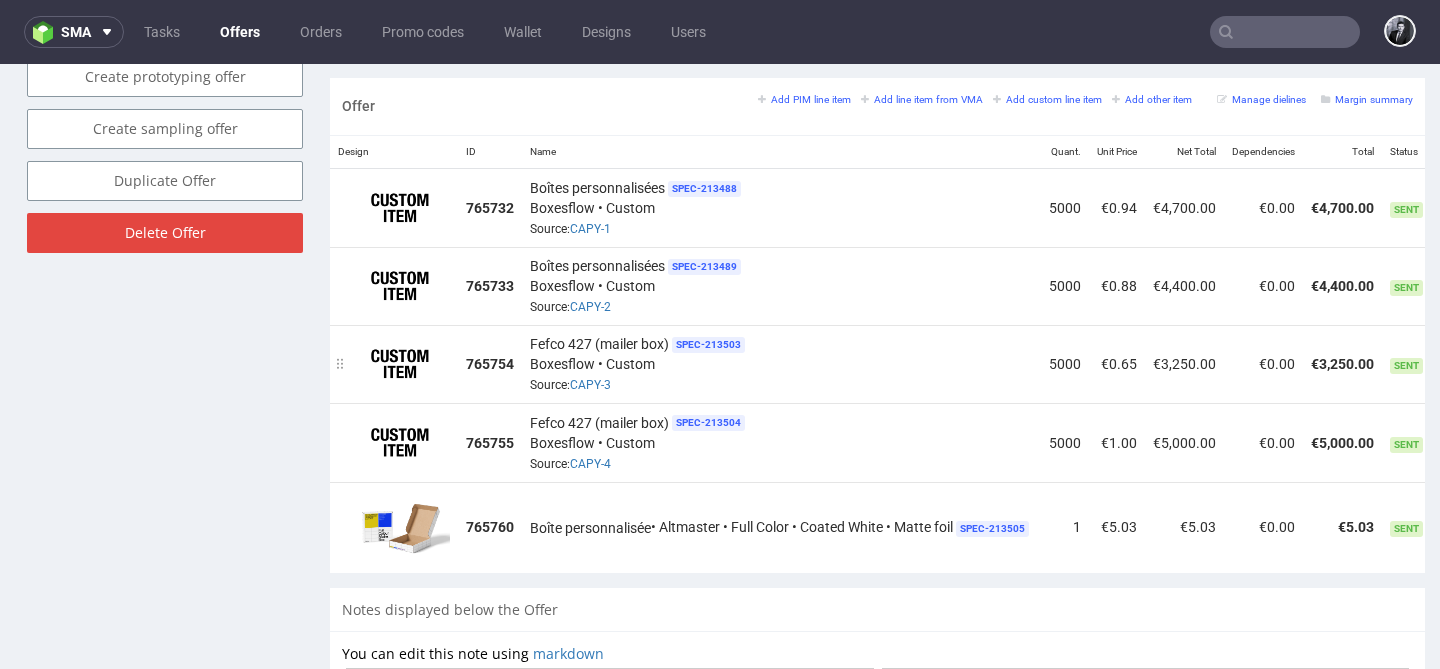 scroll, scrollTop: 1195, scrollLeft: 0, axis: vertical 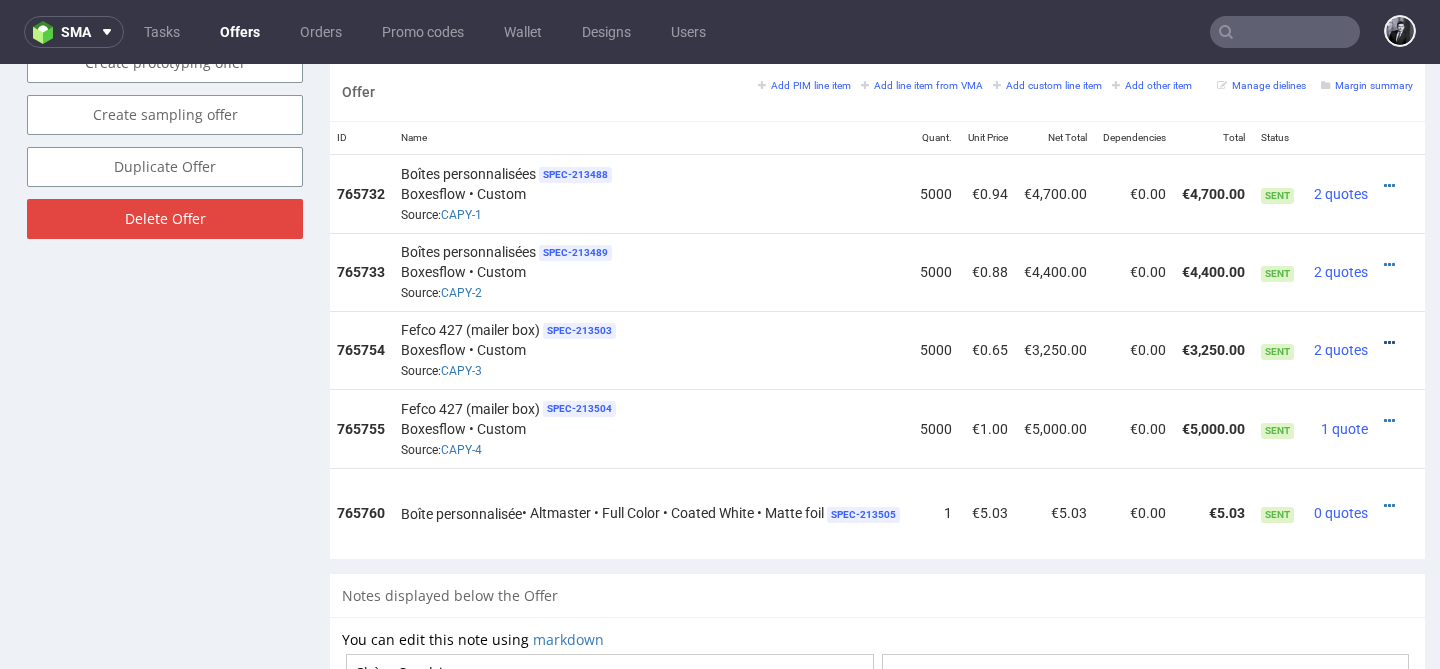 click at bounding box center [1389, 343] 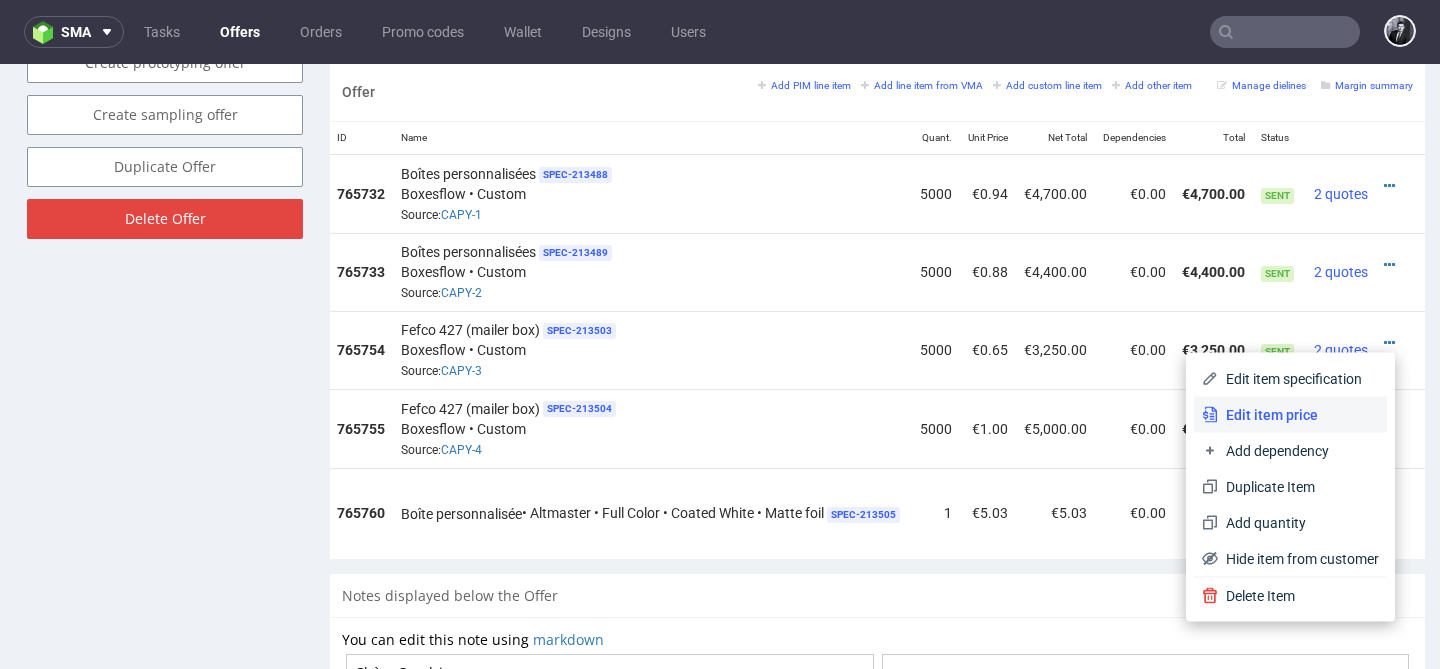 click on "Edit item price" at bounding box center [1290, 415] 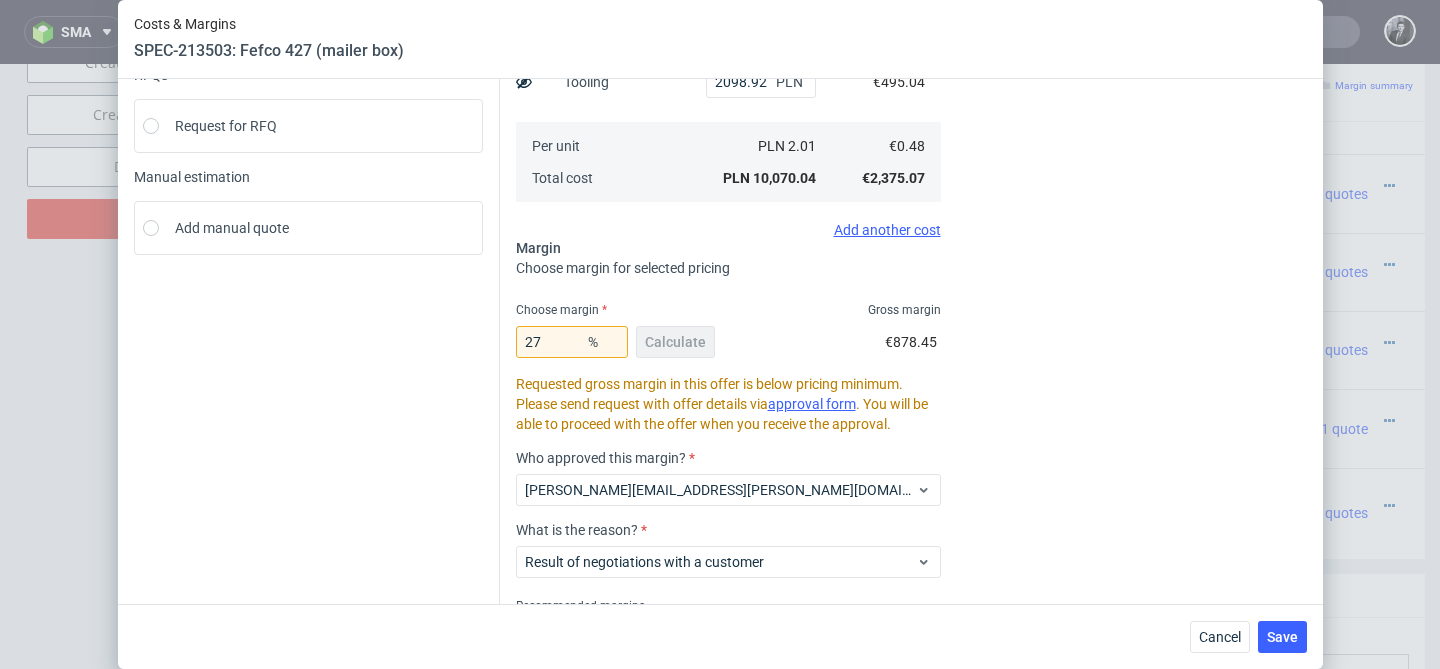 scroll, scrollTop: 451, scrollLeft: 0, axis: vertical 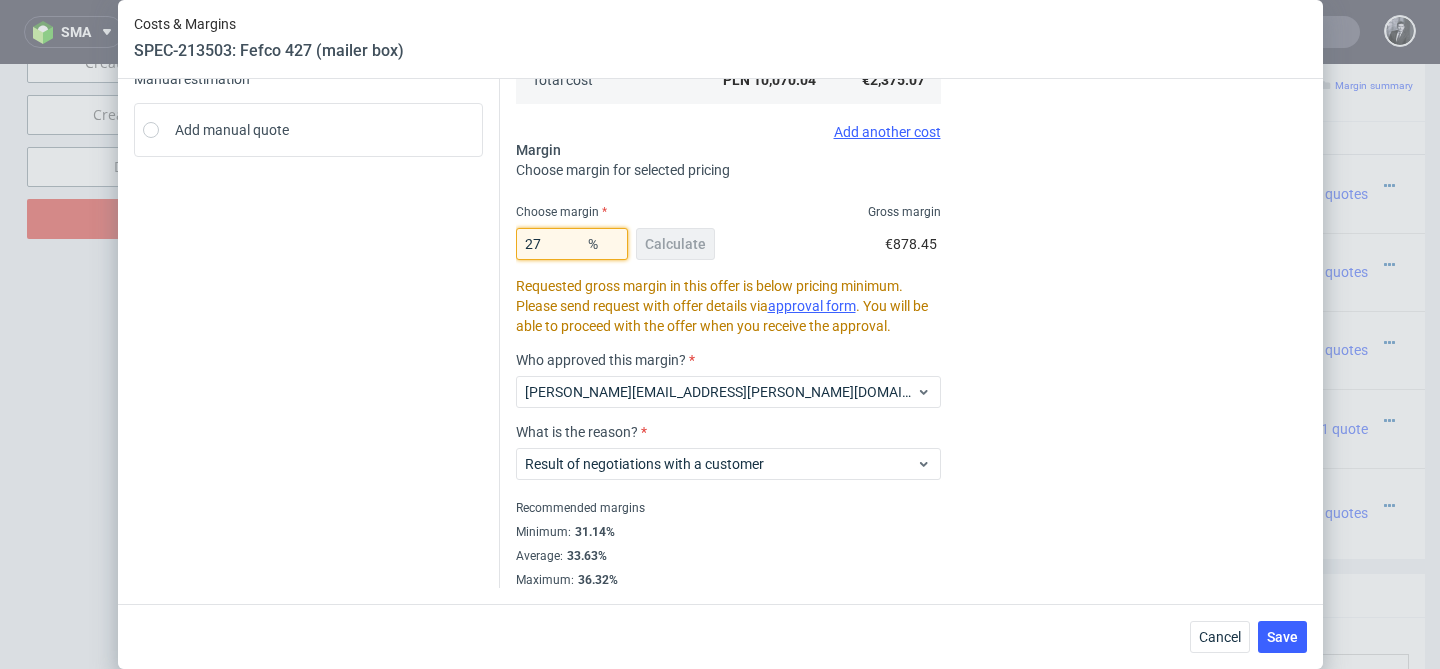 drag, startPoint x: 573, startPoint y: 246, endPoint x: 480, endPoint y: 246, distance: 93 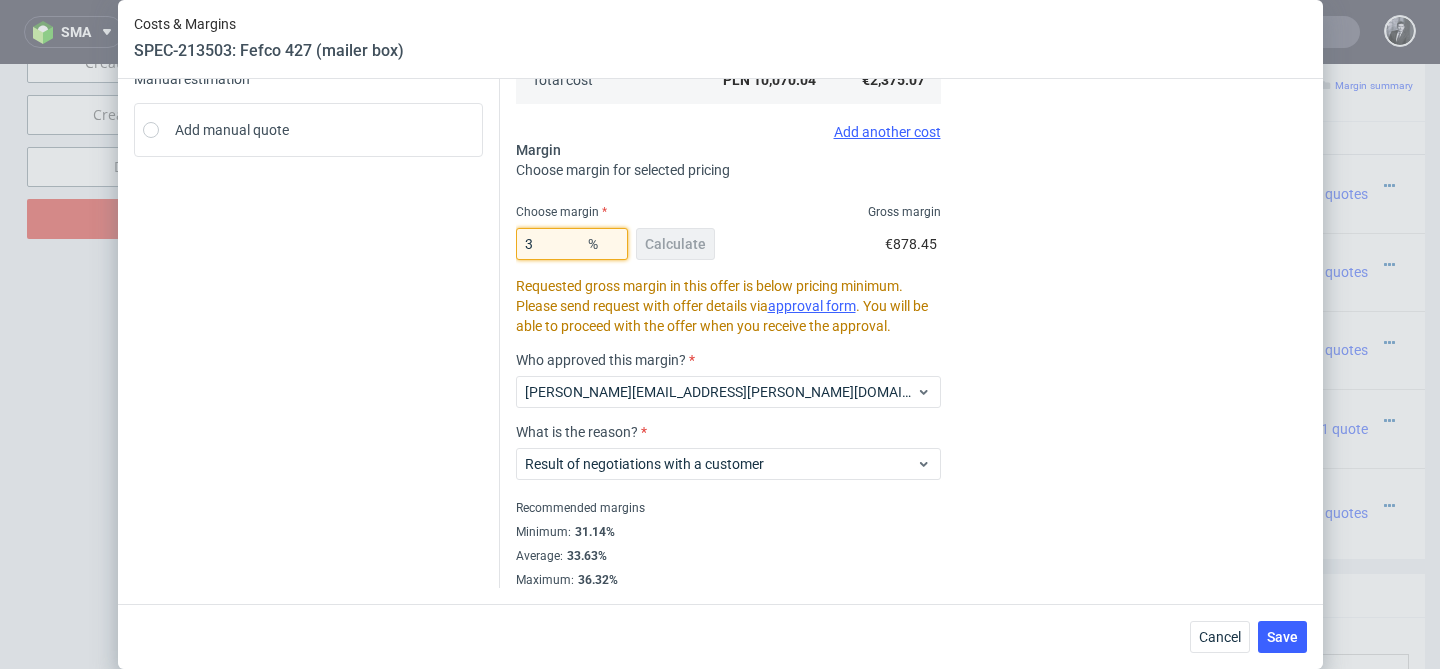 type on "31" 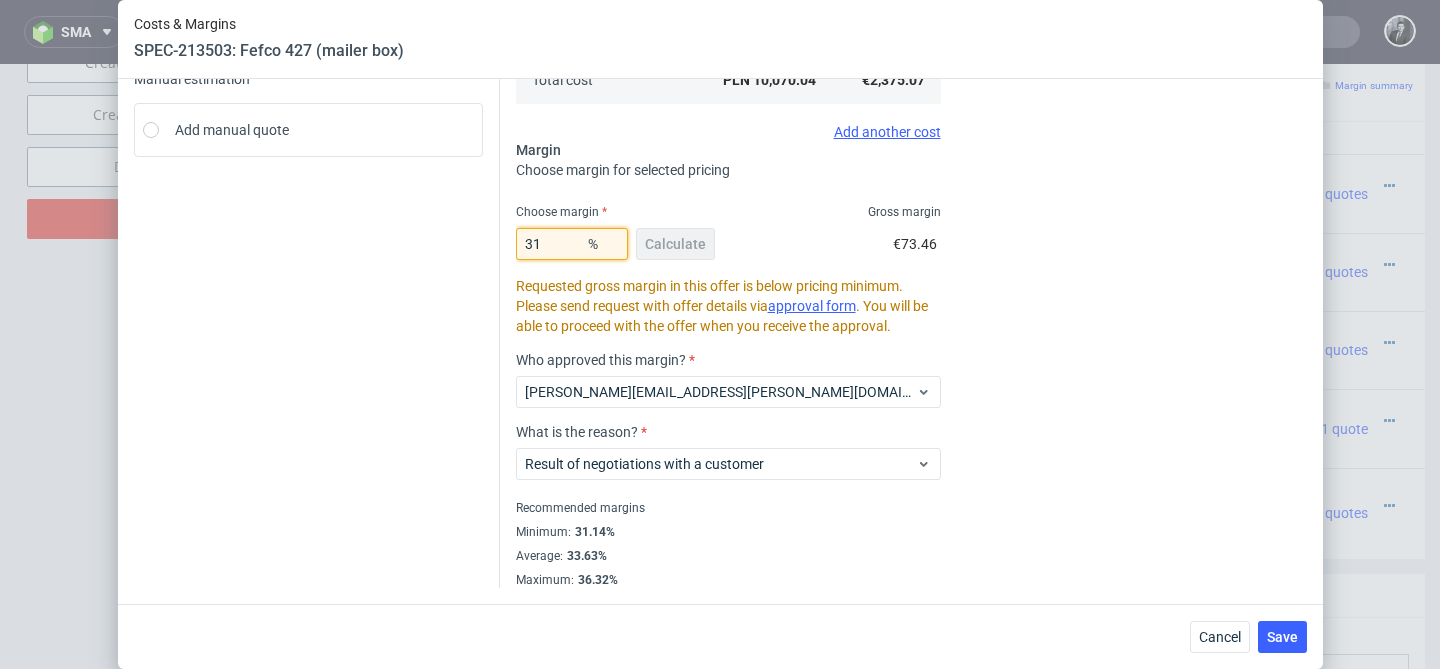 type on "0.69" 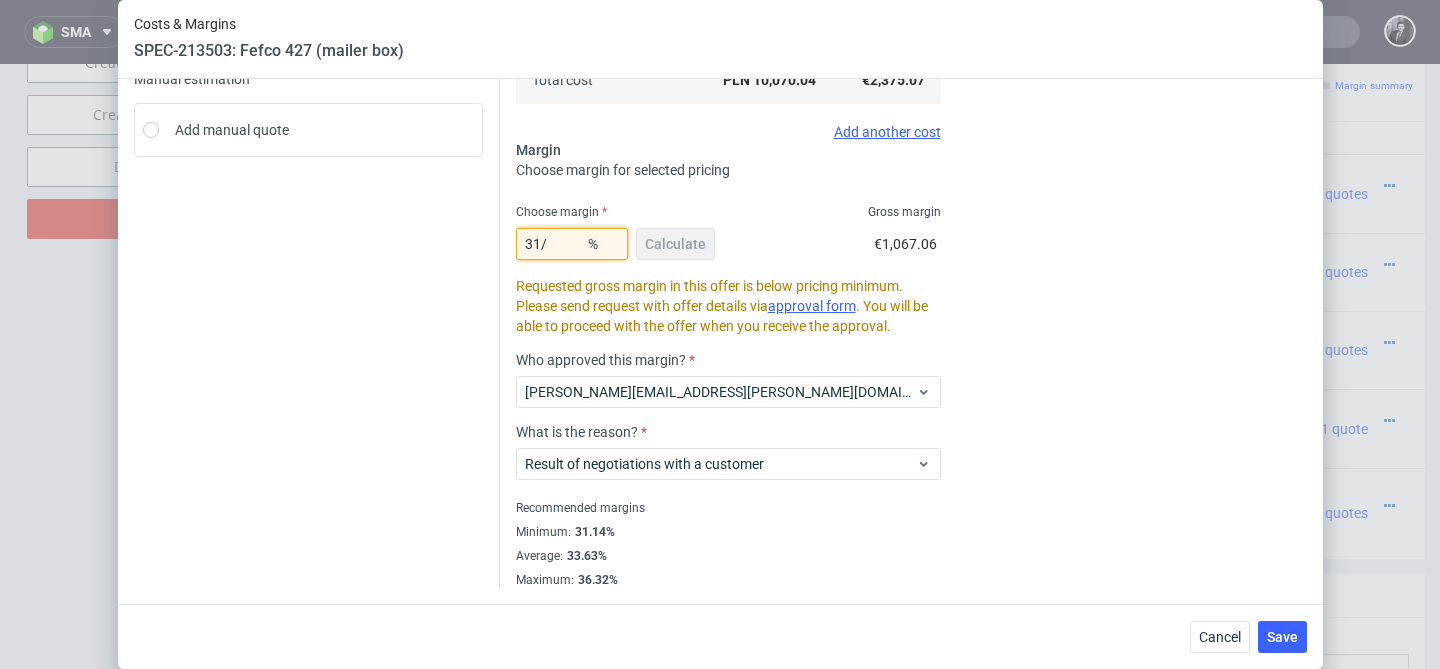 type on "NaN" 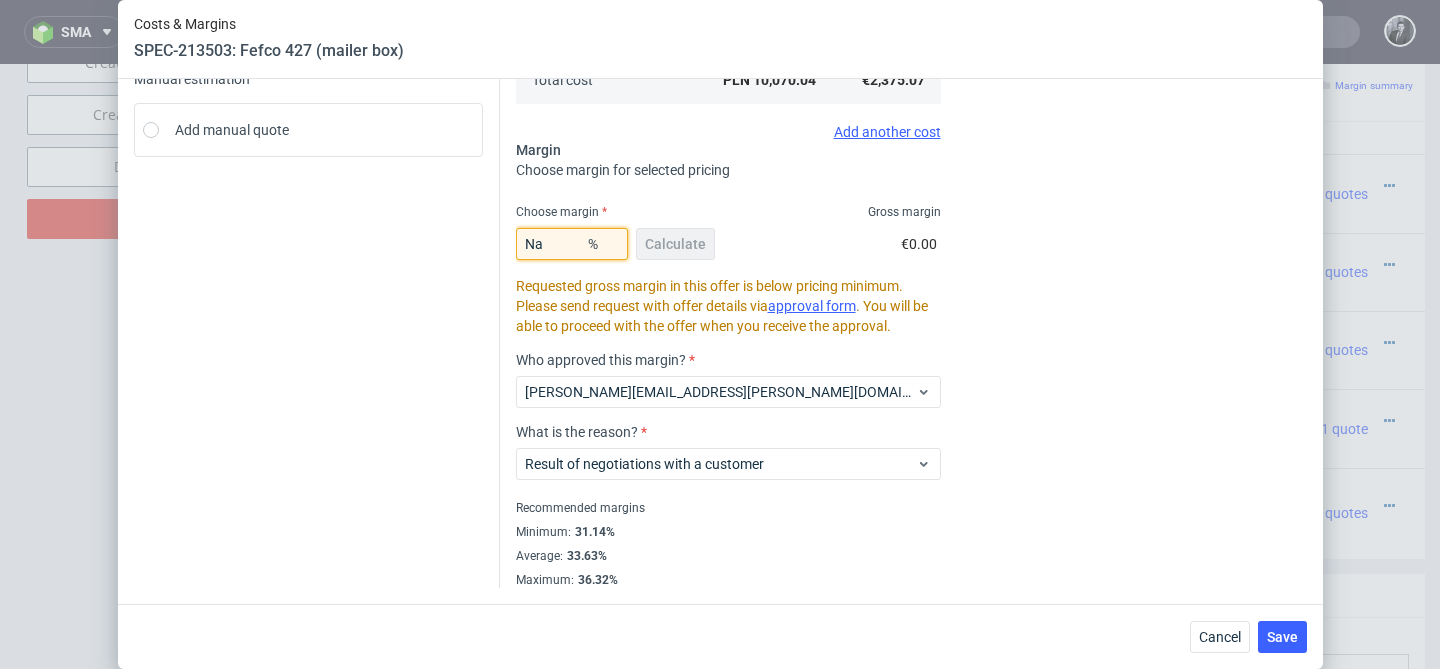 type on "N" 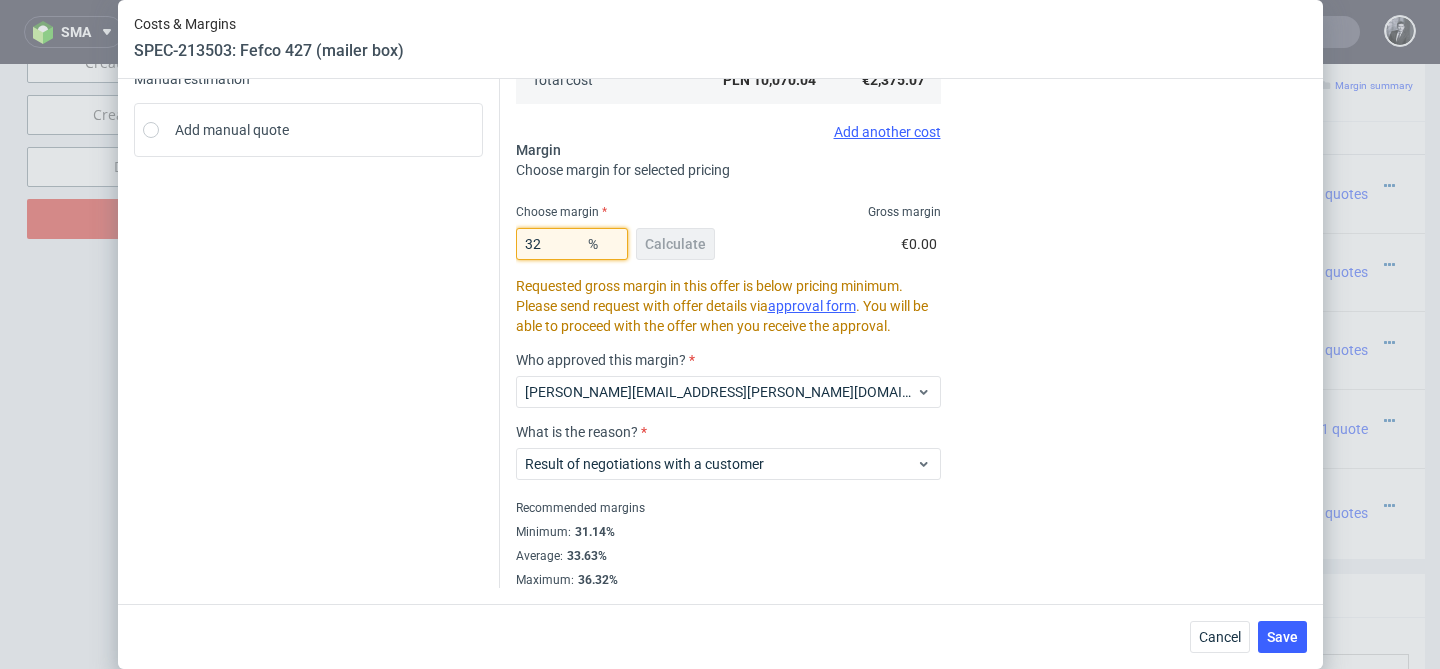 type on "32" 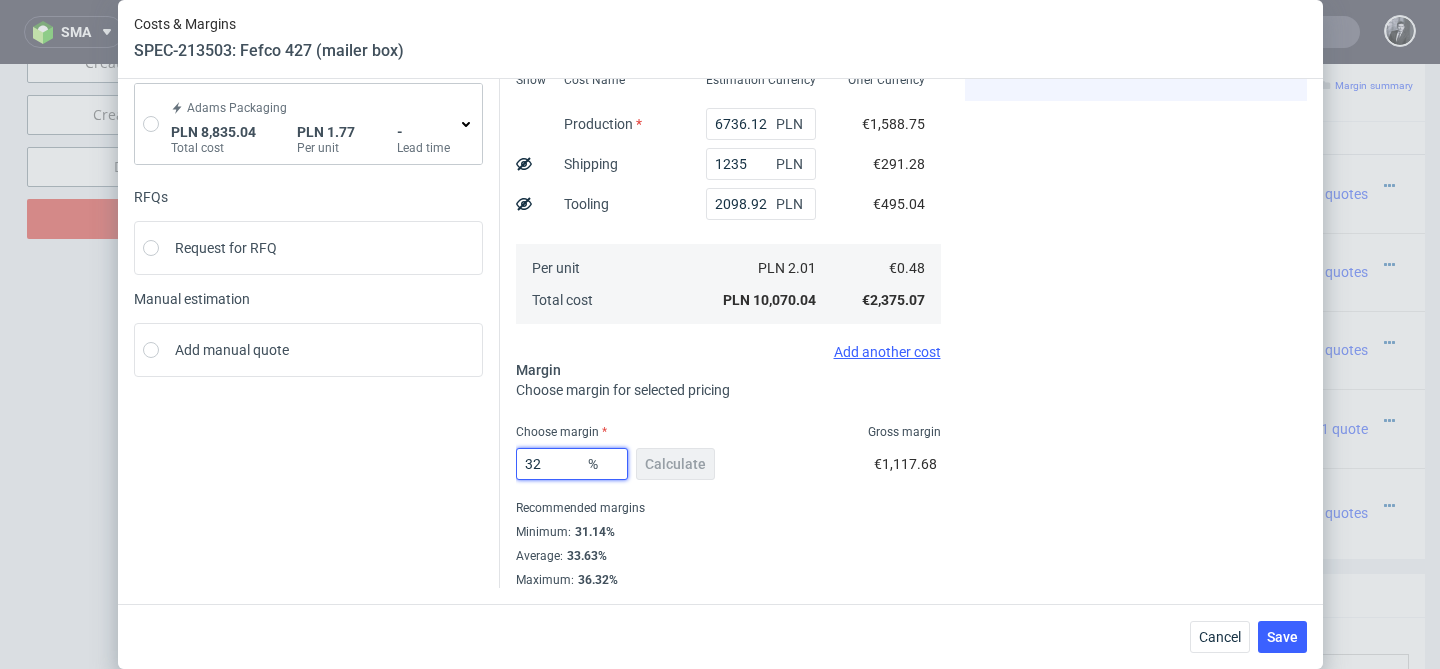 scroll, scrollTop: 231, scrollLeft: 0, axis: vertical 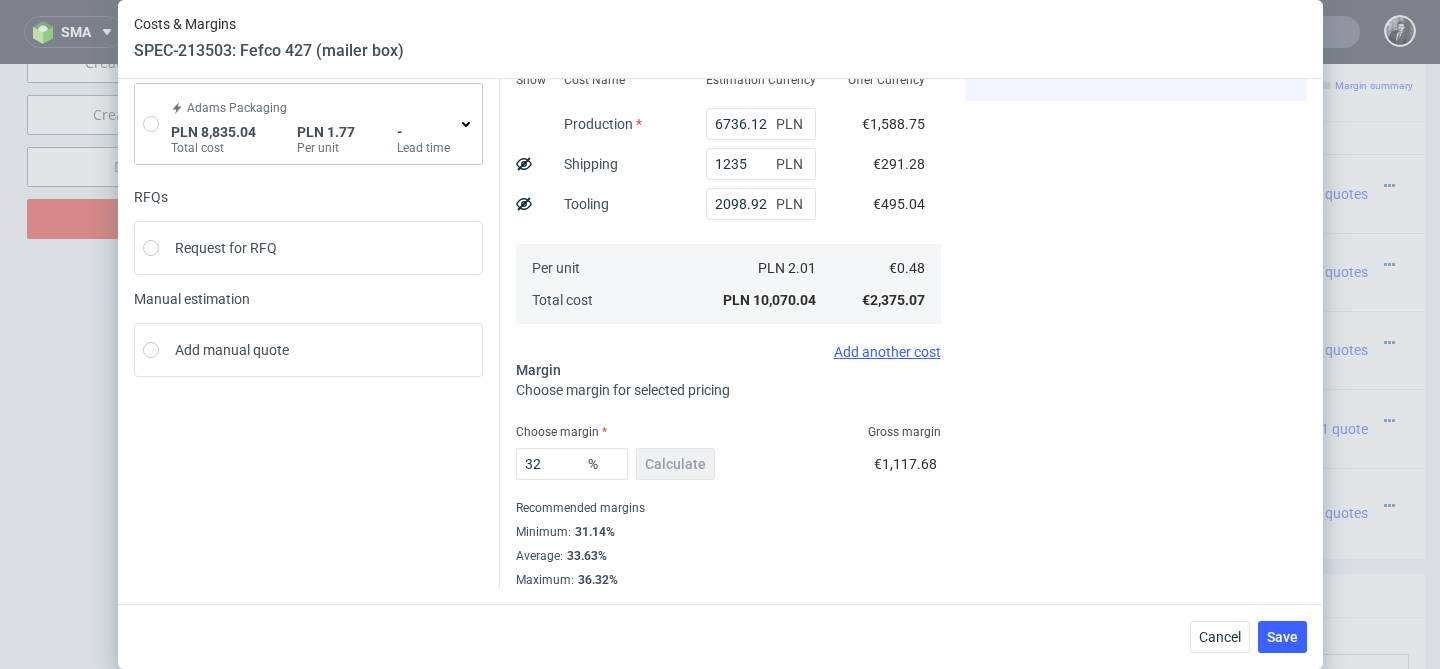 click on "Cost displayed to the customer Unit Cost Total cost 0.7 EUR €3,500.00" at bounding box center (1136, 258) 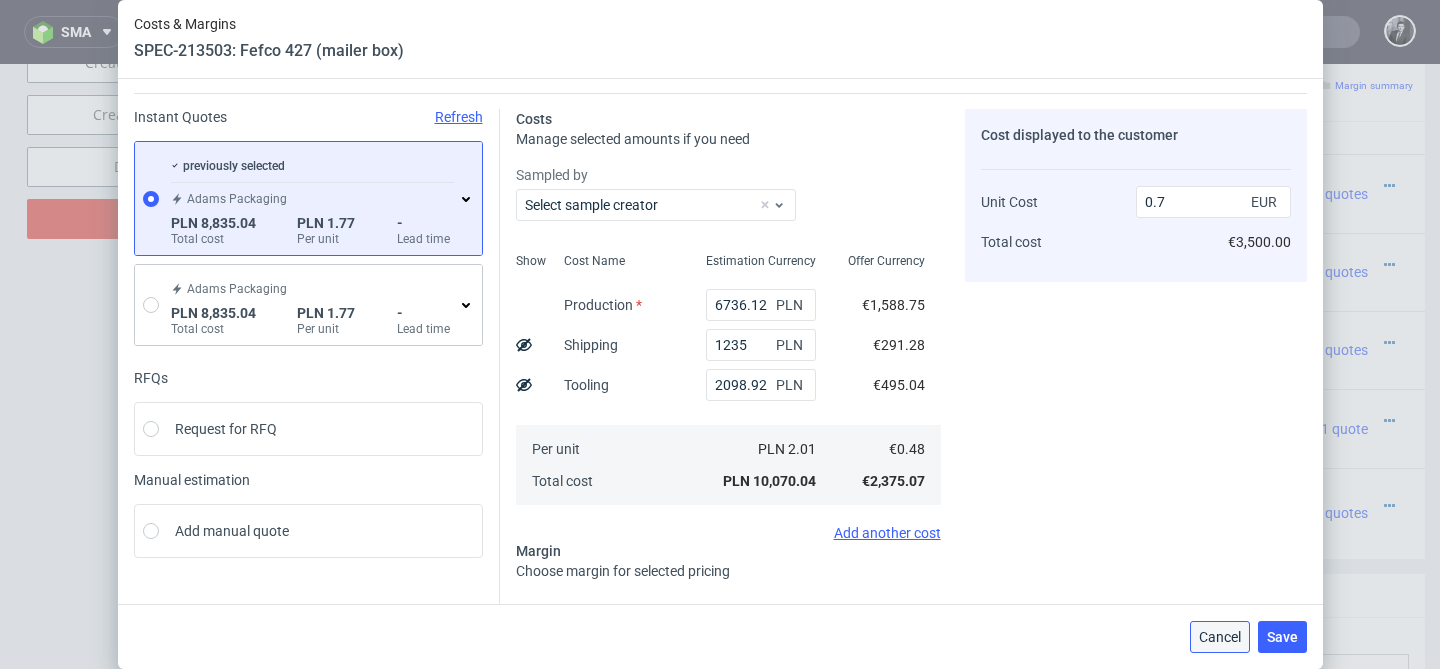 click on "Cancel" at bounding box center [1220, 637] 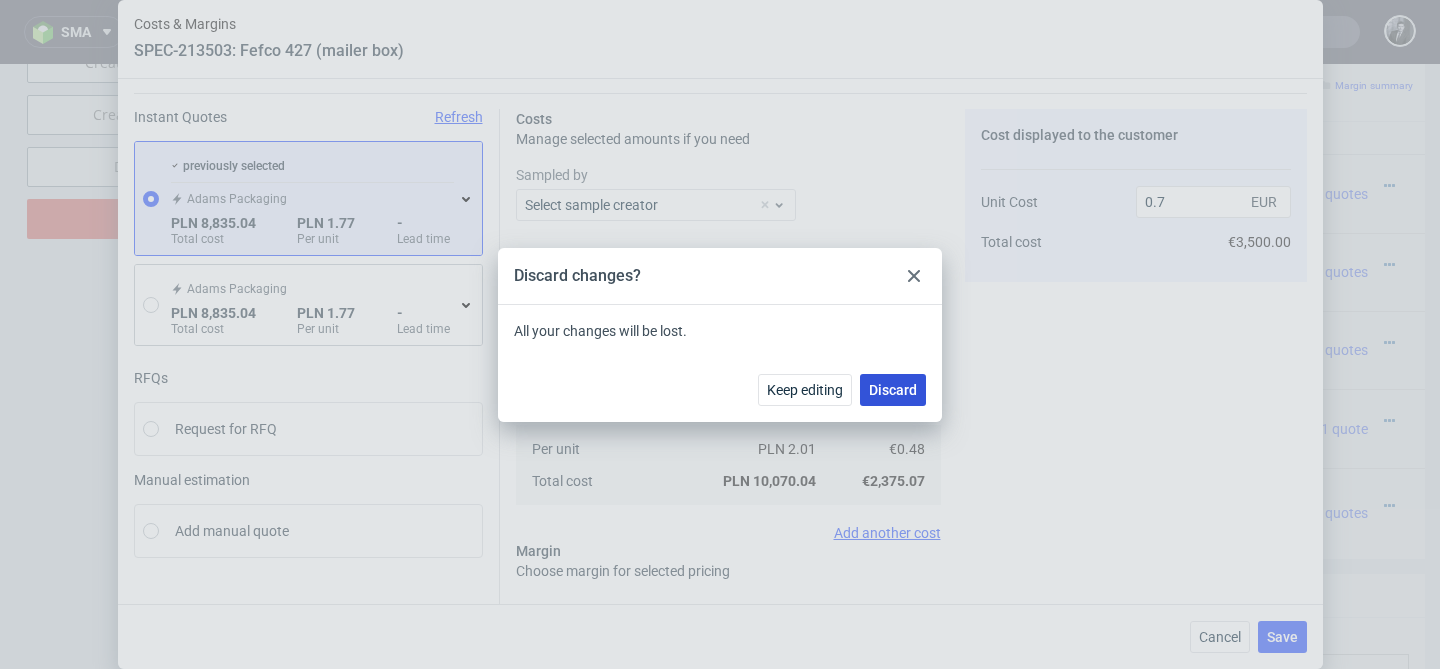 click on "Discard" at bounding box center (893, 390) 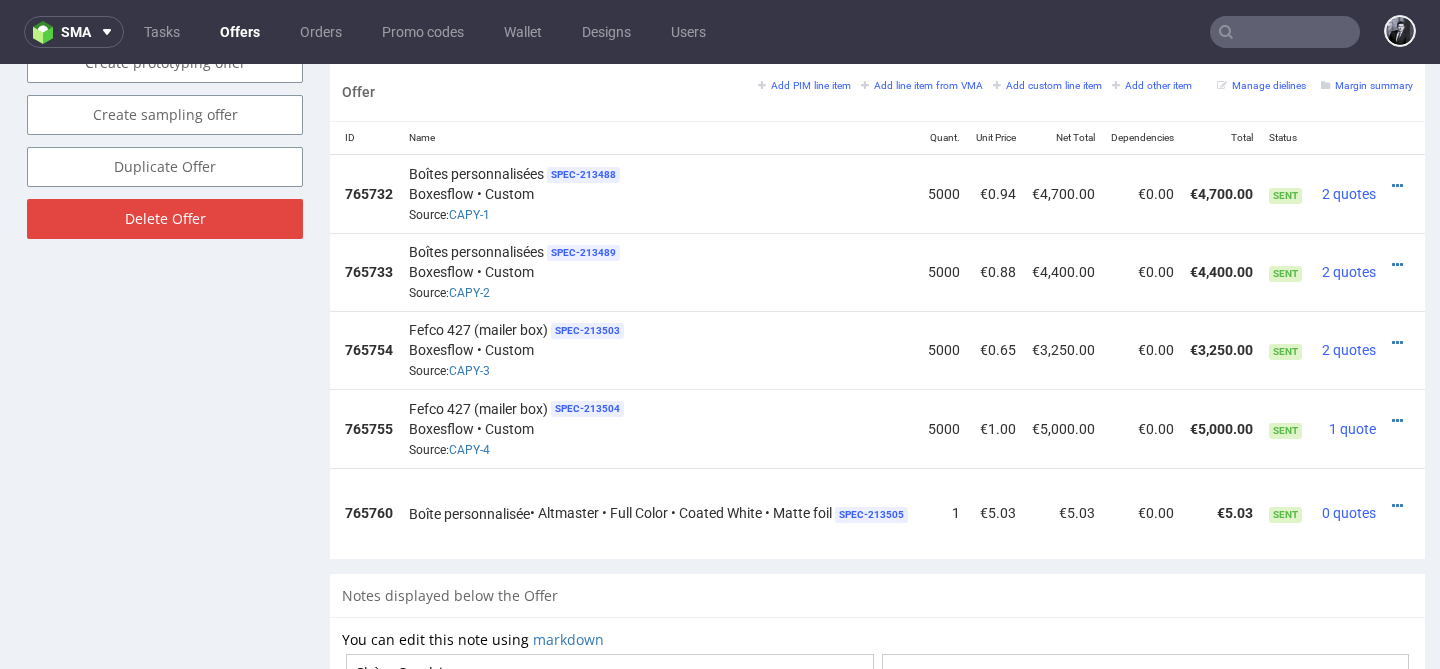 scroll, scrollTop: 0, scrollLeft: 120, axis: horizontal 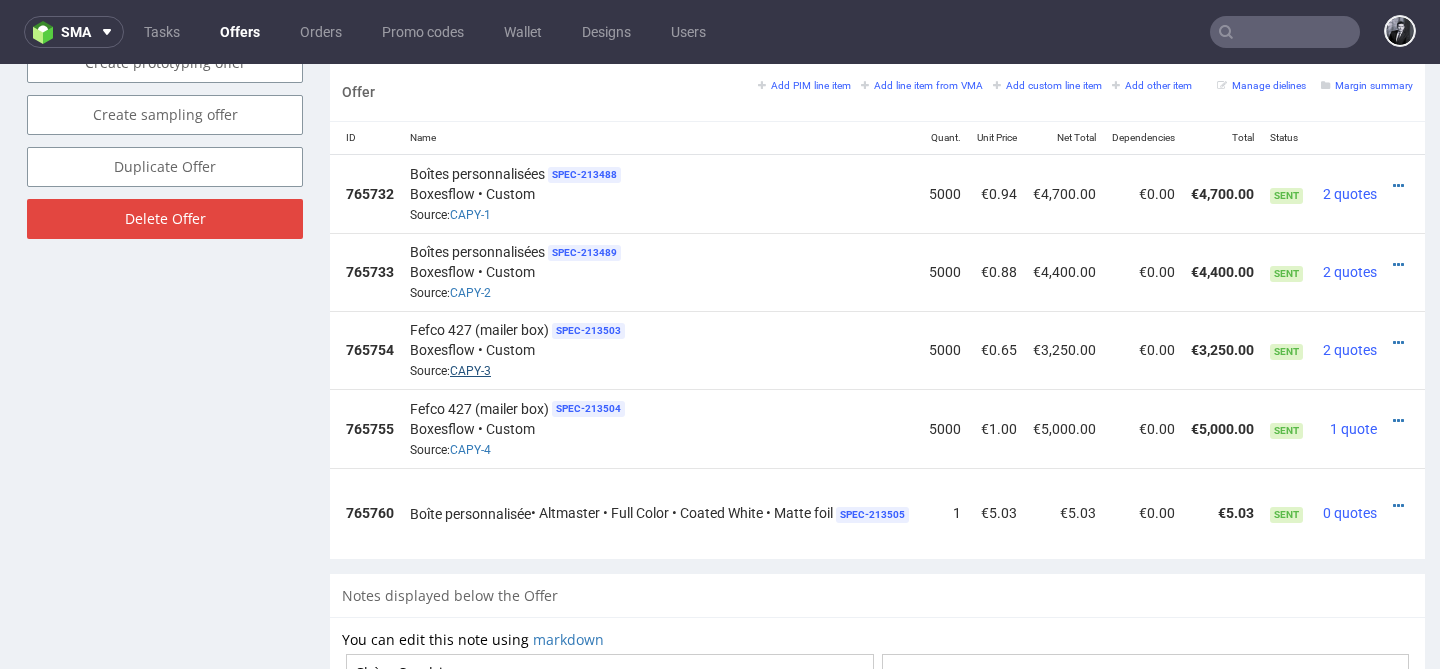 click on "CAPY-3" at bounding box center [470, 371] 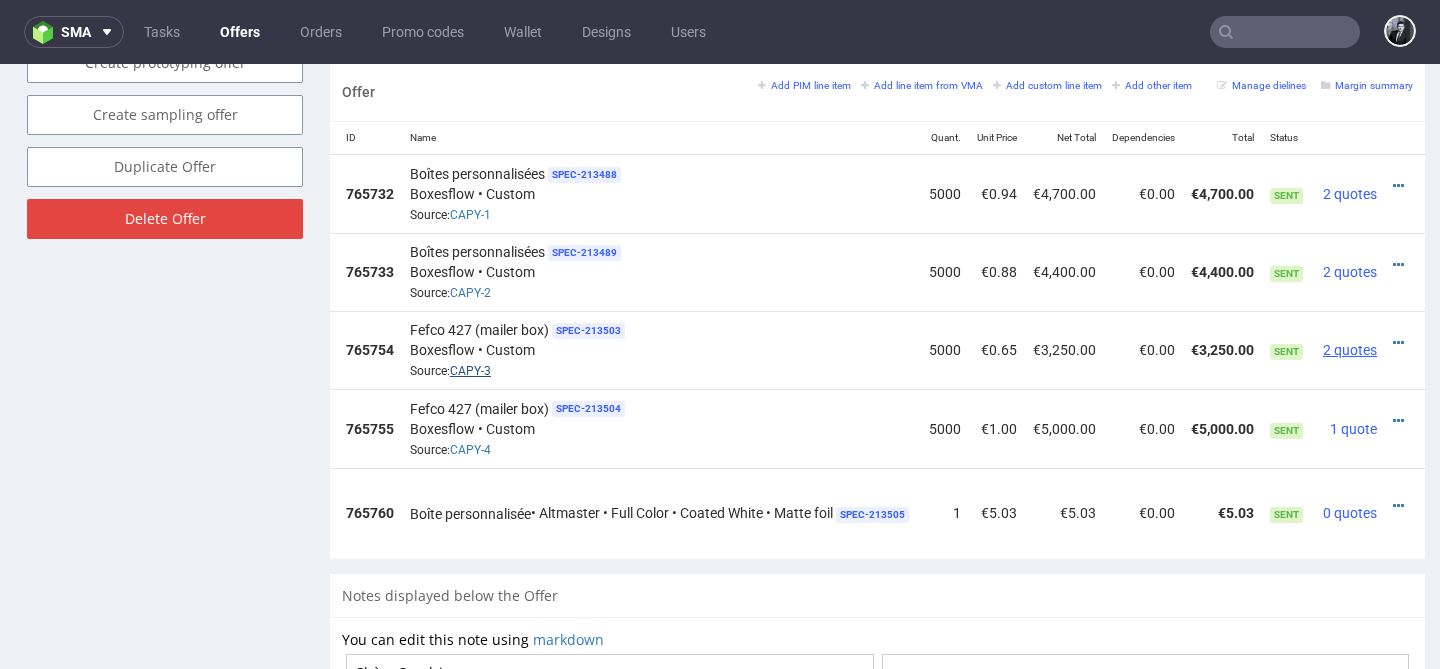scroll, scrollTop: 0, scrollLeft: 155, axis: horizontal 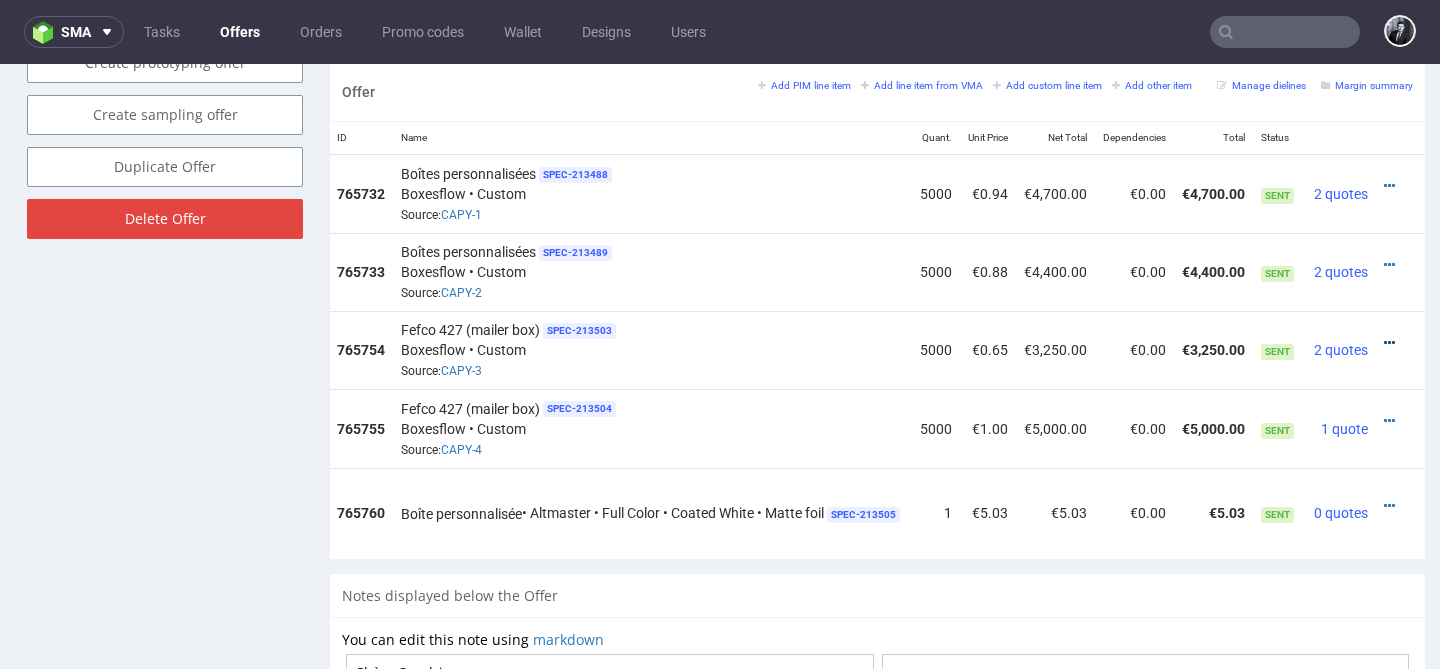 click at bounding box center [1389, 343] 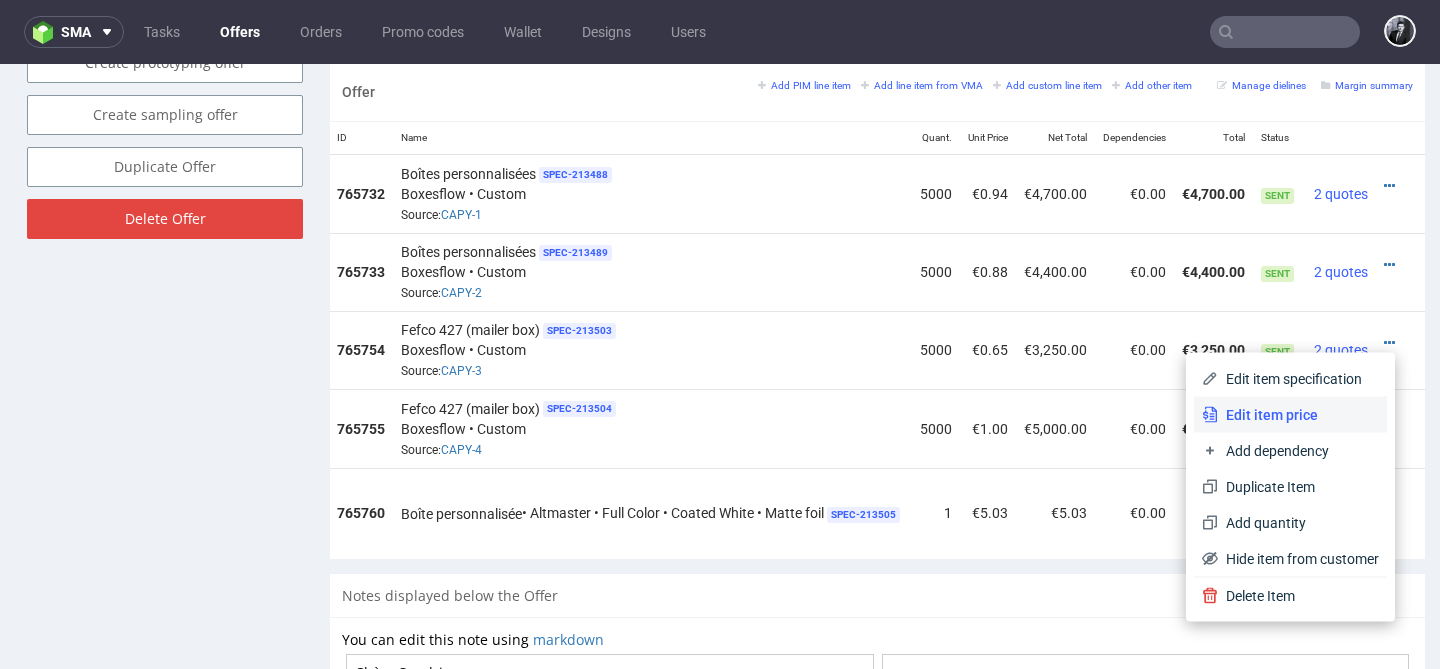 click on "Edit item price" at bounding box center [1298, 415] 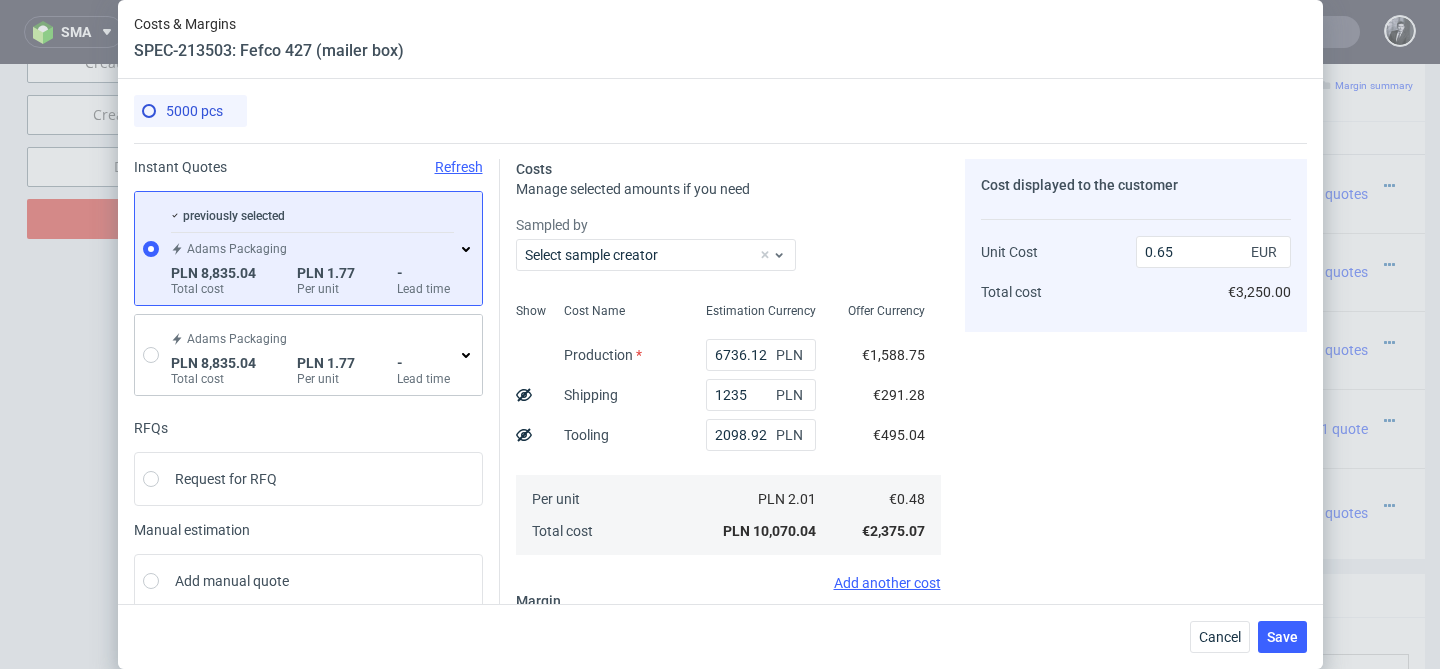 scroll, scrollTop: 62, scrollLeft: 0, axis: vertical 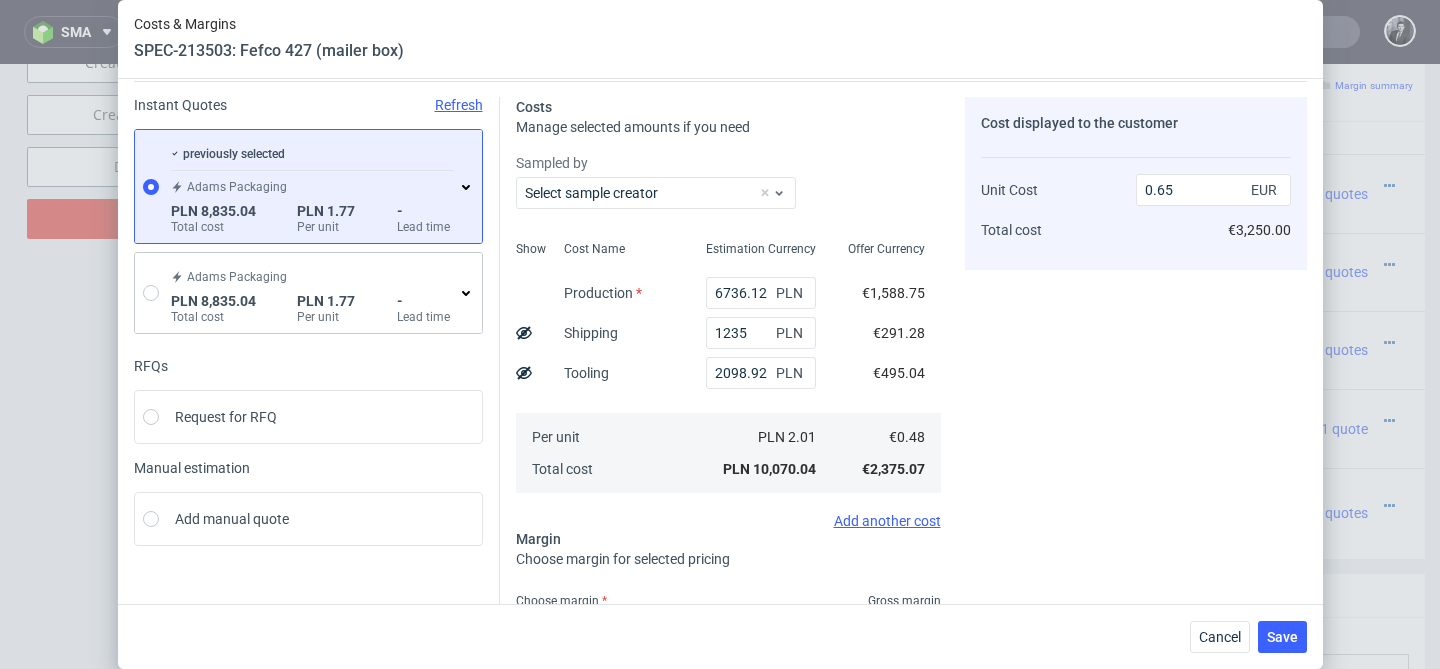 click 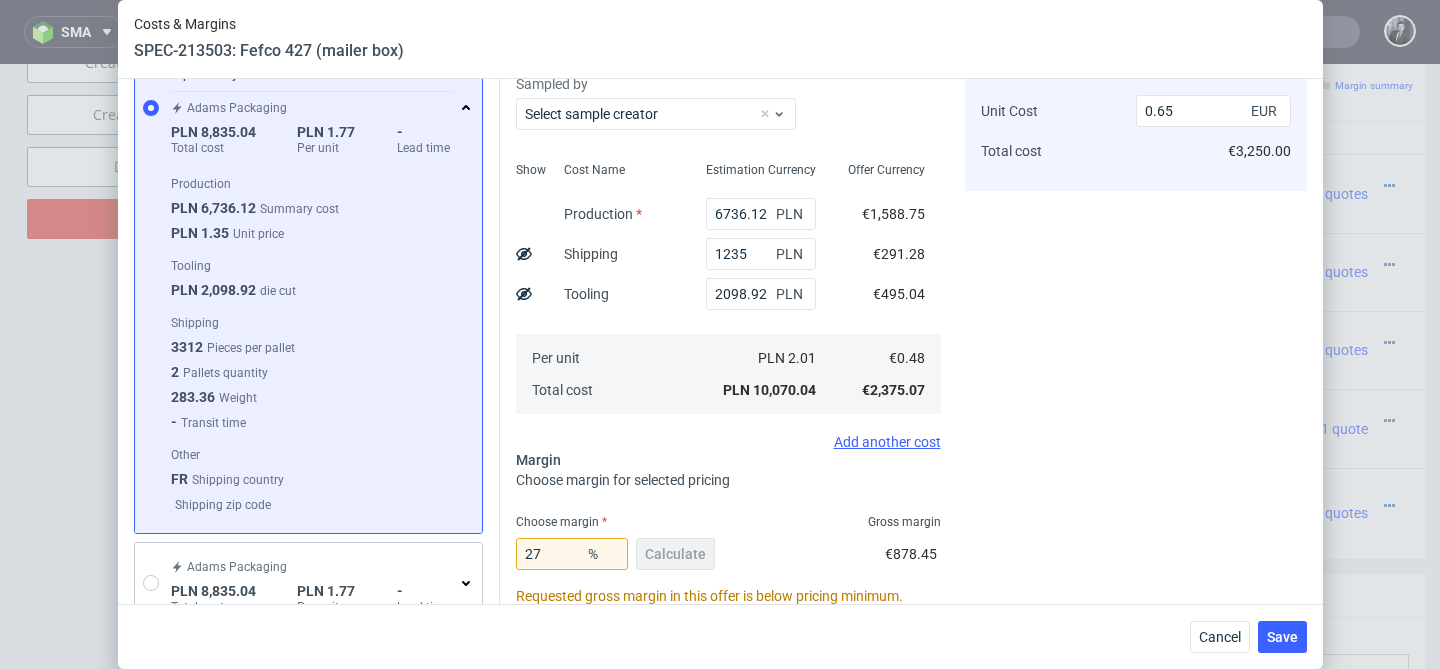 scroll, scrollTop: 142, scrollLeft: 0, axis: vertical 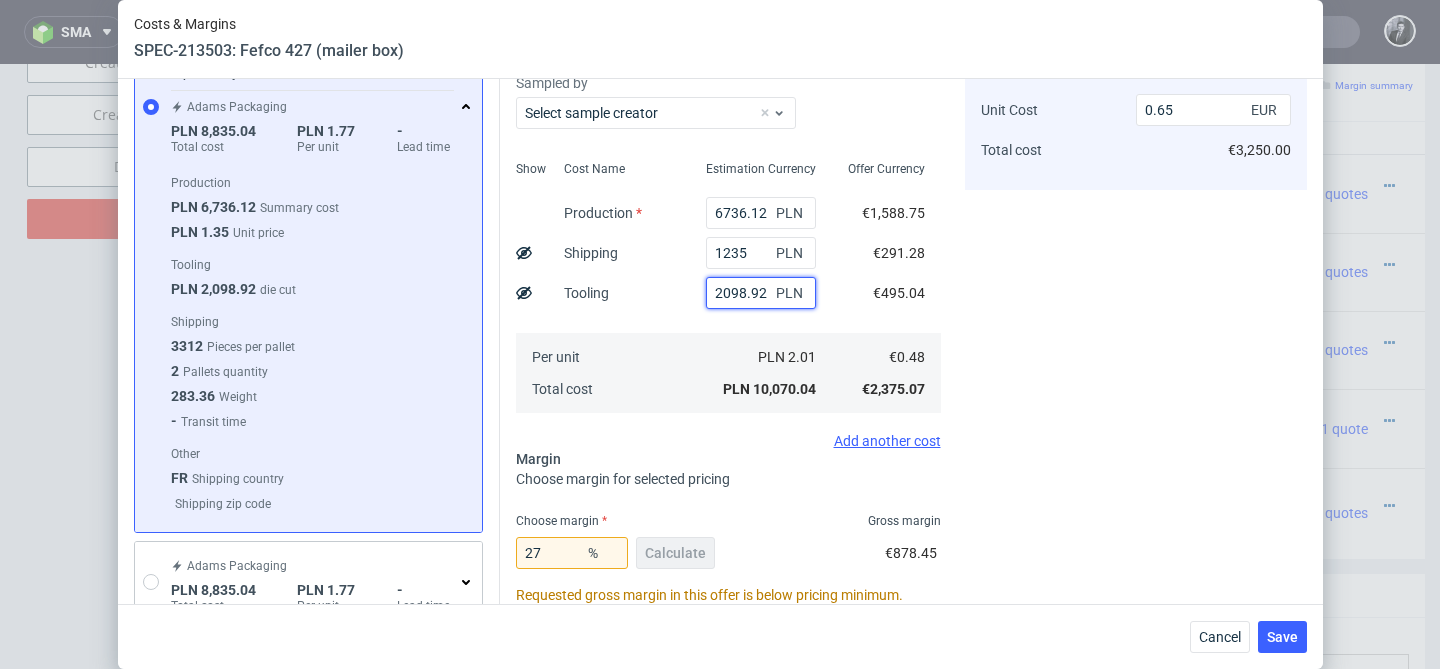 click on "2098.92" at bounding box center [761, 293] 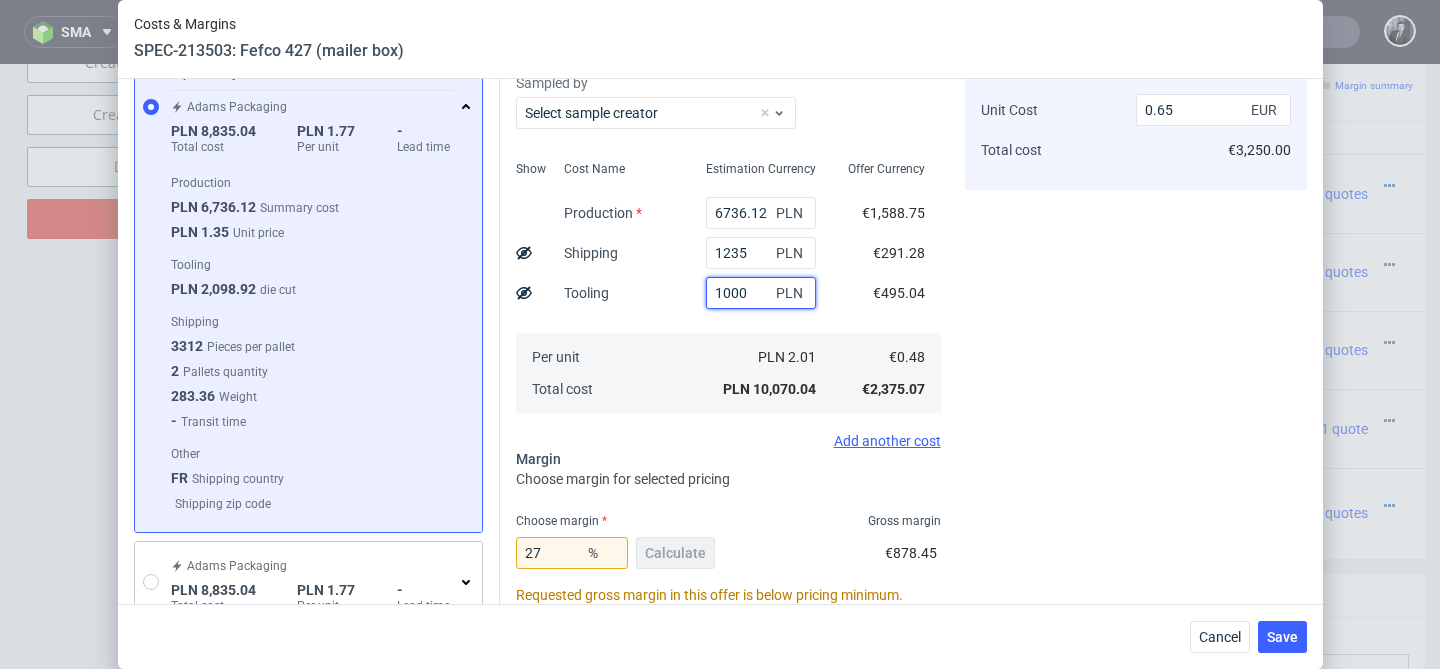 type on "1000" 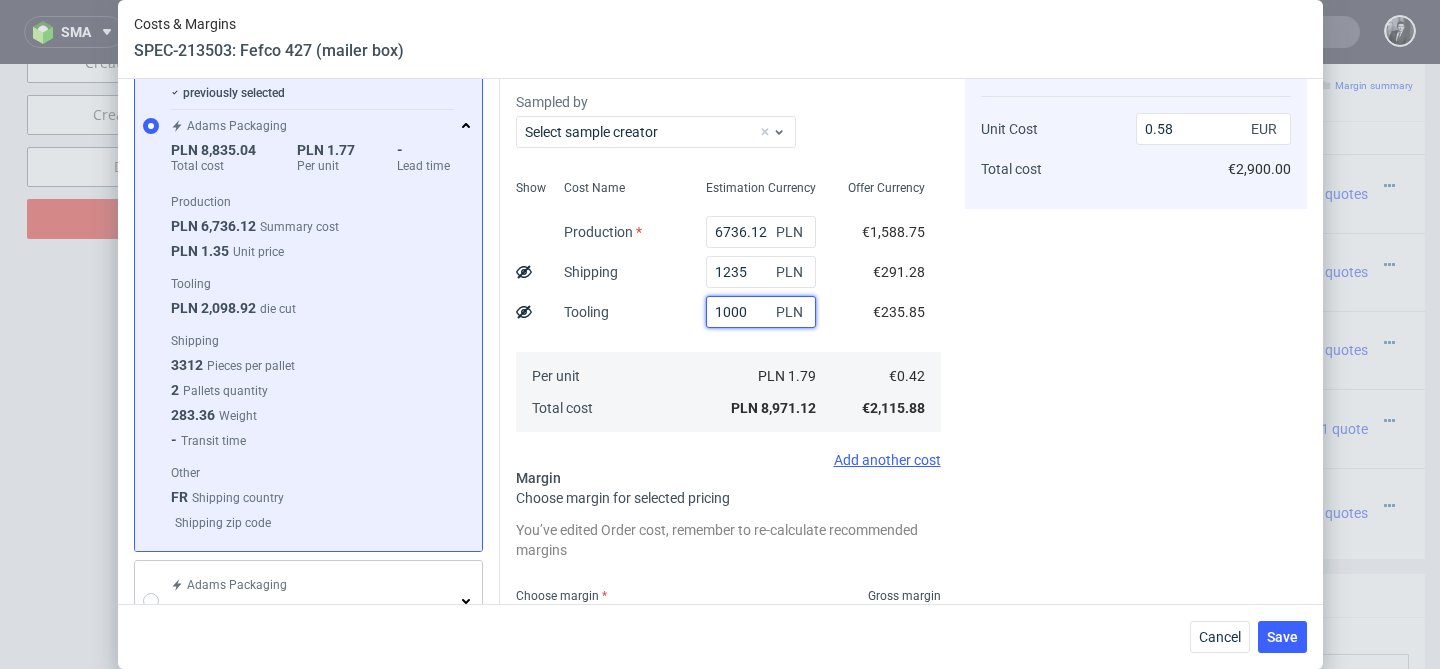 scroll, scrollTop: 121, scrollLeft: 0, axis: vertical 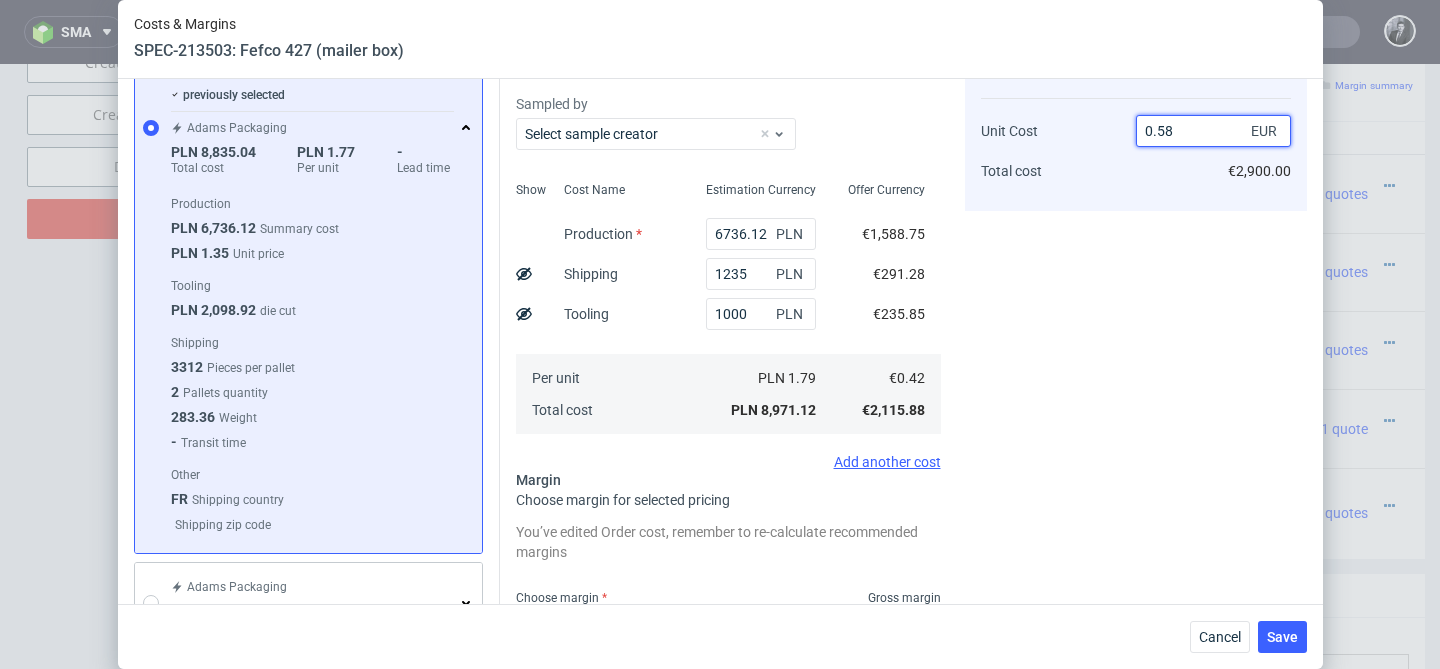 click on "0.58" at bounding box center [1213, 131] 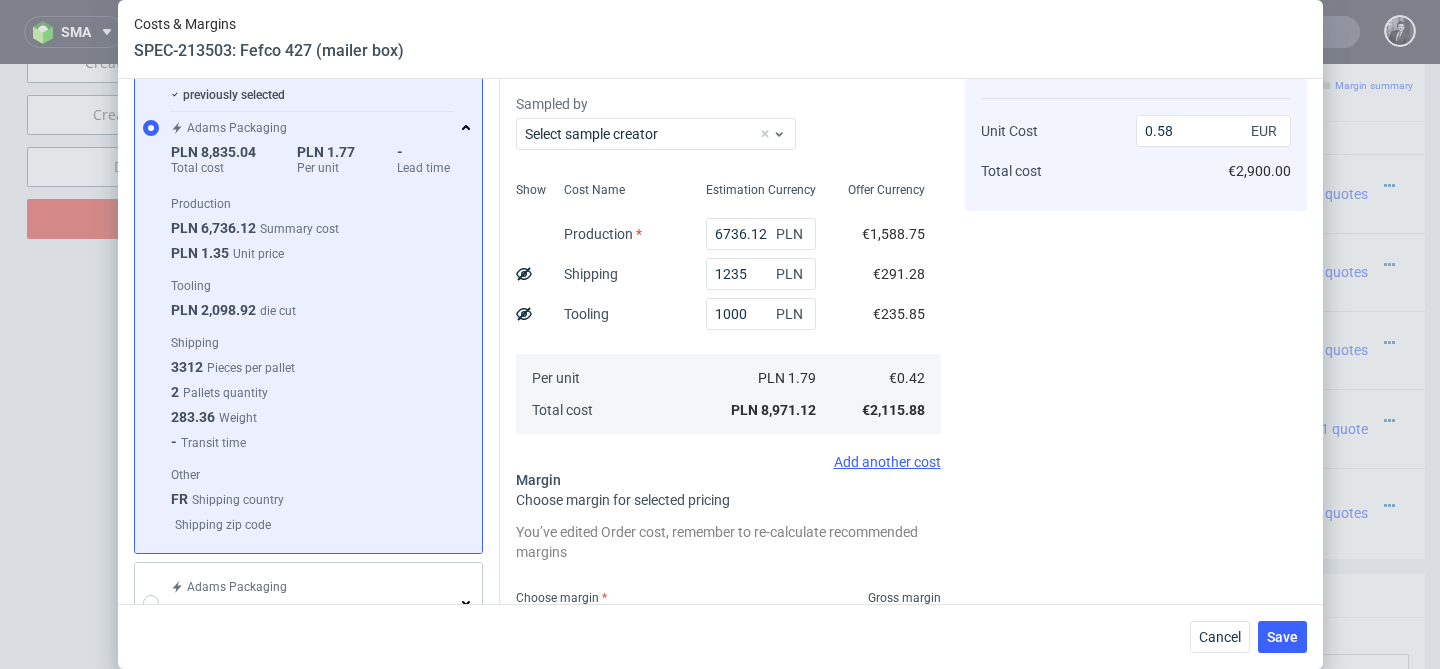 click on "Cost displayed to the customer Unit Cost Total cost 0.58 EUR €2,900.00" at bounding box center (1136, 506) 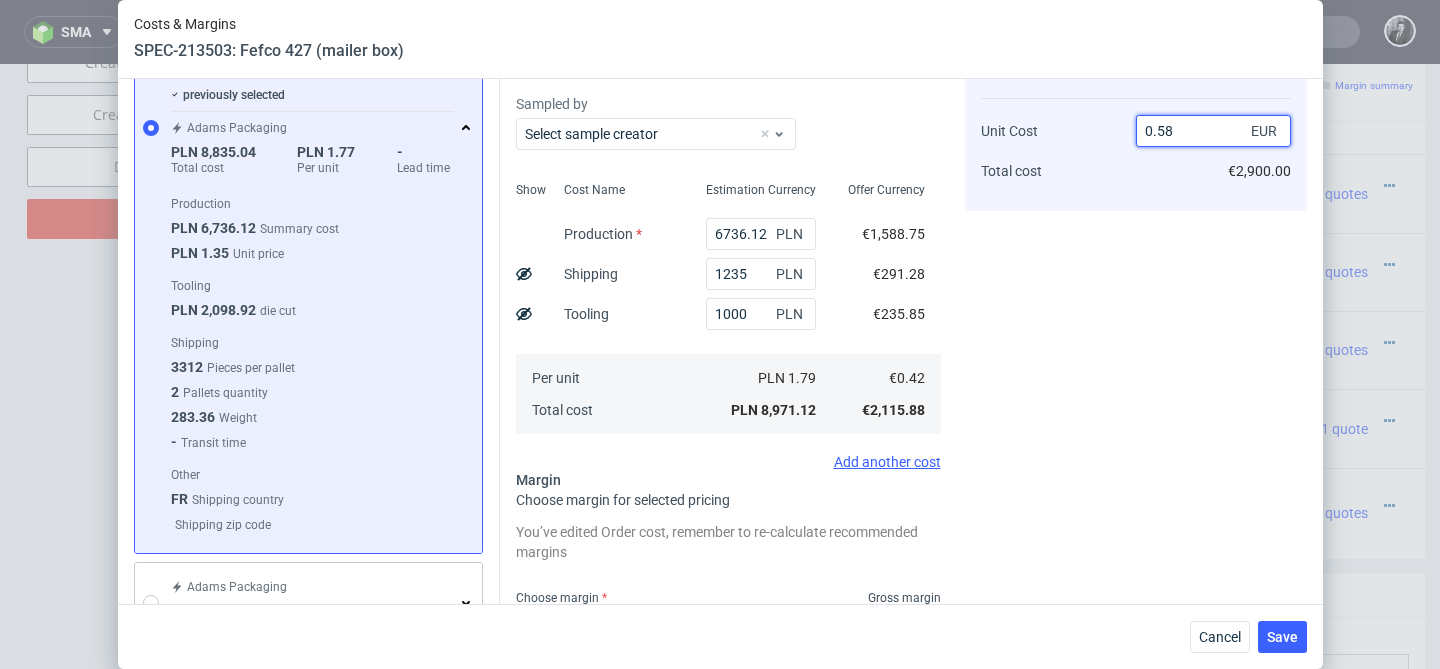 drag, startPoint x: 1192, startPoint y: 134, endPoint x: 1088, endPoint y: 134, distance: 104 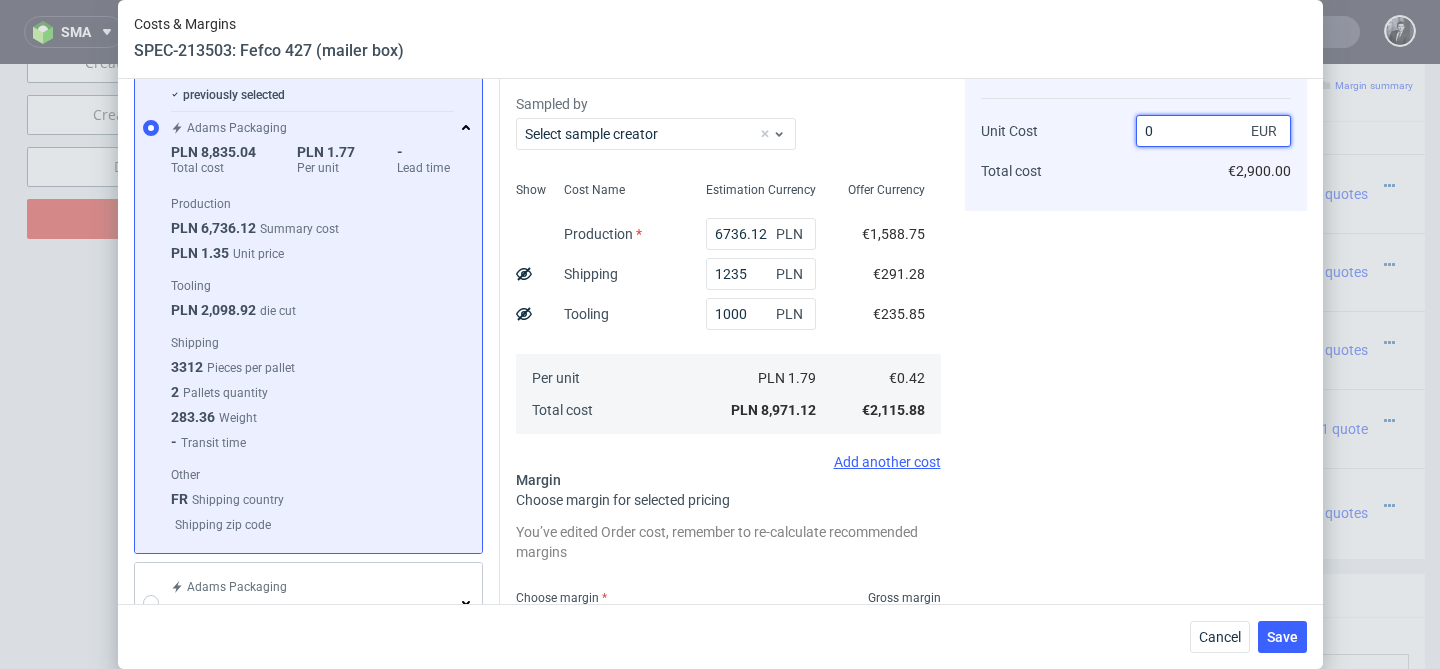 type on "0." 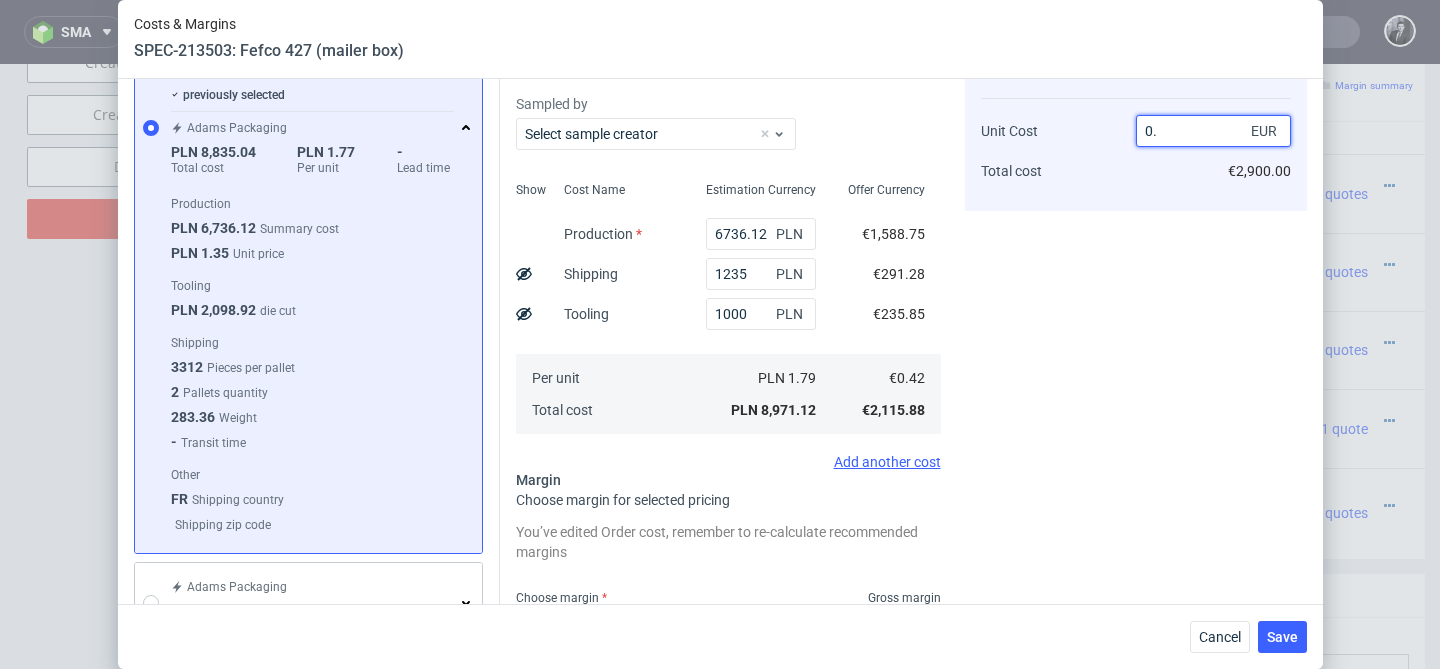 type on "-Infinity" 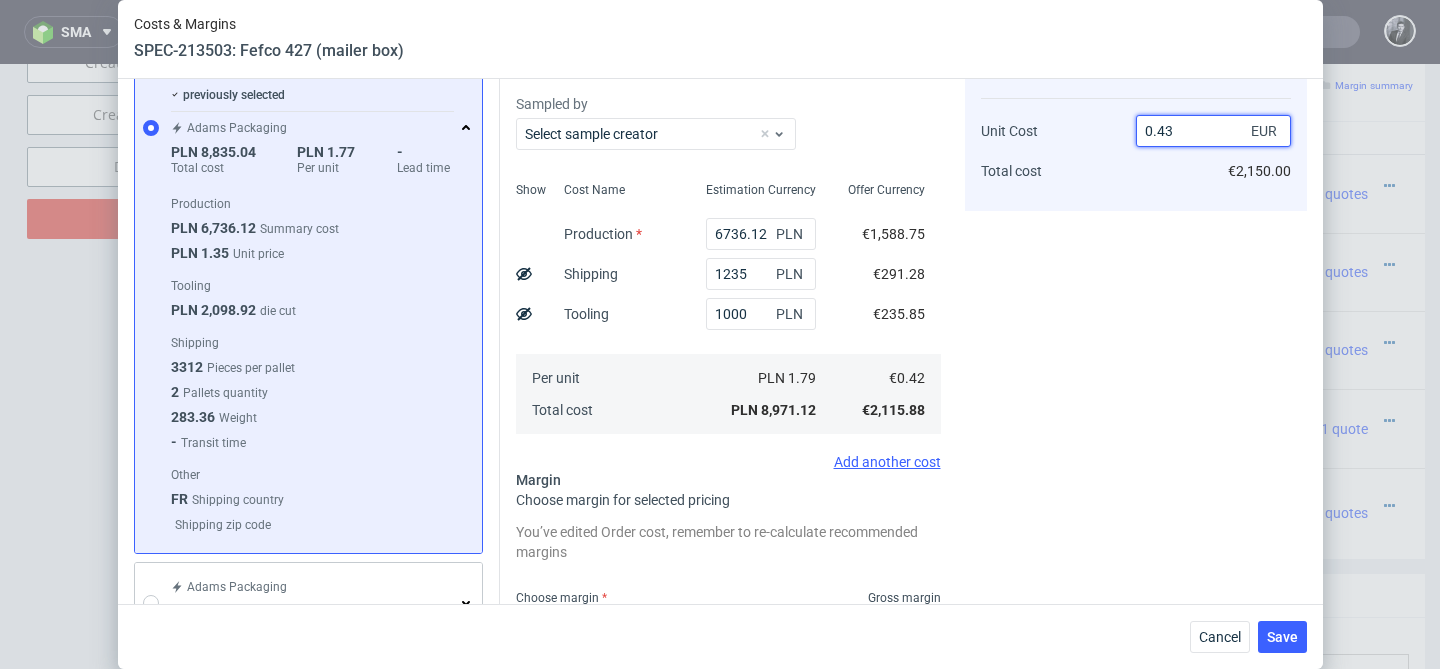 type on "0.435" 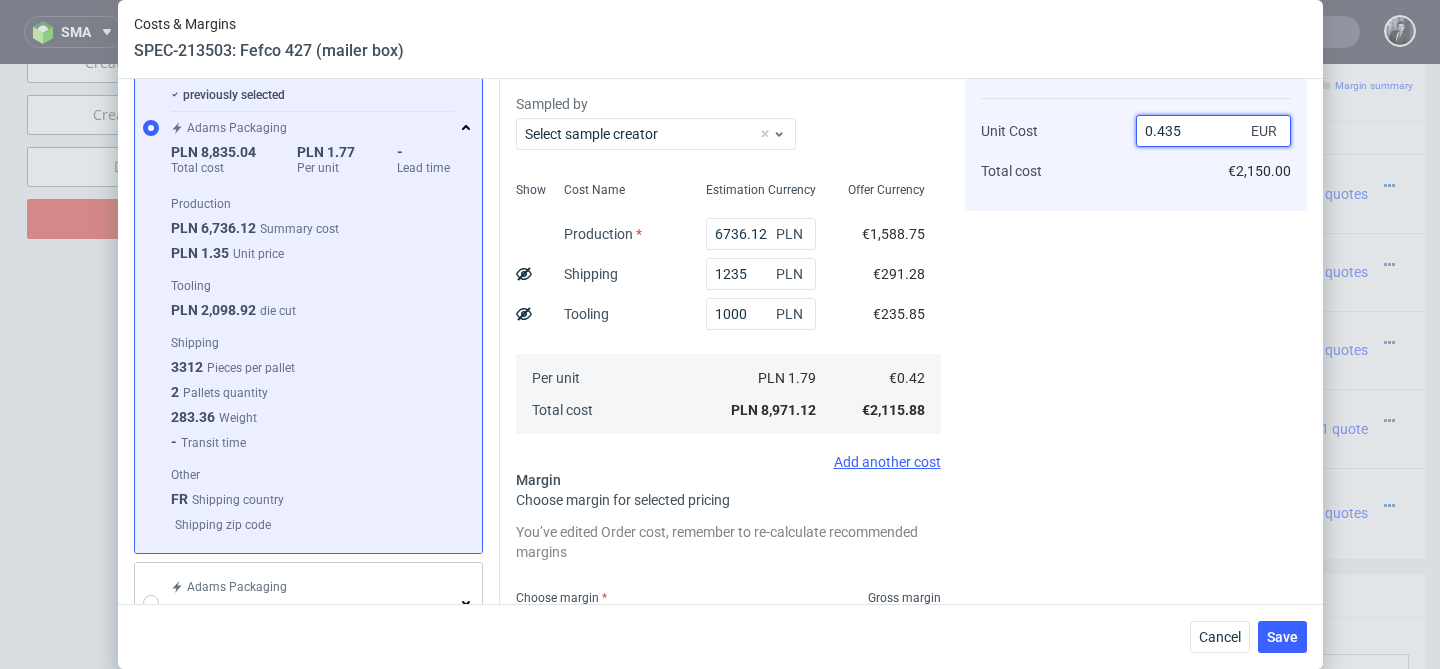 type on "3.4482758620689653" 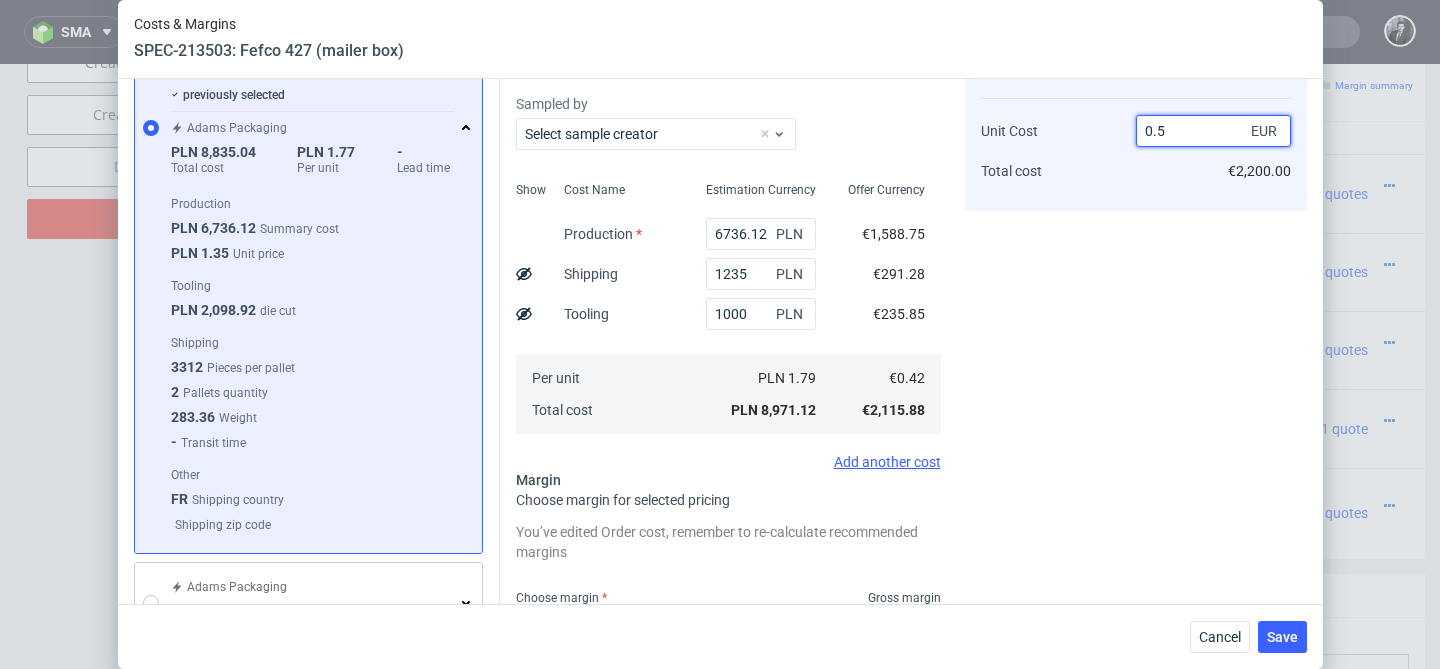 type on "0.53" 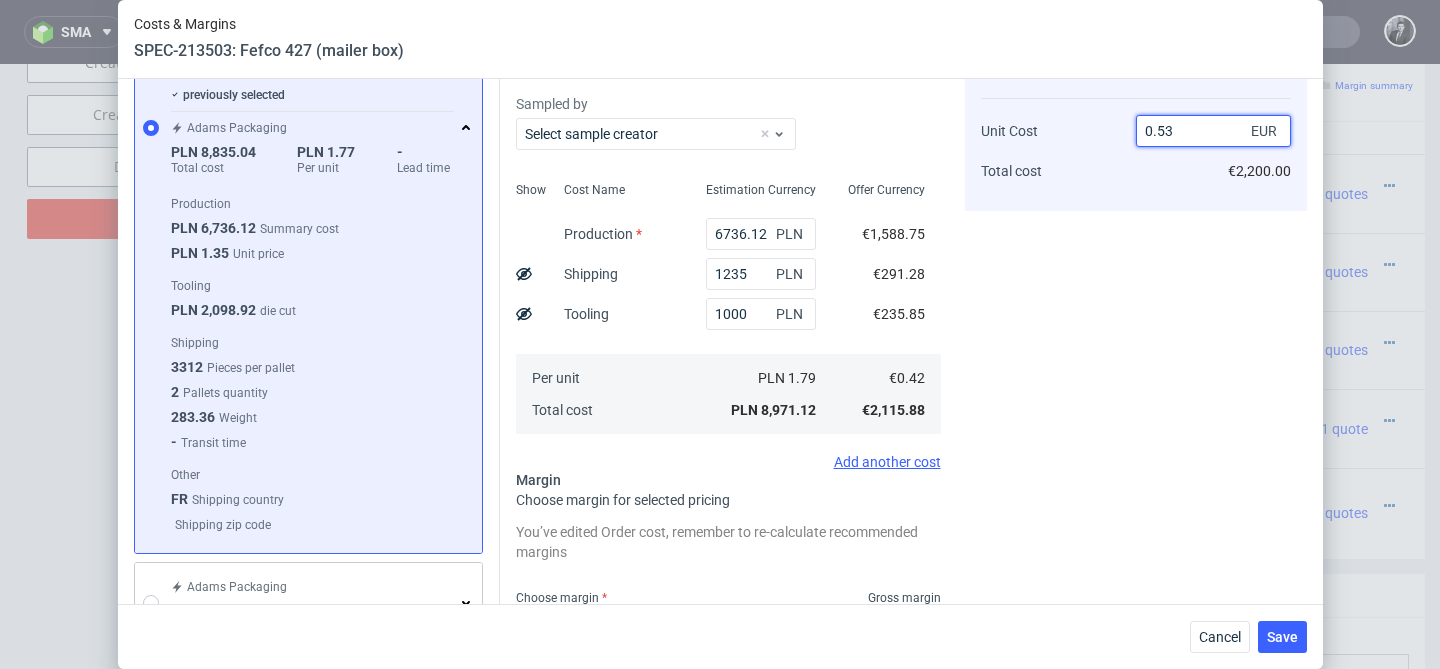 type on "20.754716981132077" 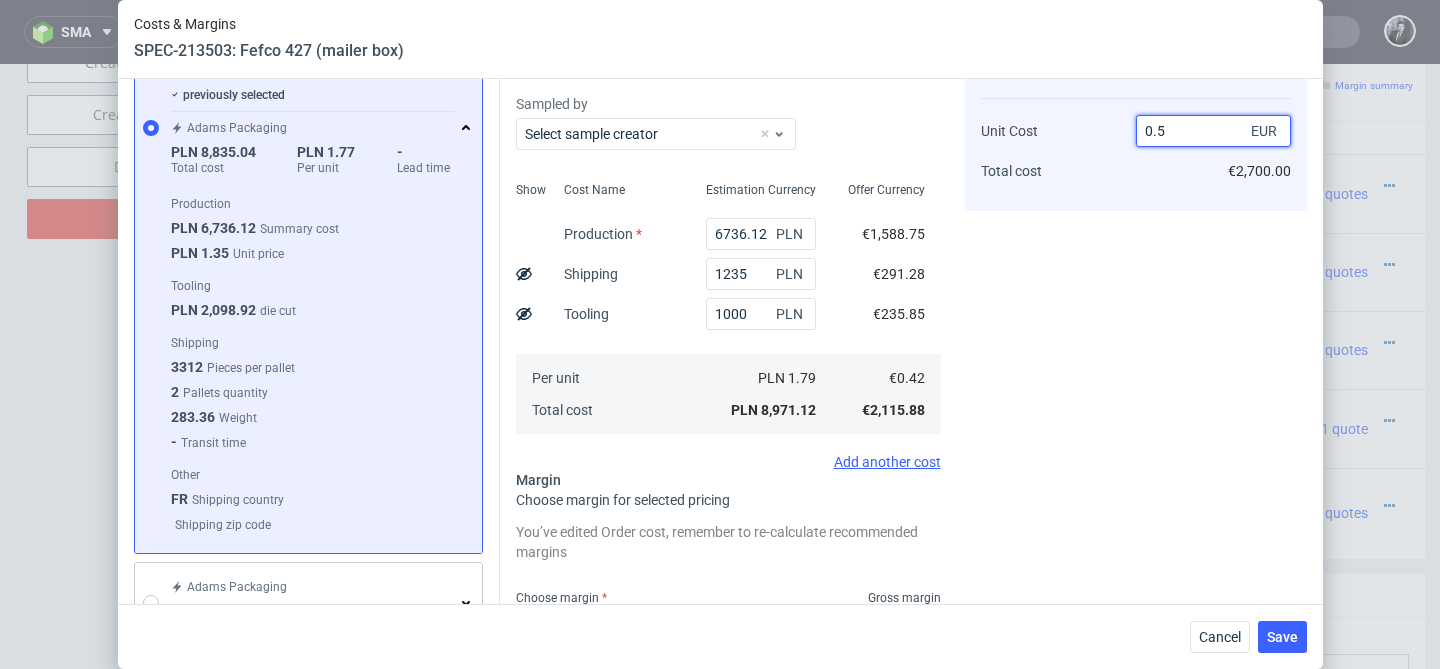 type on "0.54" 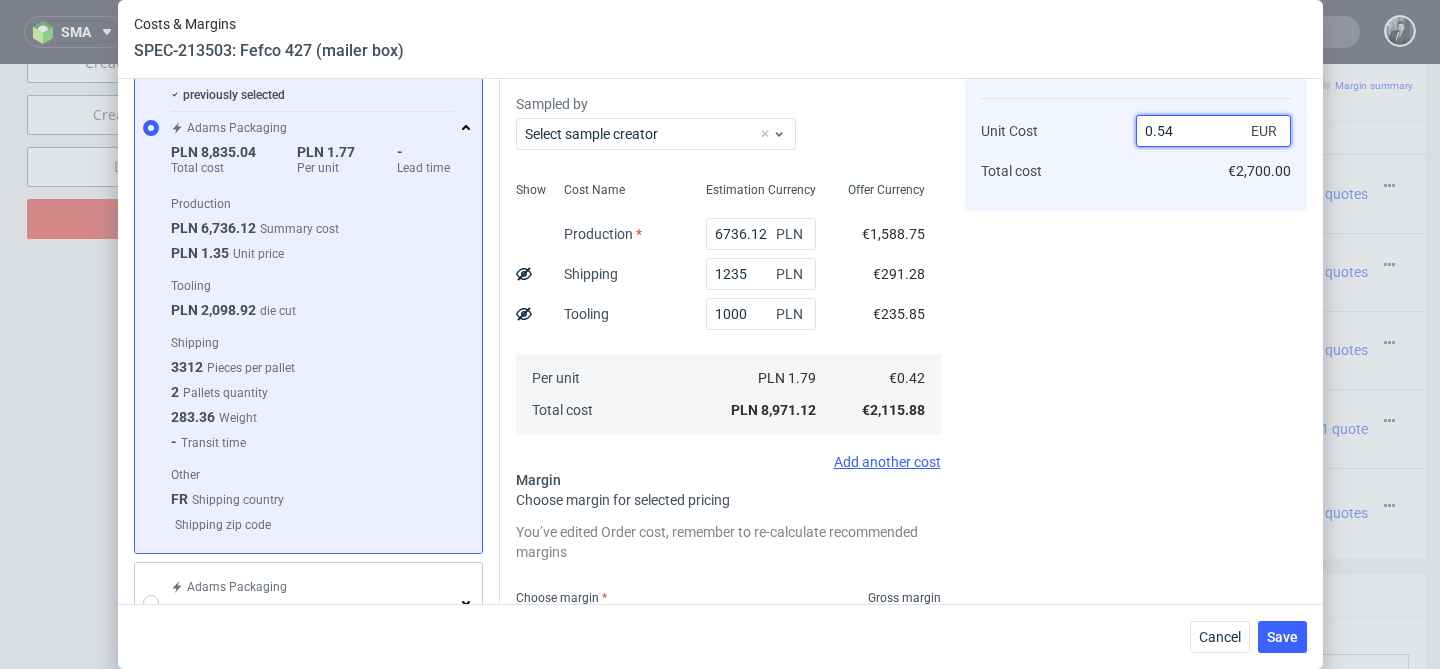 type on "22.22222222222222" 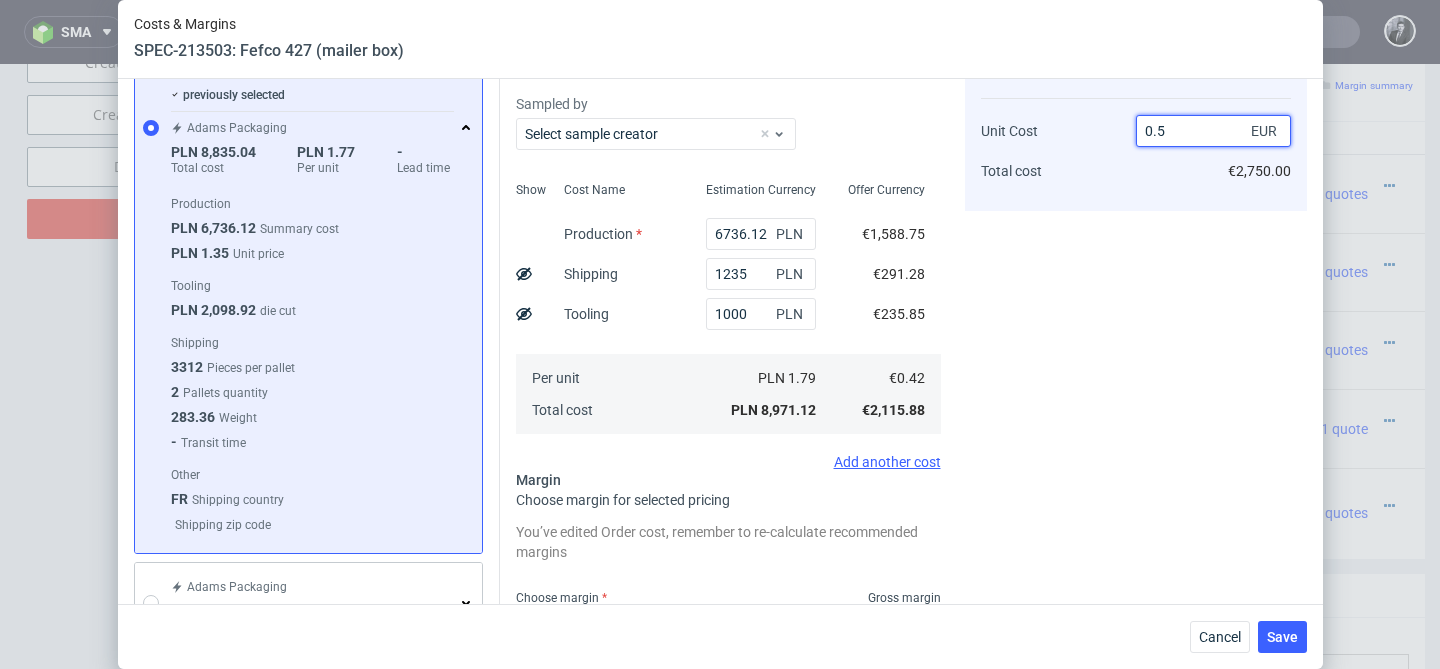 type on "0.53" 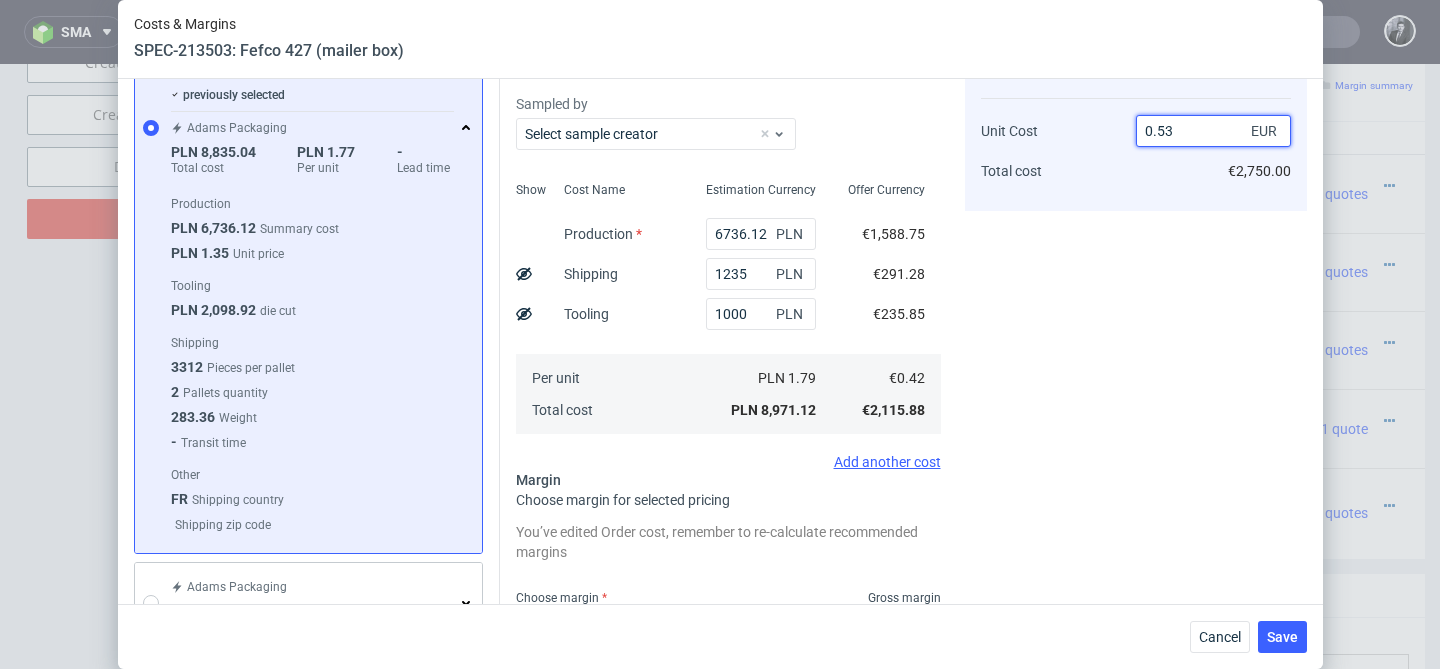 type on "20.754716981132077" 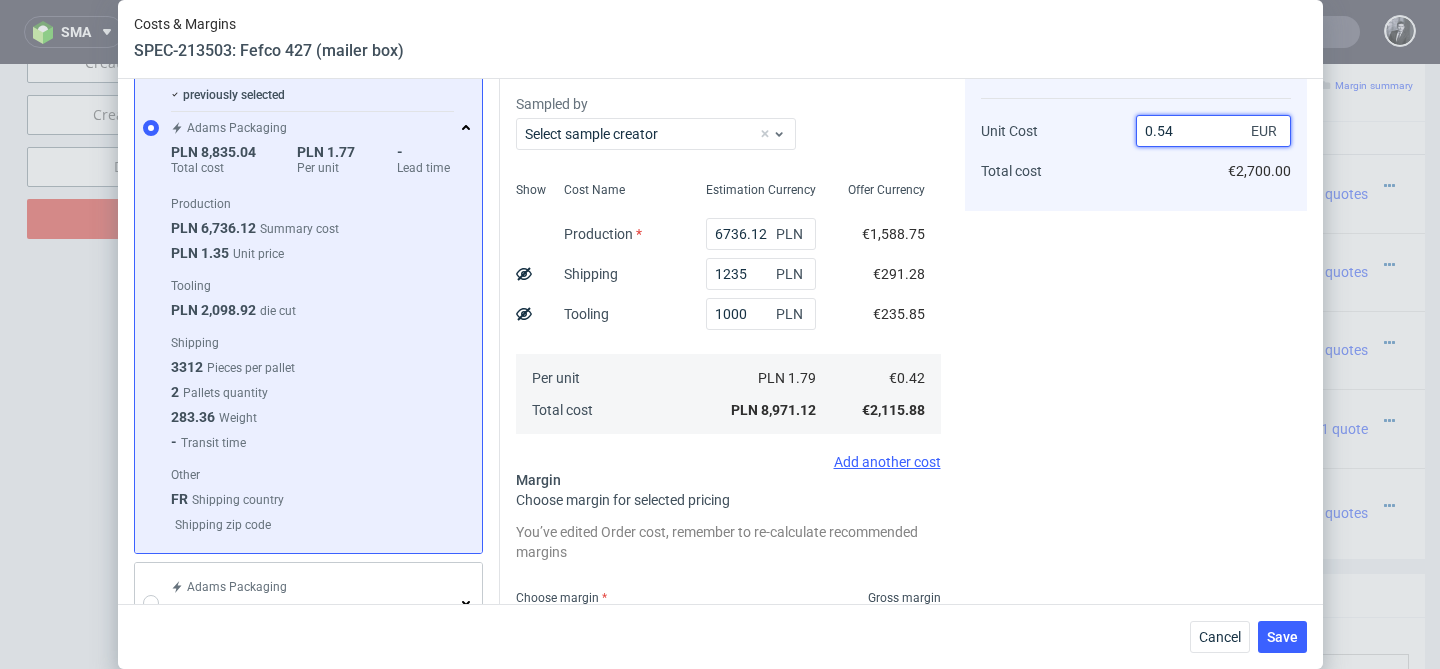 type on "0.54" 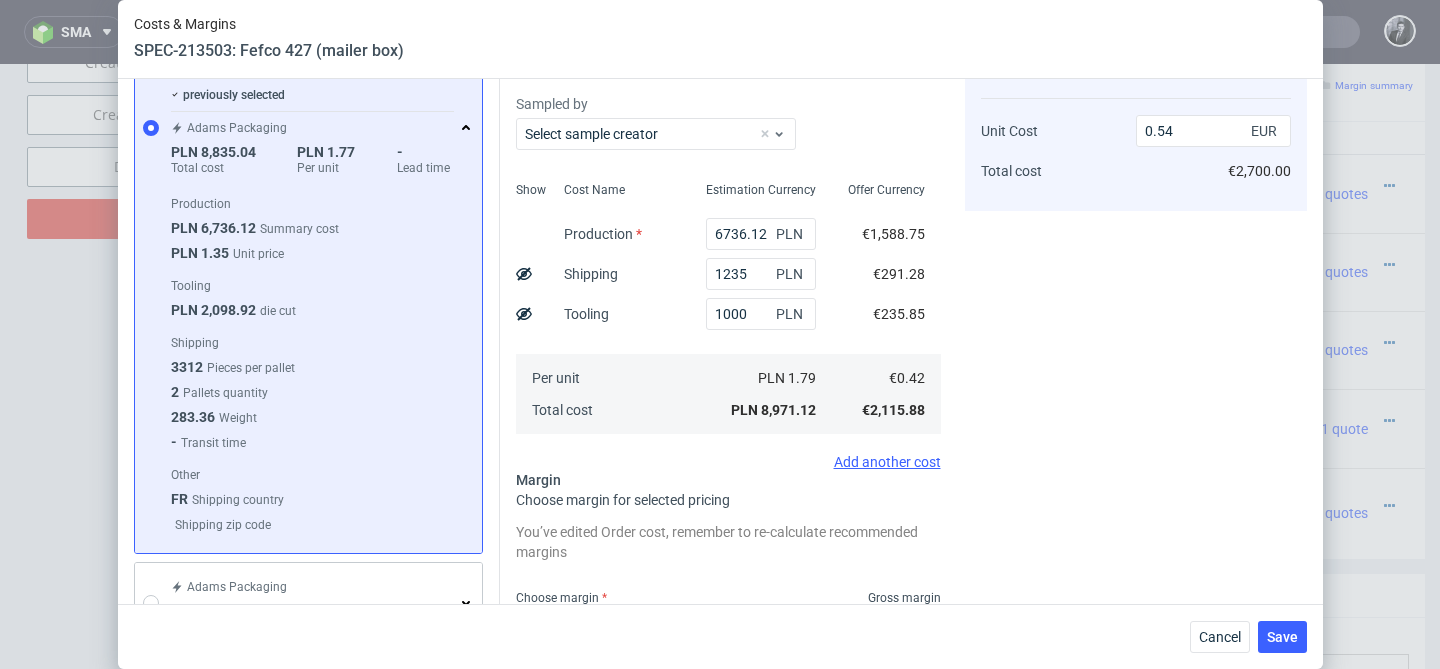 click on "Cost displayed to the customer Unit Cost Total cost 0.54 EUR €2,700.00" at bounding box center (1136, 506) 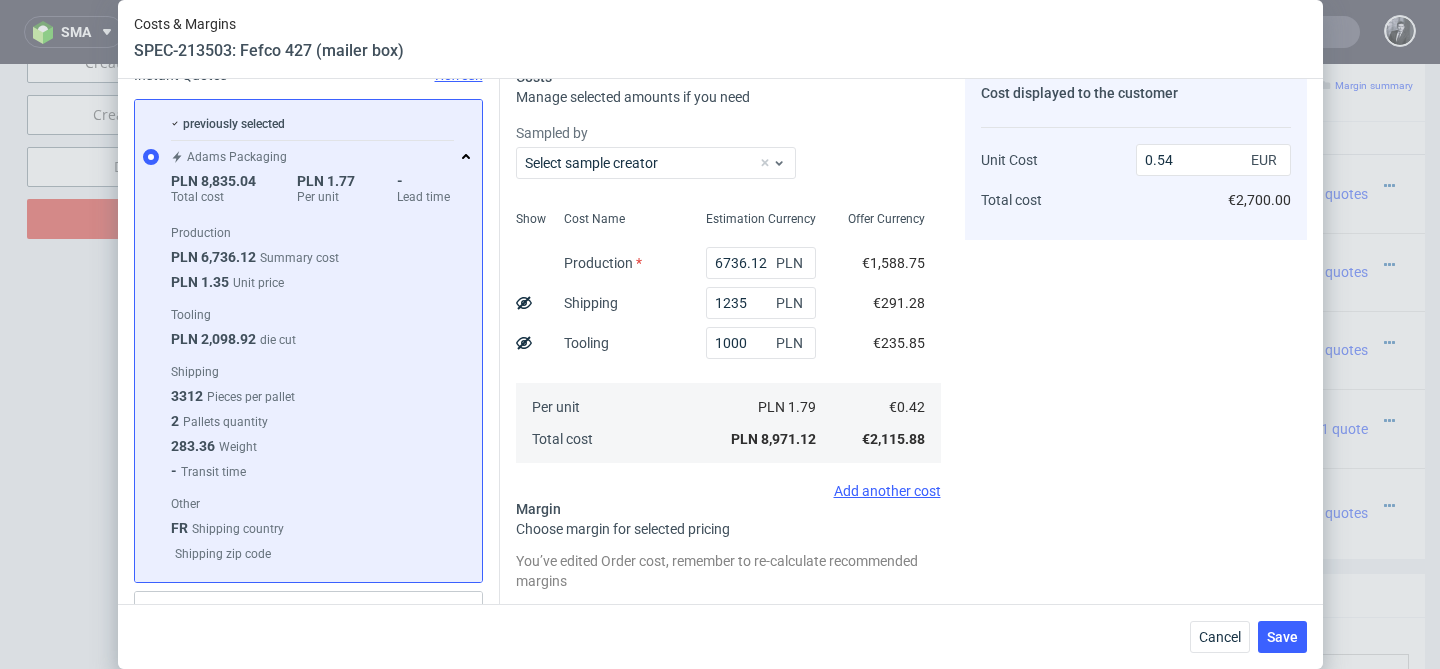 scroll, scrollTop: 93, scrollLeft: 0, axis: vertical 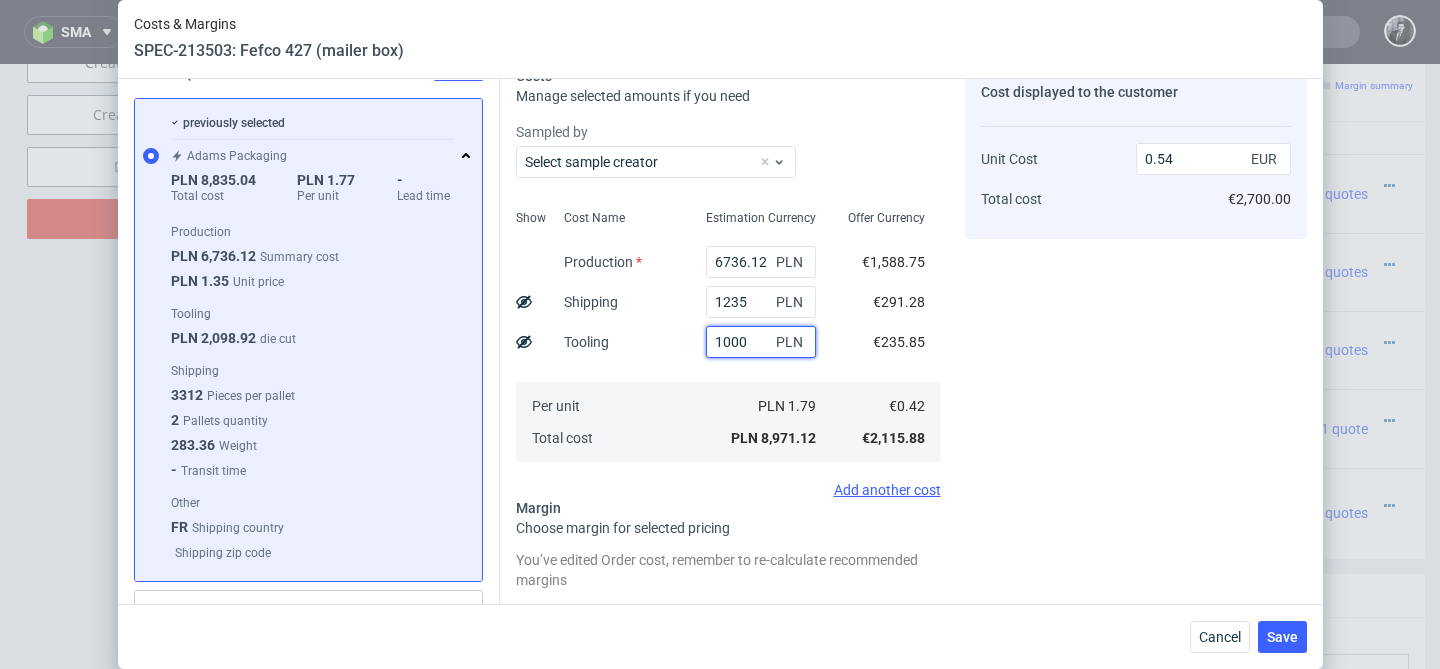 drag, startPoint x: 751, startPoint y: 338, endPoint x: 704, endPoint y: 338, distance: 47 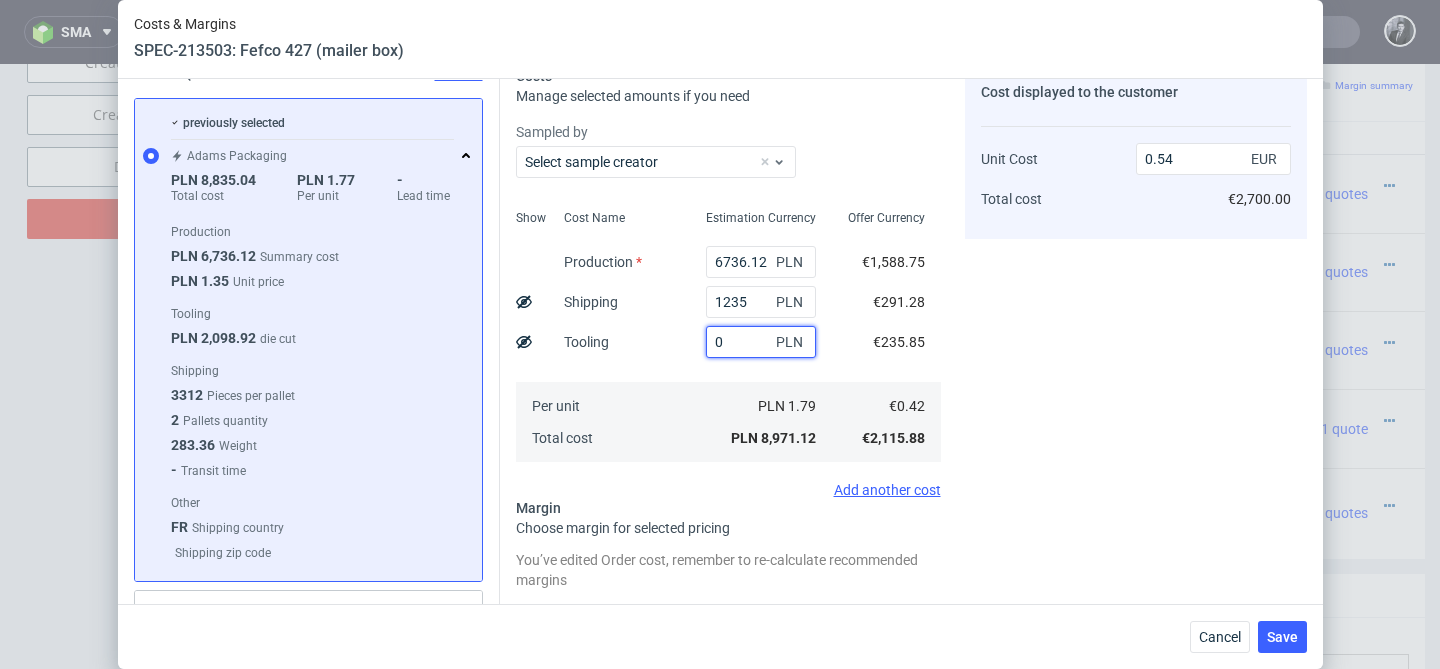type 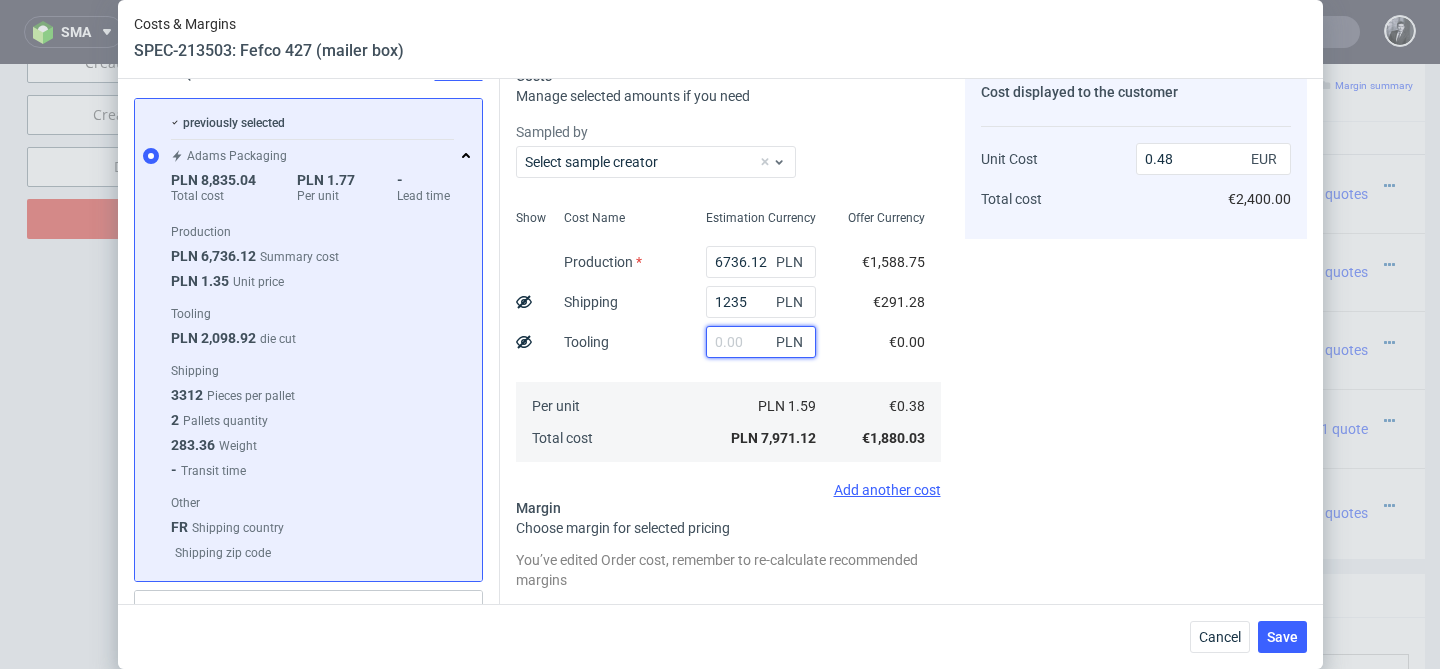 type 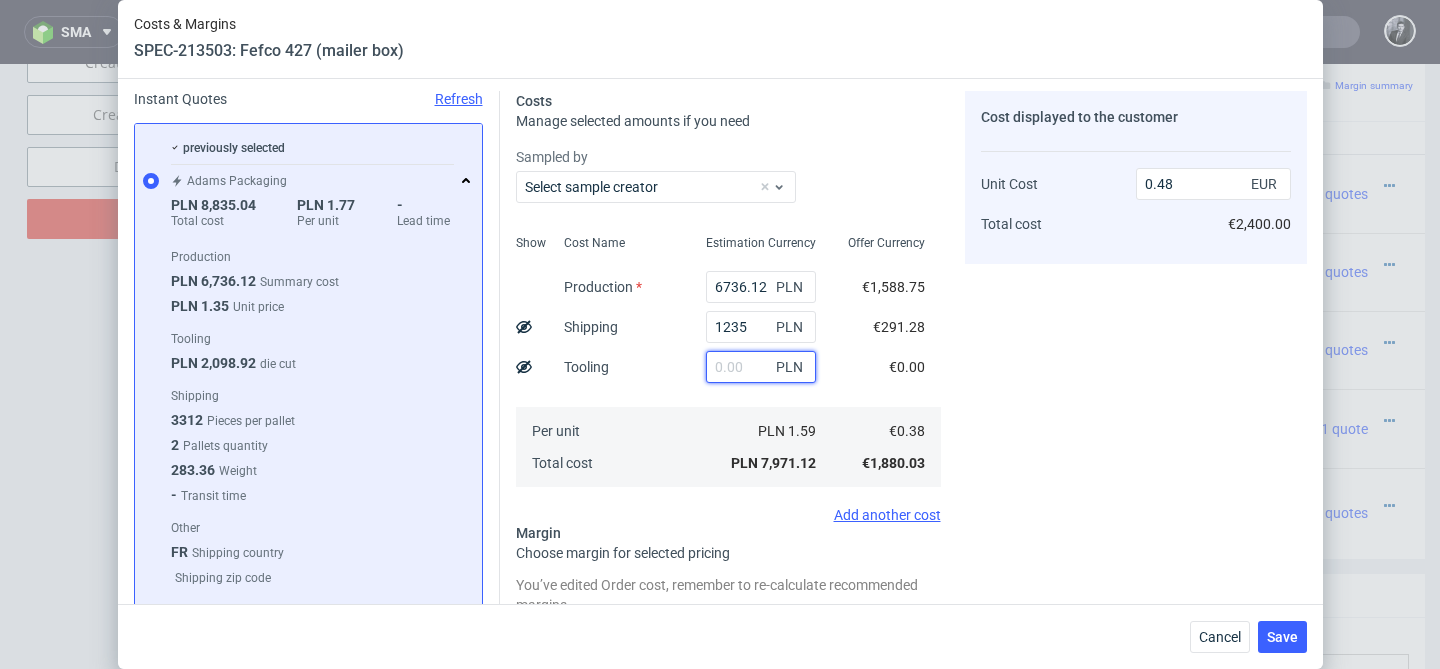 scroll, scrollTop: 66, scrollLeft: 0, axis: vertical 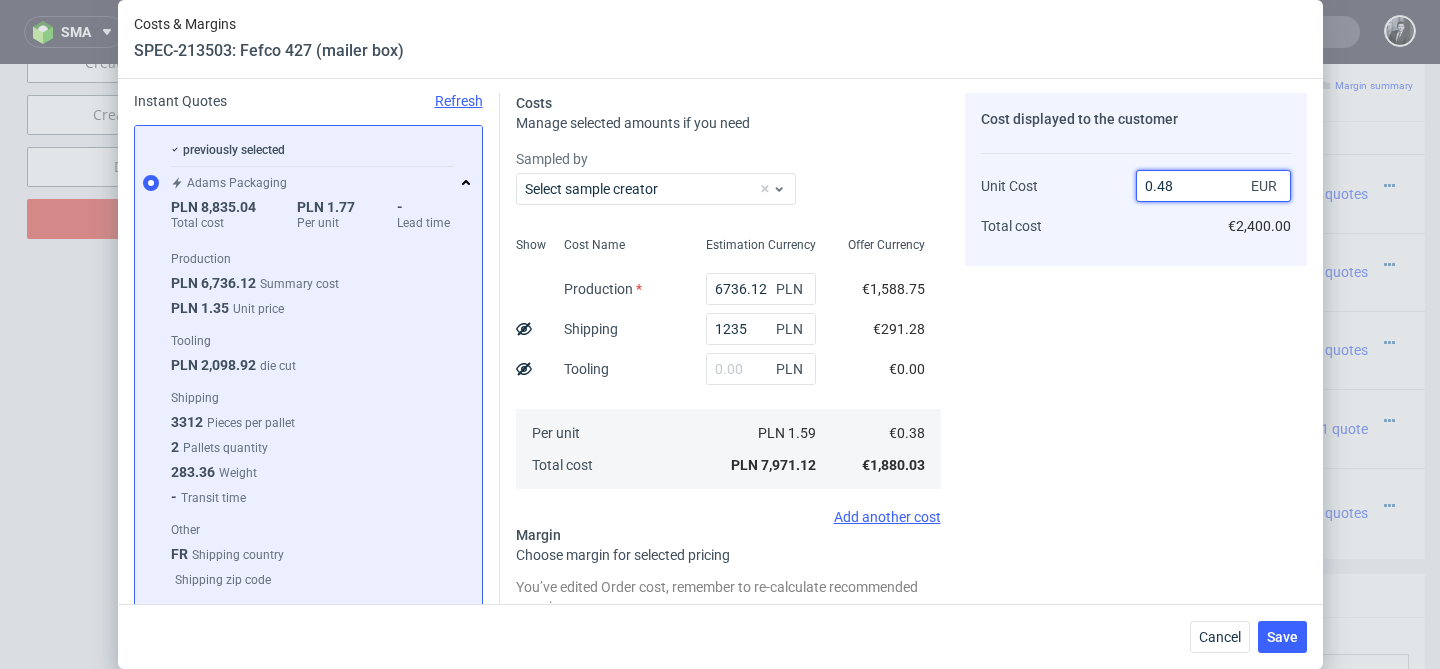 click on "0.48" at bounding box center [1213, 186] 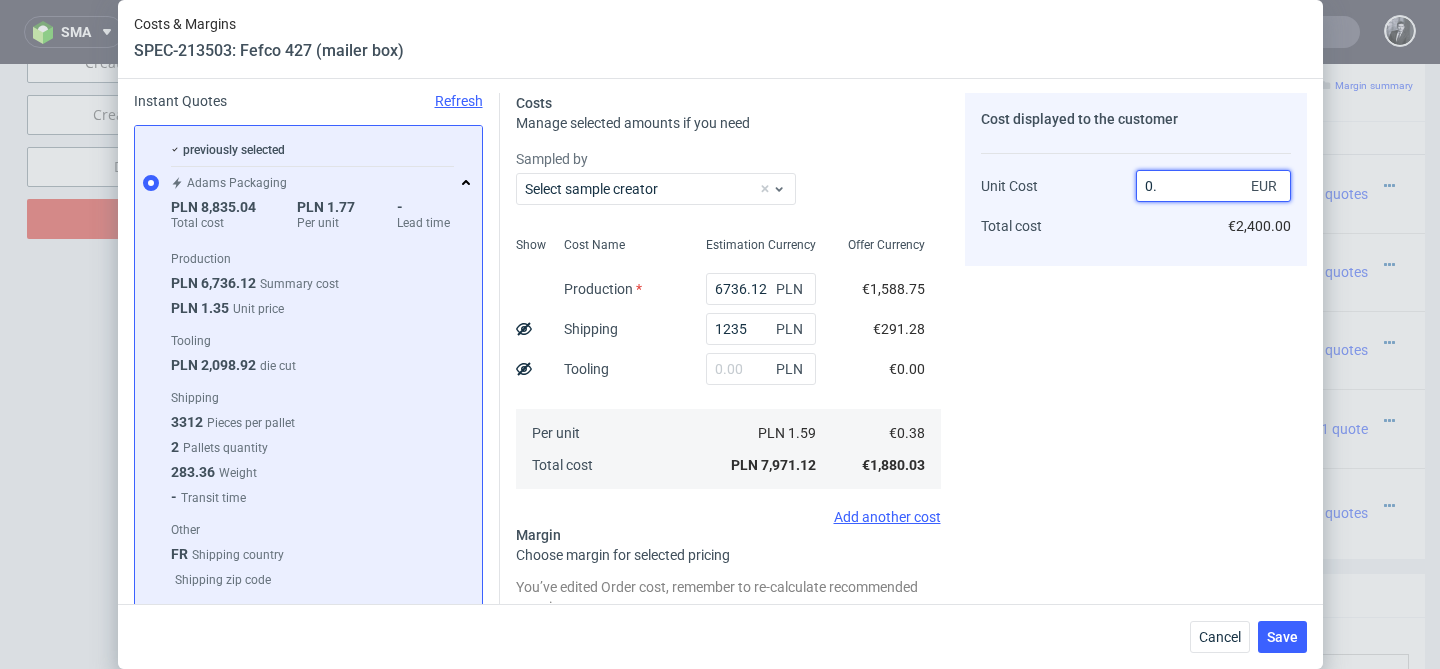 type on "0.5" 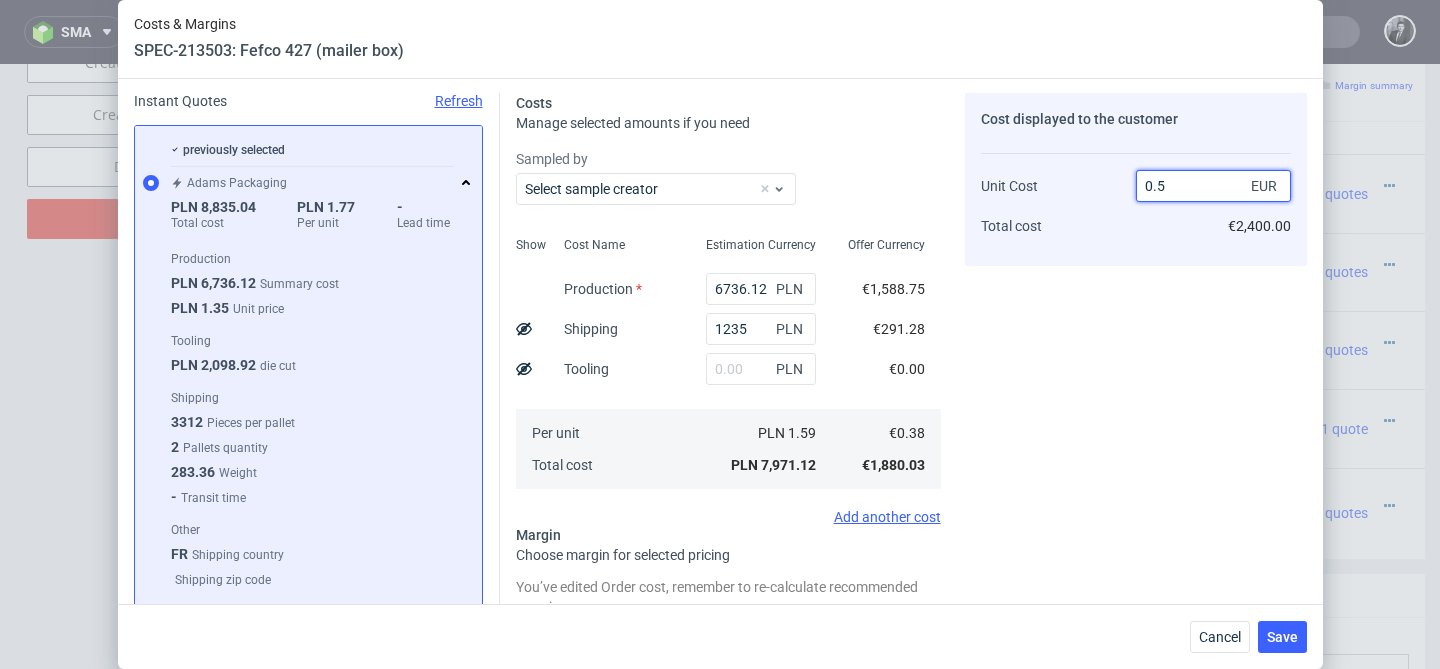 type on "24" 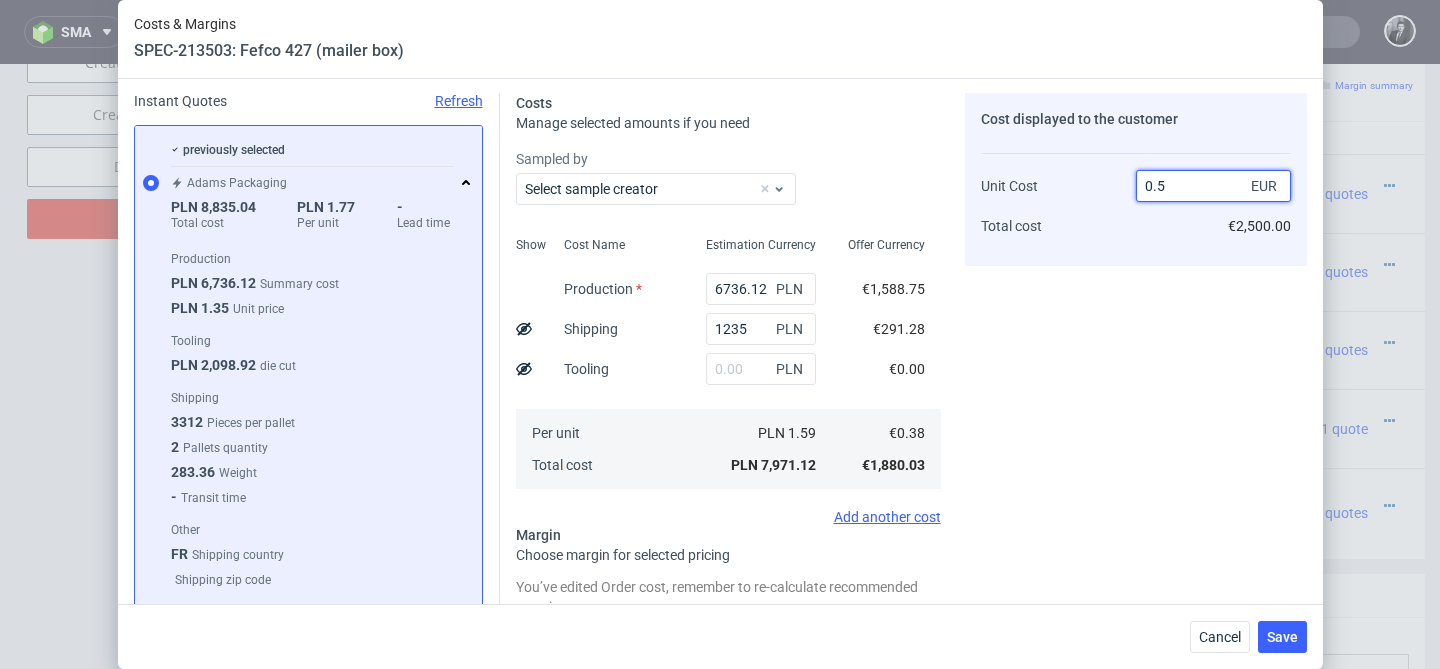 type on "0.53" 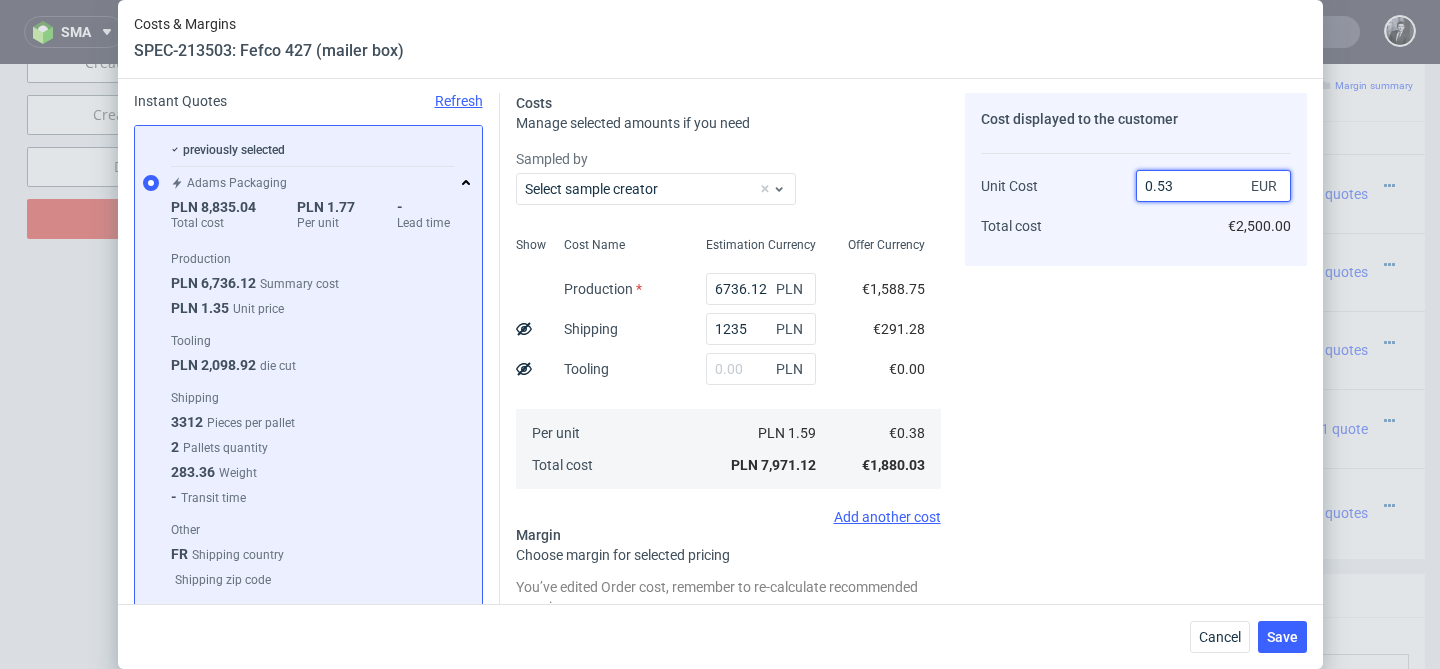 type on "28.30188679245283" 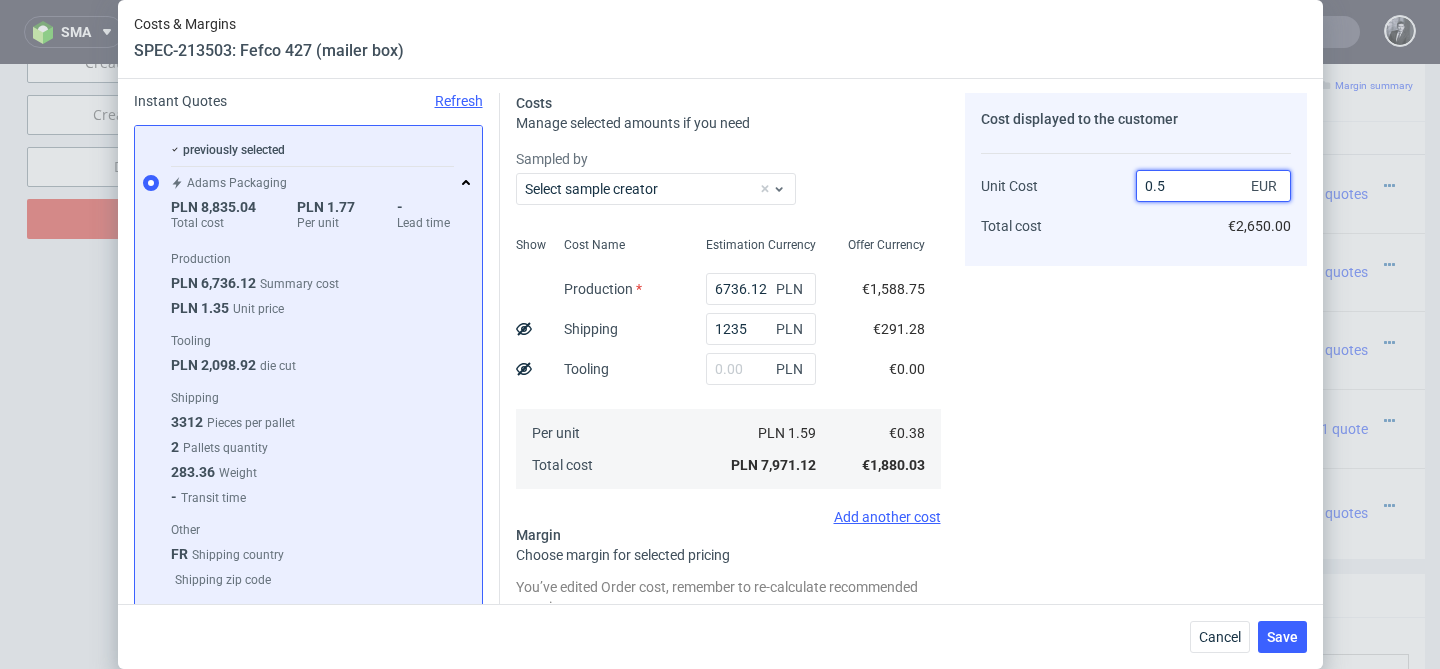 type on "0.54" 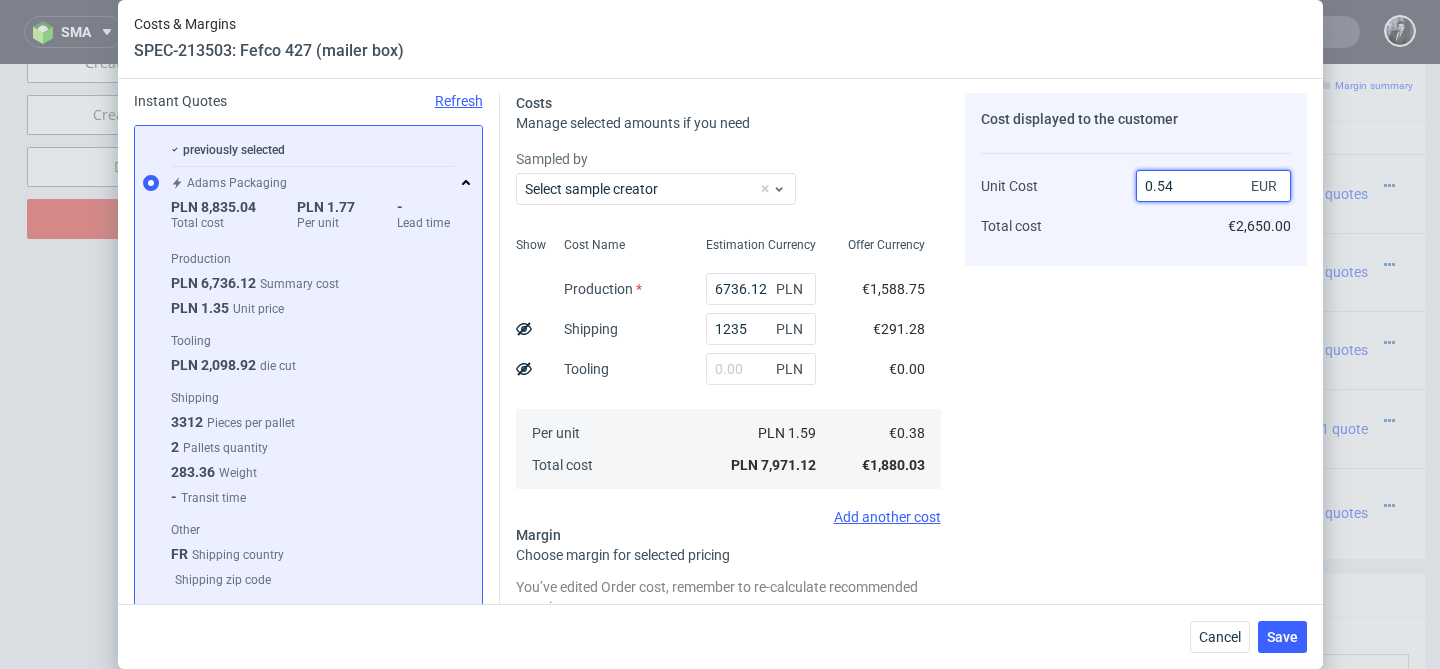 type on "29.629629629629626" 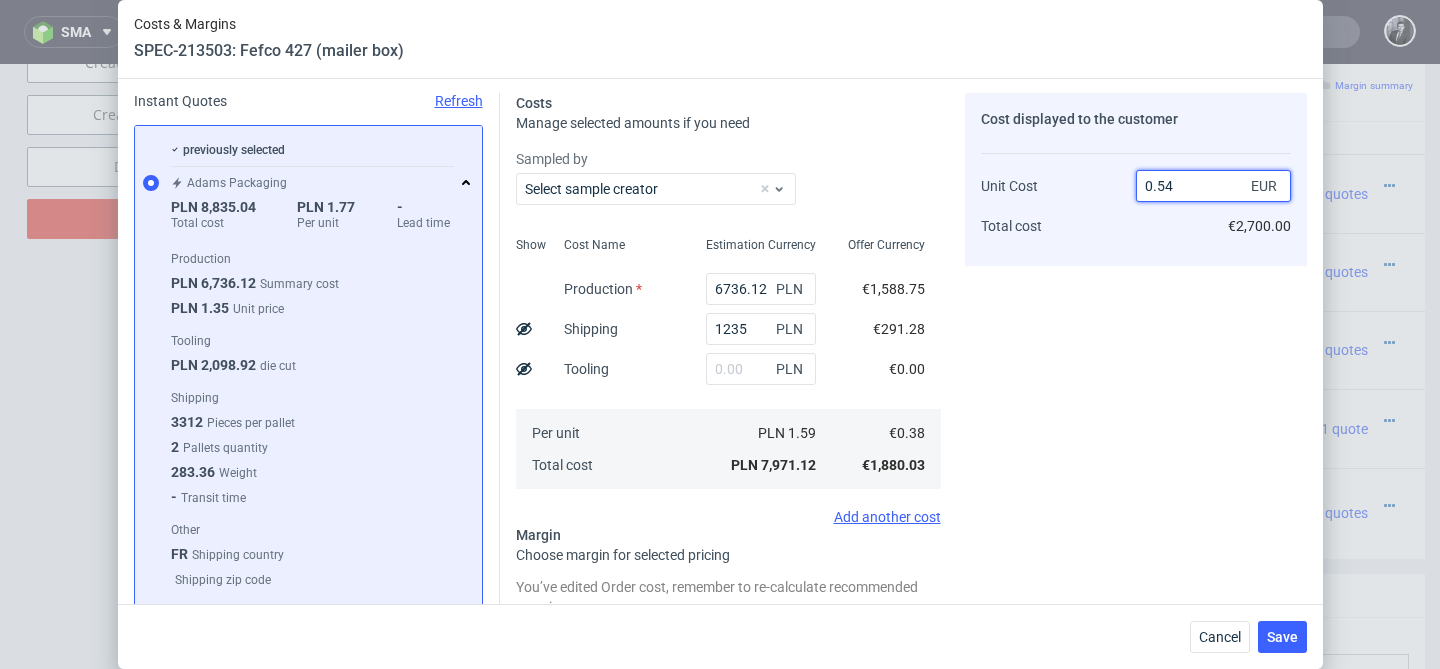 type on "0.54" 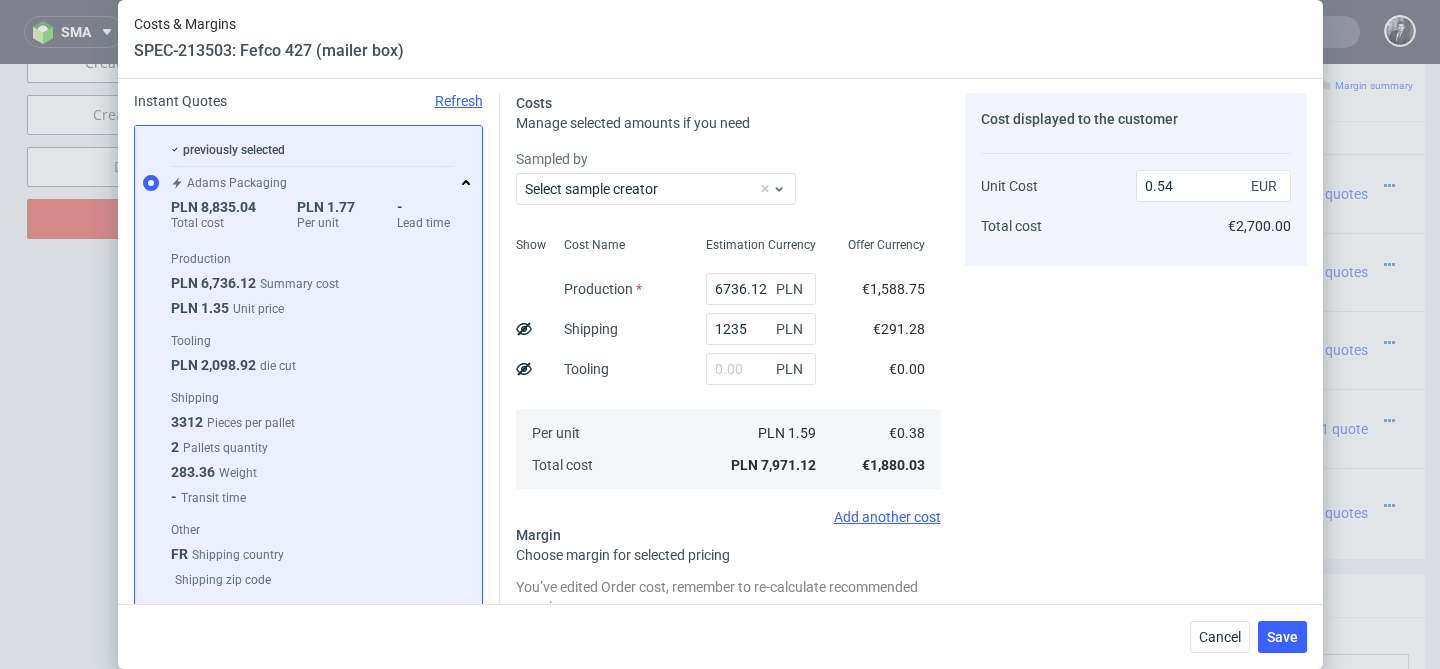 click on "Cost displayed to the customer Unit Cost Total cost 0.54 EUR €2,700.00" at bounding box center (1136, 561) 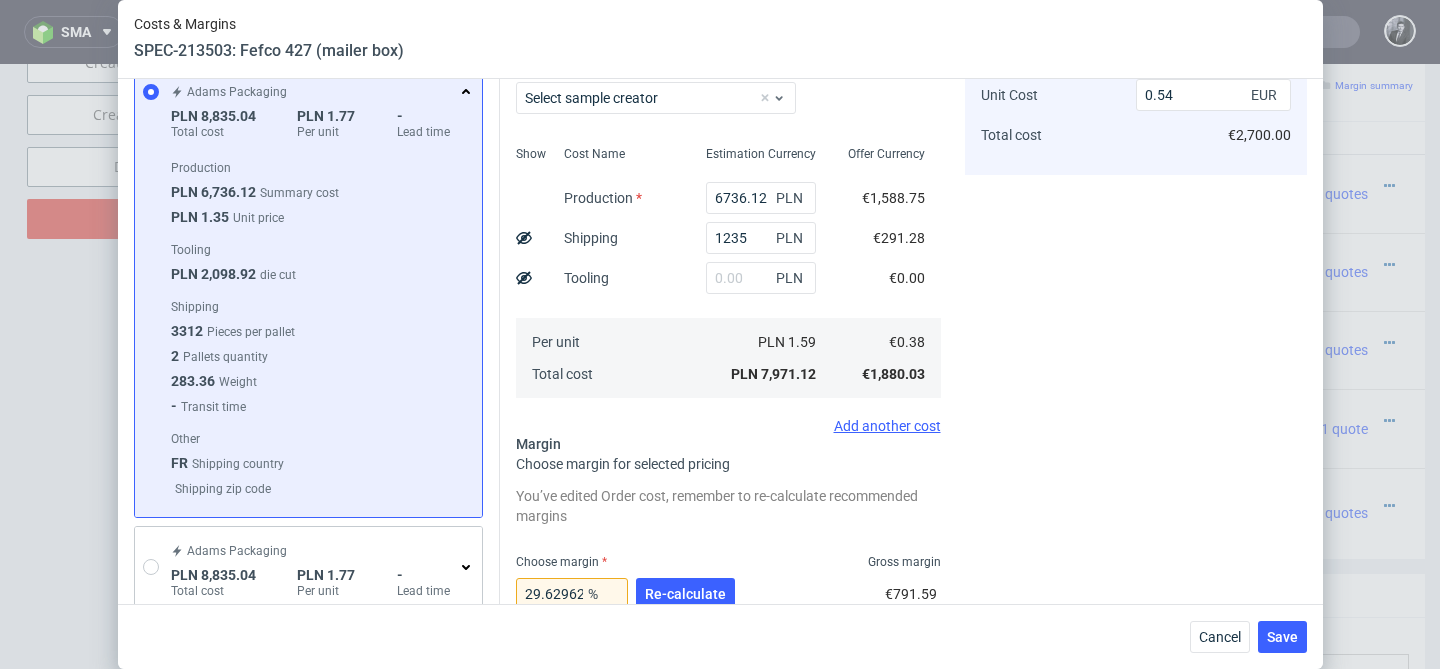 scroll, scrollTop: 153, scrollLeft: 0, axis: vertical 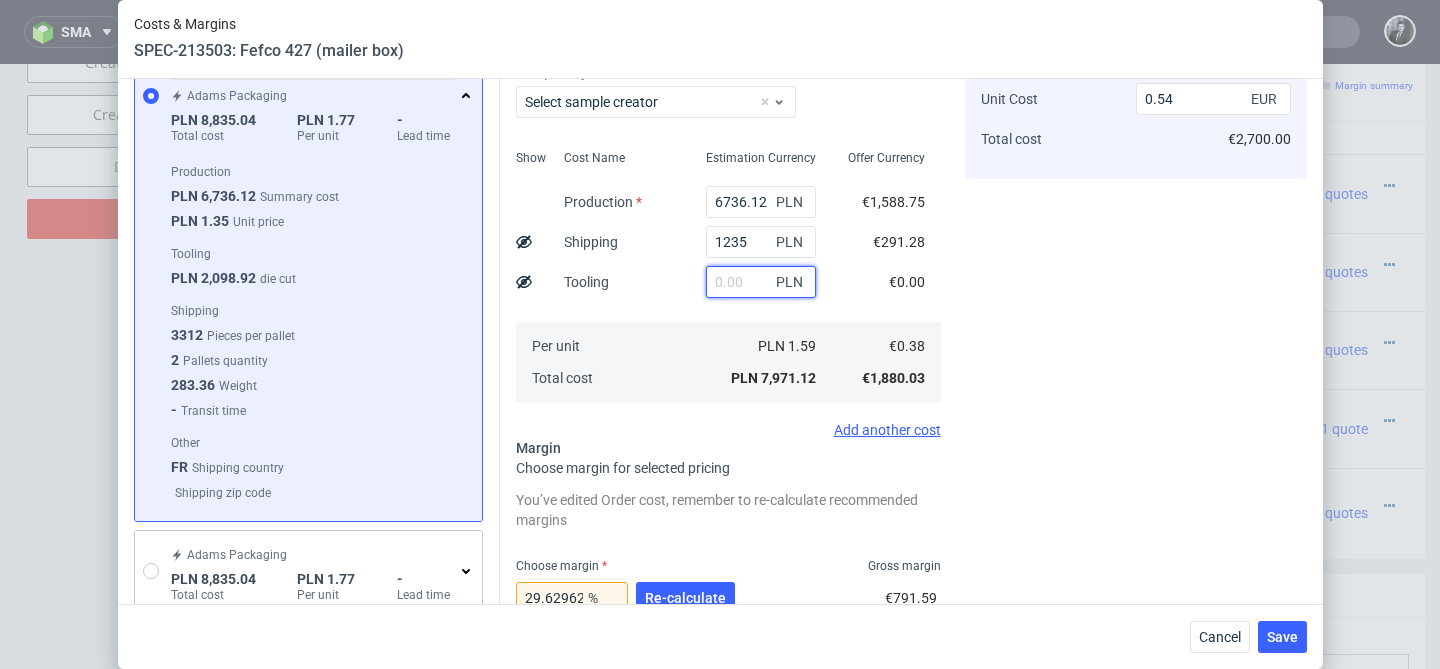 click at bounding box center (761, 282) 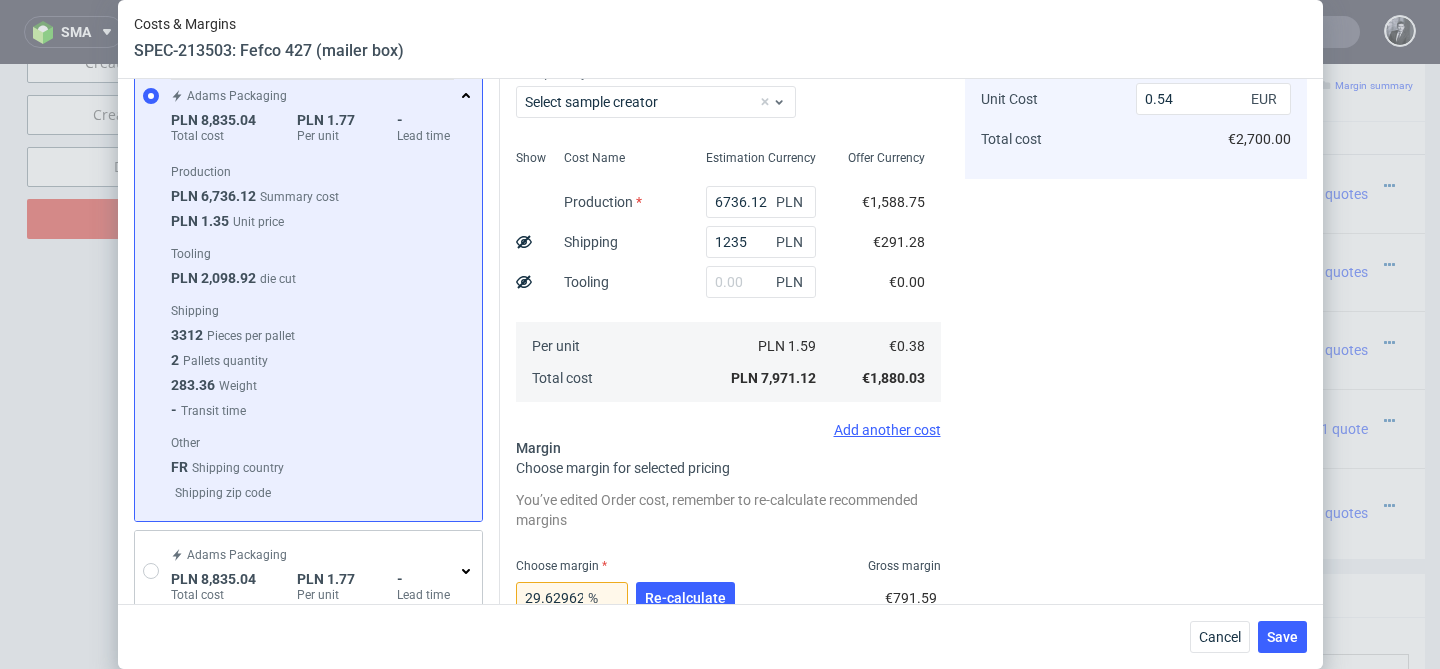 click on "Cost displayed to the customer Unit Cost Total cost 0.54 EUR €2,700.00" at bounding box center [1136, 474] 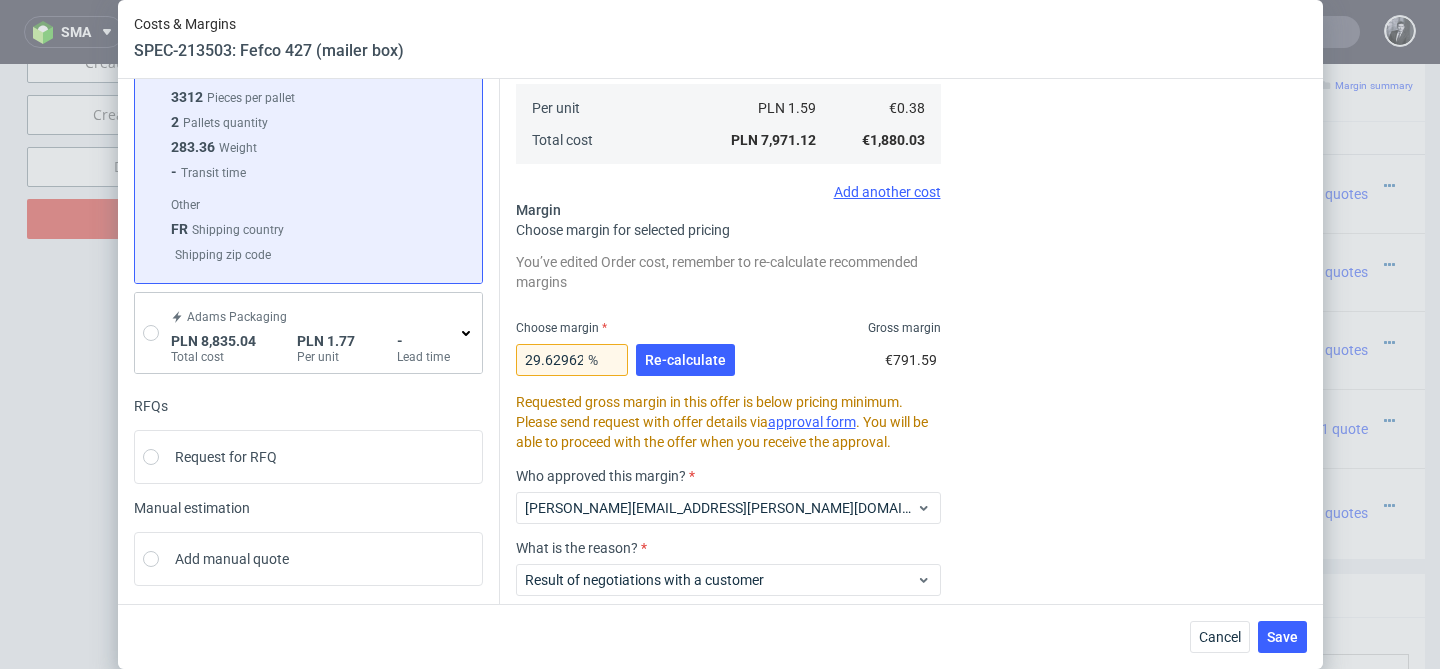 scroll, scrollTop: 430, scrollLeft: 0, axis: vertical 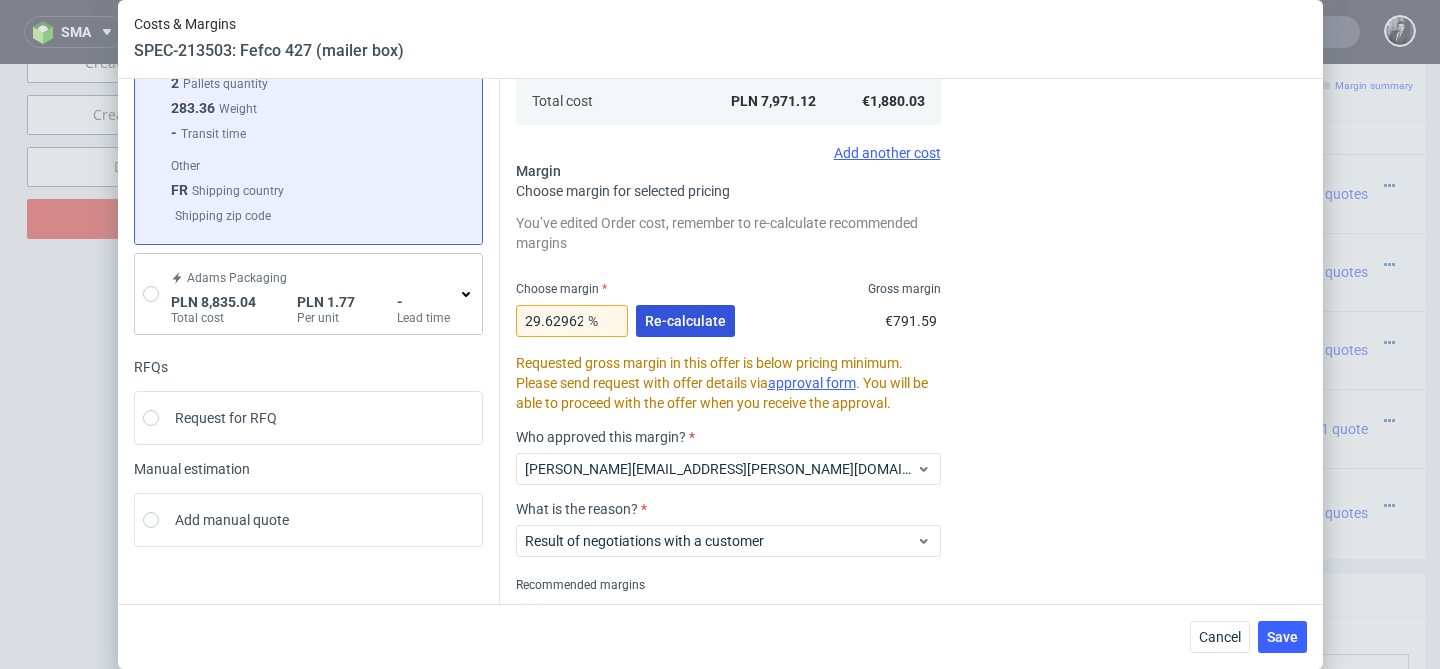 click on "Re-calculate" at bounding box center [685, 321] 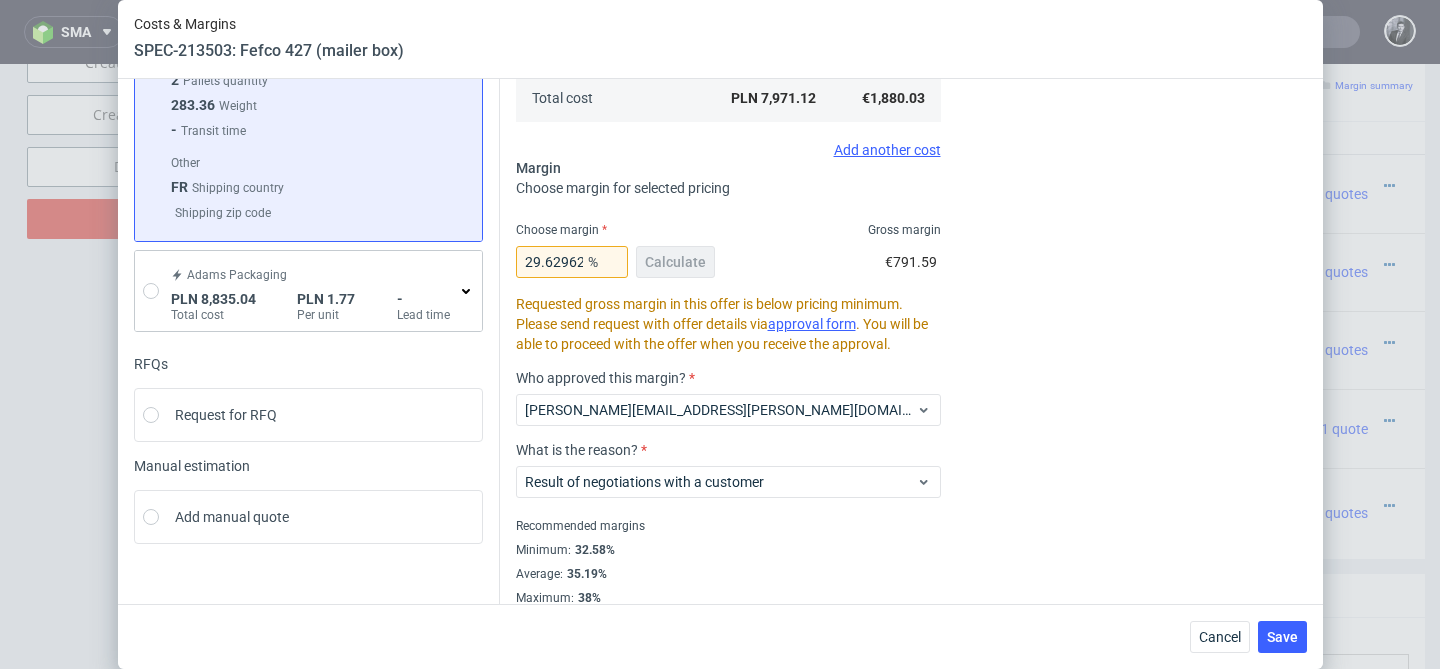 scroll, scrollTop: 451, scrollLeft: 0, axis: vertical 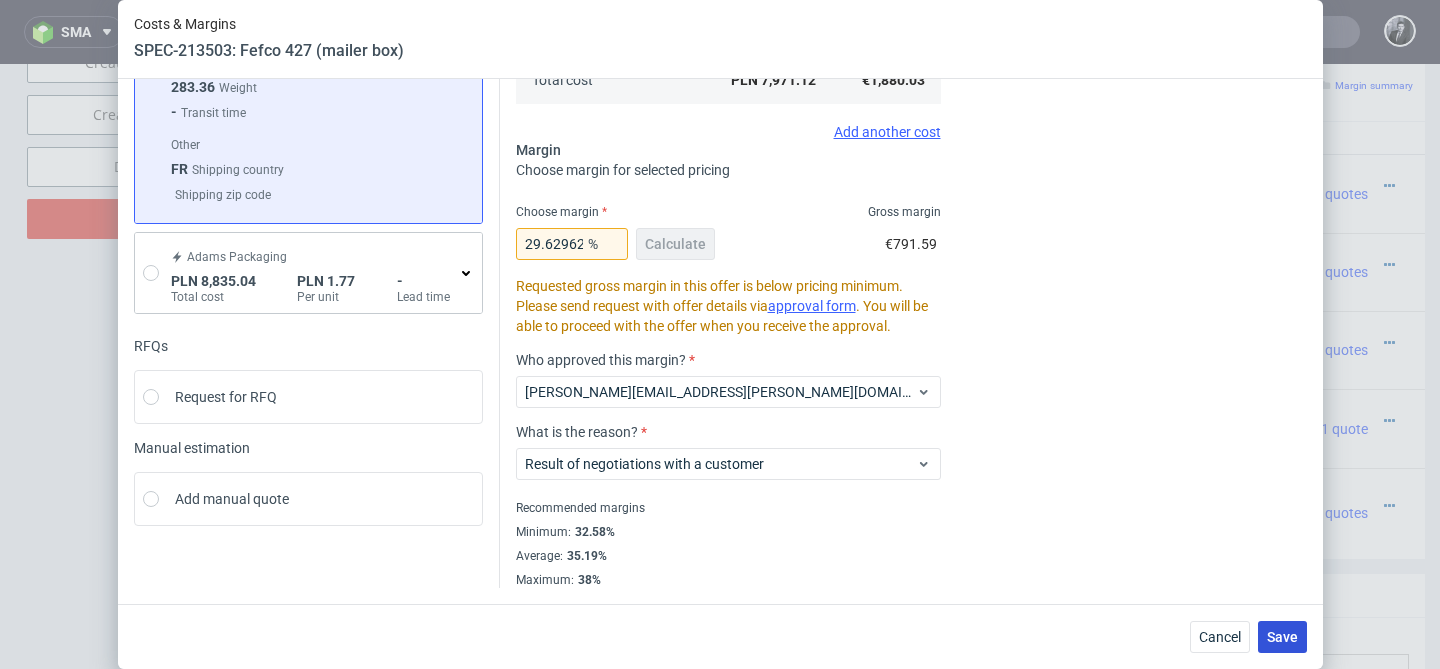 click on "Save" at bounding box center (1282, 637) 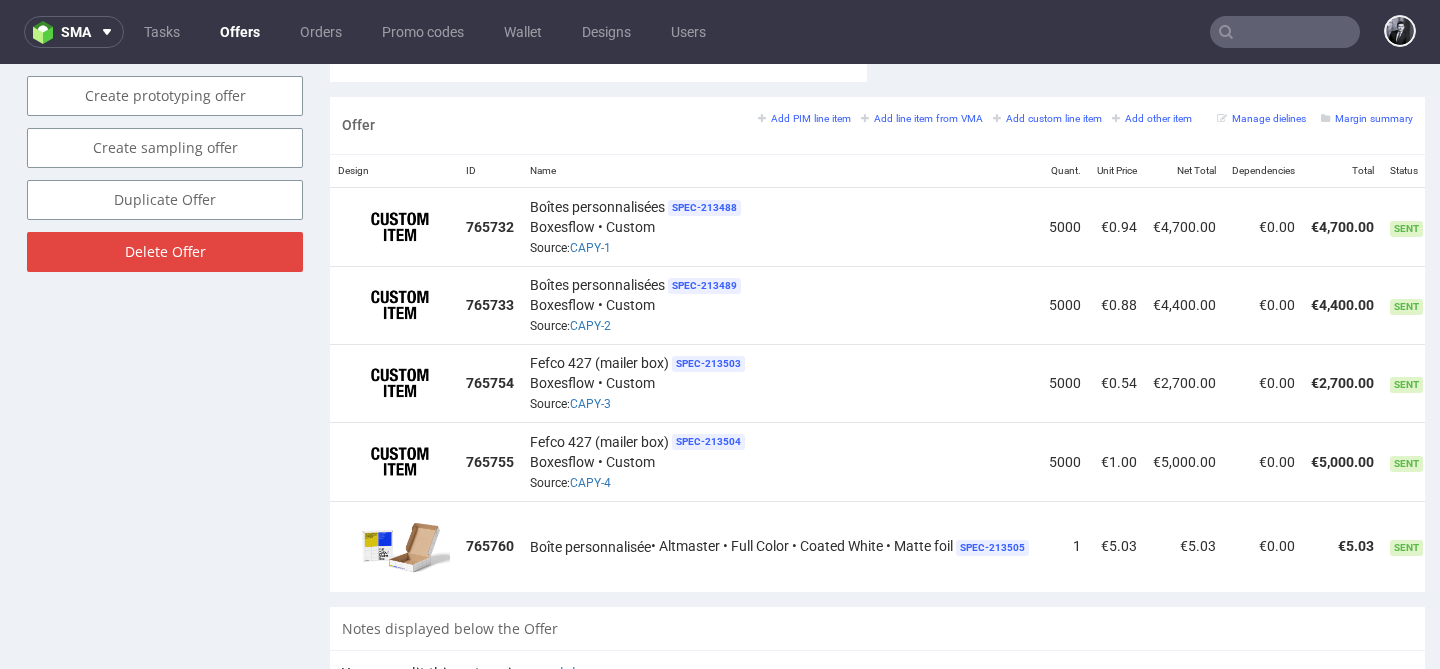 scroll, scrollTop: 1236, scrollLeft: 0, axis: vertical 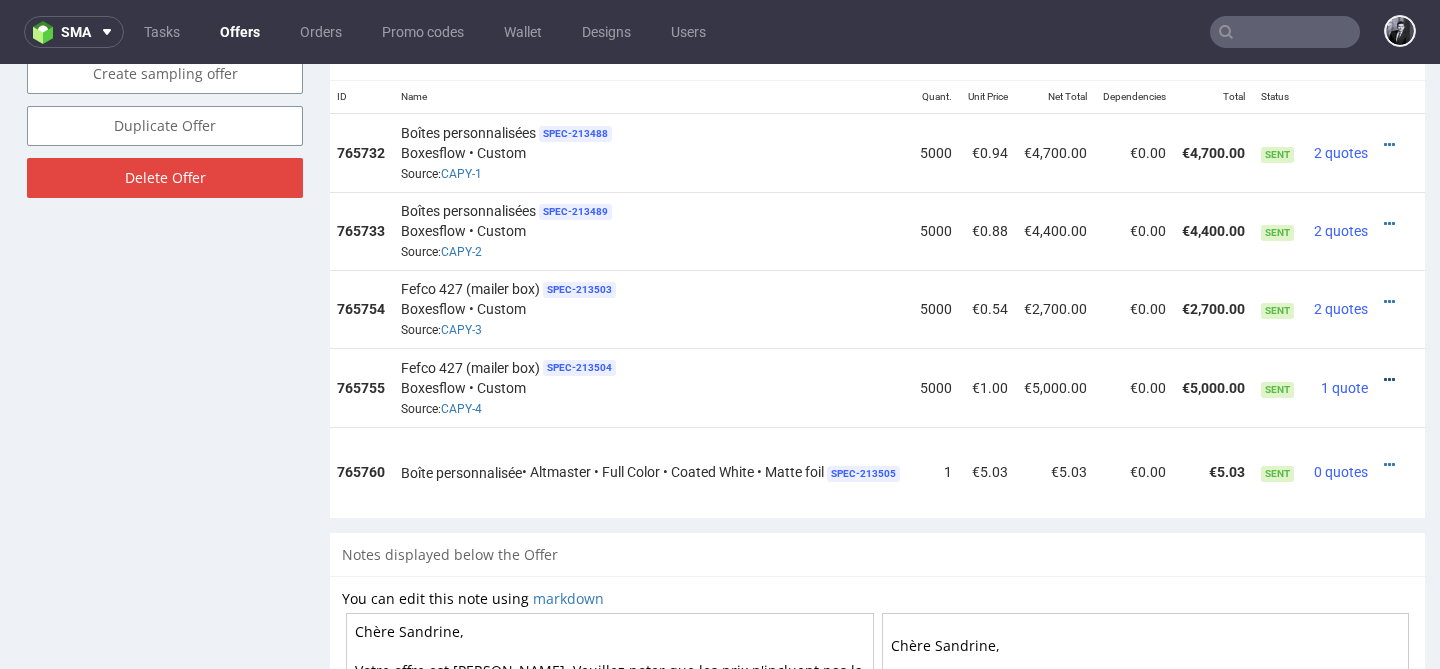 click at bounding box center [1389, 380] 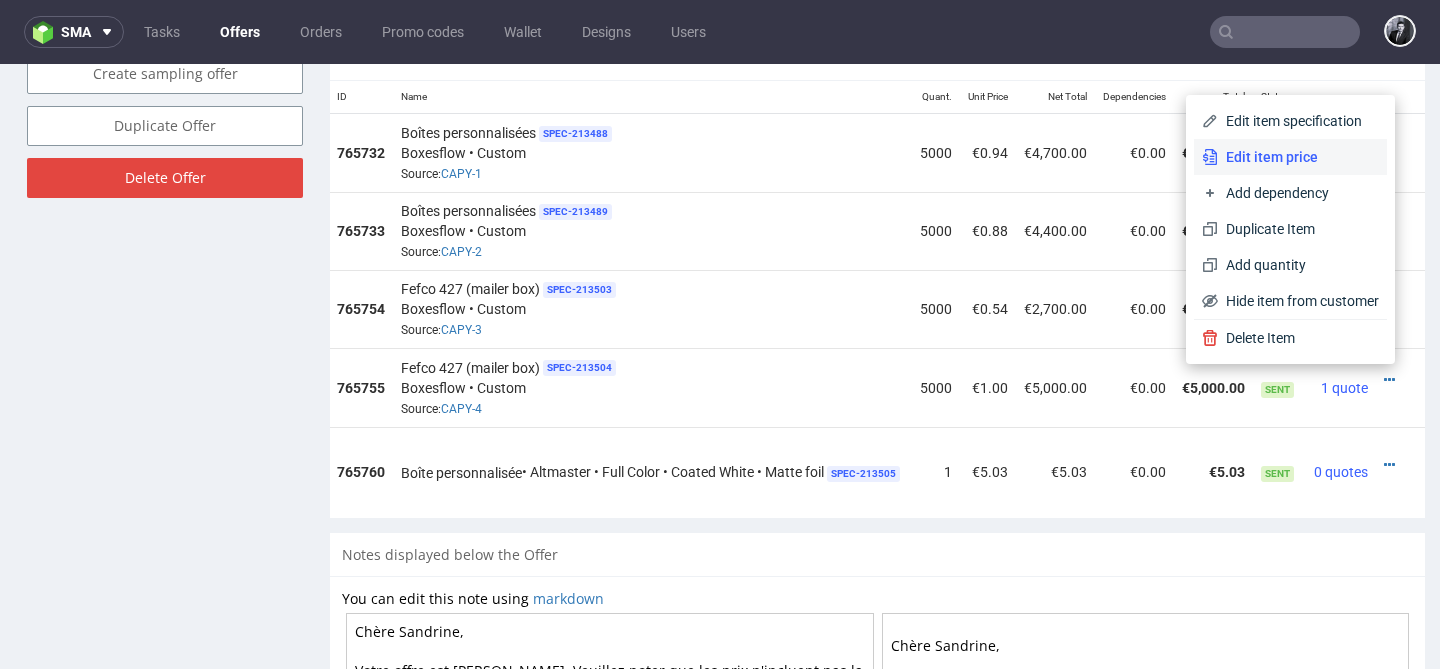 click on "Edit item price" at bounding box center [1298, 157] 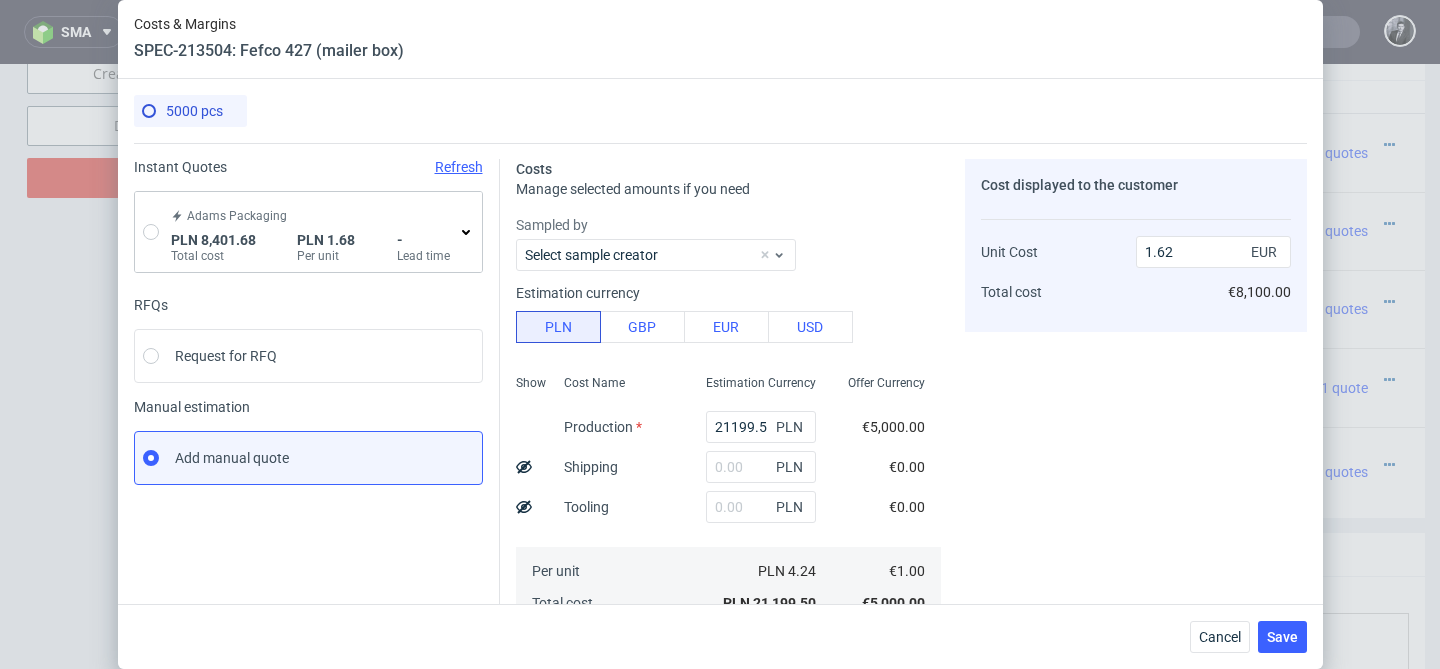 click 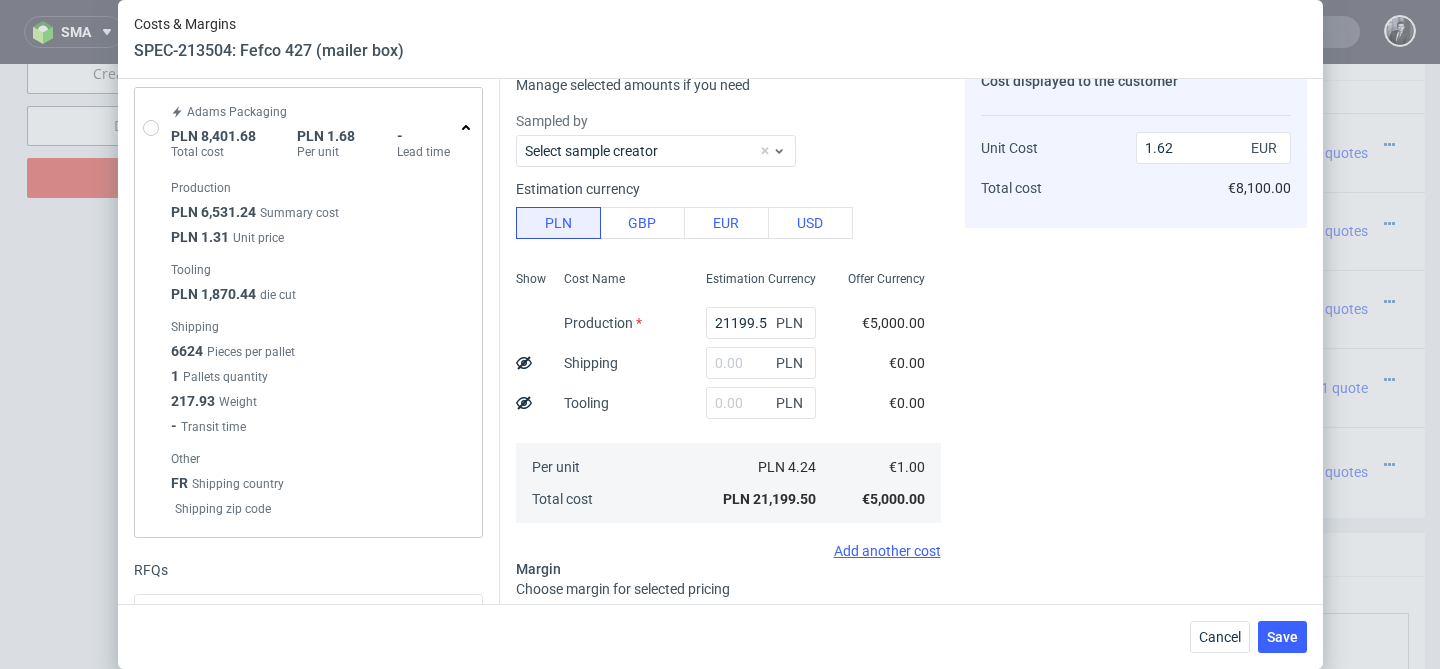 scroll, scrollTop: 0, scrollLeft: 0, axis: both 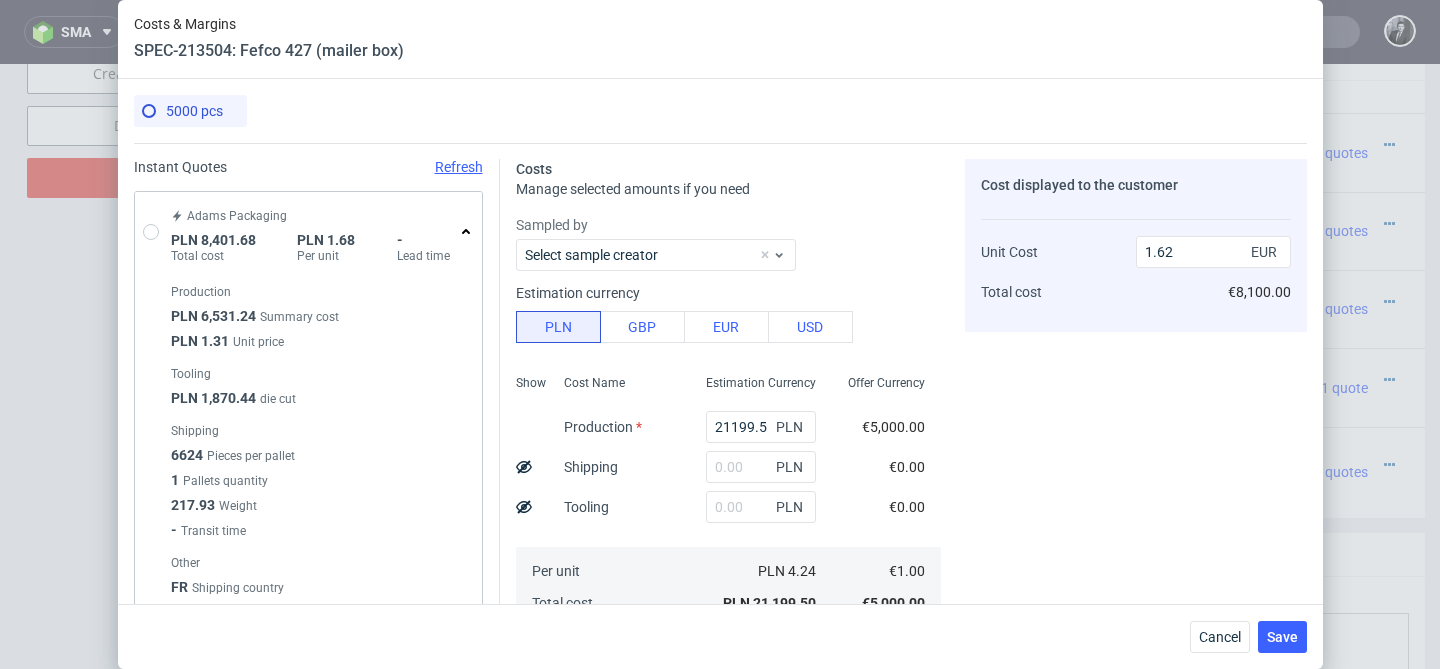 click on "Adams Packaging PLN 8,401.68 Total cost PLN 1.68 Per unit - Lead time" at bounding box center [308, 232] 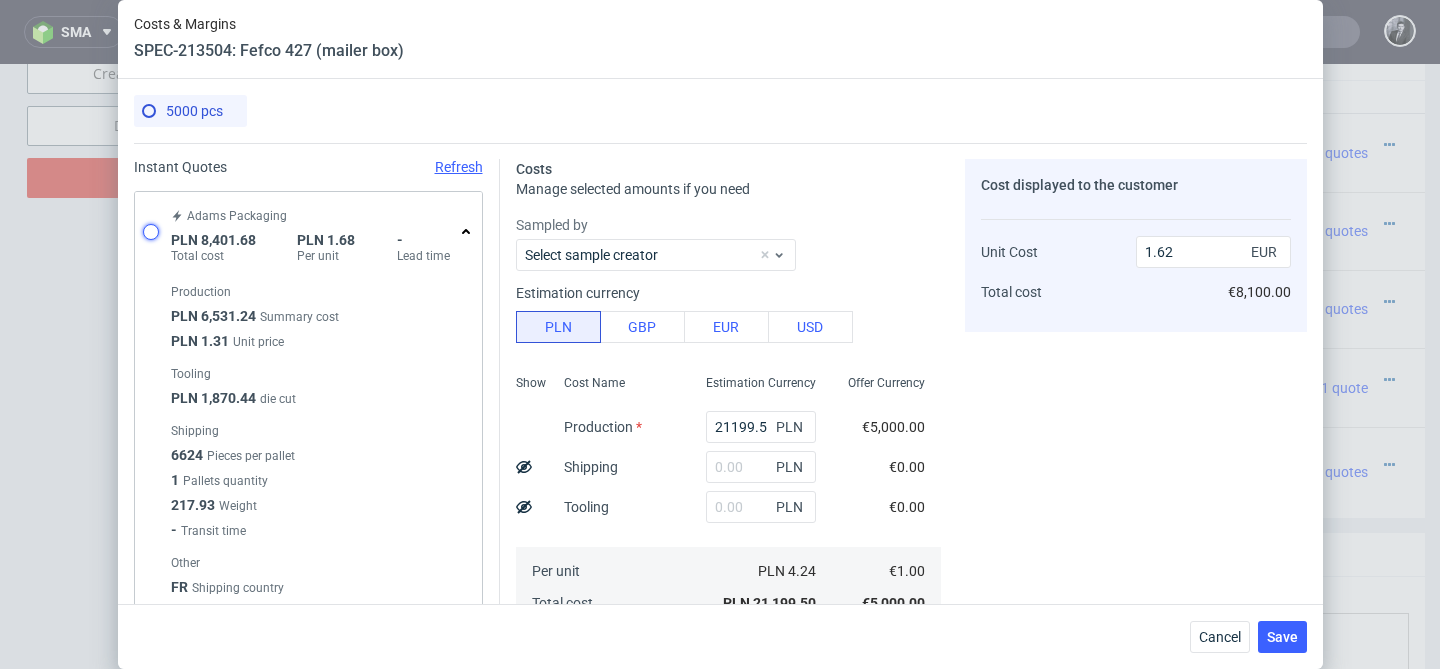 click at bounding box center (151, 232) 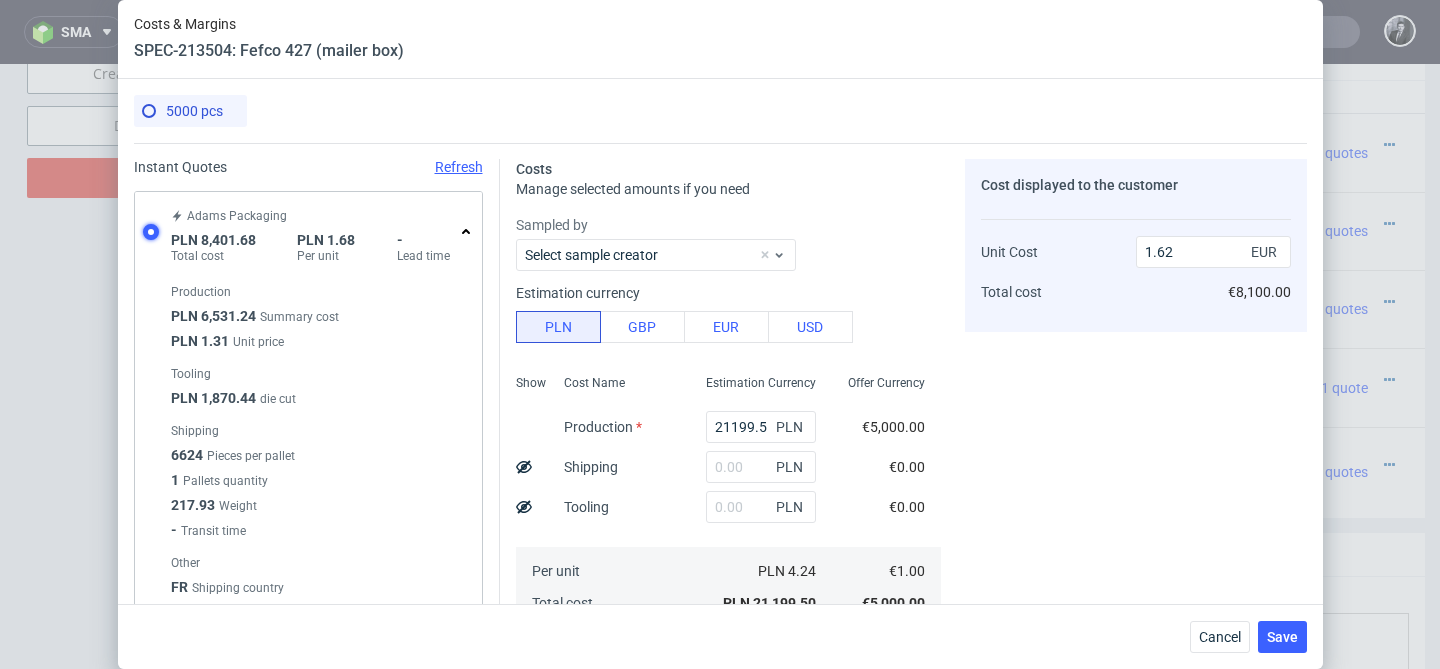 radio on "true" 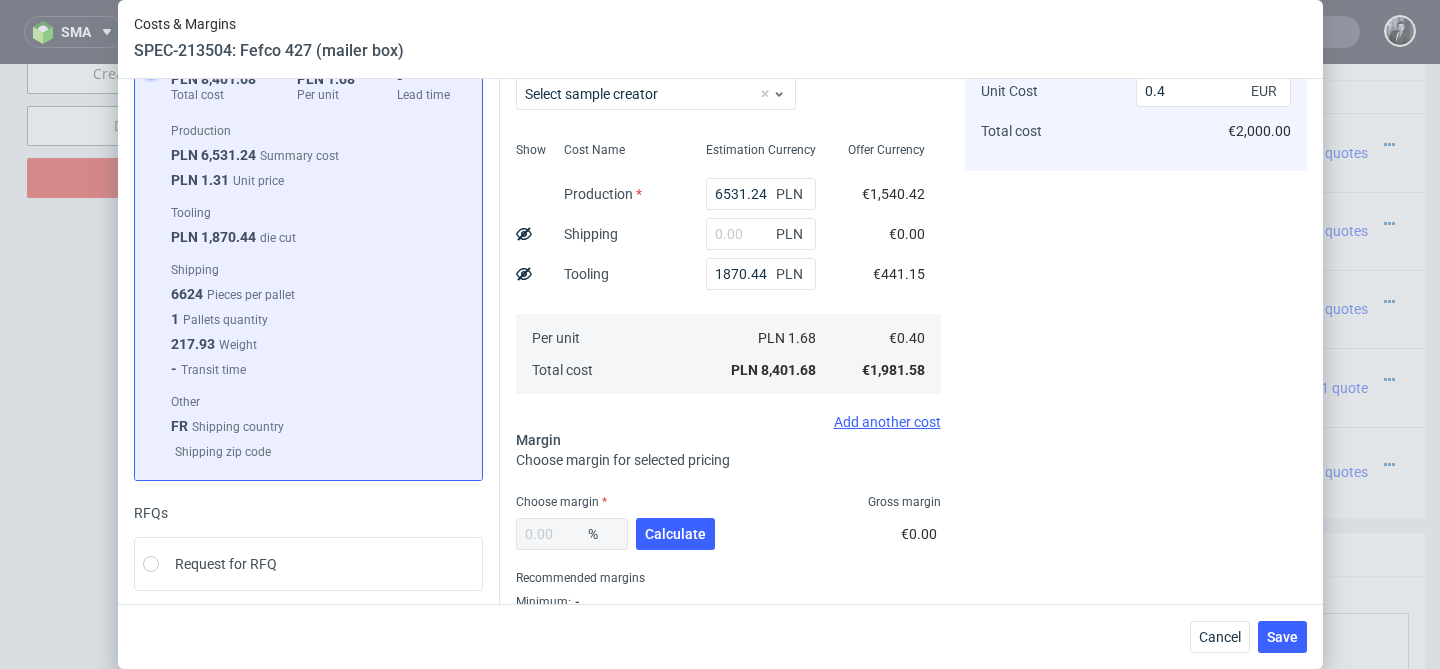 scroll, scrollTop: 158, scrollLeft: 0, axis: vertical 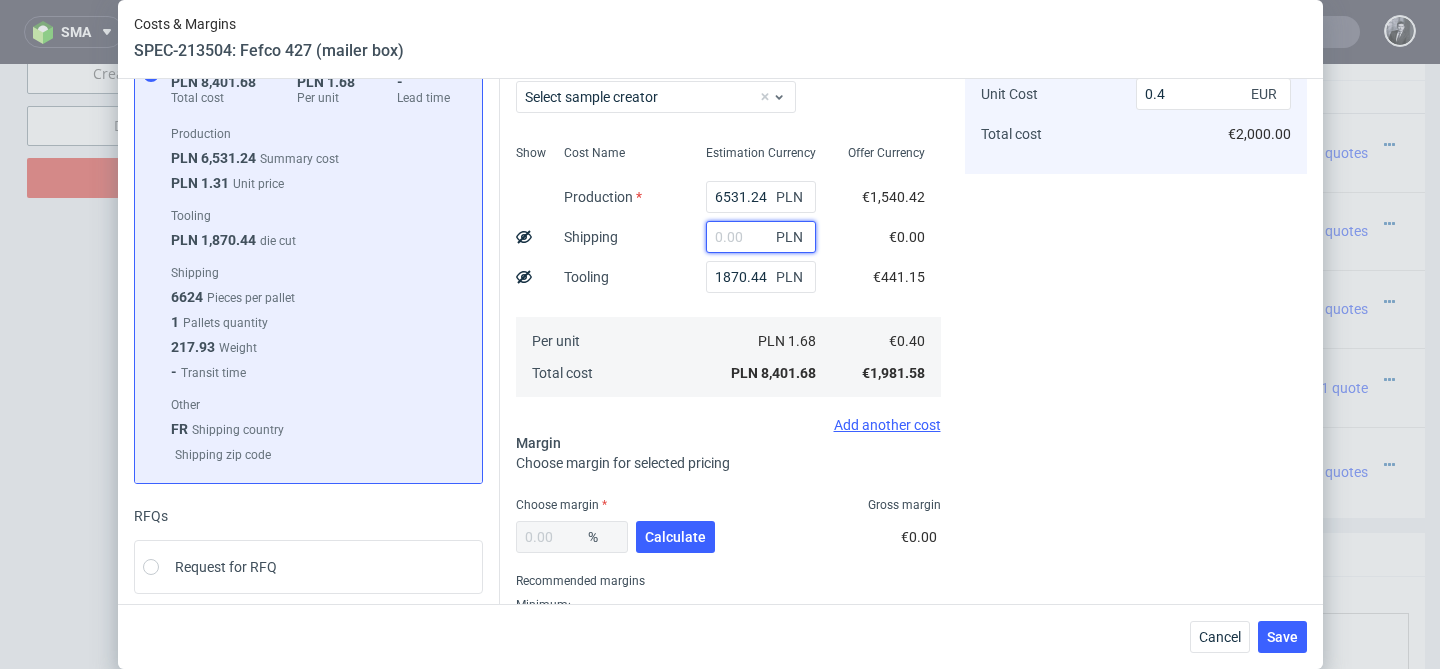 click at bounding box center [761, 237] 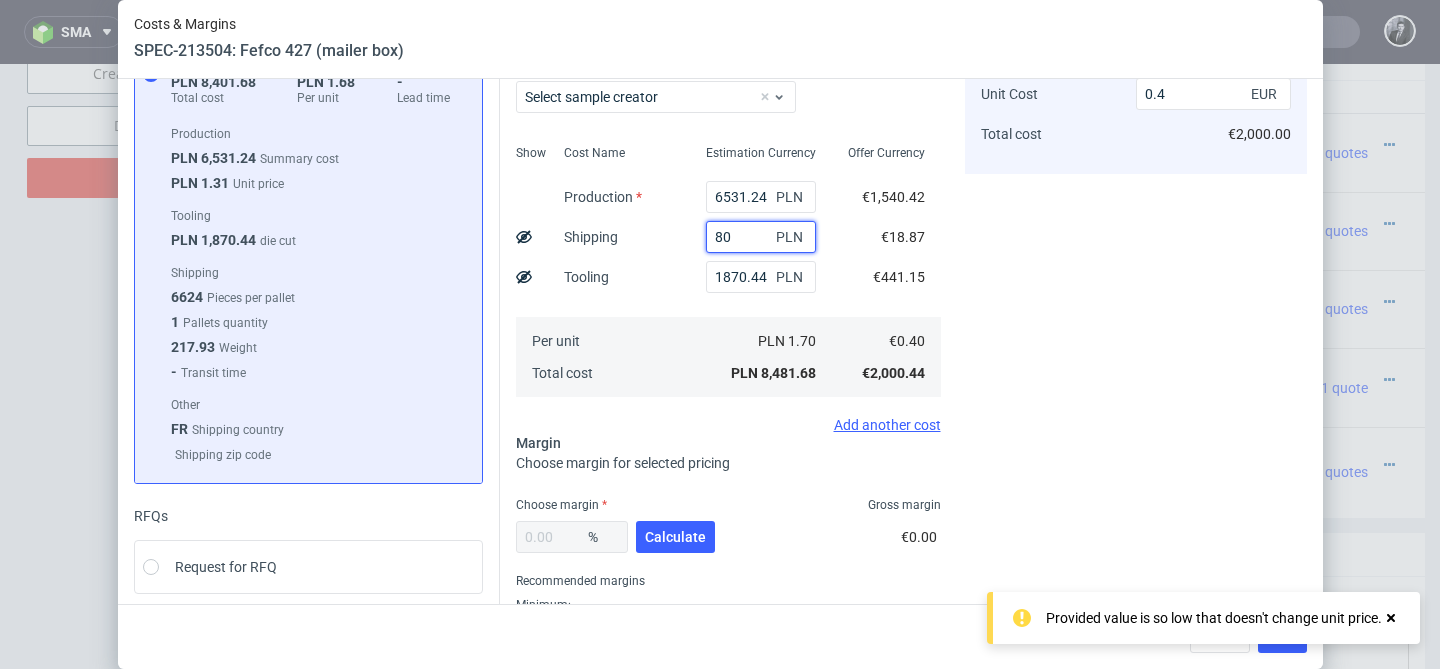 type on "800" 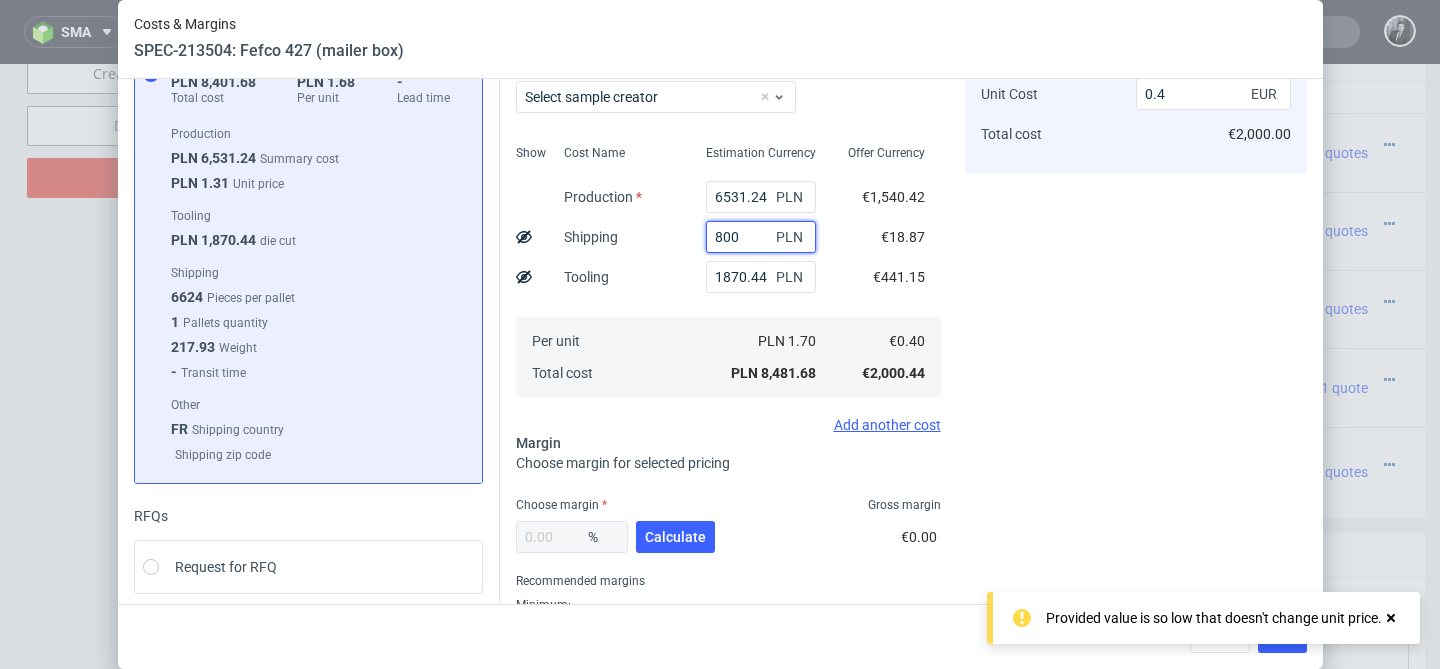 type on "0.44" 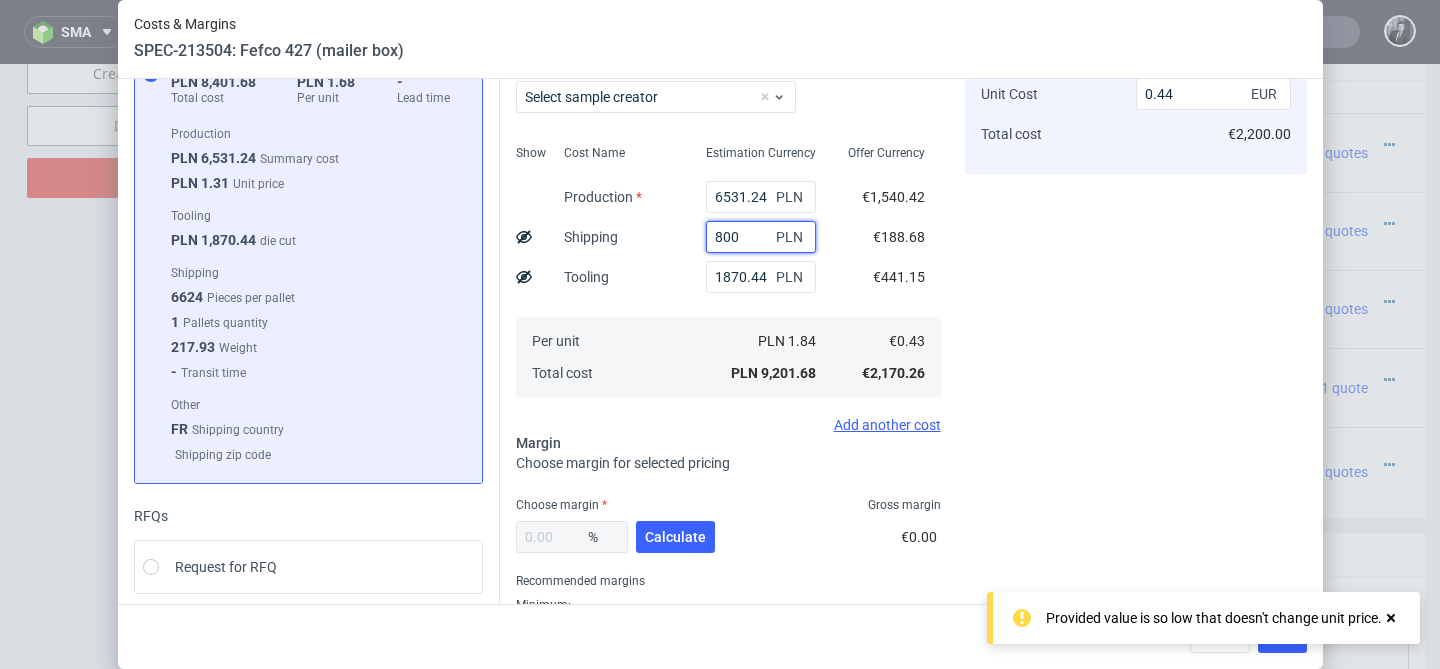 type on "800" 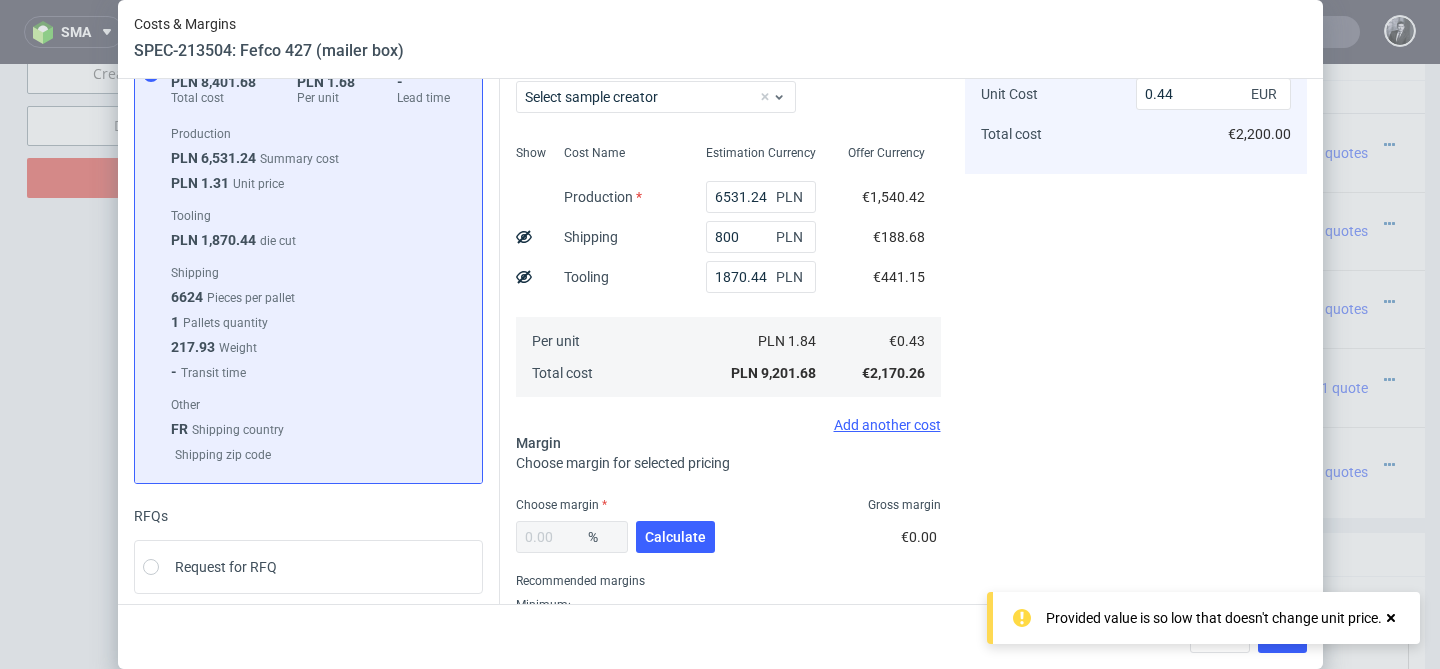 click on "Cost displayed to the customer Unit Cost Total cost 0.44 EUR €2,200.00" at bounding box center [1136, 331] 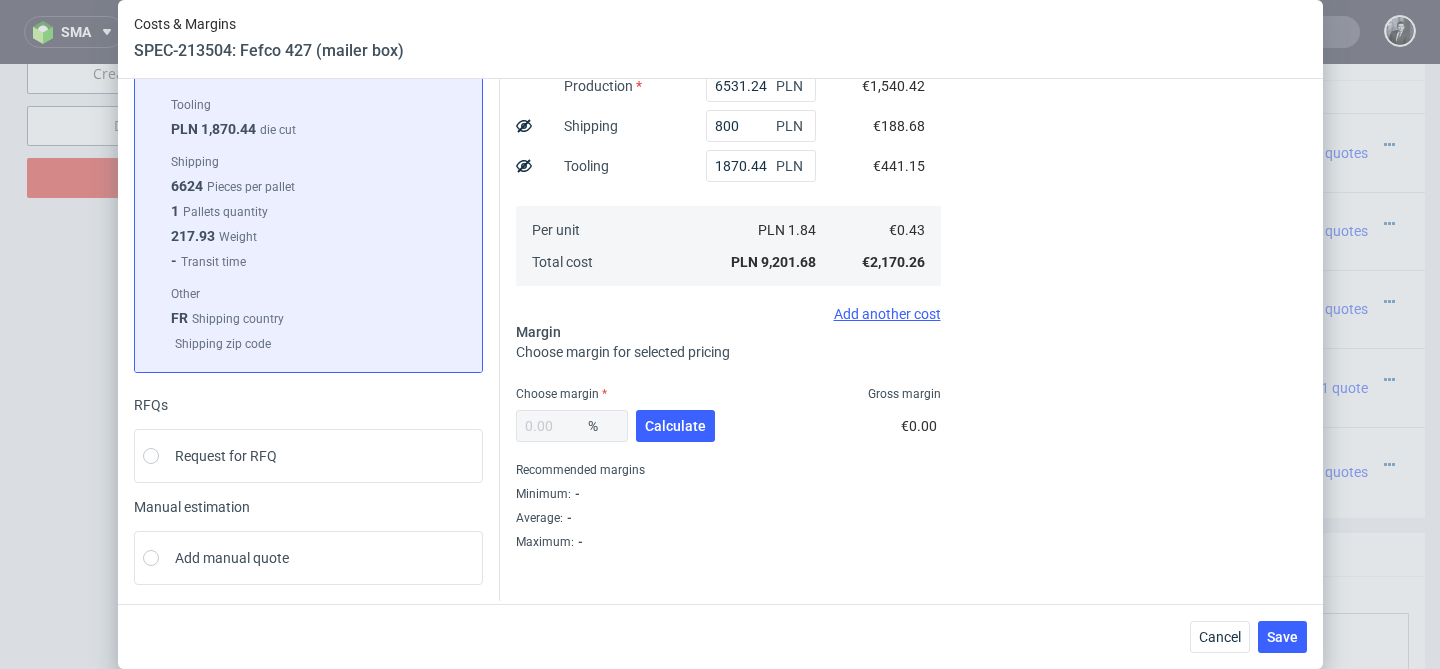 scroll, scrollTop: 277, scrollLeft: 0, axis: vertical 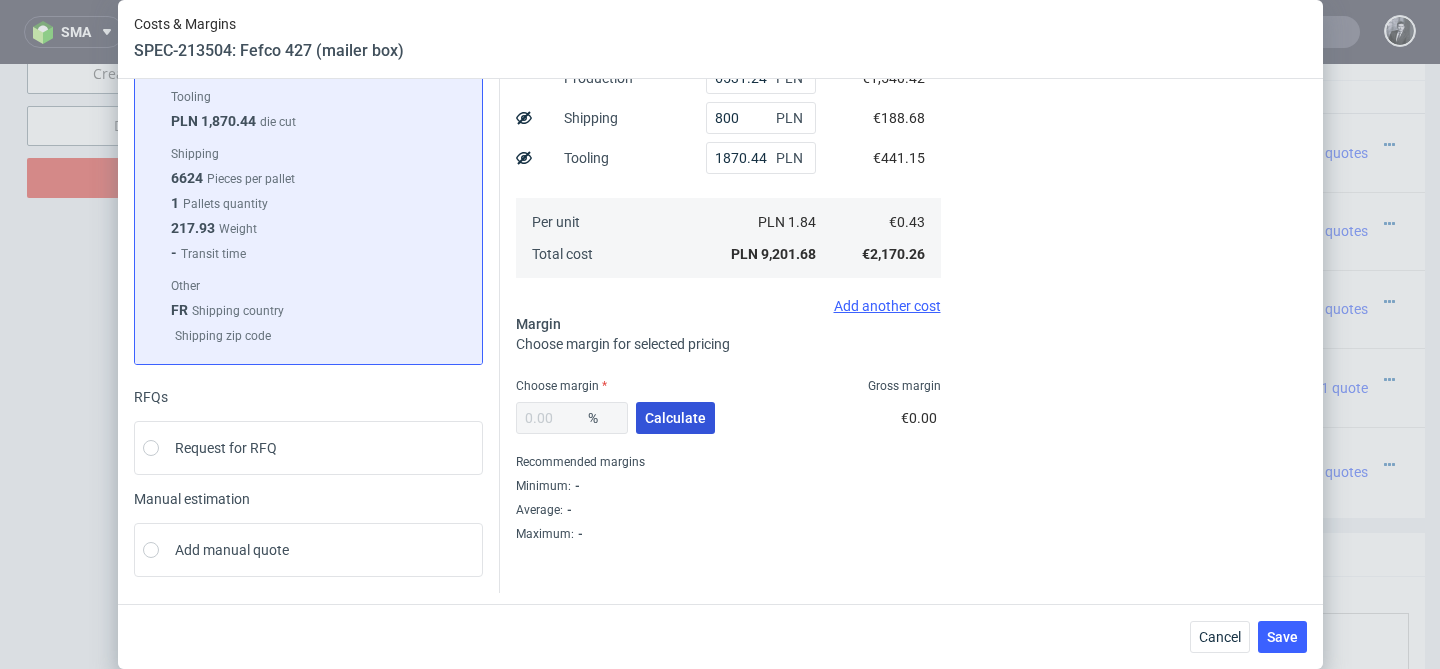 click on "Calculate" at bounding box center (675, 418) 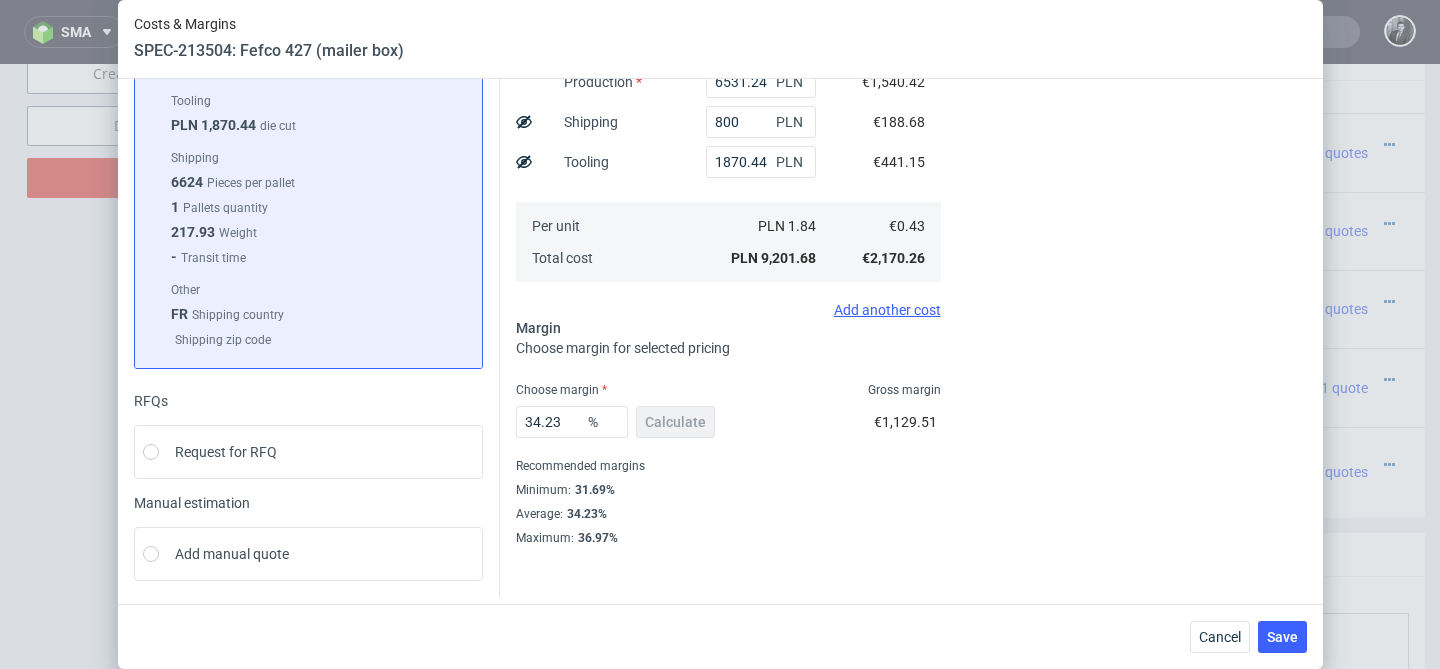 scroll, scrollTop: 271, scrollLeft: 0, axis: vertical 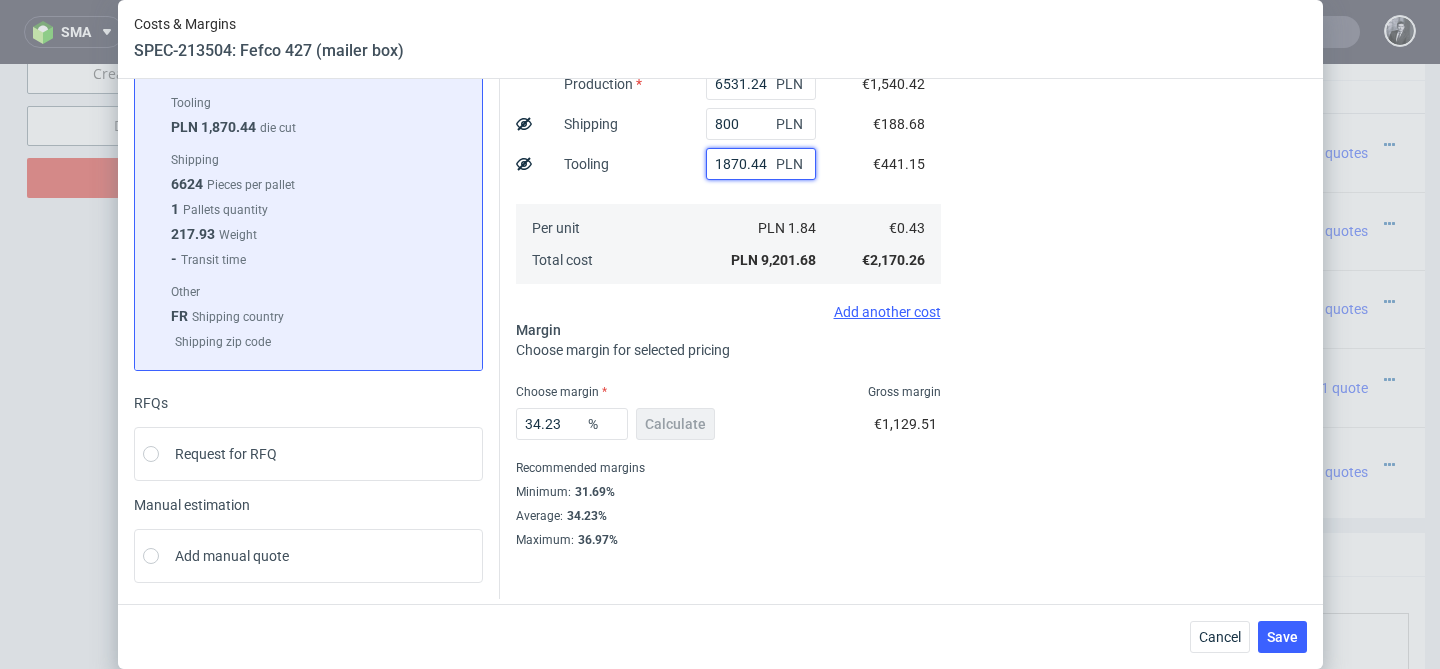 drag, startPoint x: 767, startPoint y: 164, endPoint x: 713, endPoint y: 164, distance: 54 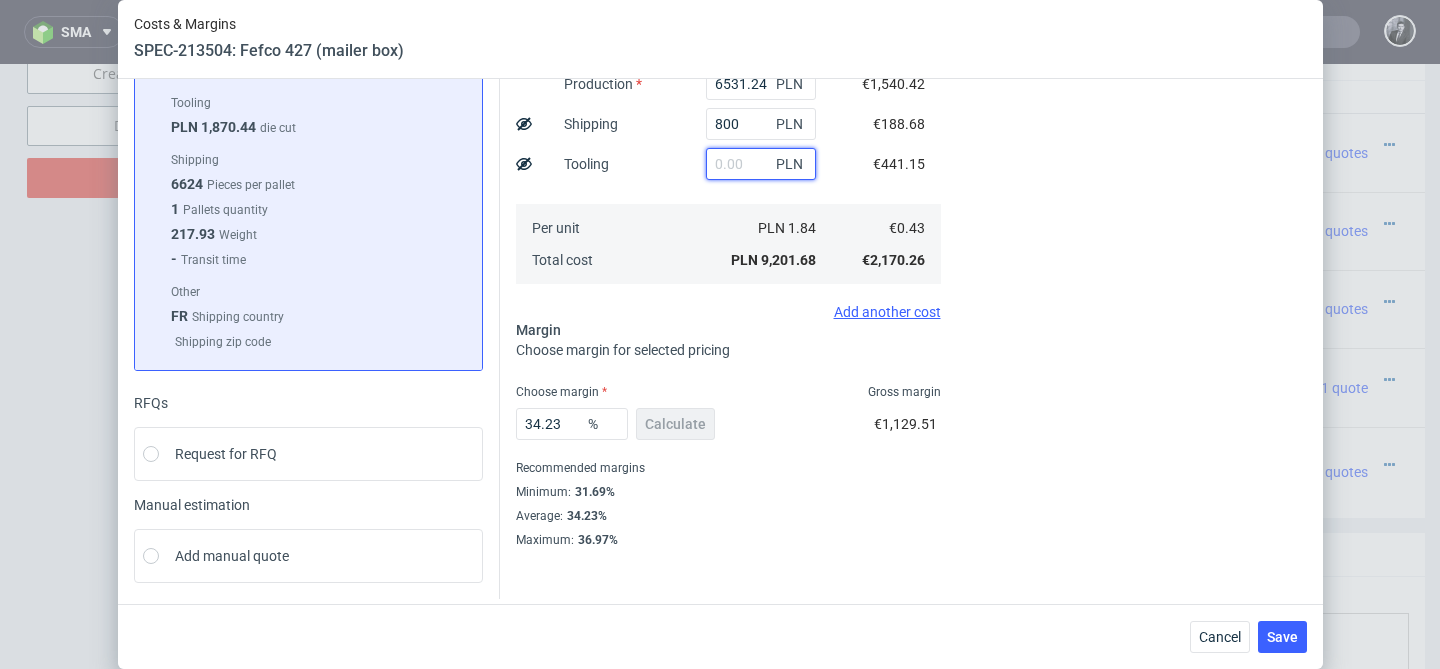 type on "0.53" 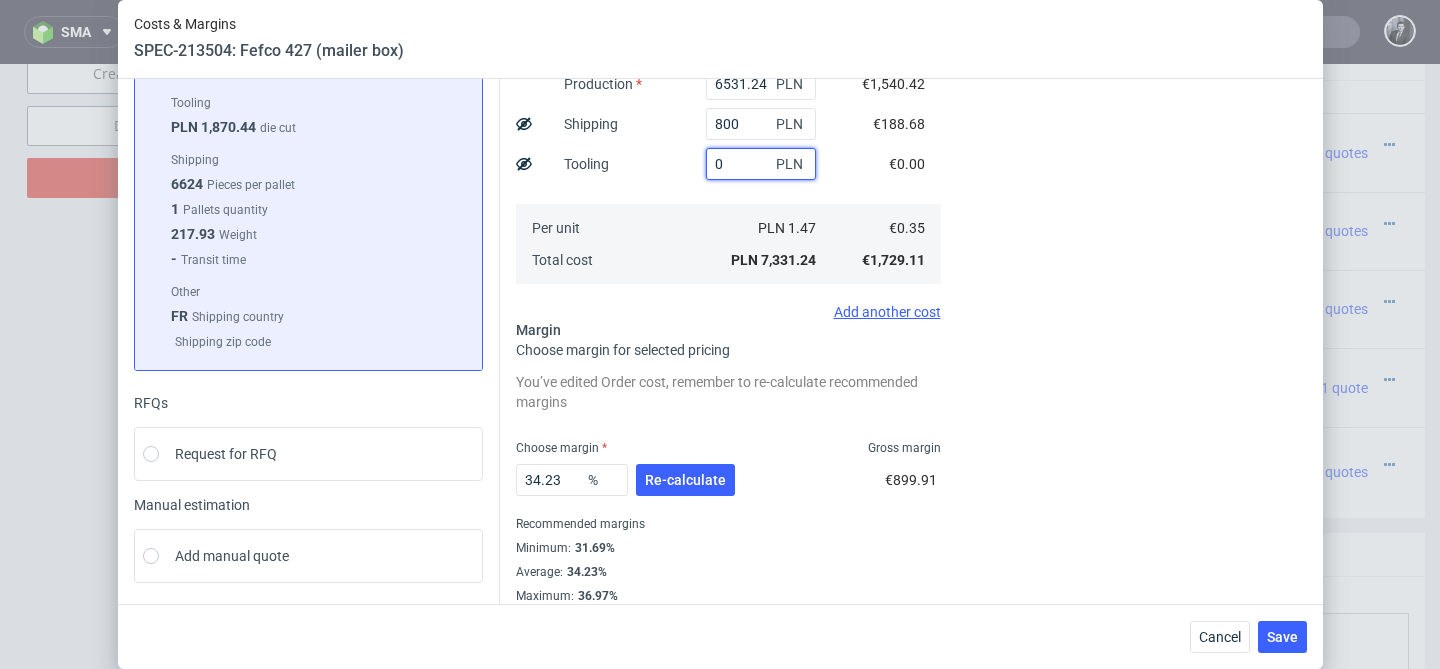 type on "0" 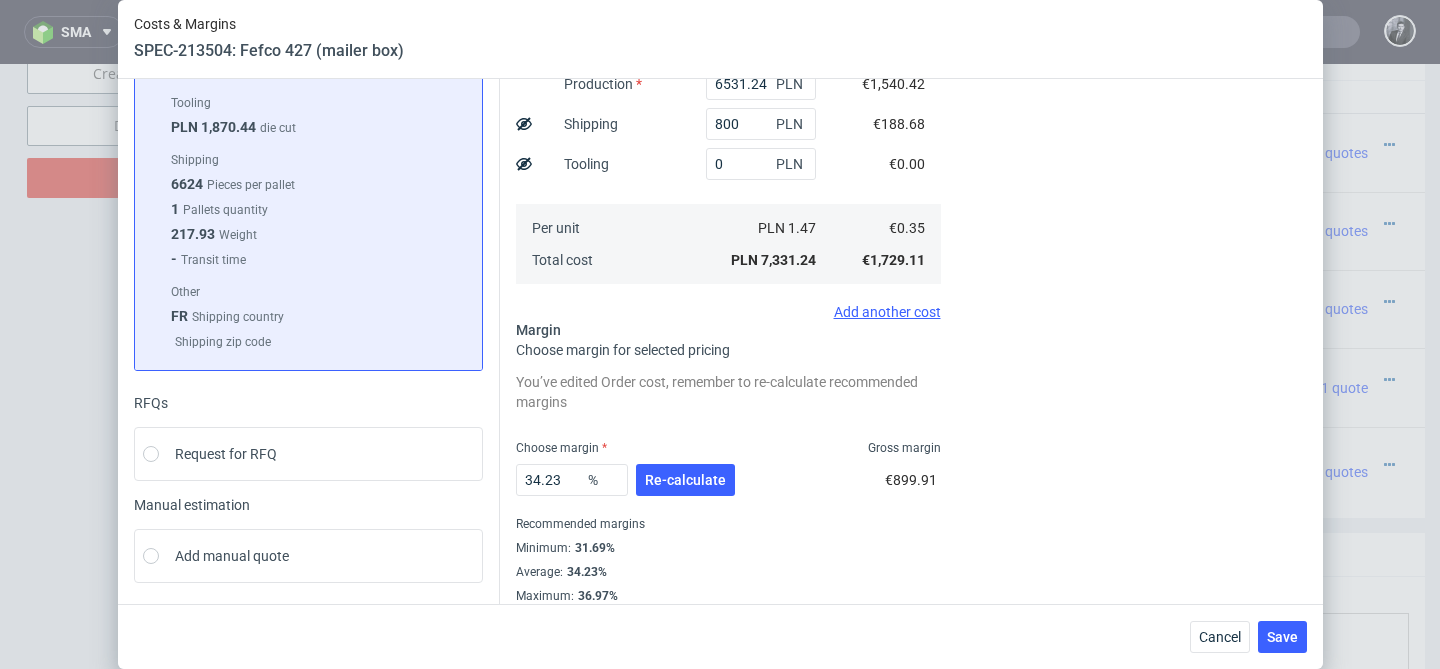 click on "Cost displayed to the customer Unit Cost Total cost 0.53 EUR €2,650.00" at bounding box center (1136, 246) 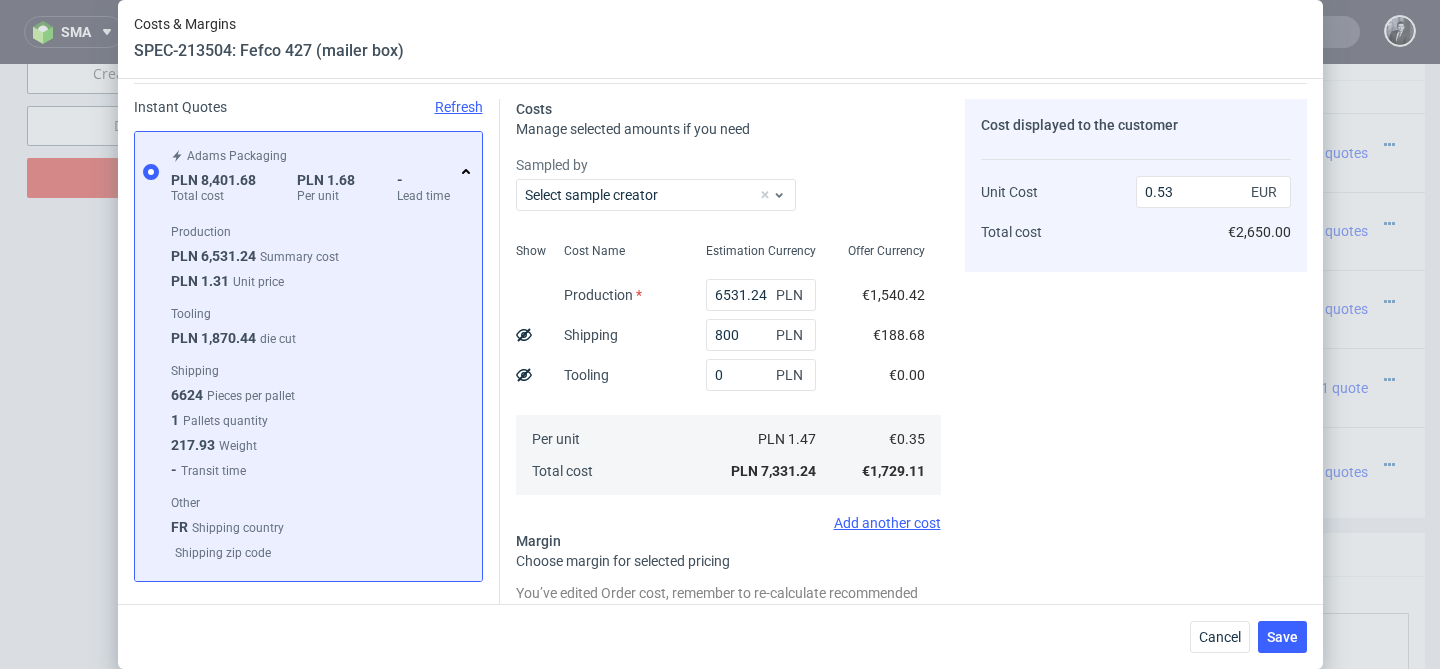 scroll, scrollTop: 287, scrollLeft: 0, axis: vertical 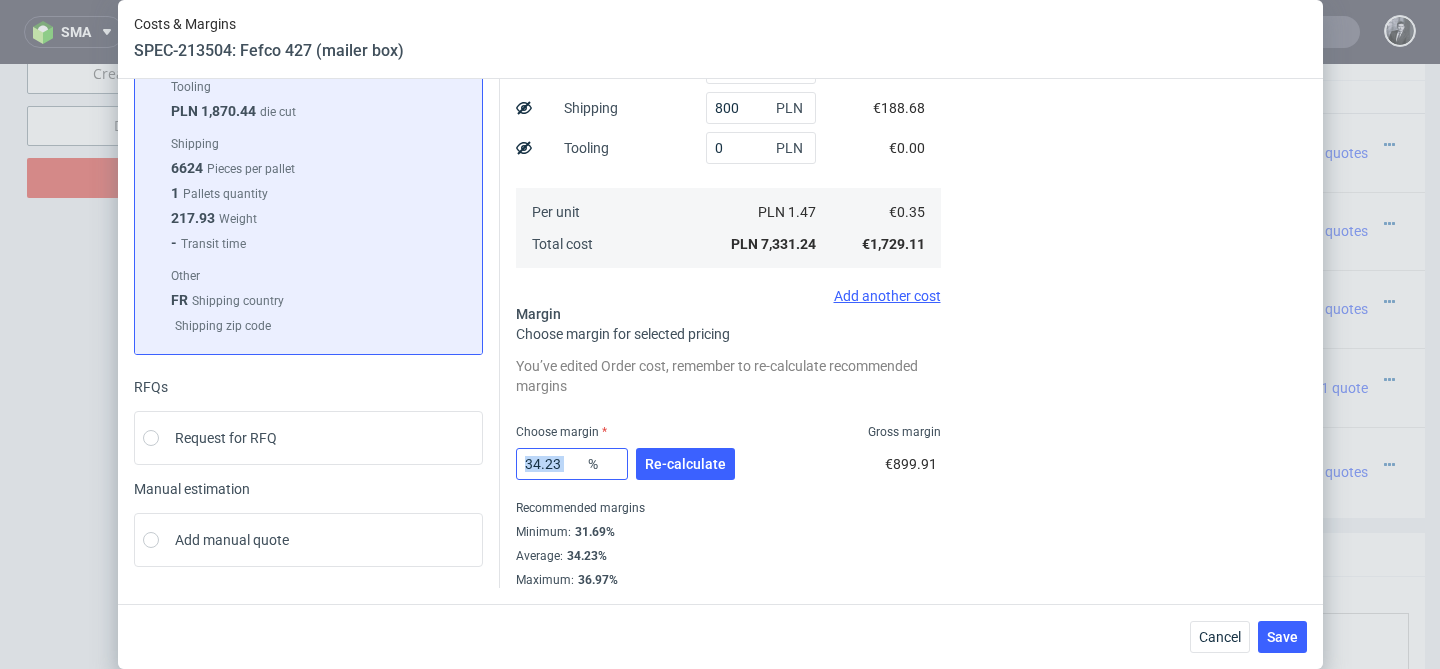 drag, startPoint x: 587, startPoint y: 463, endPoint x: 517, endPoint y: 463, distance: 70 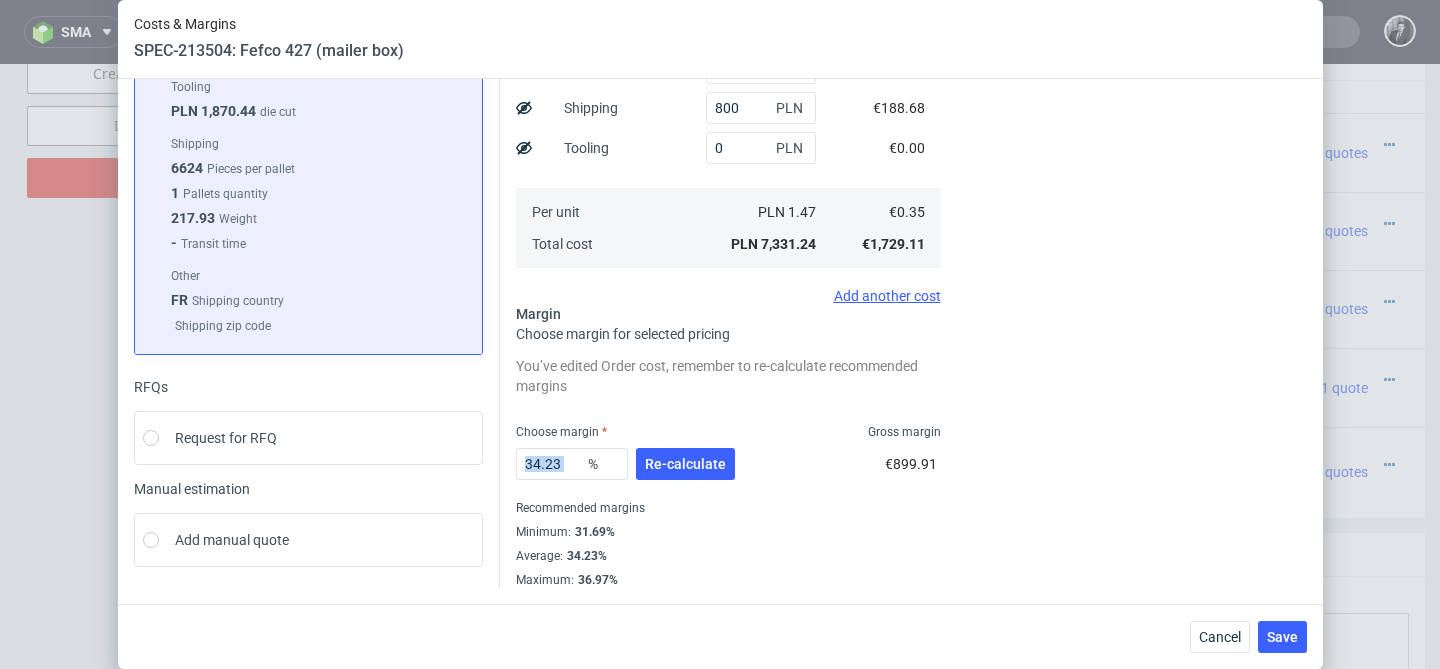 click on "%" at bounding box center (604, 464) 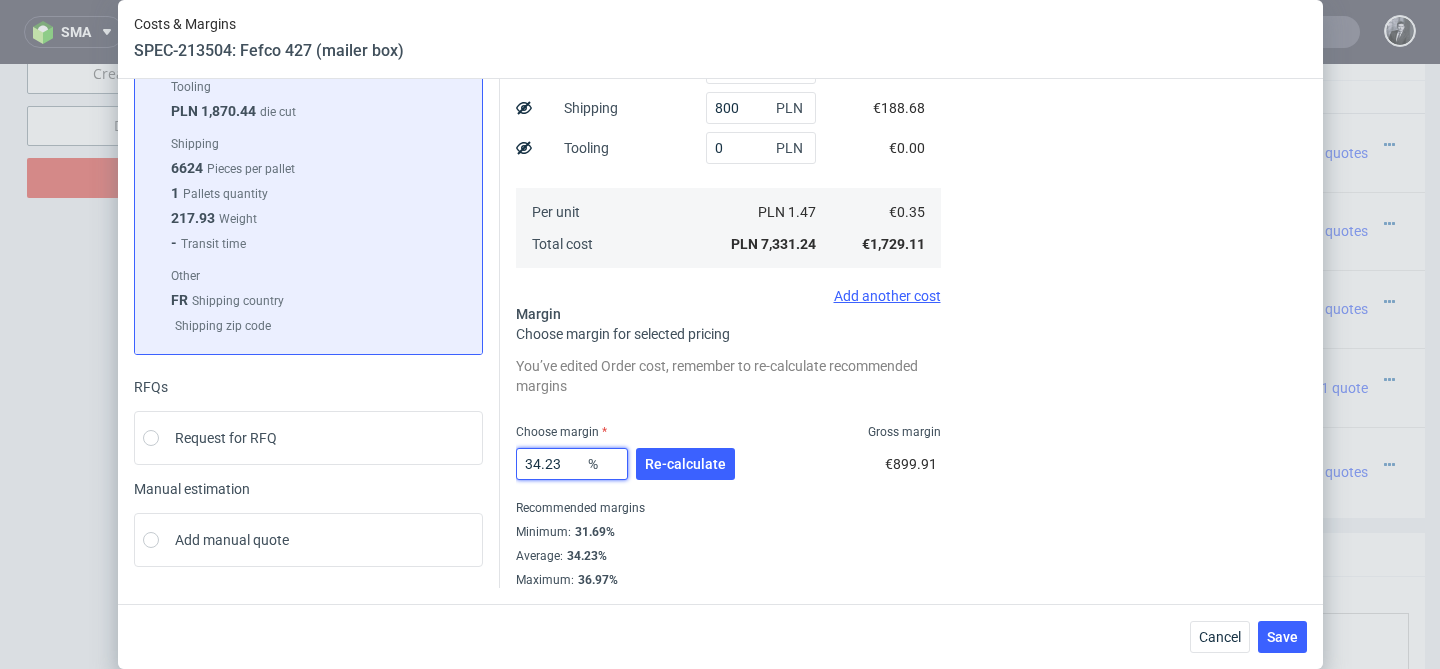drag, startPoint x: 574, startPoint y: 466, endPoint x: 489, endPoint y: 462, distance: 85.09406 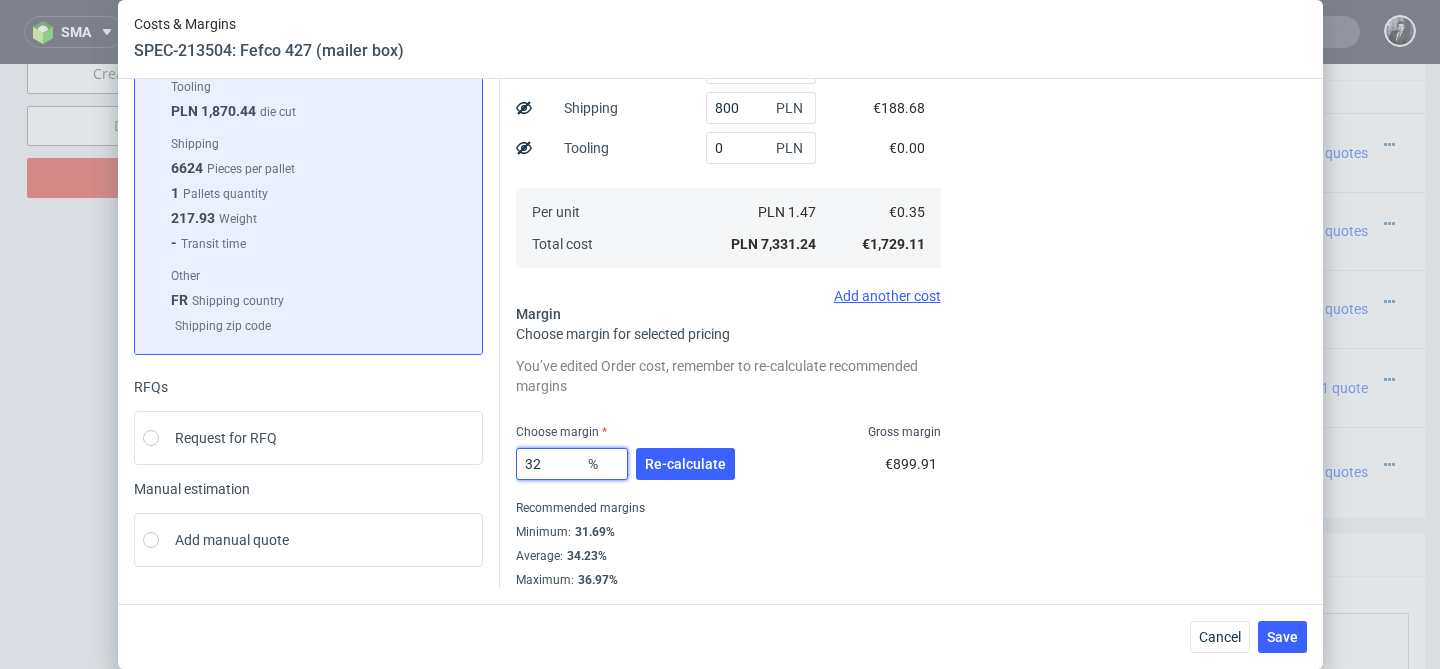 type on "32" 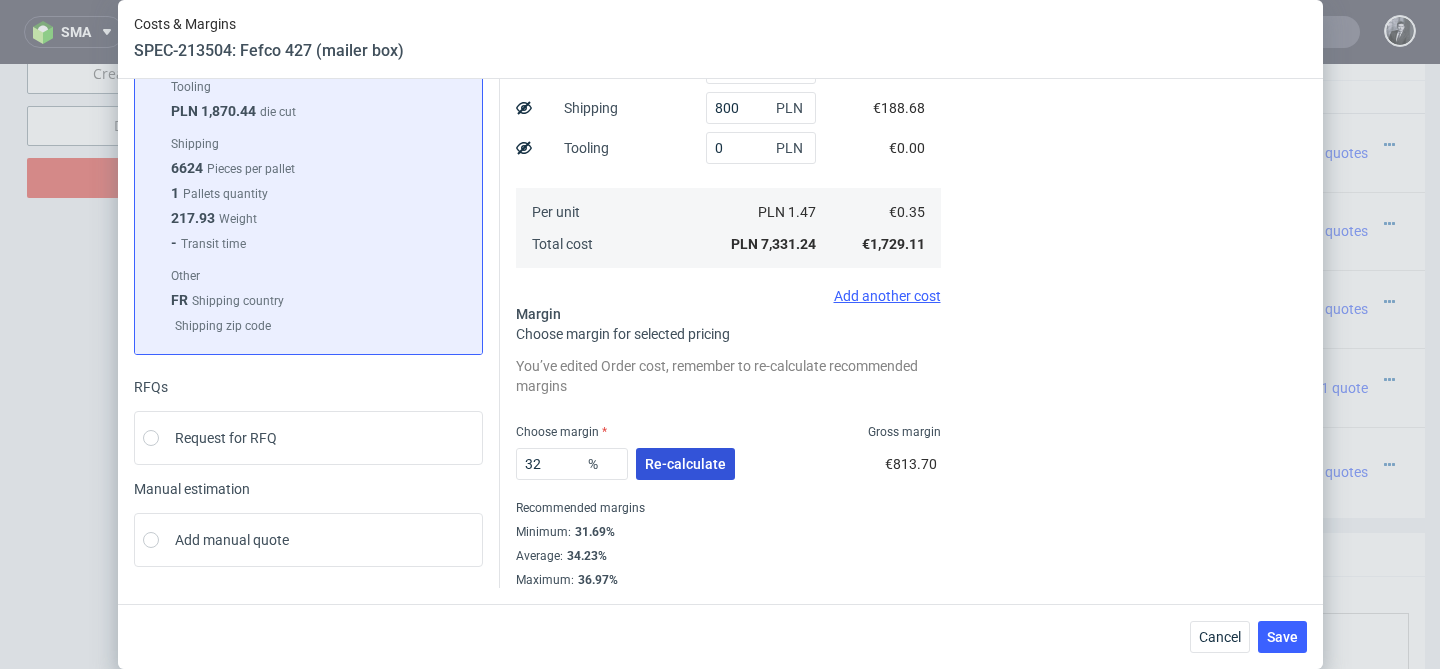 click on "Re-calculate" at bounding box center (685, 464) 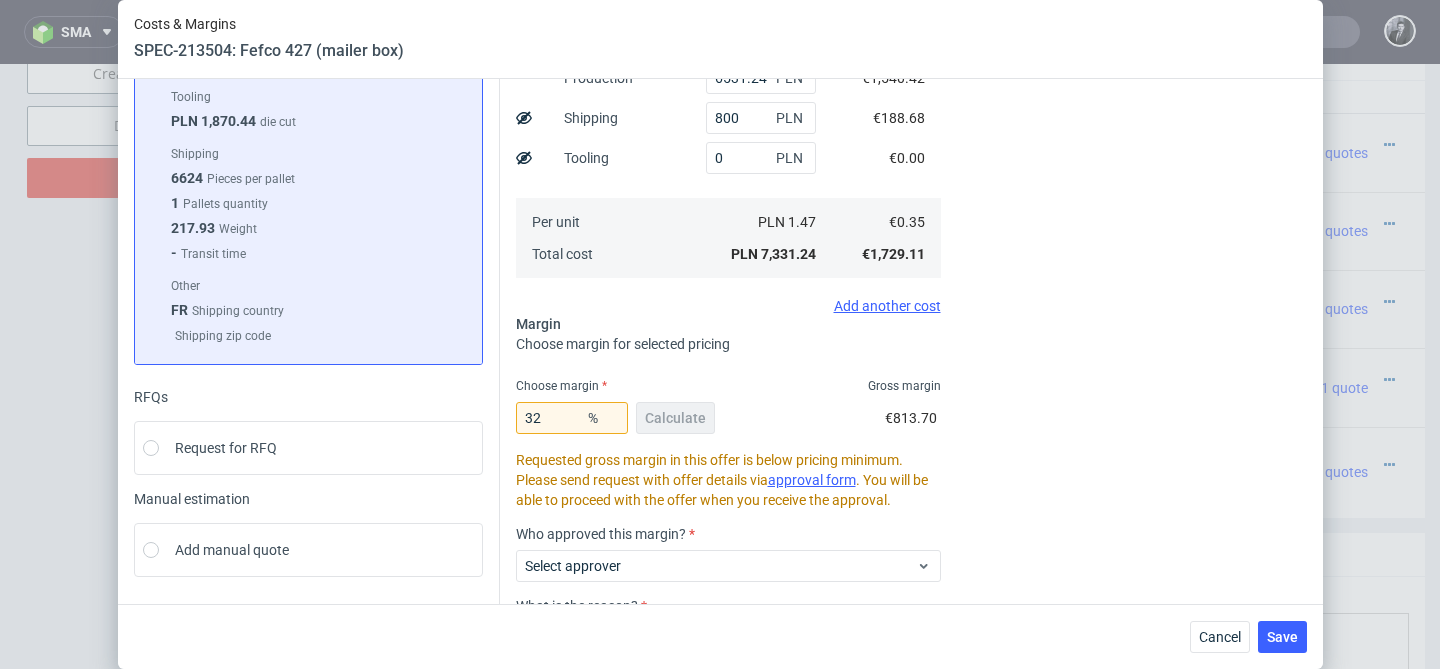 scroll, scrollTop: 451, scrollLeft: 0, axis: vertical 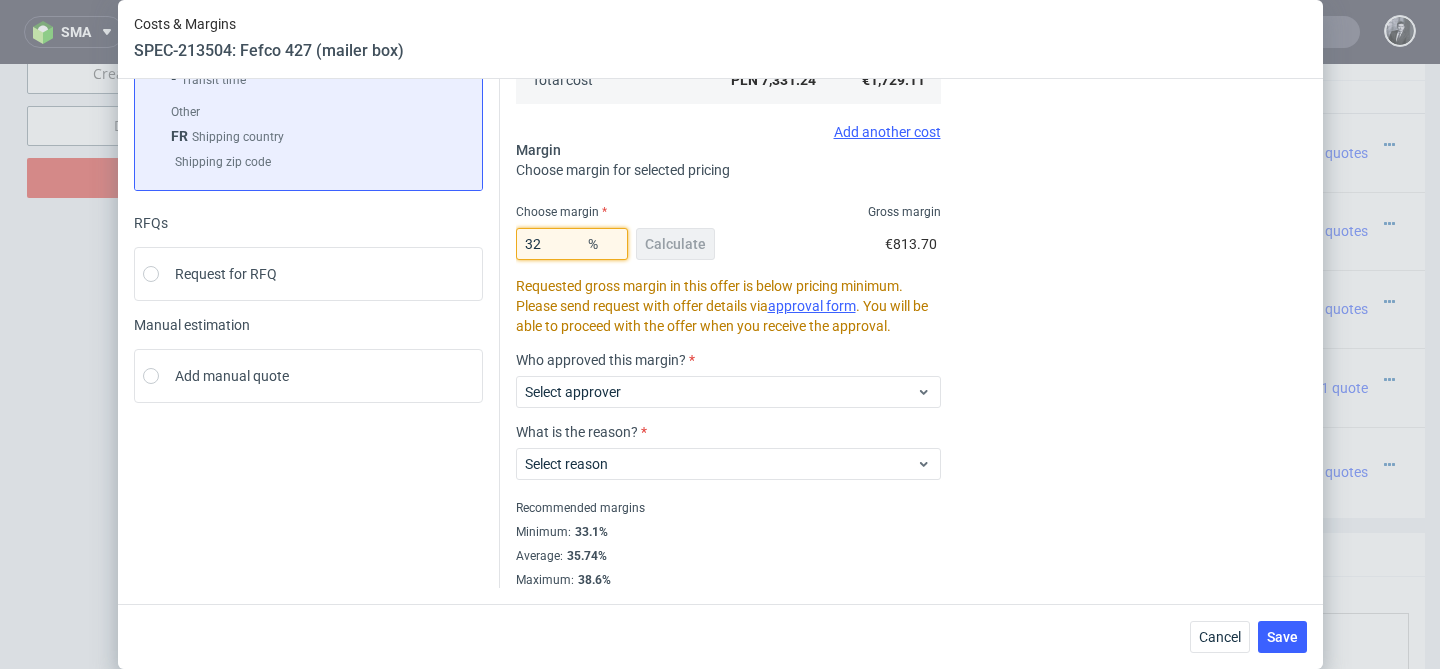 click on "32" at bounding box center (572, 244) 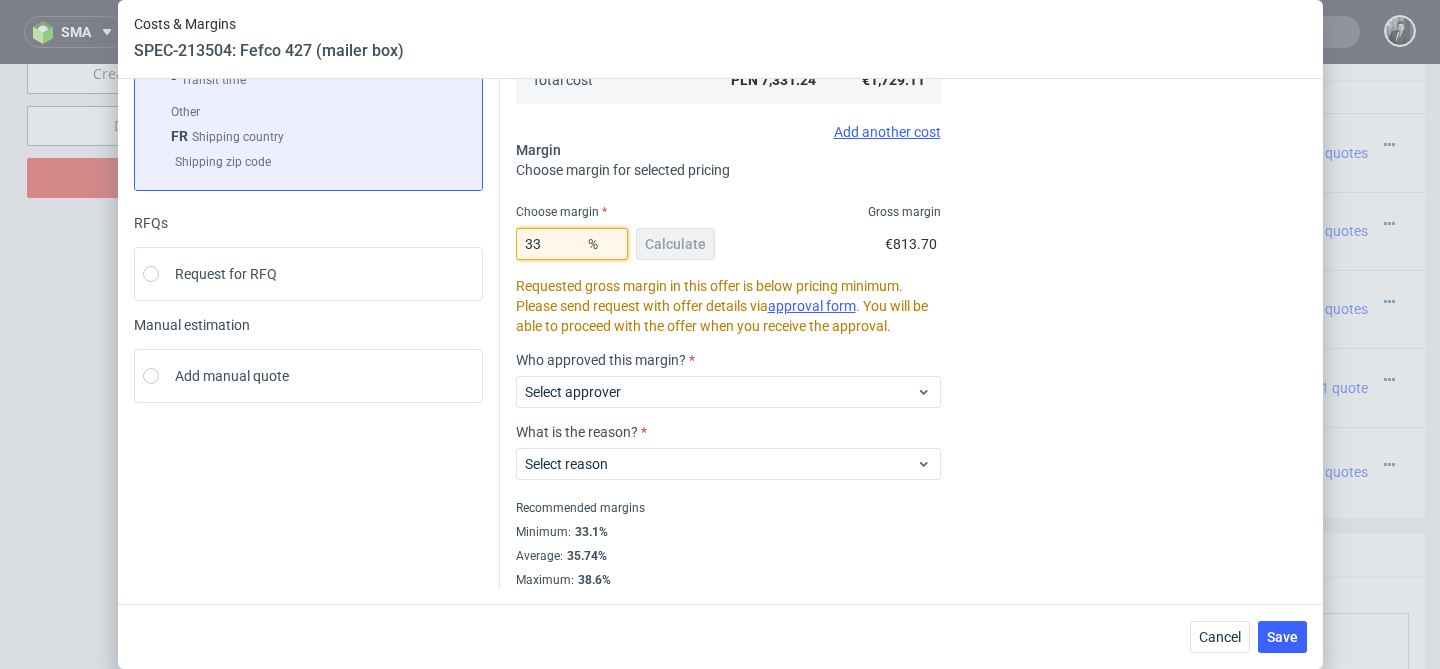 type on "33" 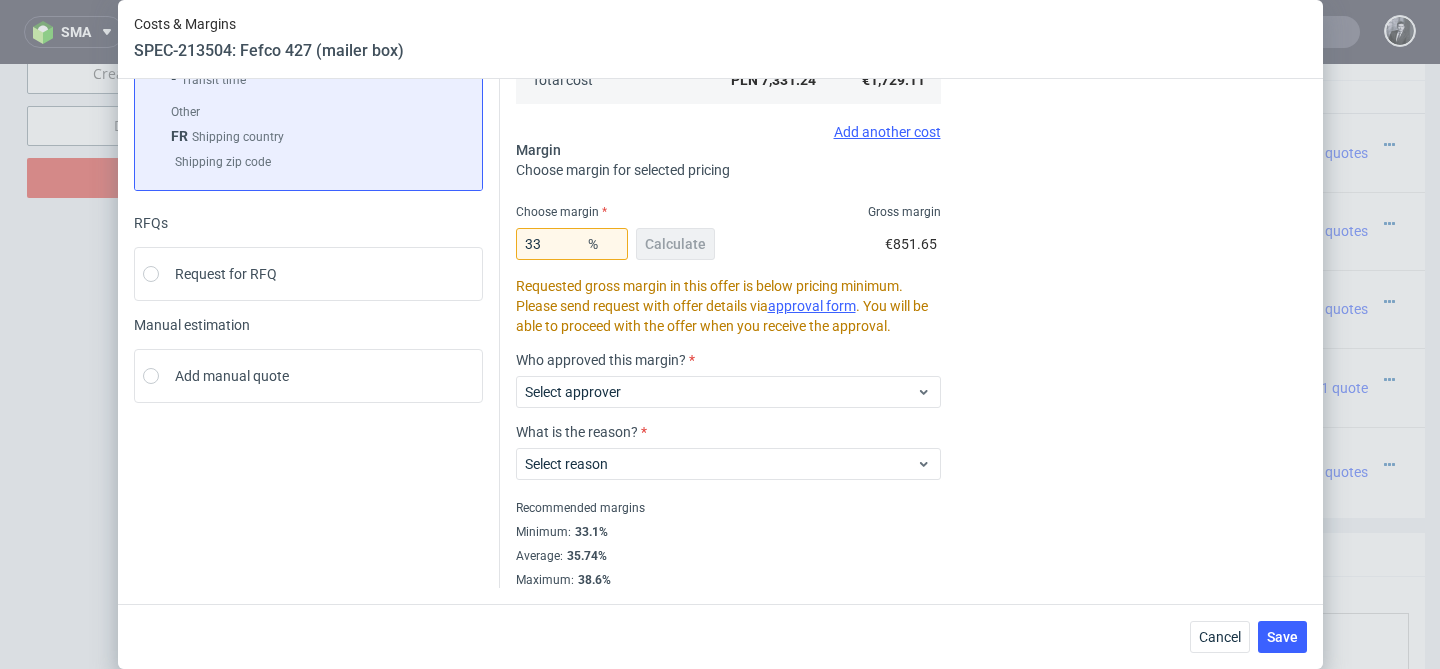 click on "33 % Calculate €851.65" at bounding box center (728, 248) 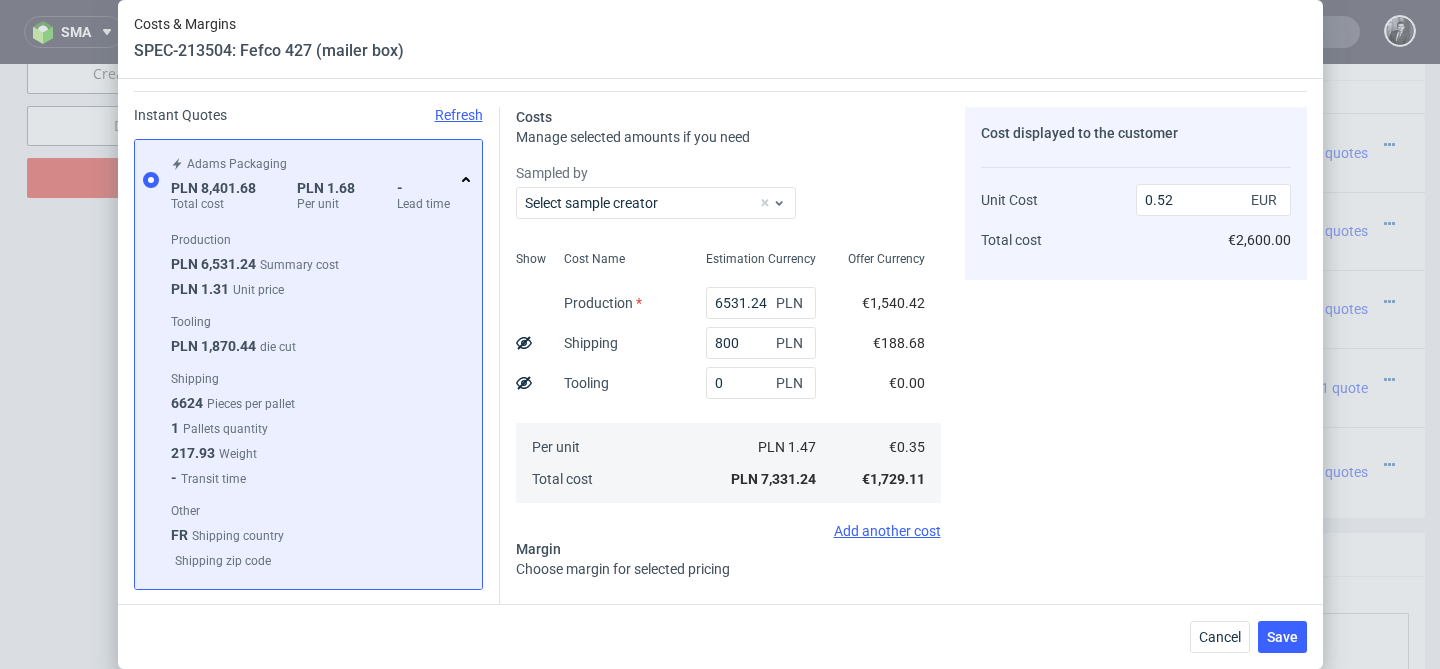 scroll, scrollTop: 60, scrollLeft: 0, axis: vertical 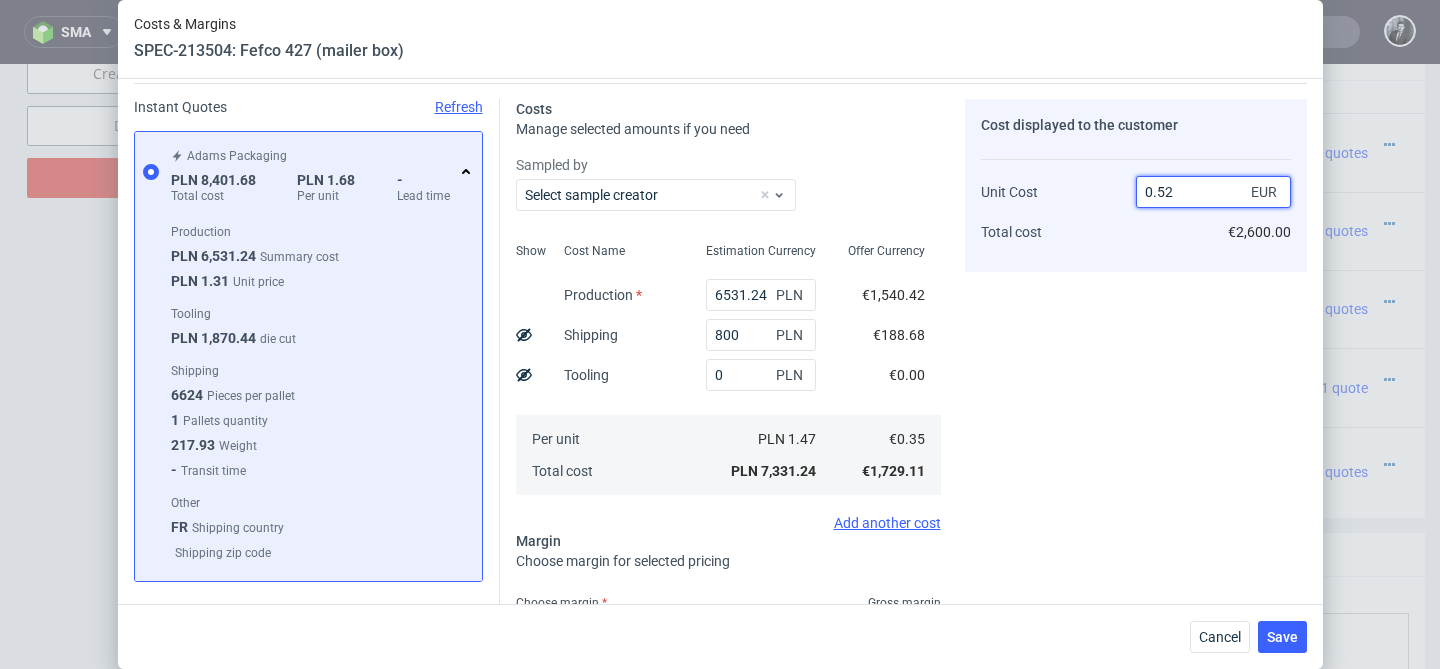 click on "0.52" at bounding box center [1213, 192] 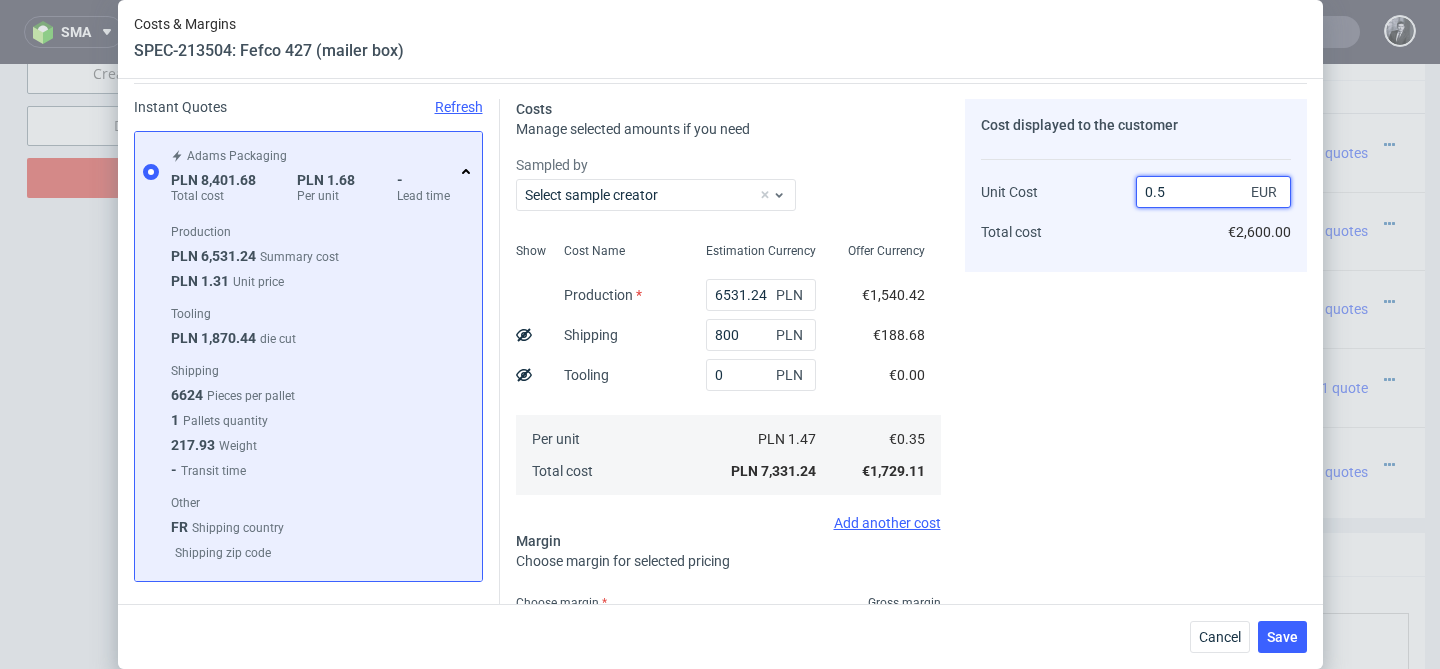 type on "0.50" 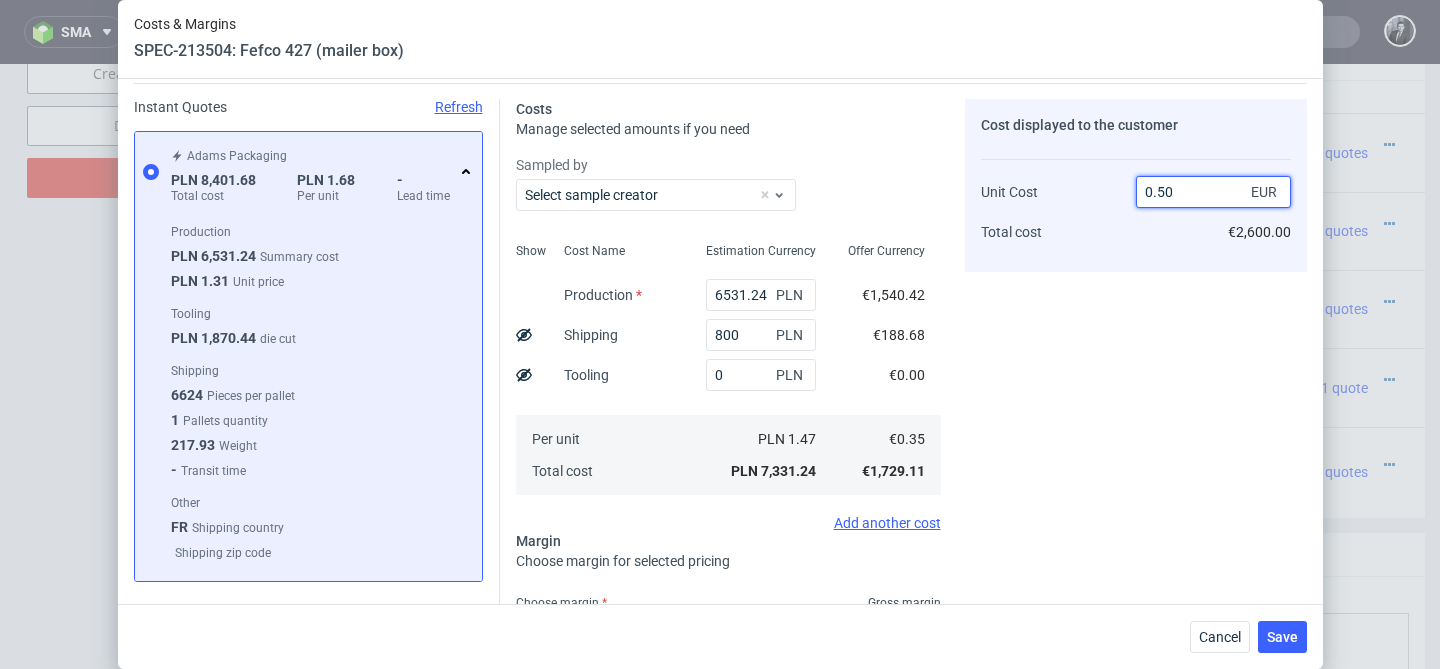type on "30" 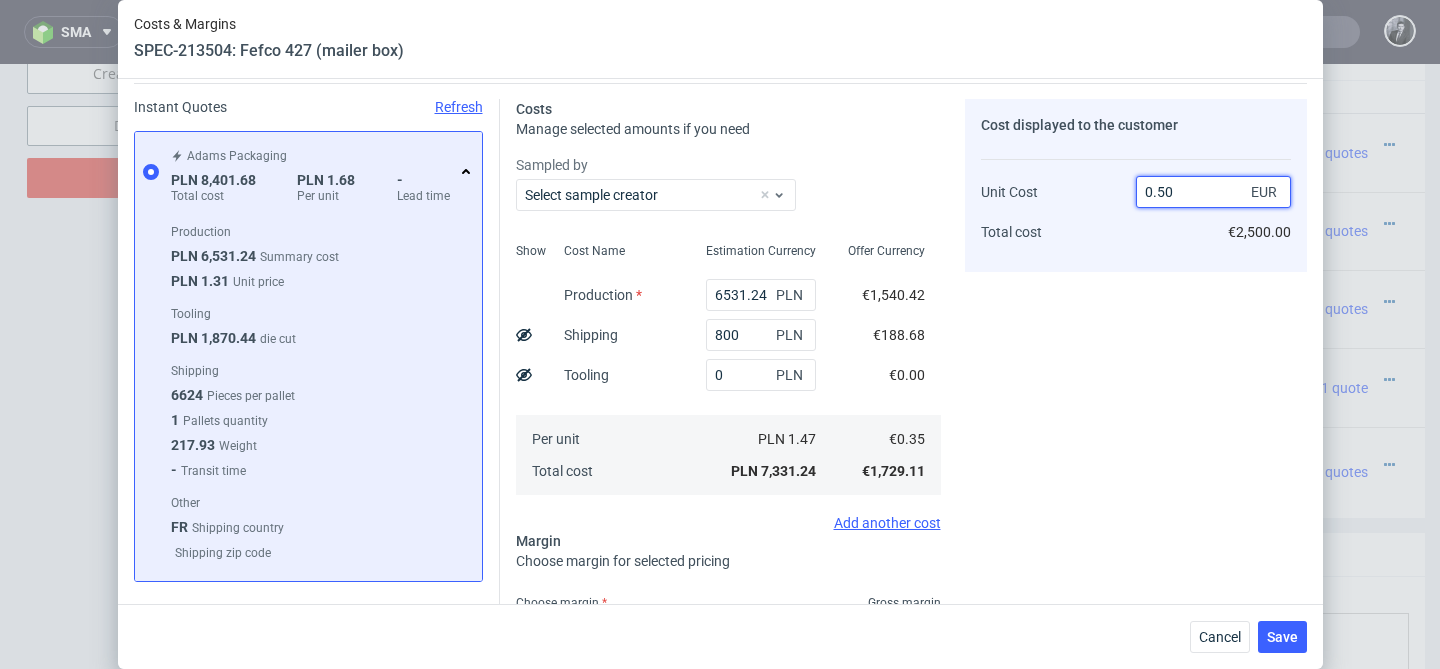 type on "0.50" 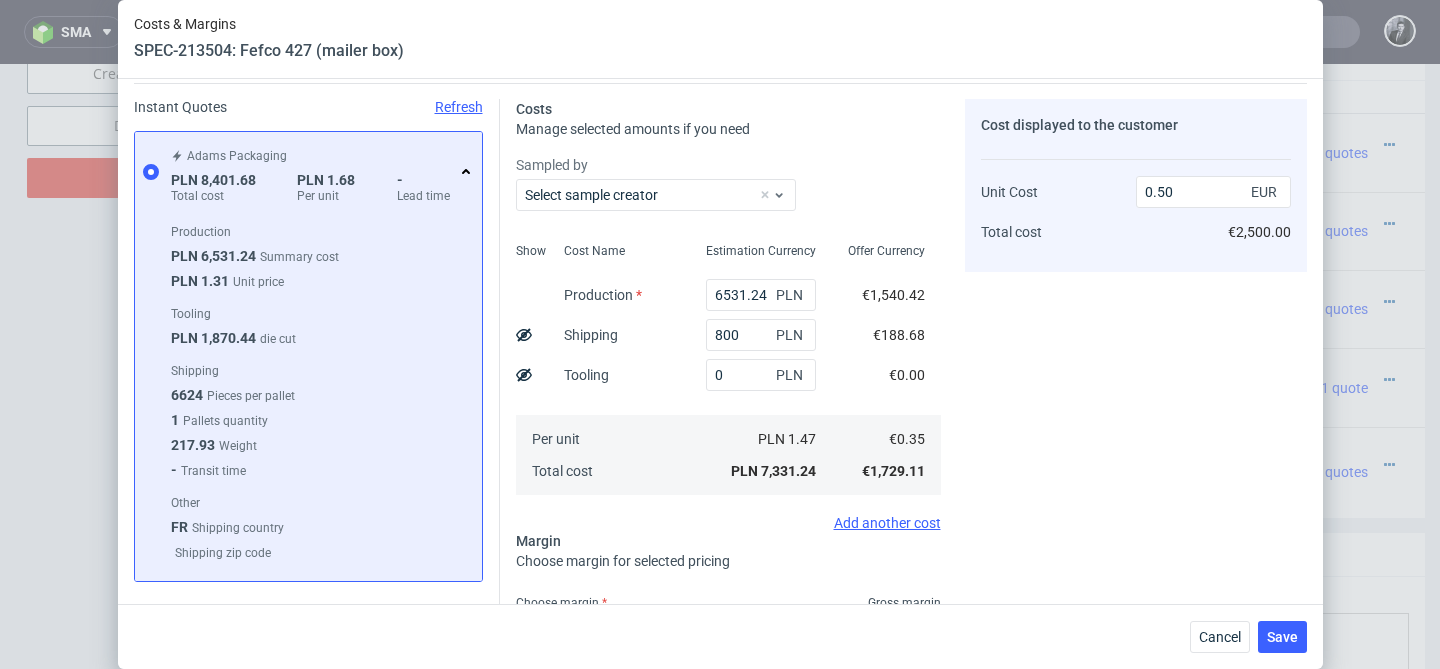 click on "Cost displayed to the customer Unit Cost Total cost 0.50 EUR €2,500.00" at bounding box center [1136, 539] 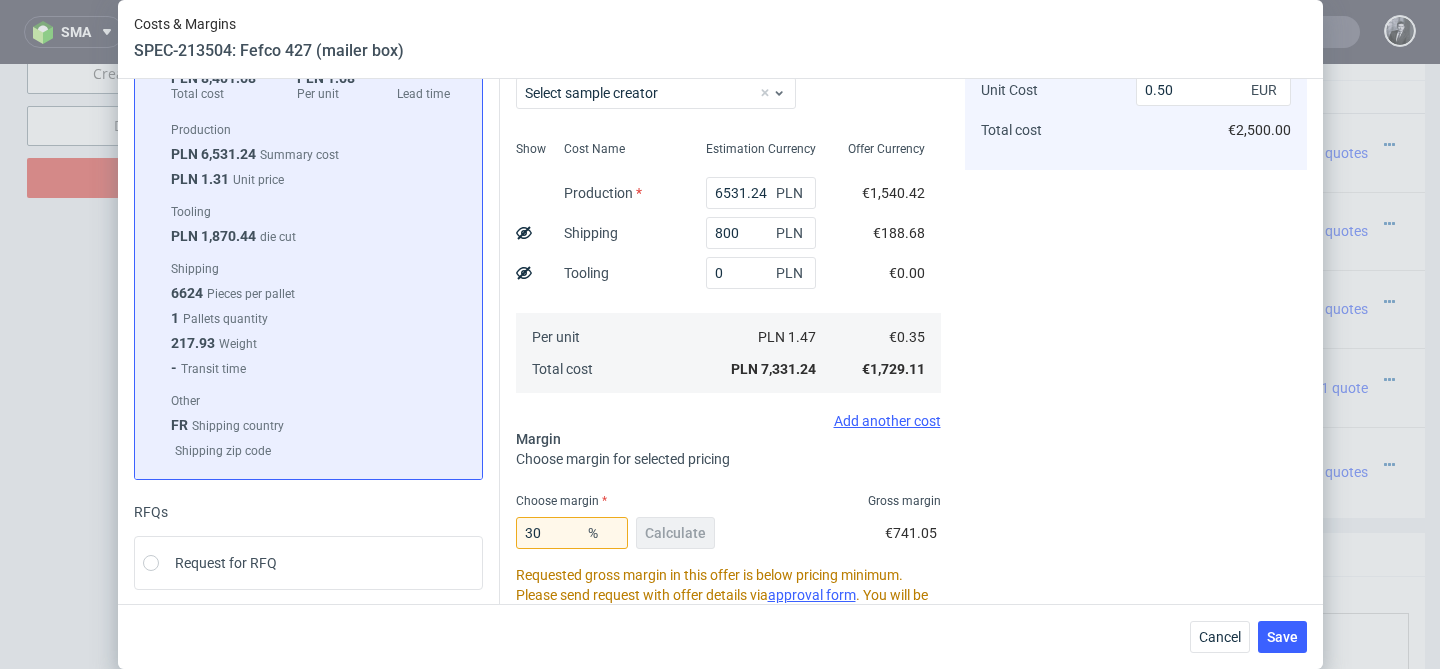 scroll, scrollTop: 451, scrollLeft: 0, axis: vertical 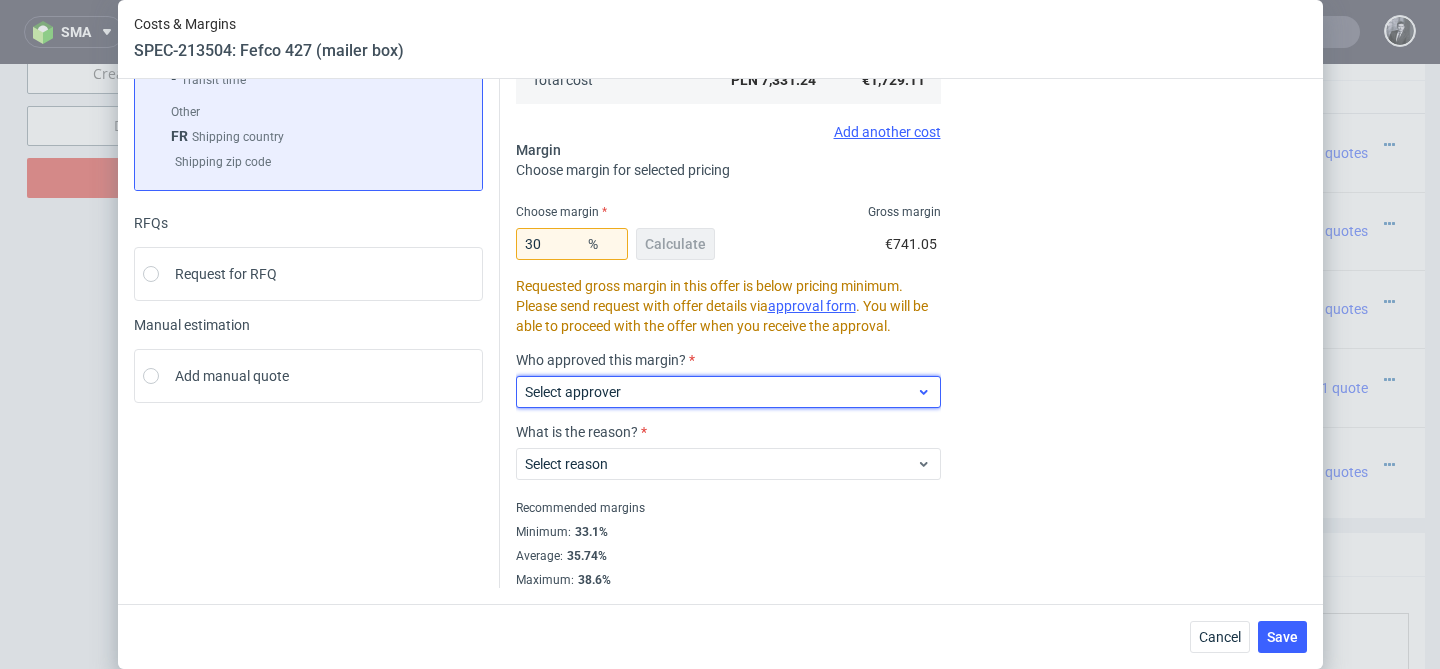 click on "Select approver" at bounding box center (728, 392) 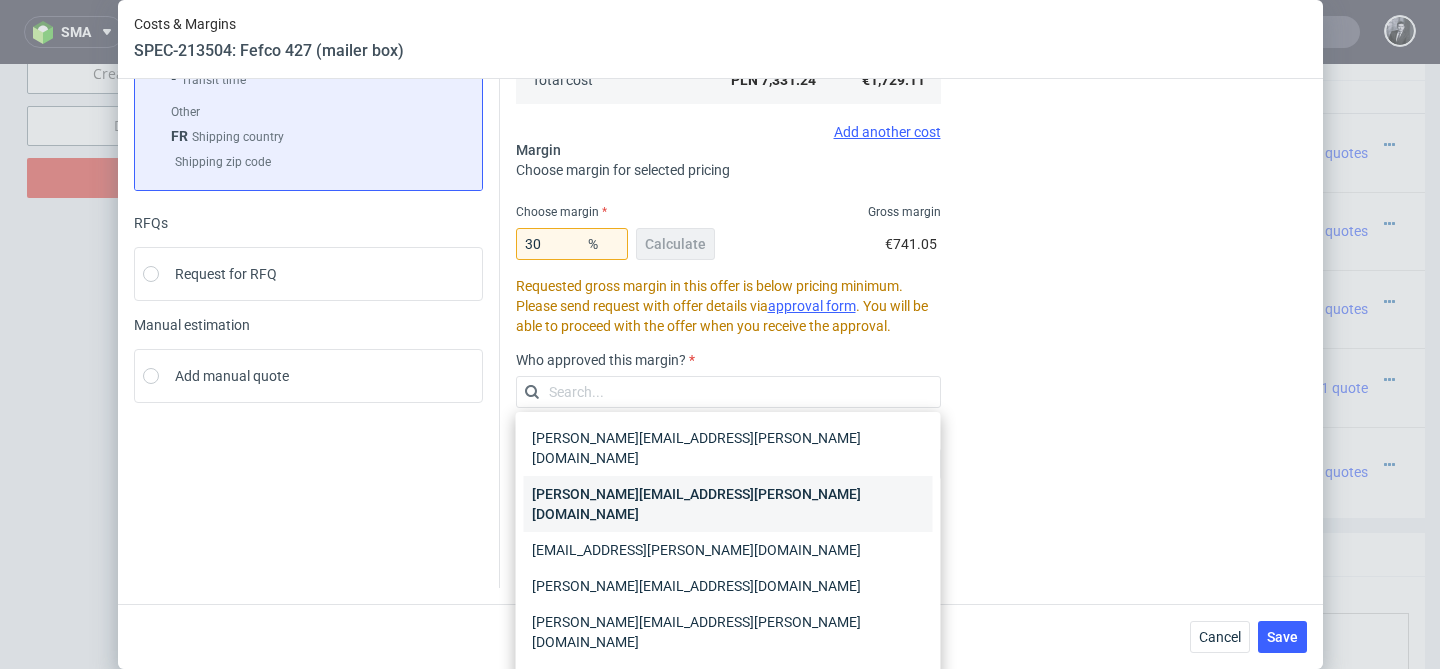 click on "katarzyna.traczyk@packhelp.com" at bounding box center (728, 504) 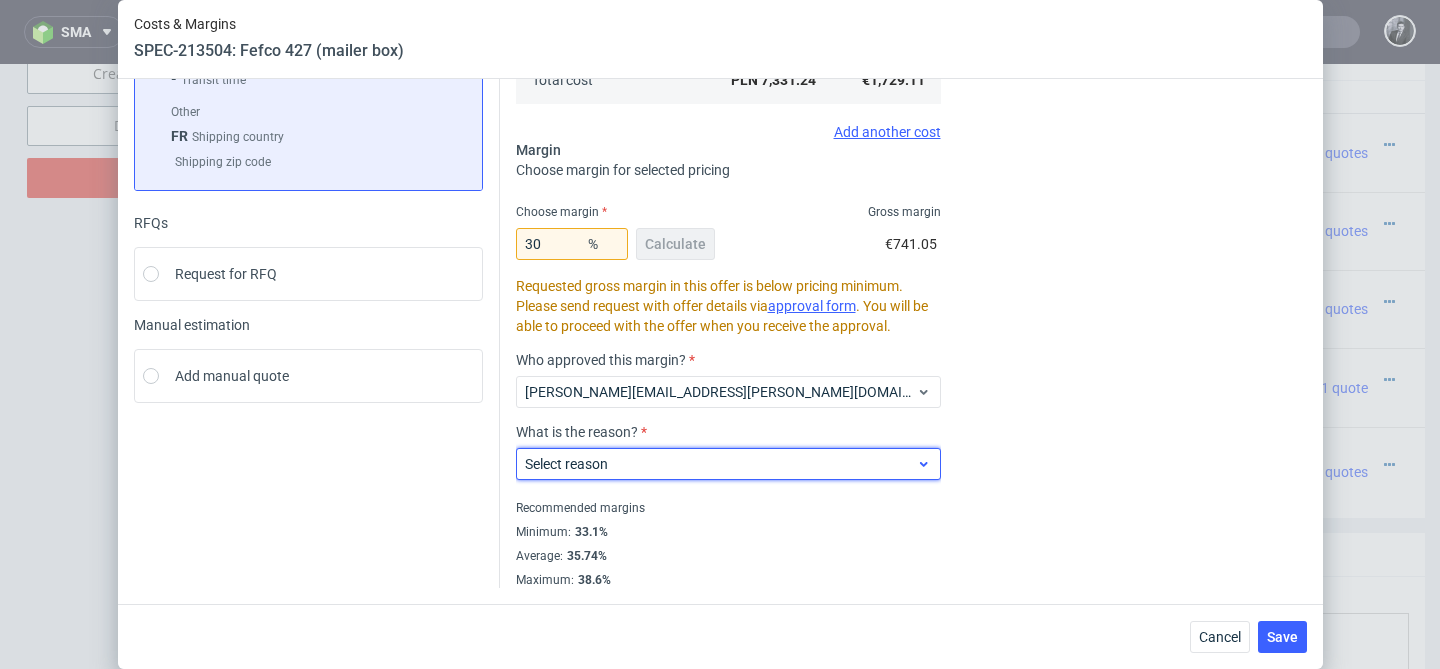 click on "Select reason" at bounding box center (721, 464) 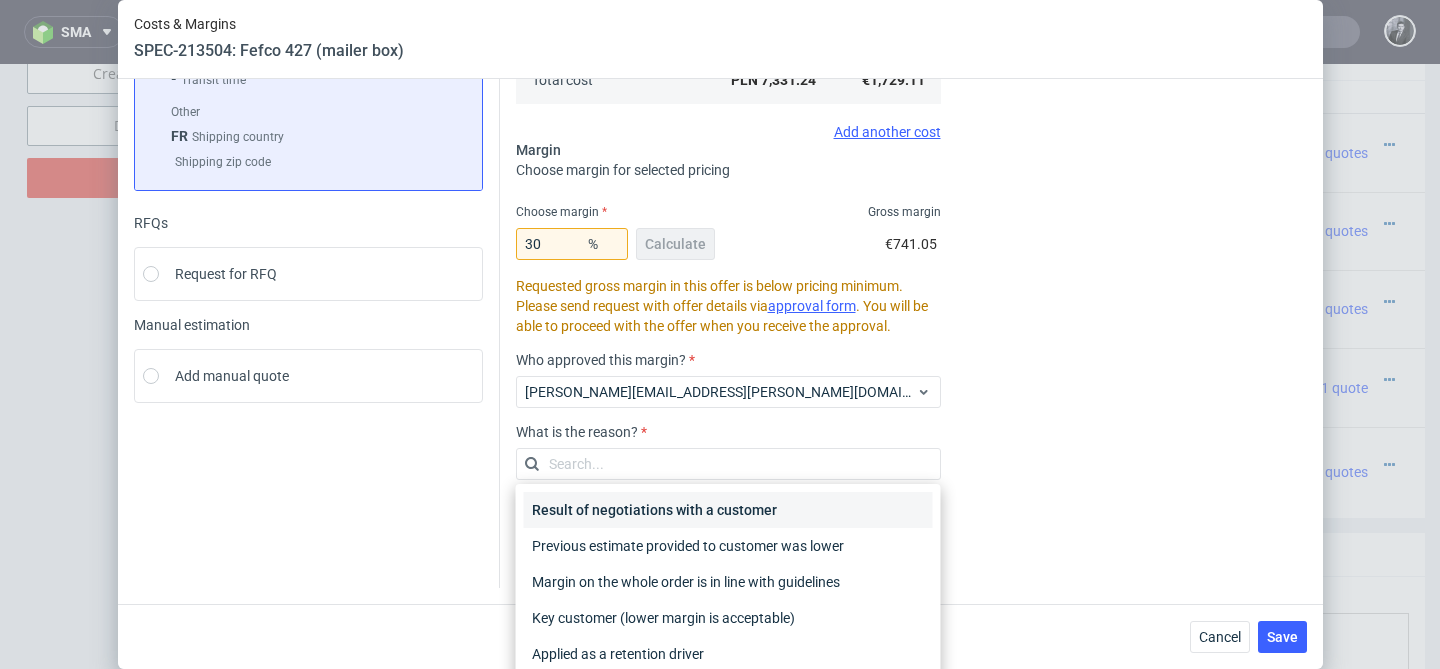 click on "Result of negotiations with a customer" at bounding box center [728, 510] 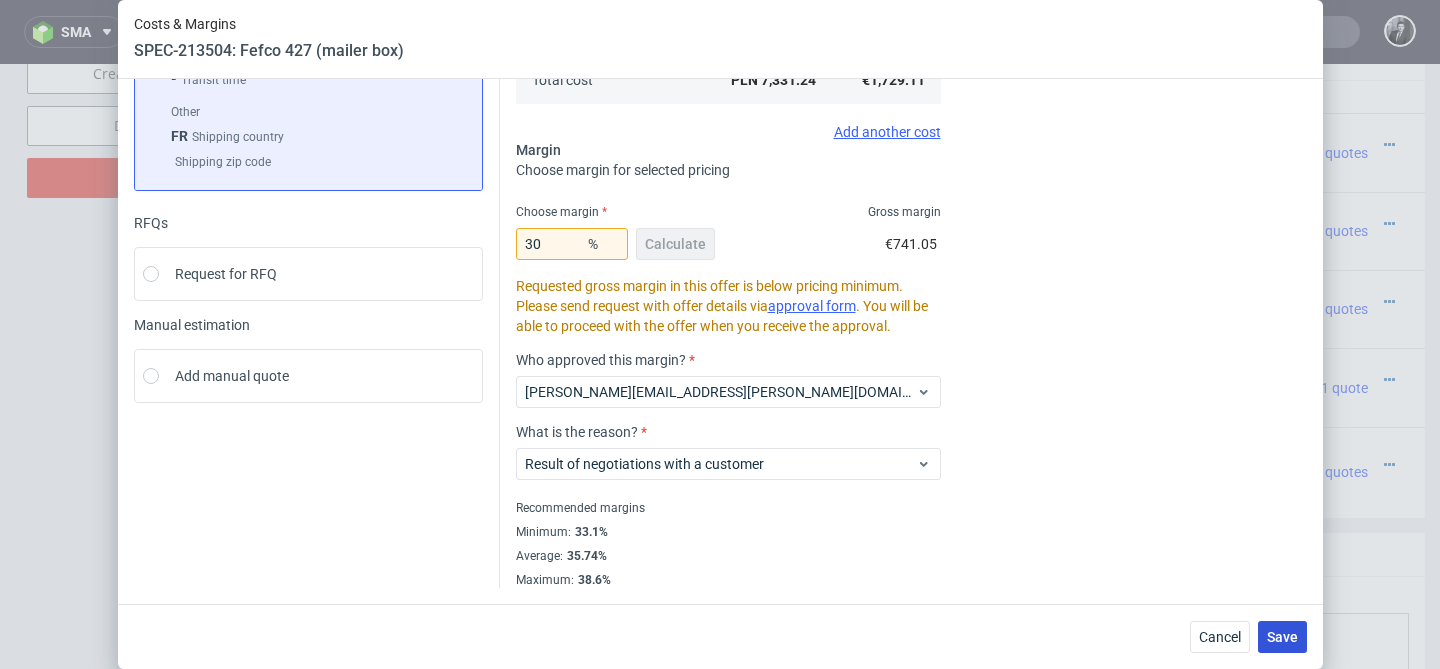 click on "Save" at bounding box center [1282, 637] 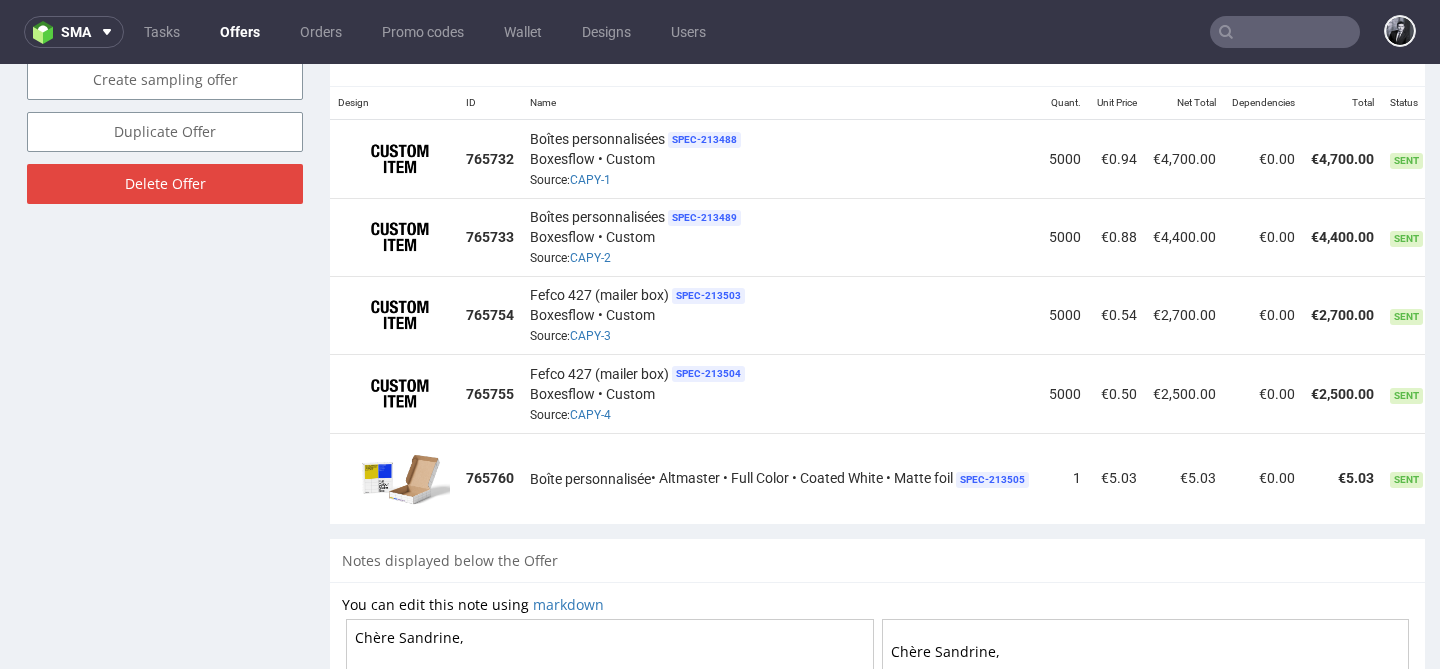 scroll, scrollTop: 1228, scrollLeft: 0, axis: vertical 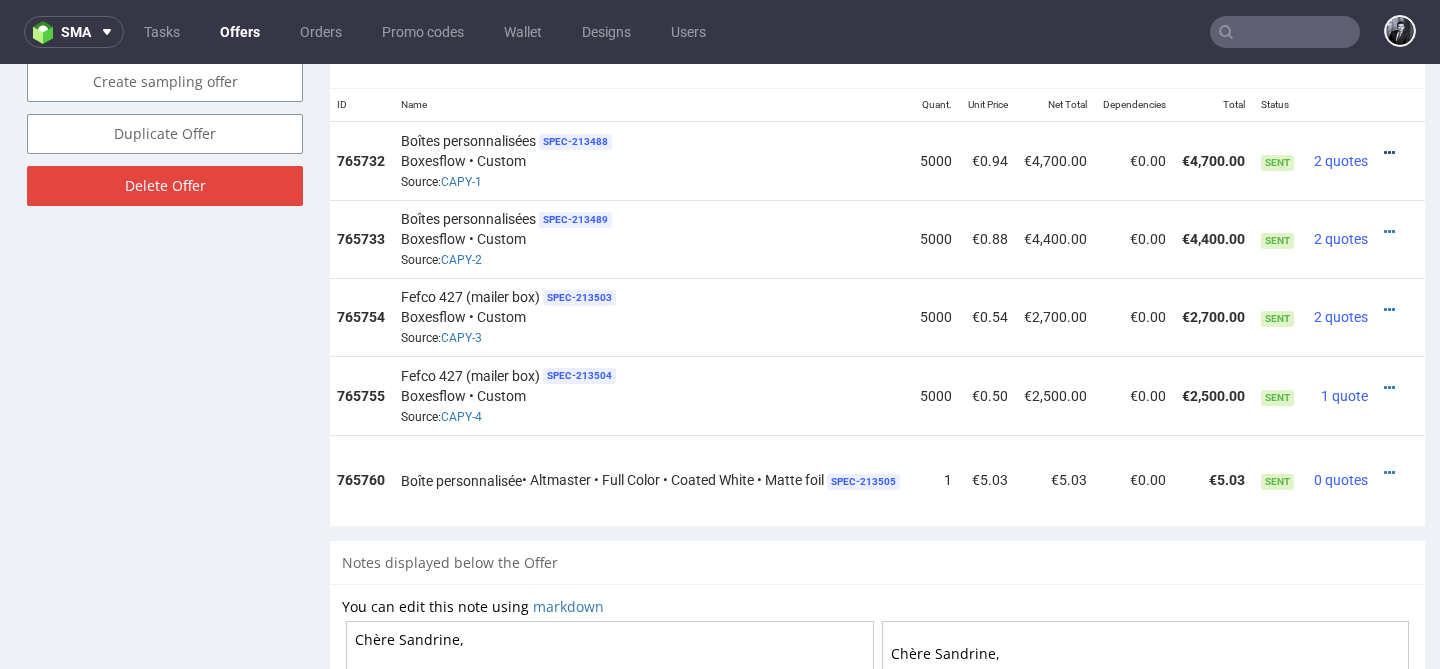 click at bounding box center (1389, 153) 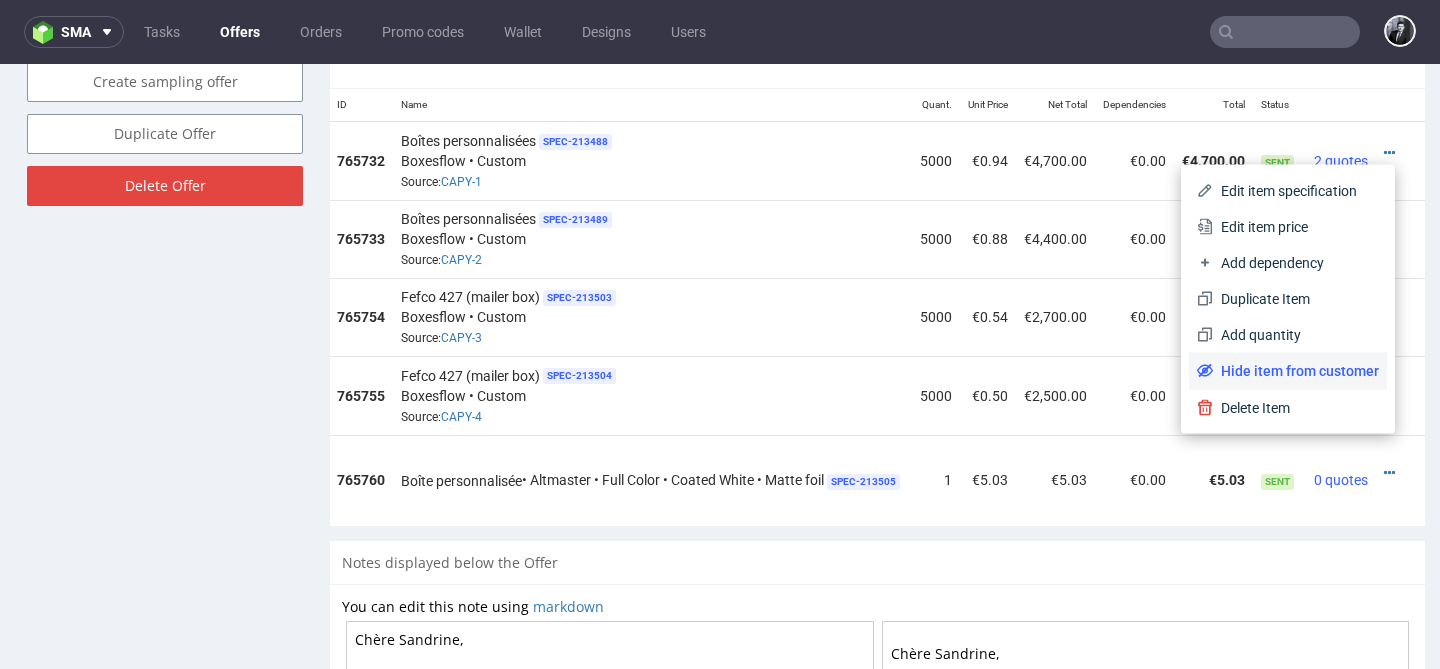 click on "Hide item from customer" at bounding box center [1296, 371] 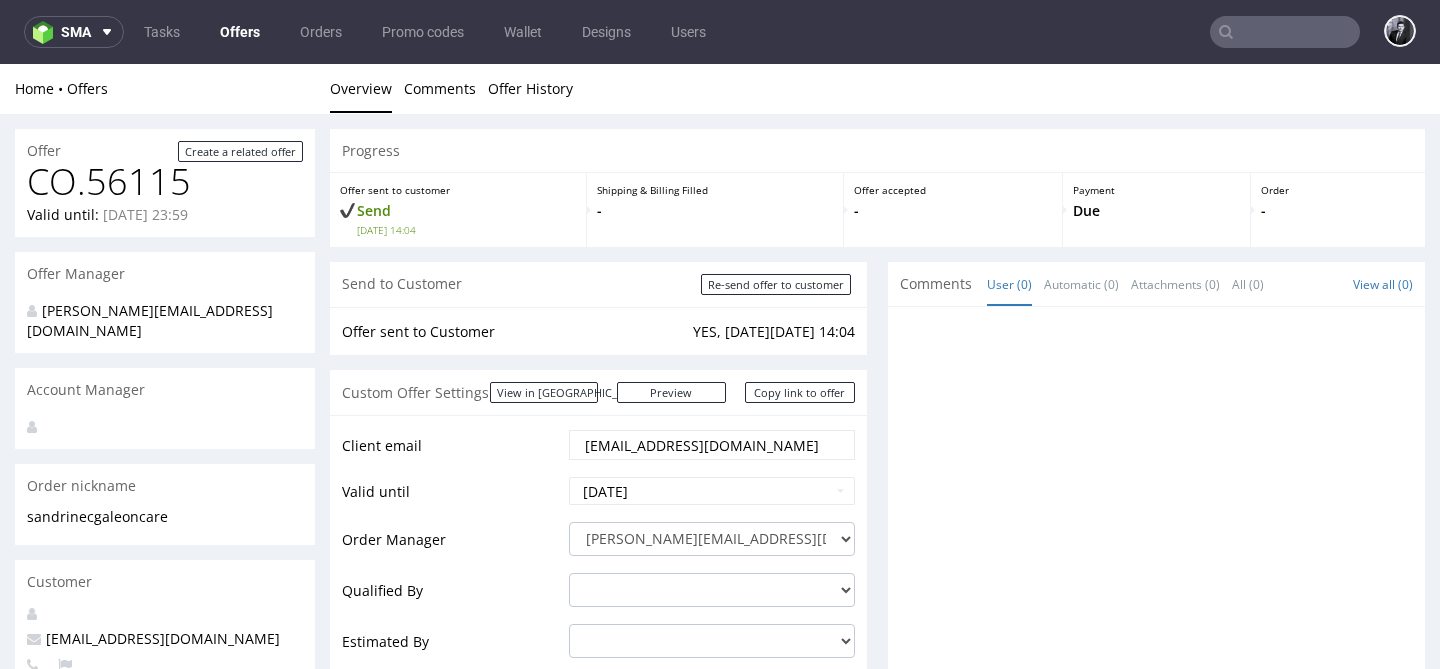 scroll, scrollTop: 0, scrollLeft: 0, axis: both 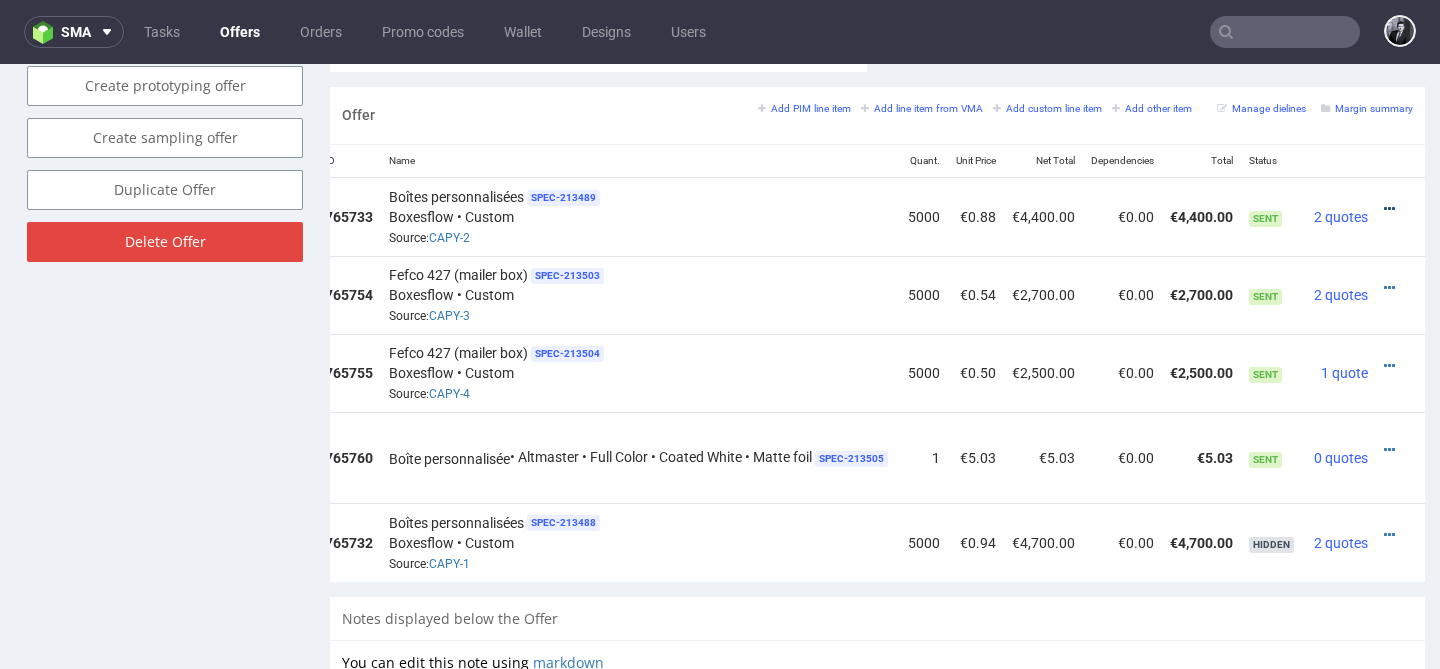 click at bounding box center (1389, 209) 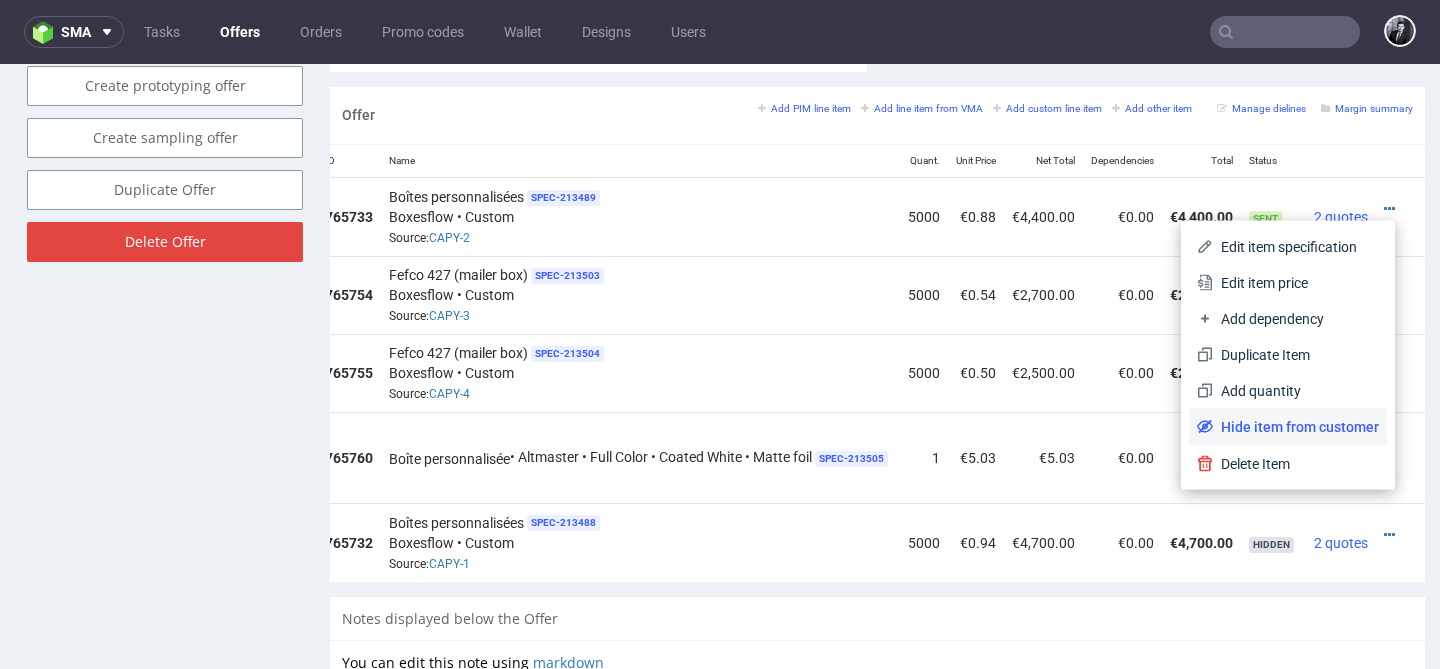 click on "Hide item from customer" at bounding box center (1296, 427) 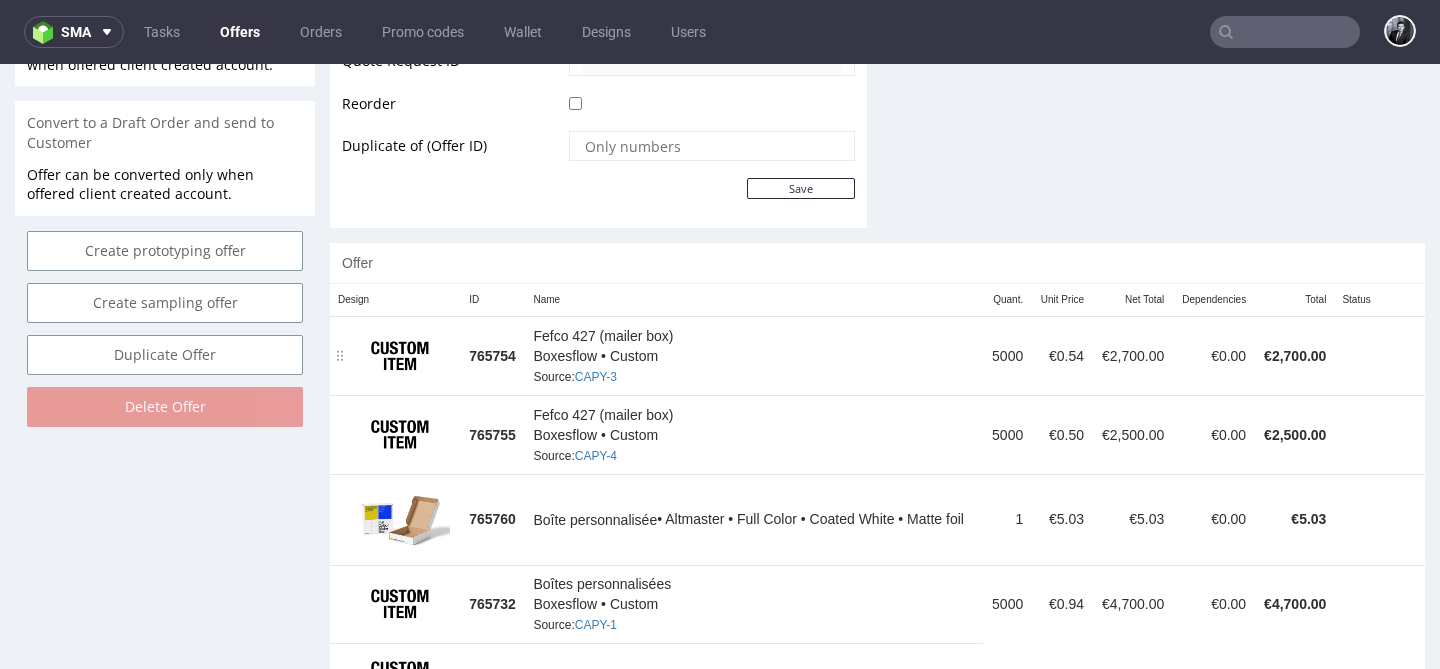 scroll, scrollTop: 1085, scrollLeft: 0, axis: vertical 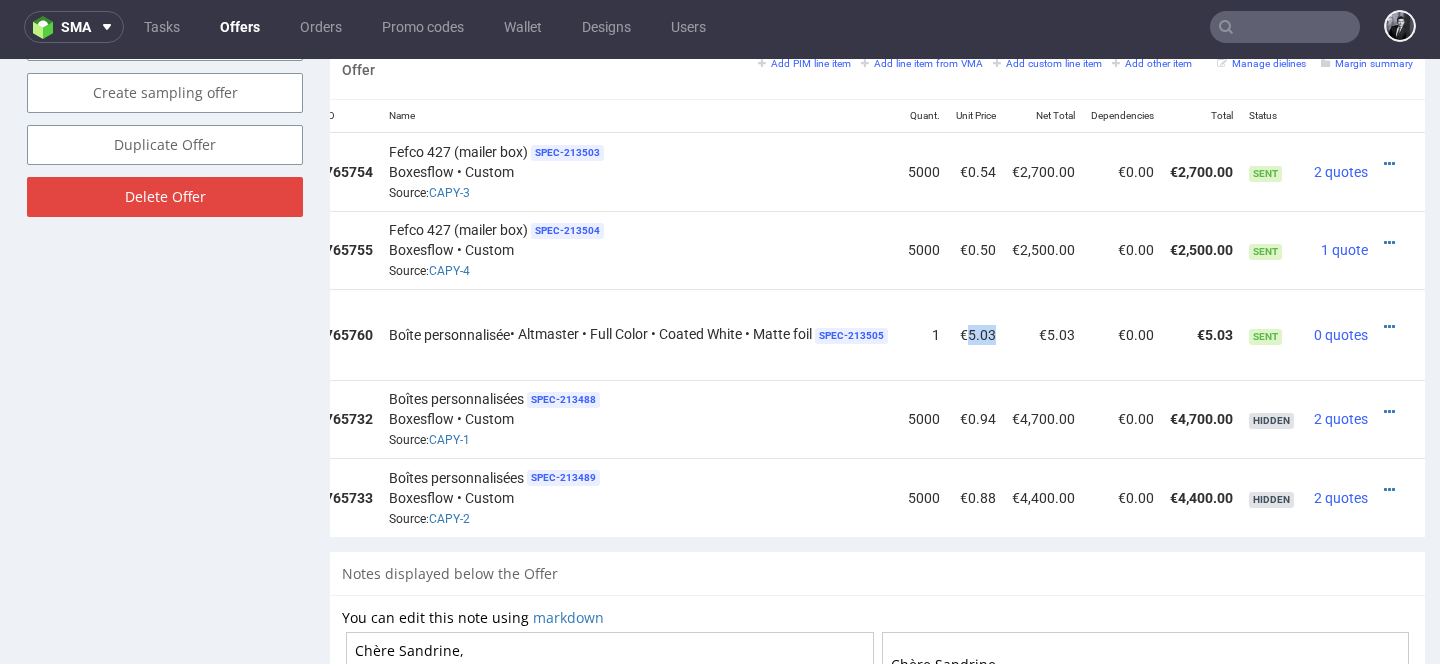 drag, startPoint x: 953, startPoint y: 336, endPoint x: 982, endPoint y: 336, distance: 29 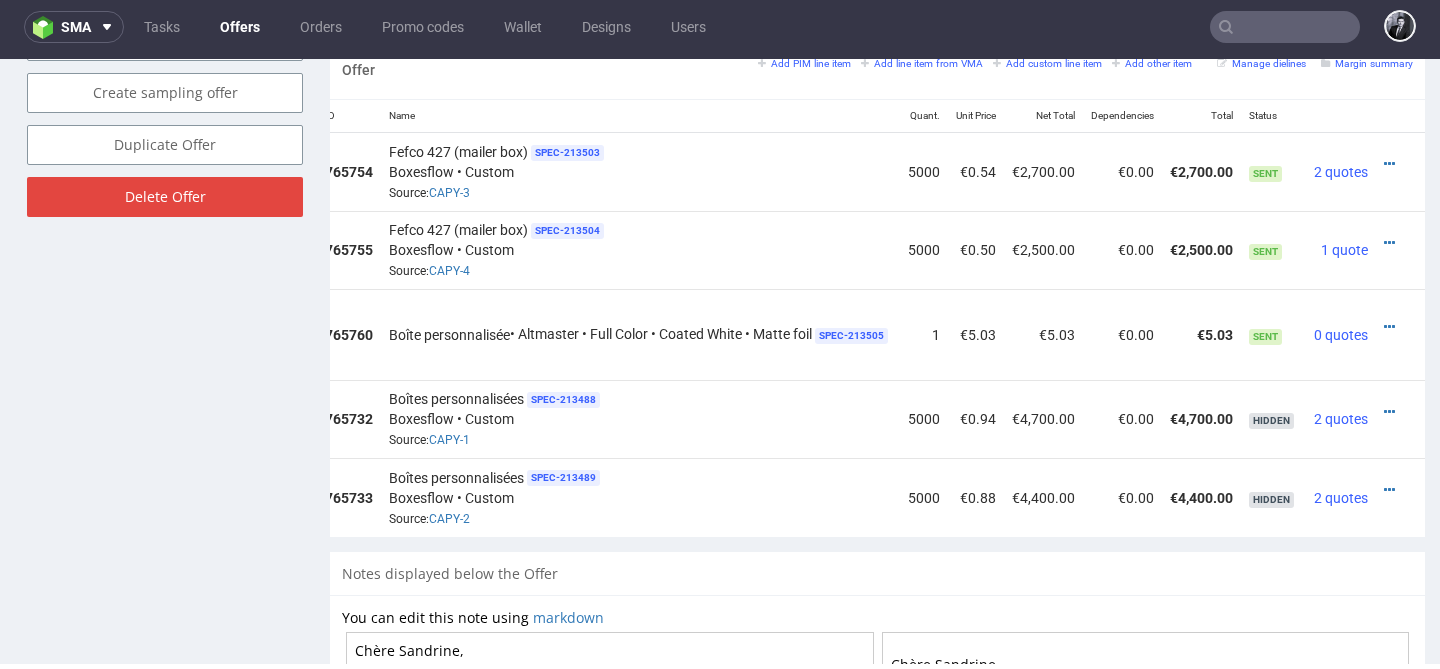 click at bounding box center (1394, 327) 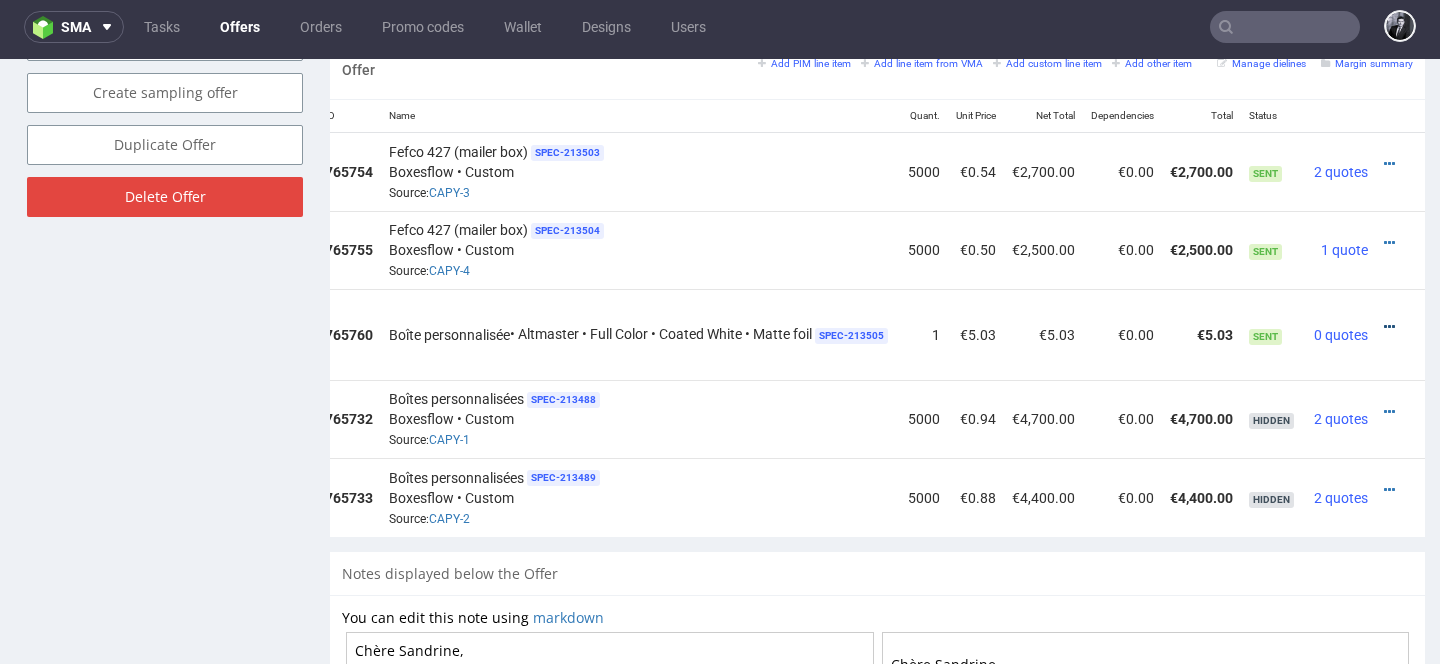 click at bounding box center (1389, 327) 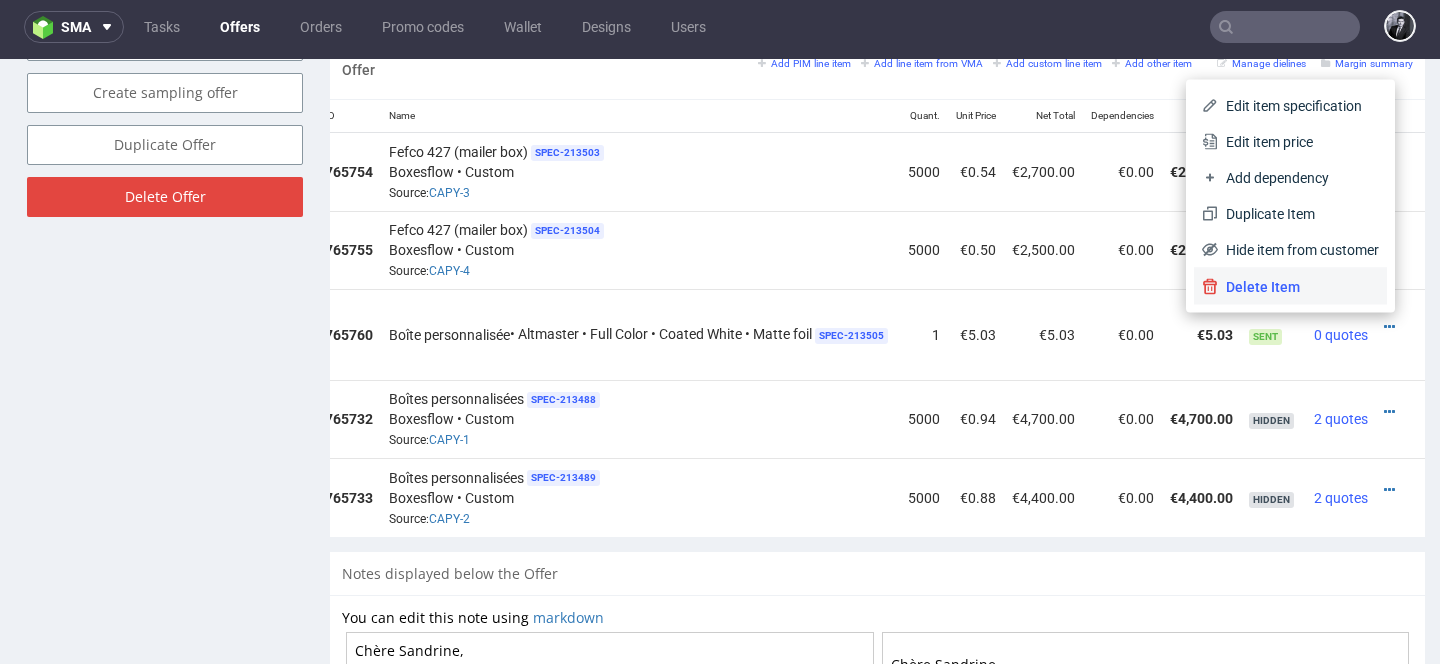 click on "Delete Item" at bounding box center (1298, 287) 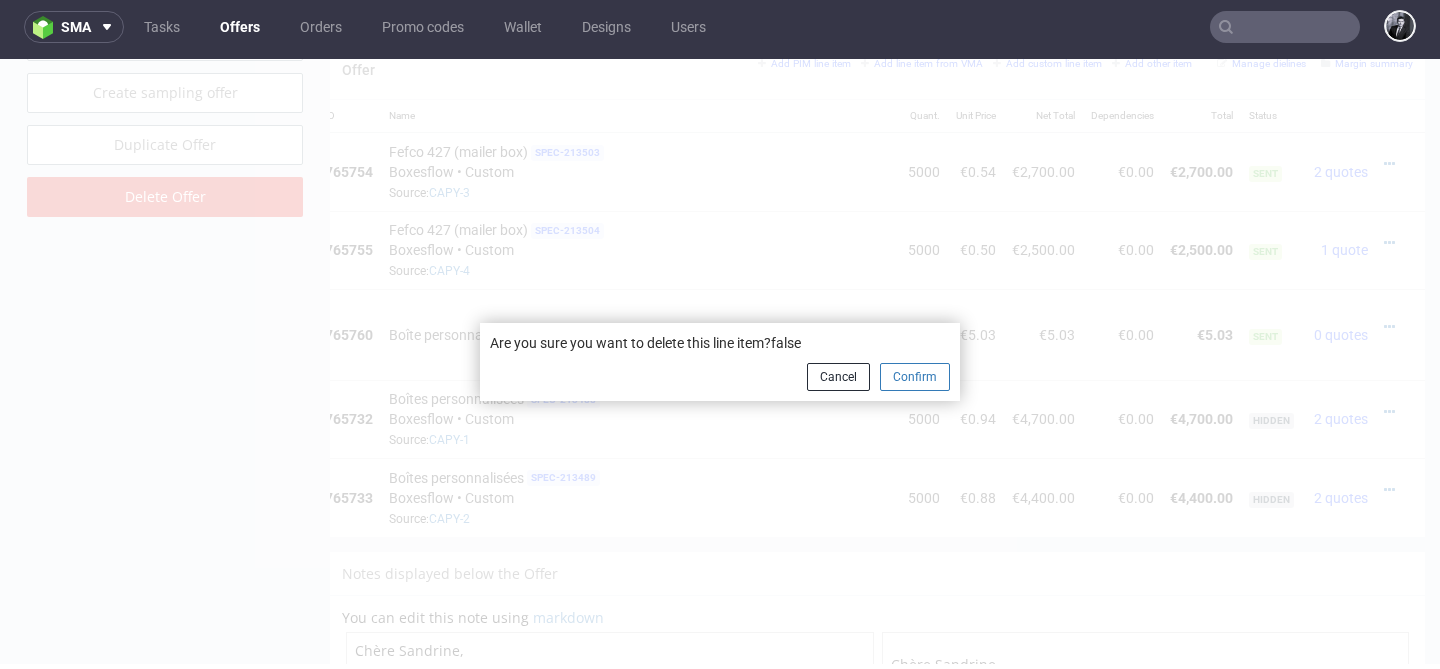 click on "Confirm" at bounding box center [915, 377] 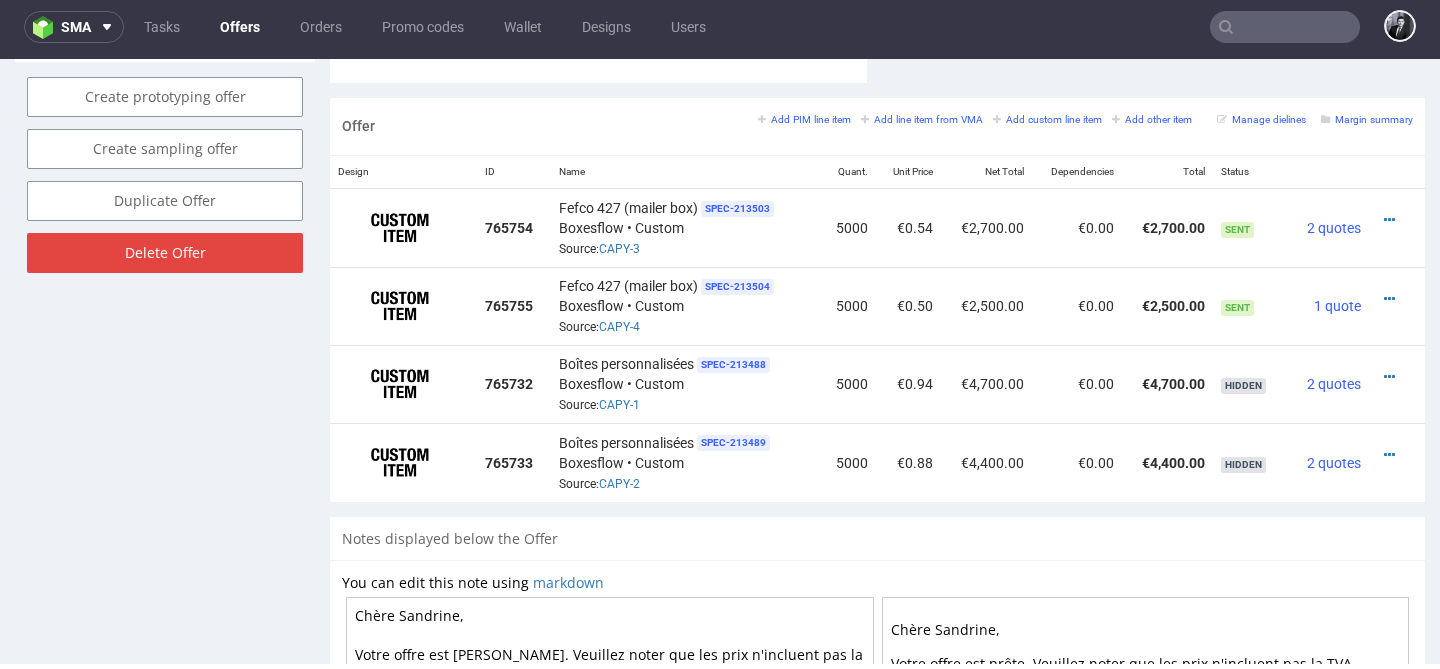 scroll, scrollTop: 1157, scrollLeft: 0, axis: vertical 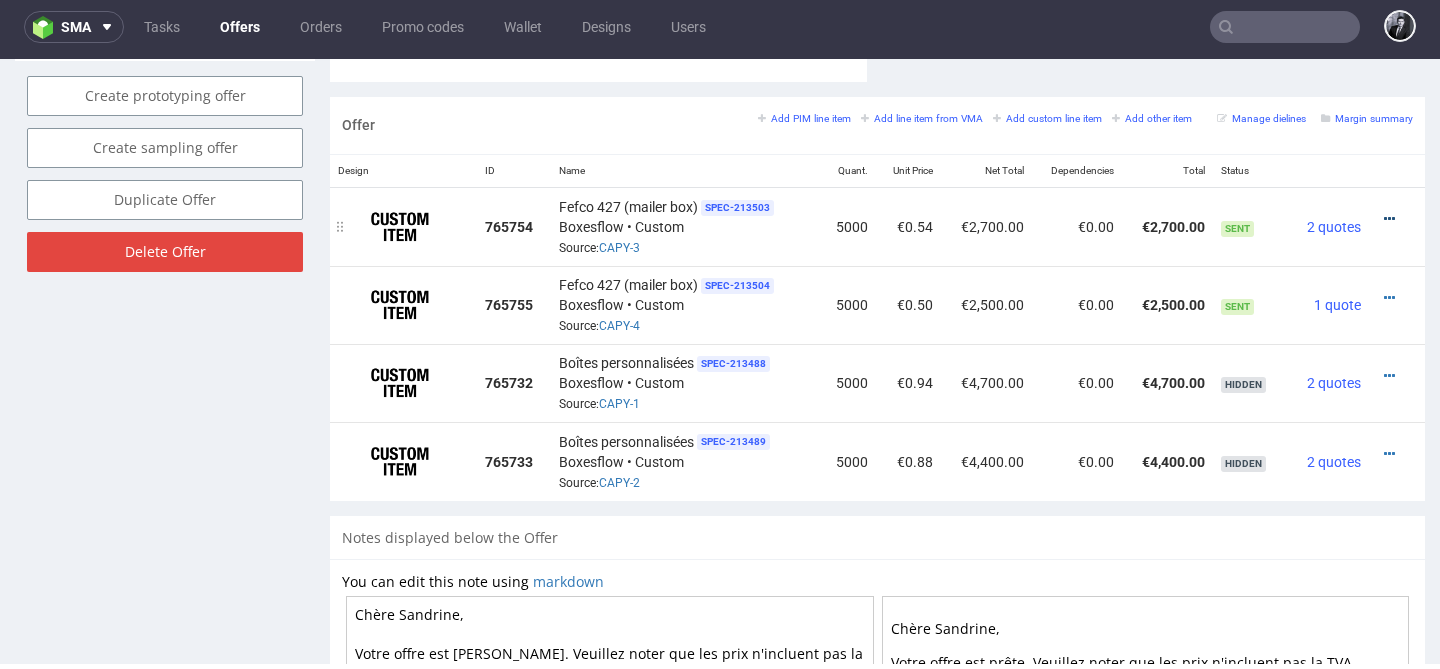 click at bounding box center (1389, 219) 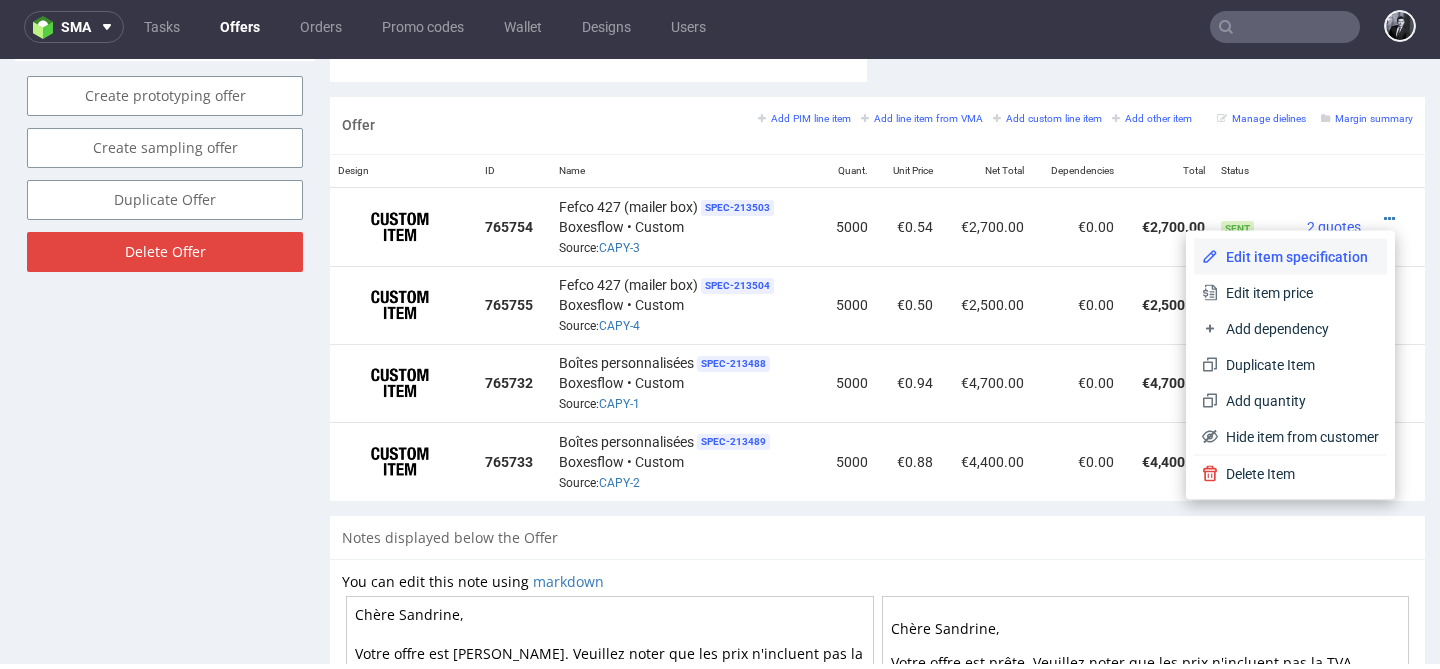 click on "Edit item specification" at bounding box center (1298, 257) 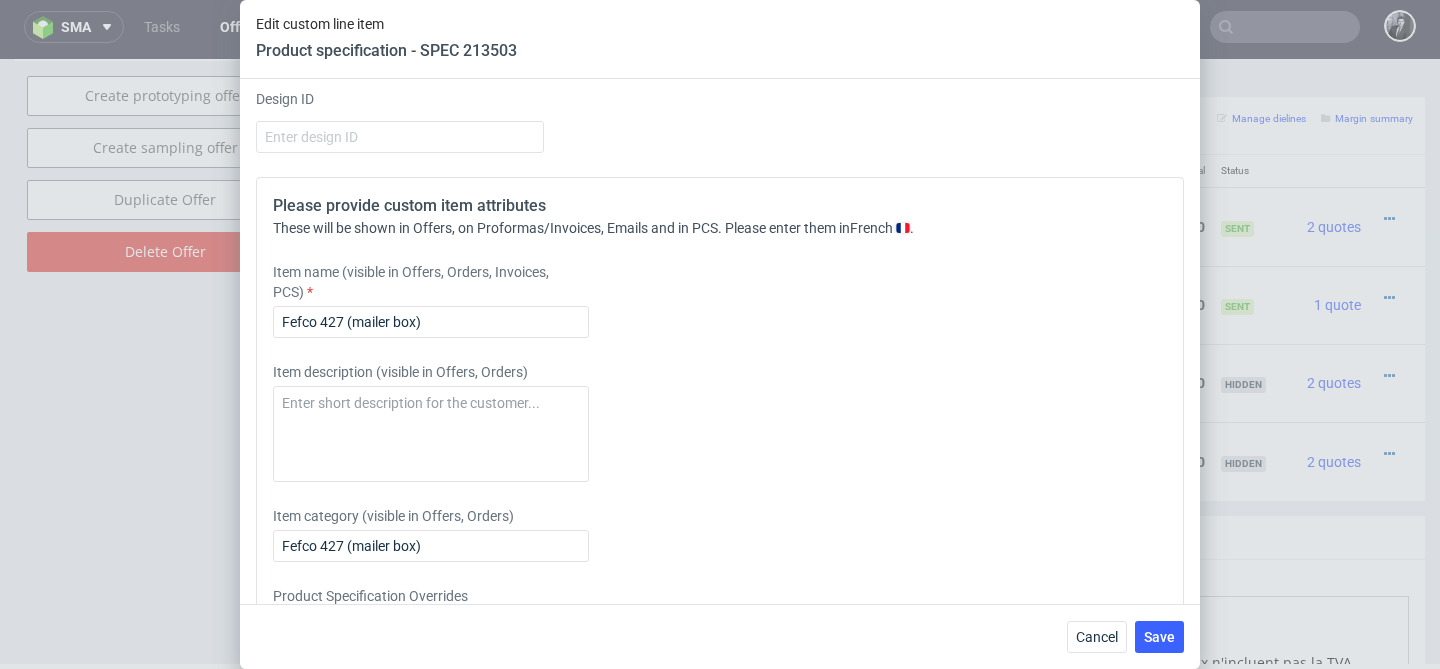 scroll, scrollTop: 2061, scrollLeft: 0, axis: vertical 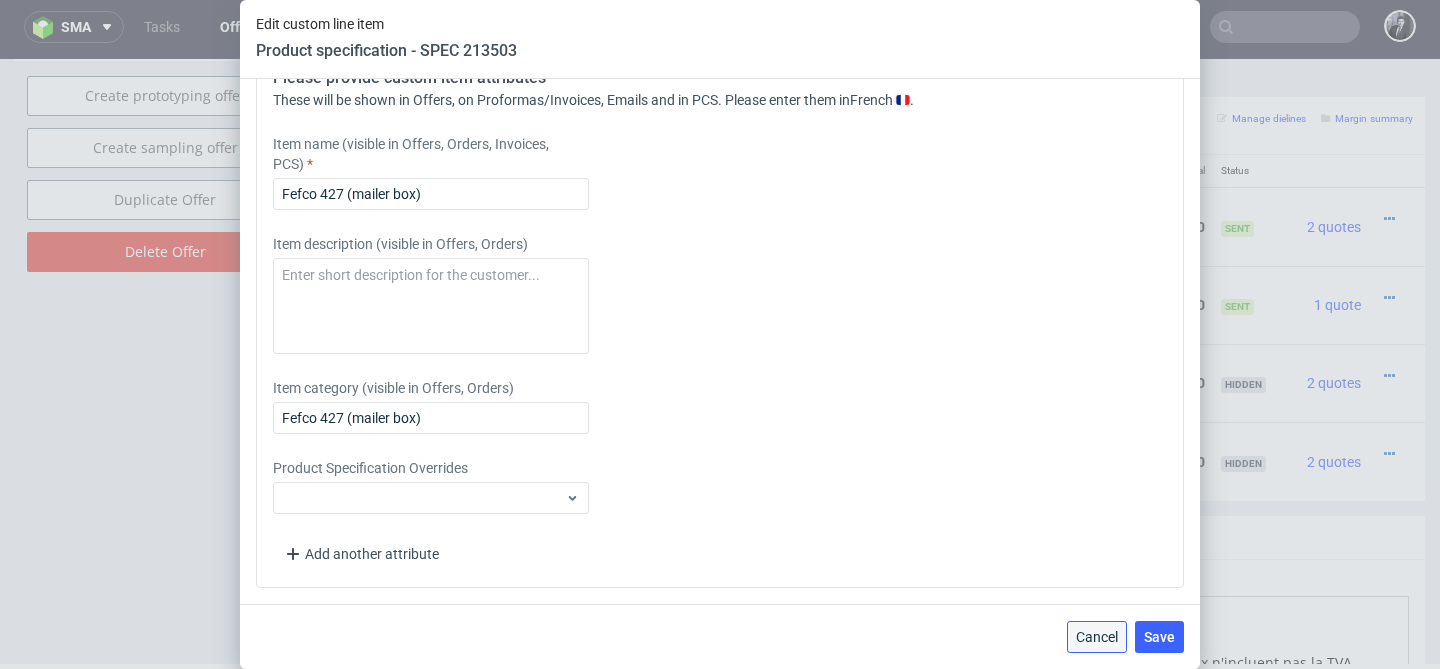 click on "Cancel" at bounding box center [1097, 637] 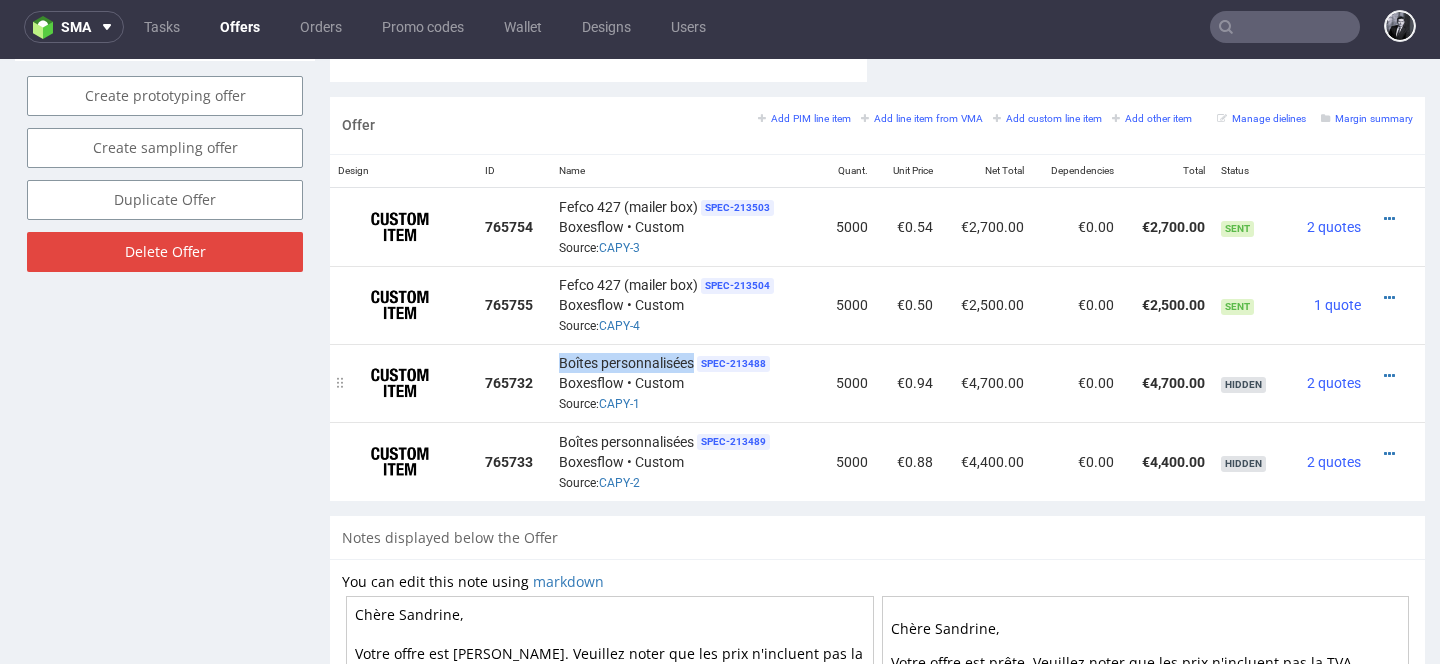 drag, startPoint x: 557, startPoint y: 360, endPoint x: 692, endPoint y: 362, distance: 135.01482 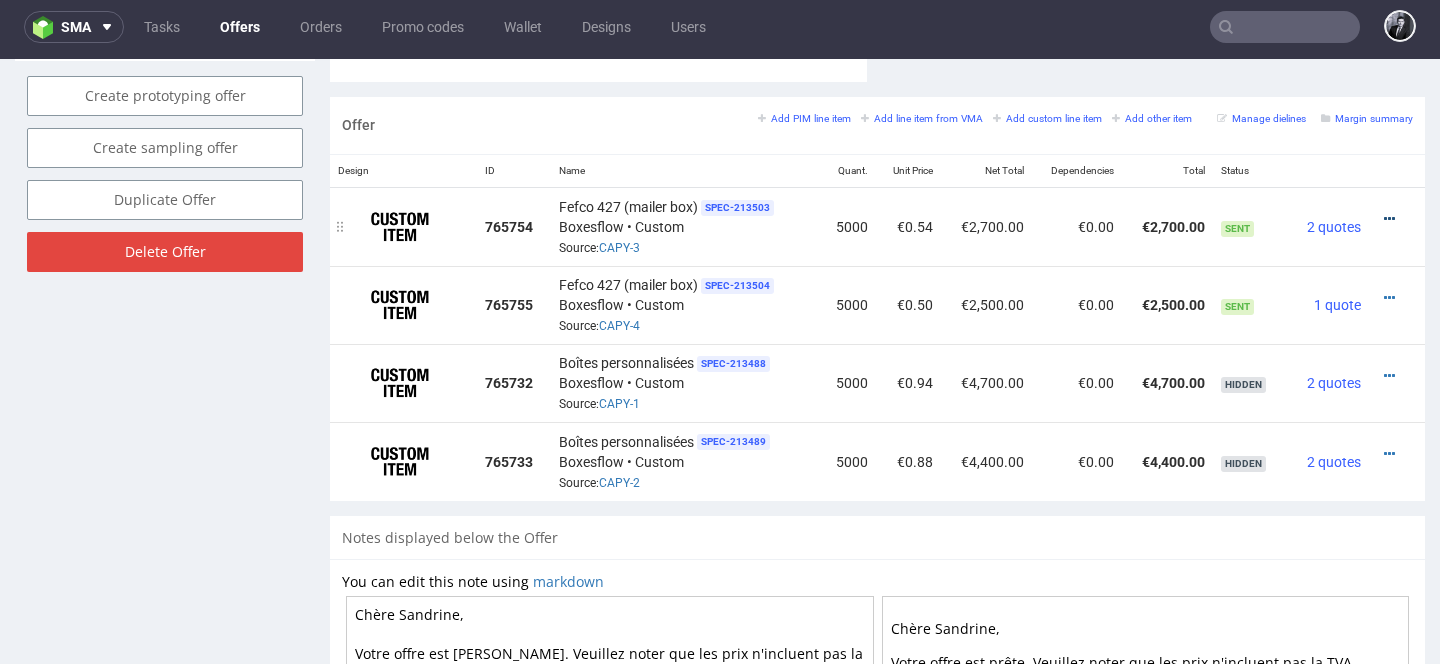 click at bounding box center (1389, 219) 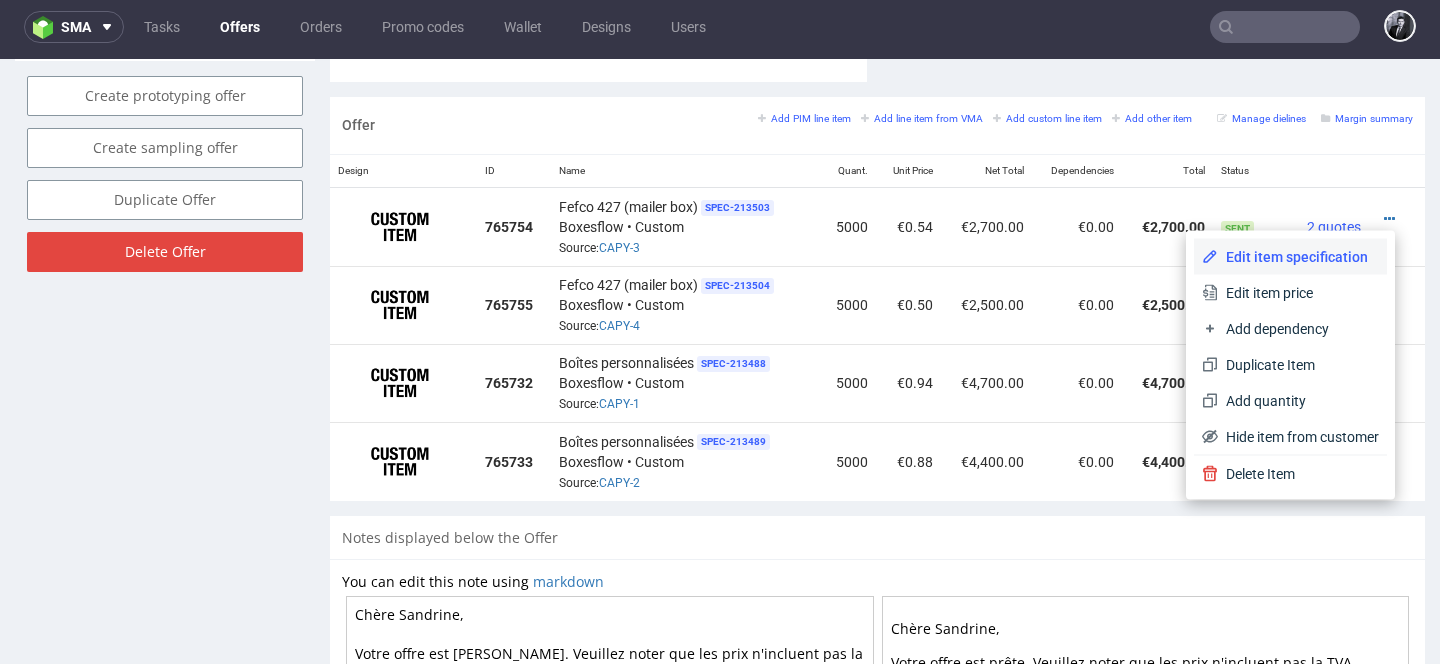 click on "Edit item specification" at bounding box center (1290, 257) 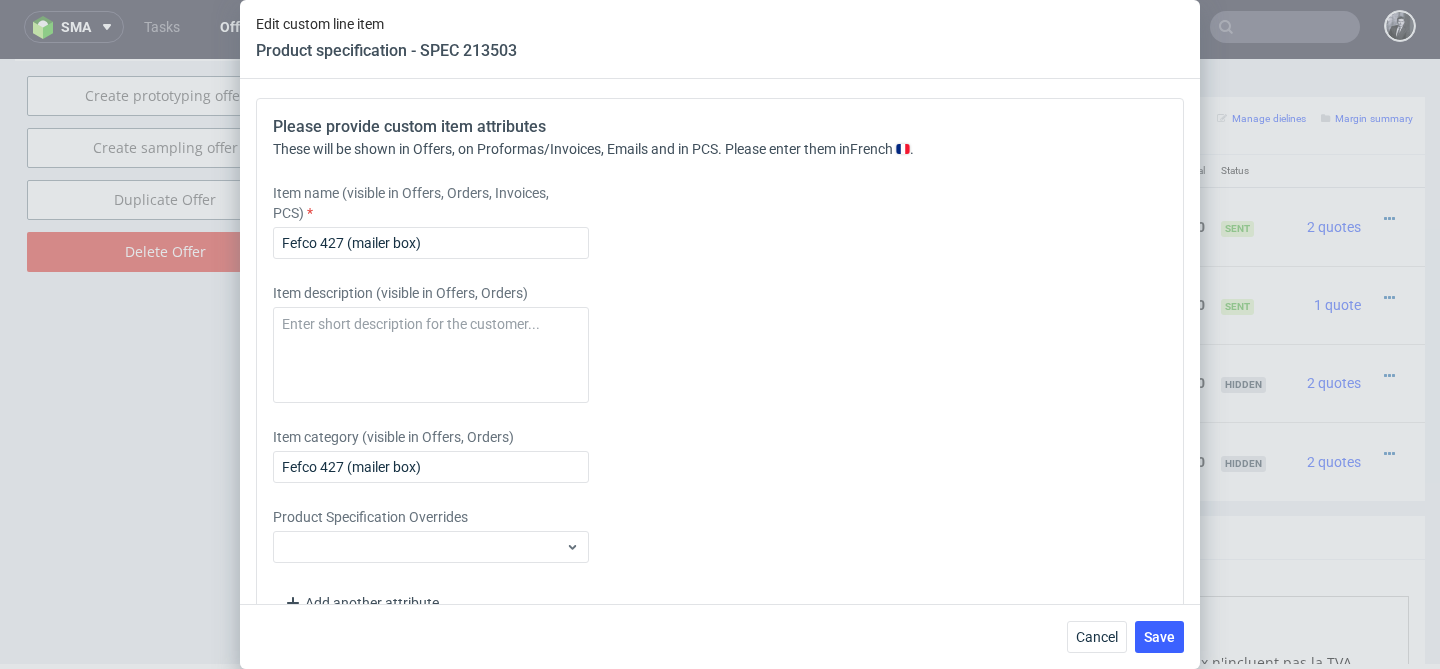 scroll, scrollTop: 2043, scrollLeft: 0, axis: vertical 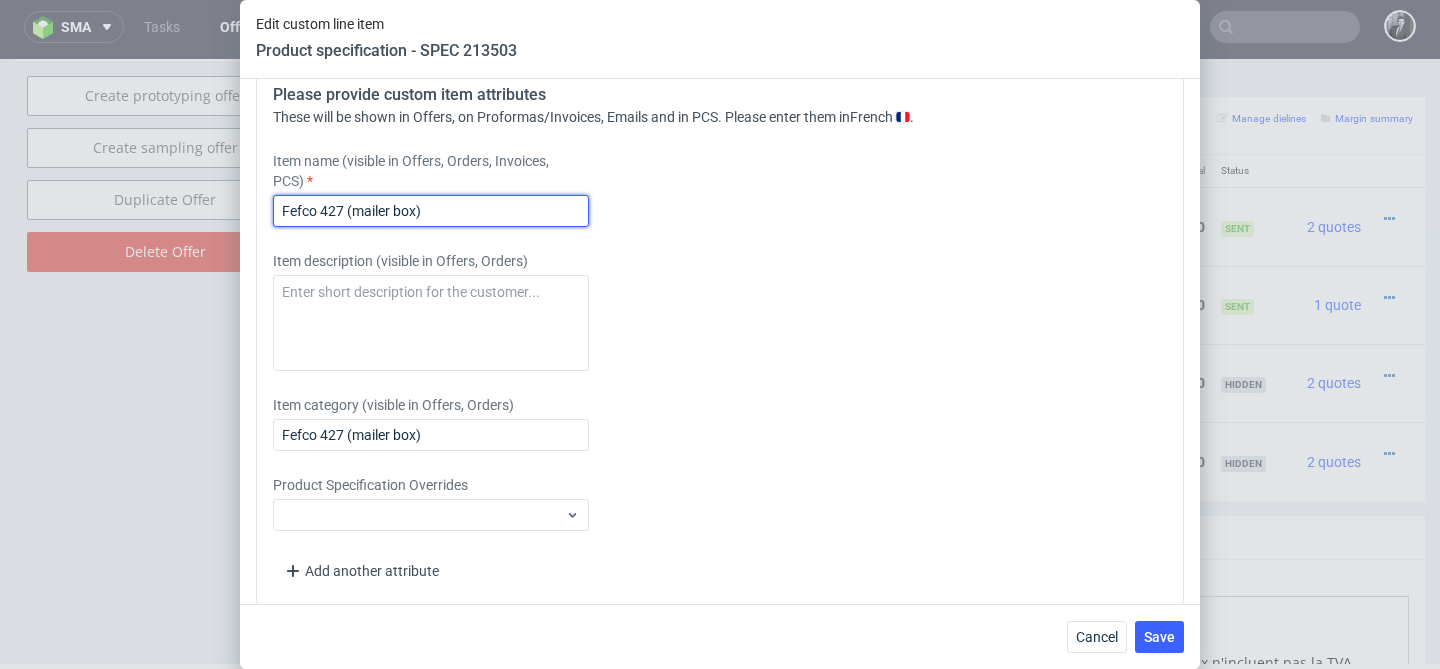 drag, startPoint x: 447, startPoint y: 213, endPoint x: 200, endPoint y: 207, distance: 247.07286 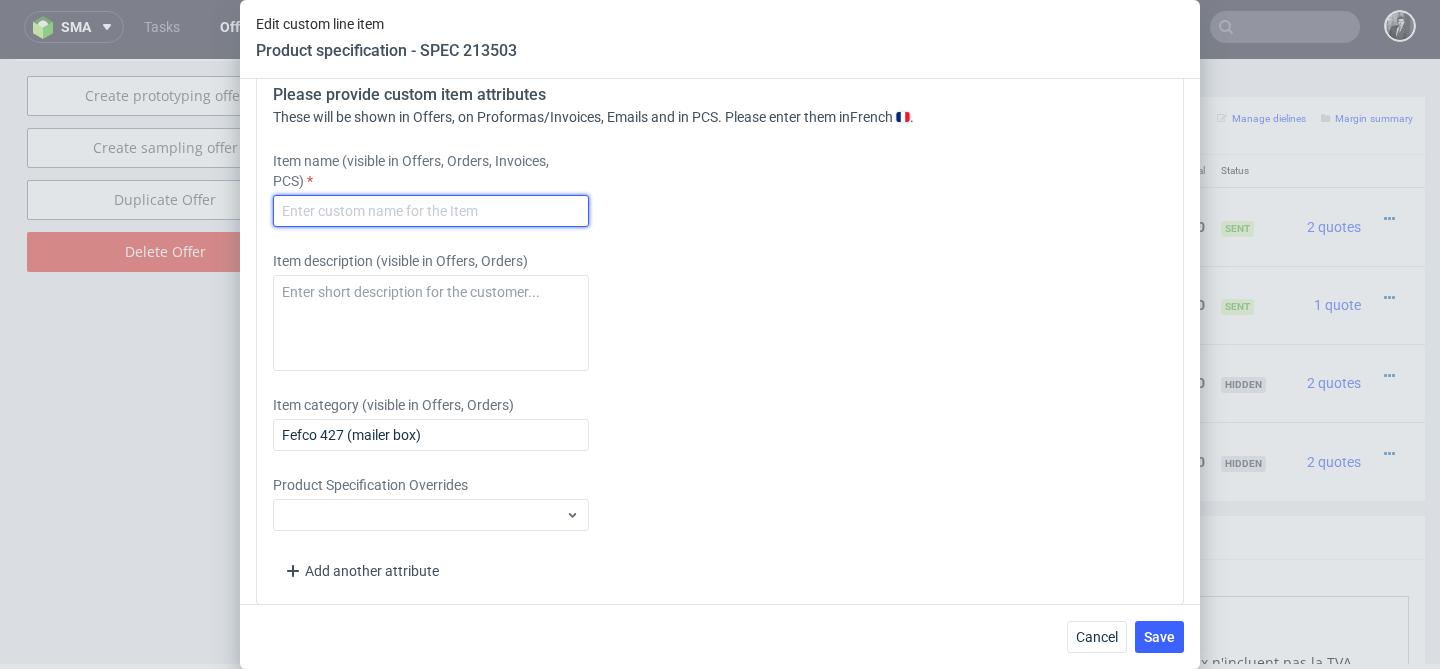 paste on "Boîtes personnalisées" 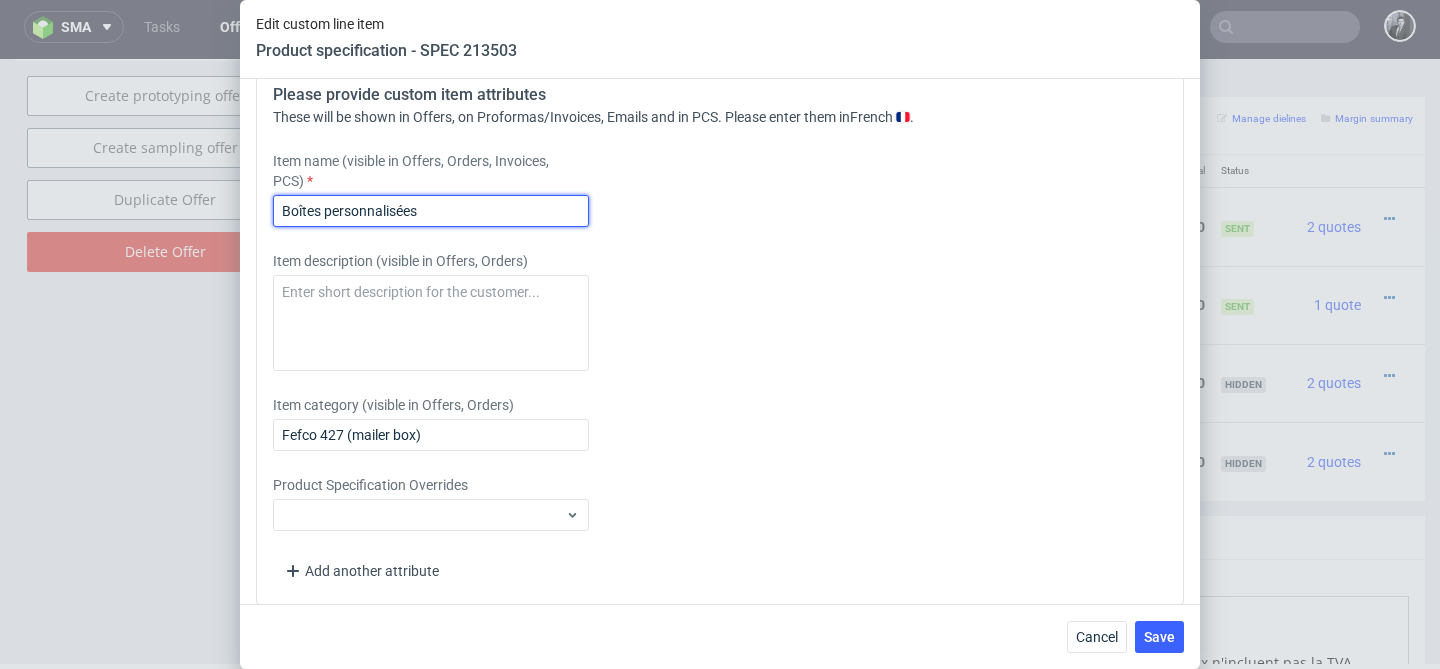 type on "Boîtes personnalisées" 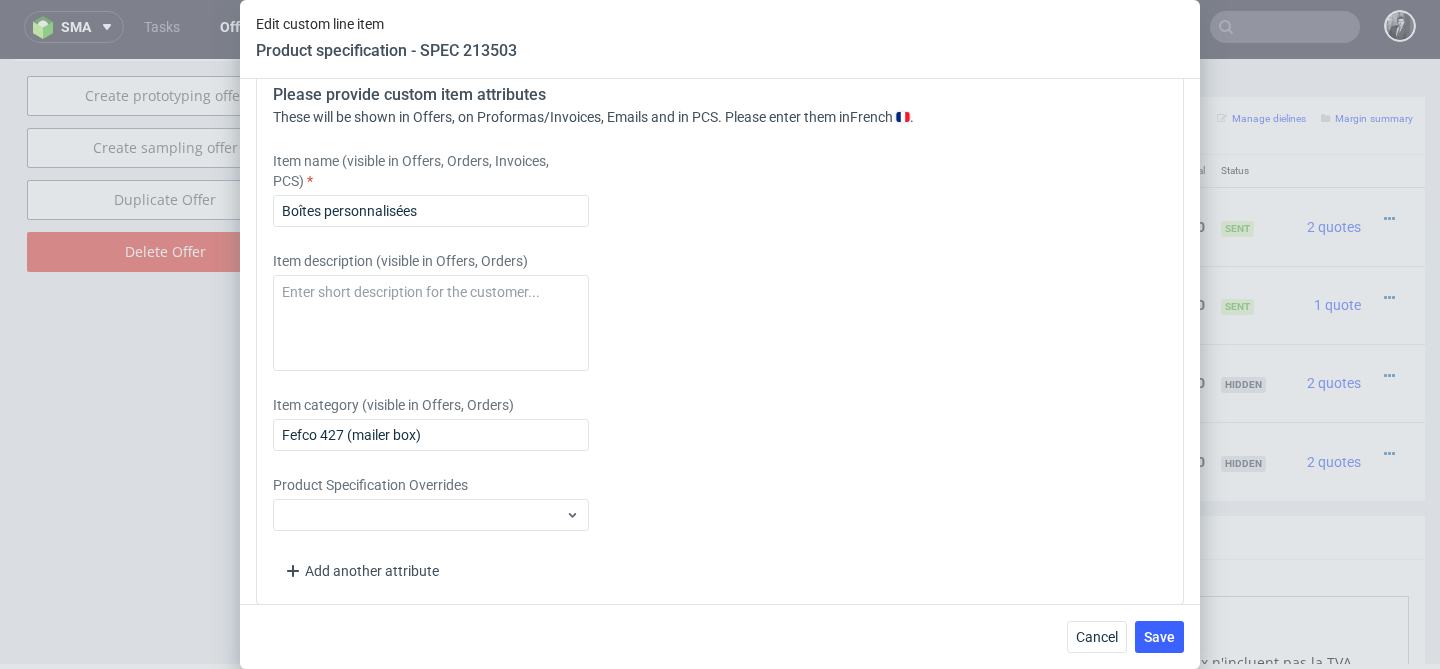 click on "Item description (visible in Offers, Orders)" at bounding box center (605, 311) 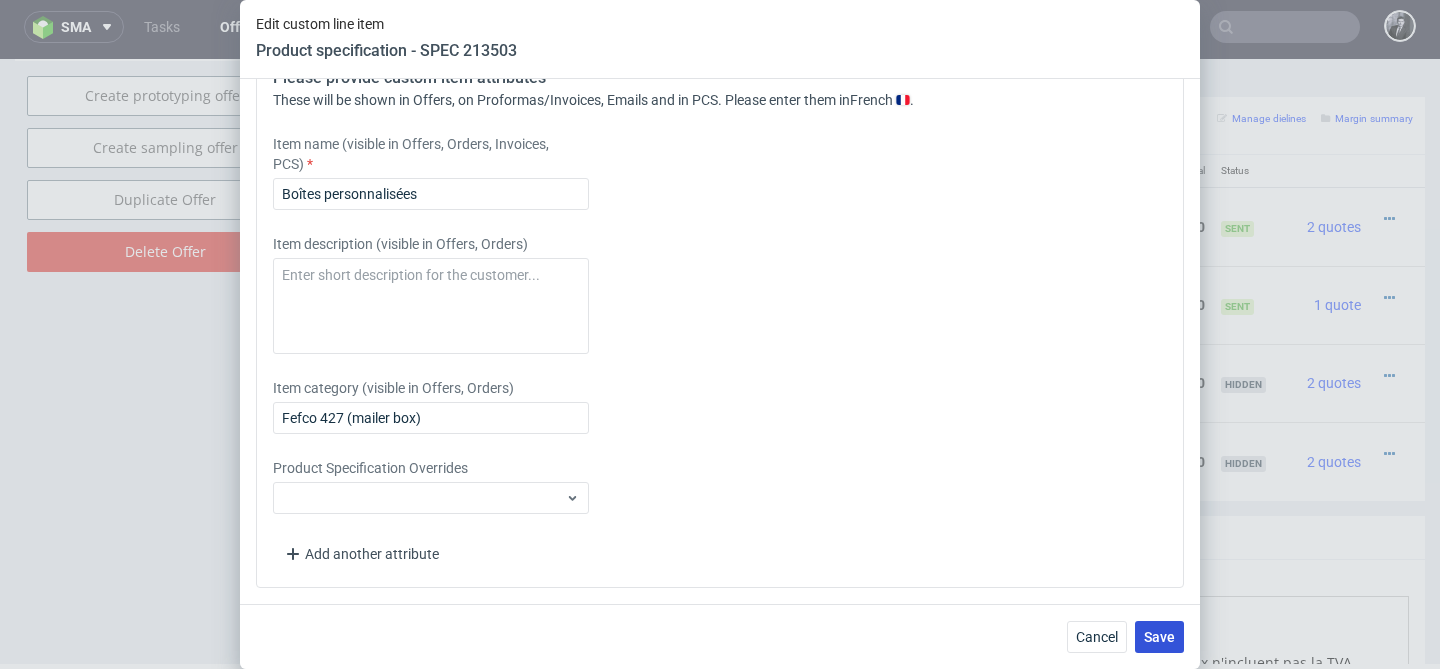 click on "Save" at bounding box center [1159, 637] 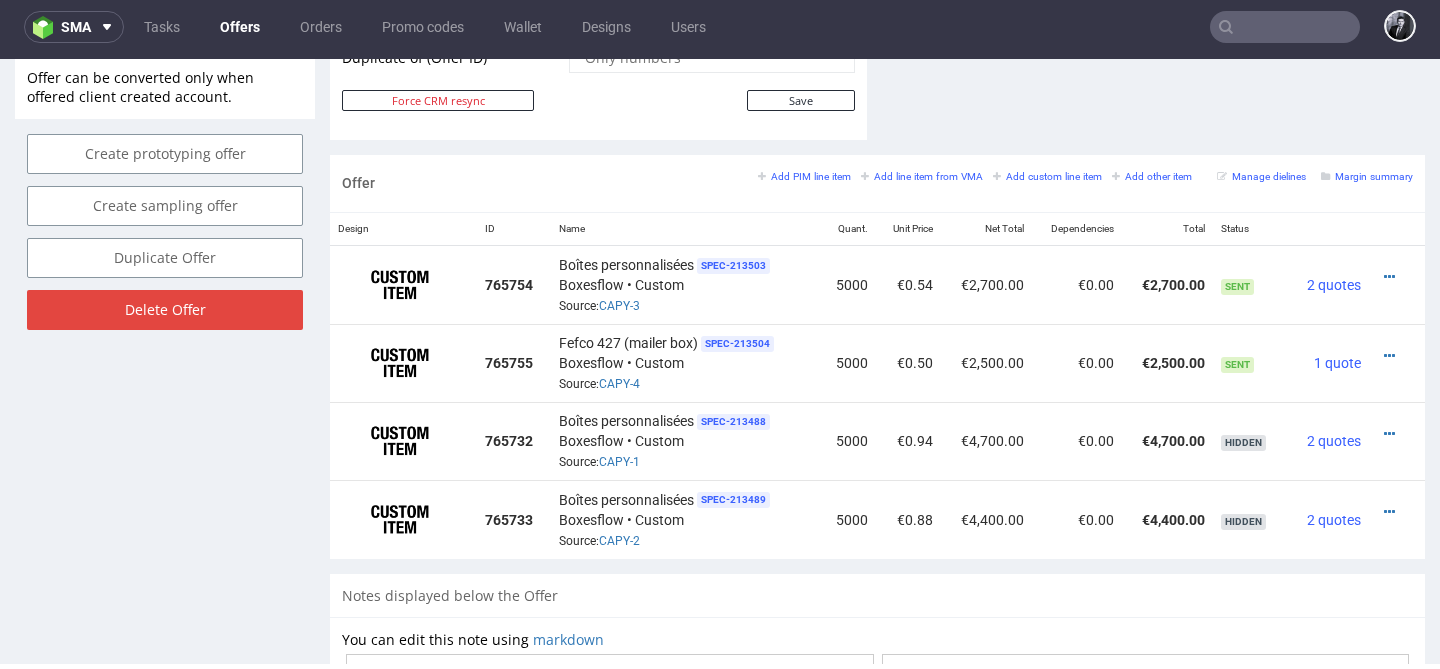 scroll, scrollTop: 1114, scrollLeft: 0, axis: vertical 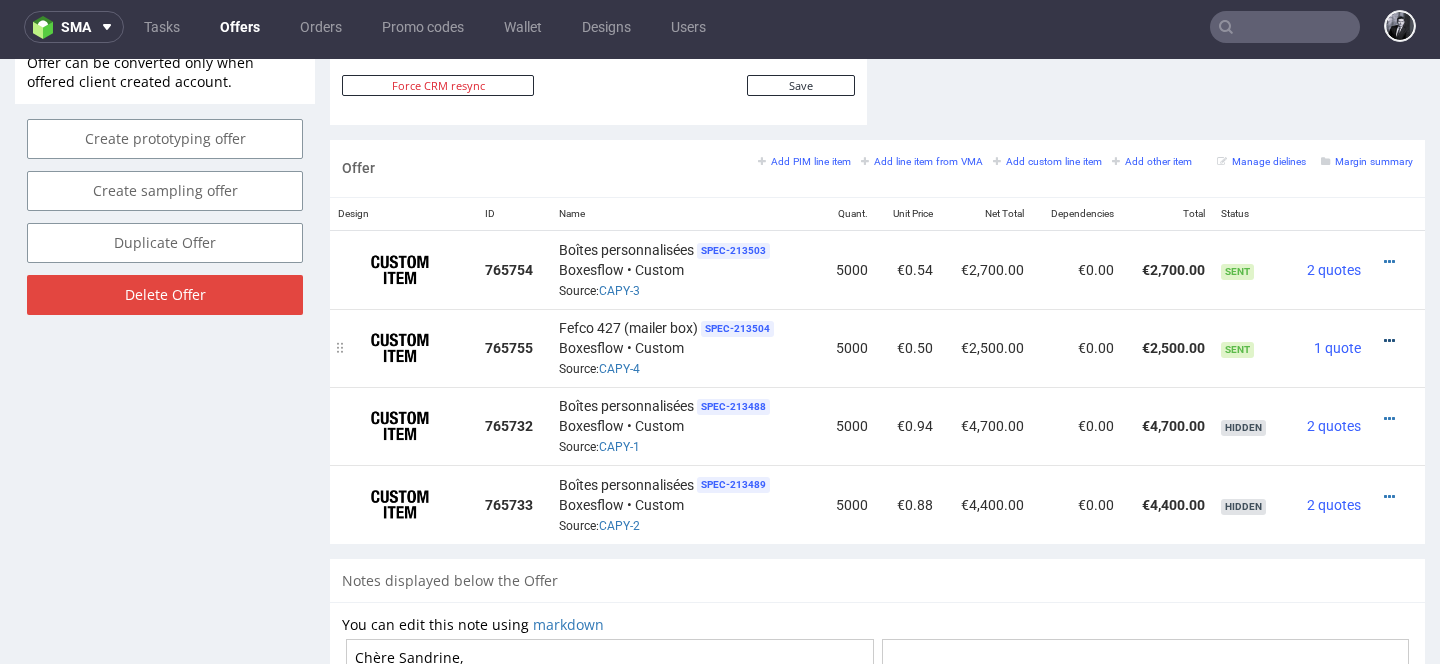 click at bounding box center (1389, 341) 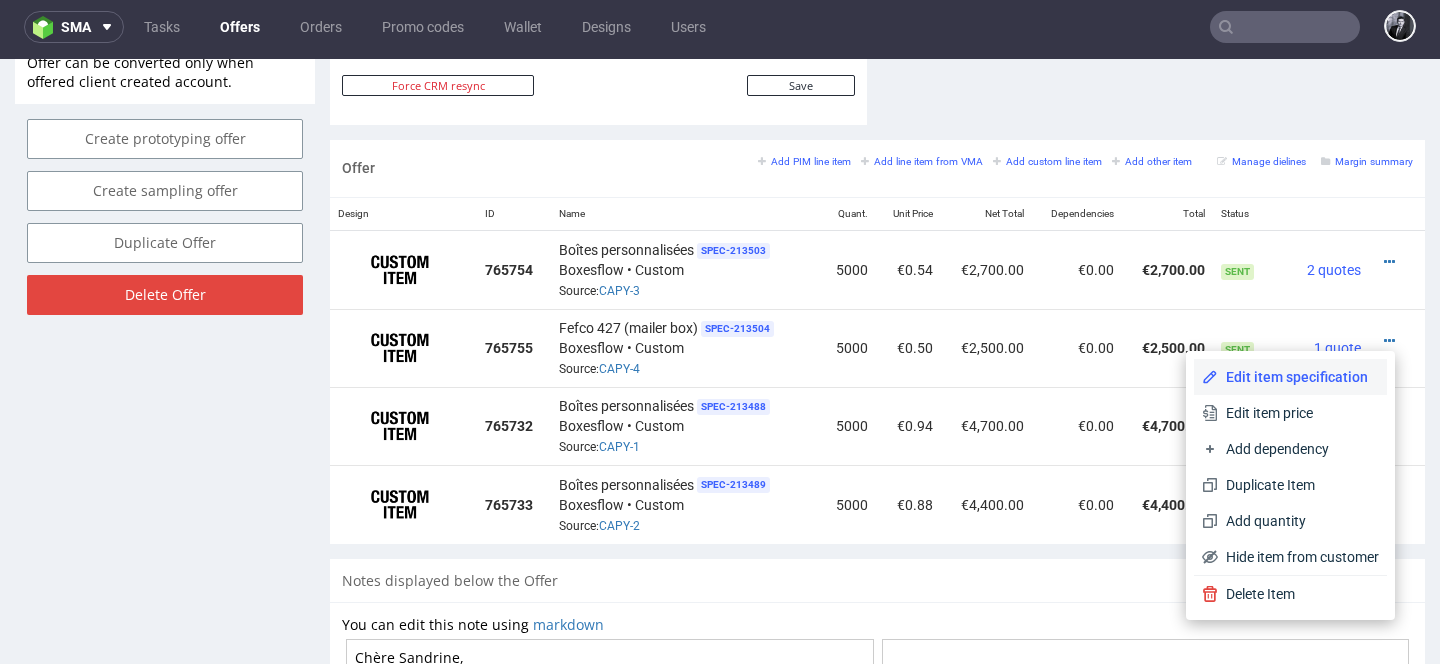 click on "Edit item specification" at bounding box center (1298, 377) 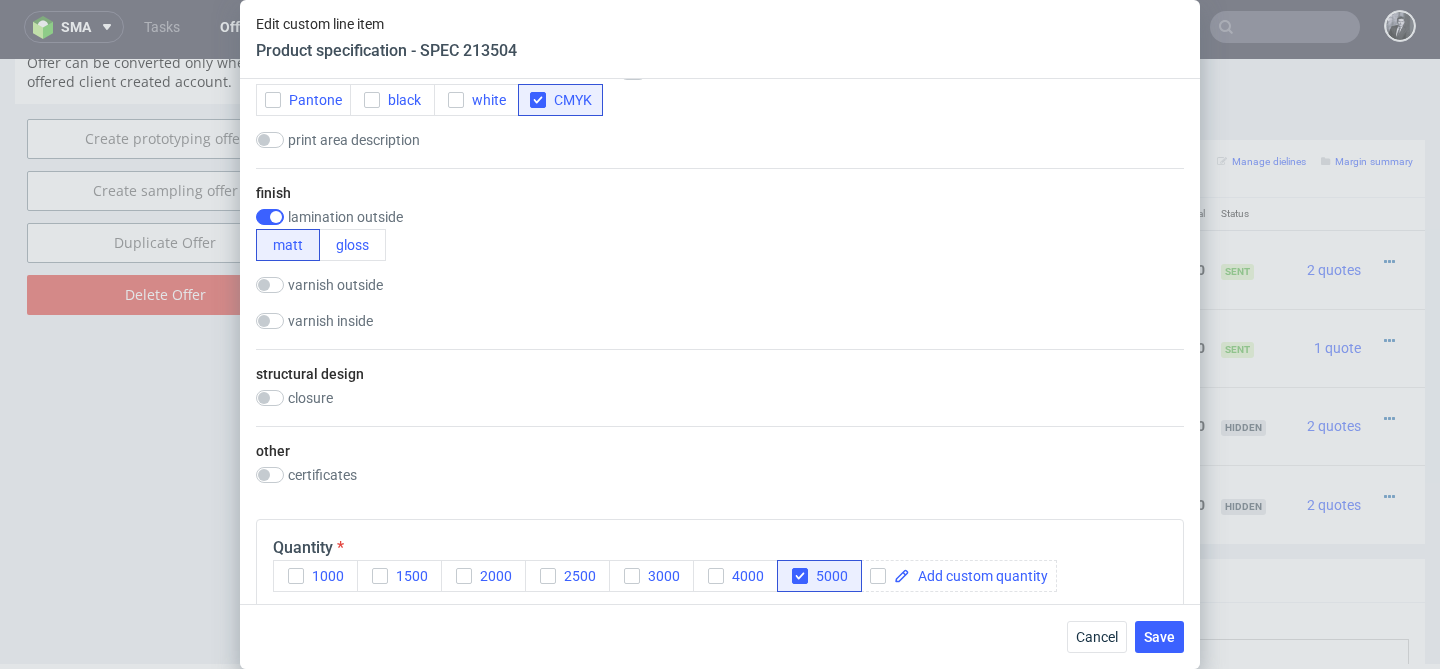 scroll, scrollTop: 1279, scrollLeft: 0, axis: vertical 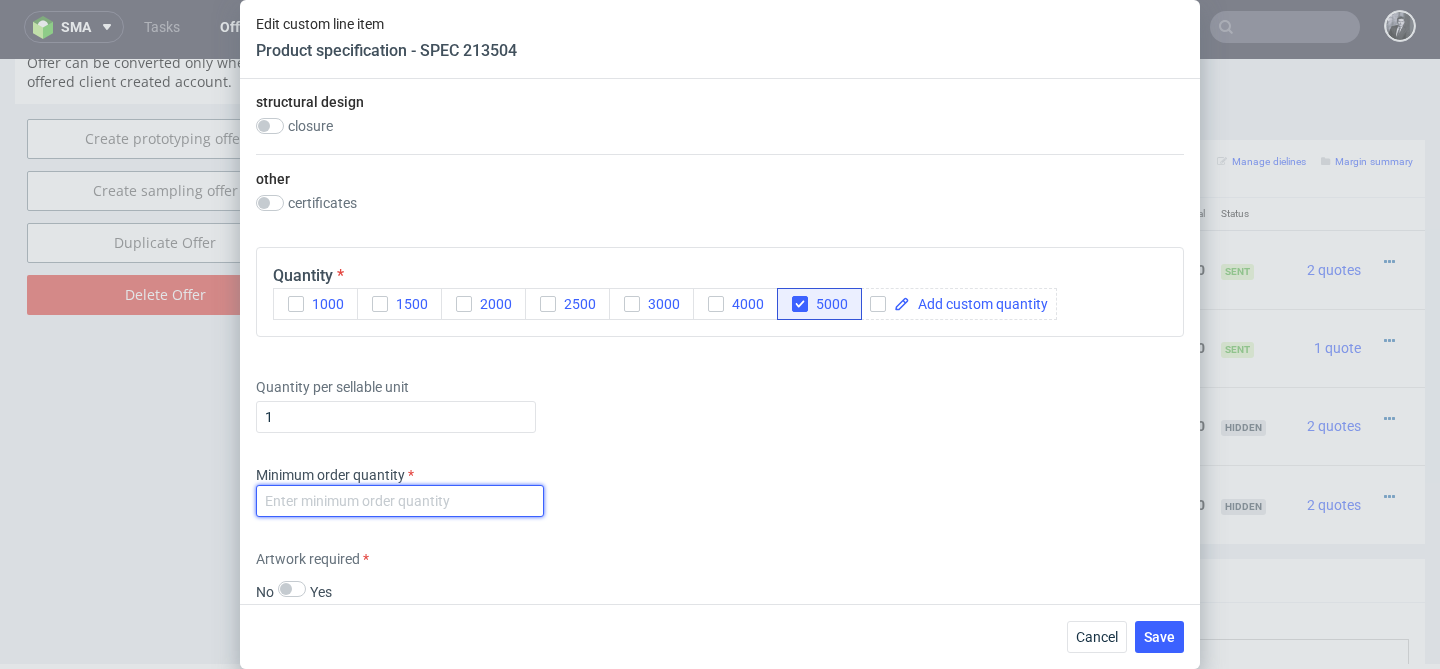 click at bounding box center [400, 501] 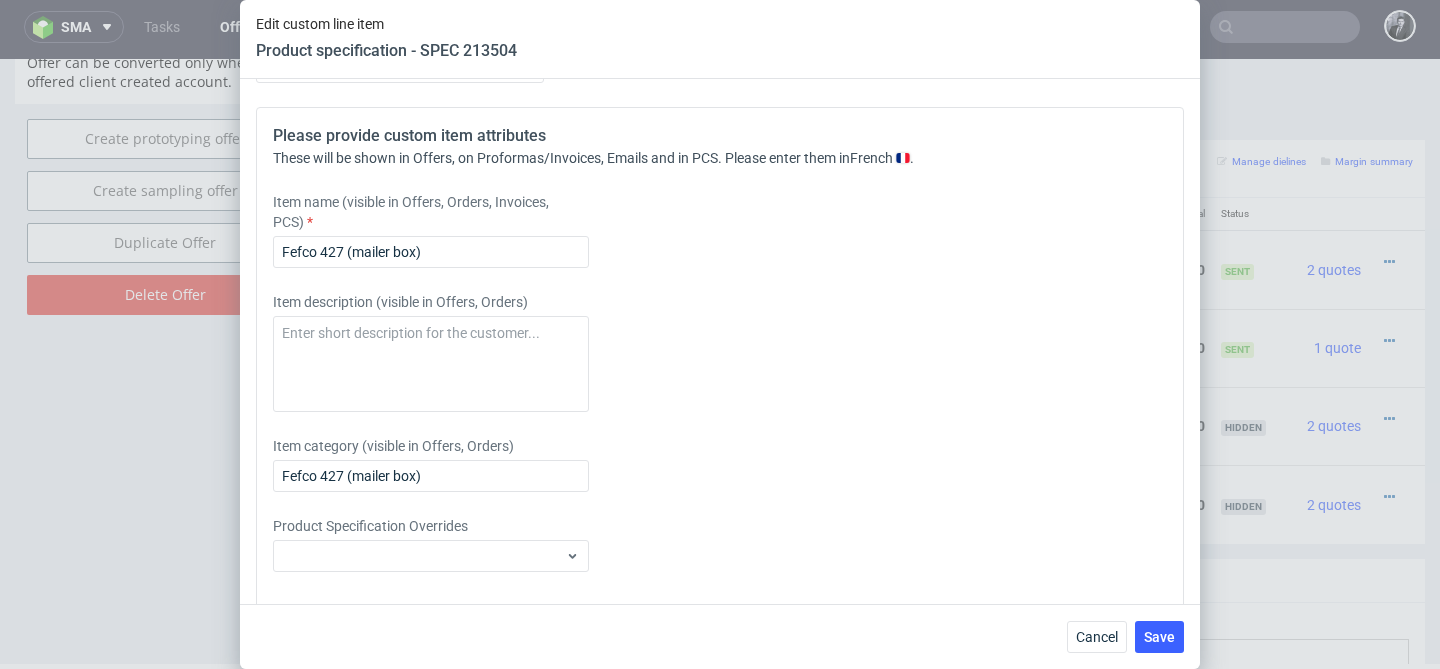 scroll, scrollTop: 2017, scrollLeft: 0, axis: vertical 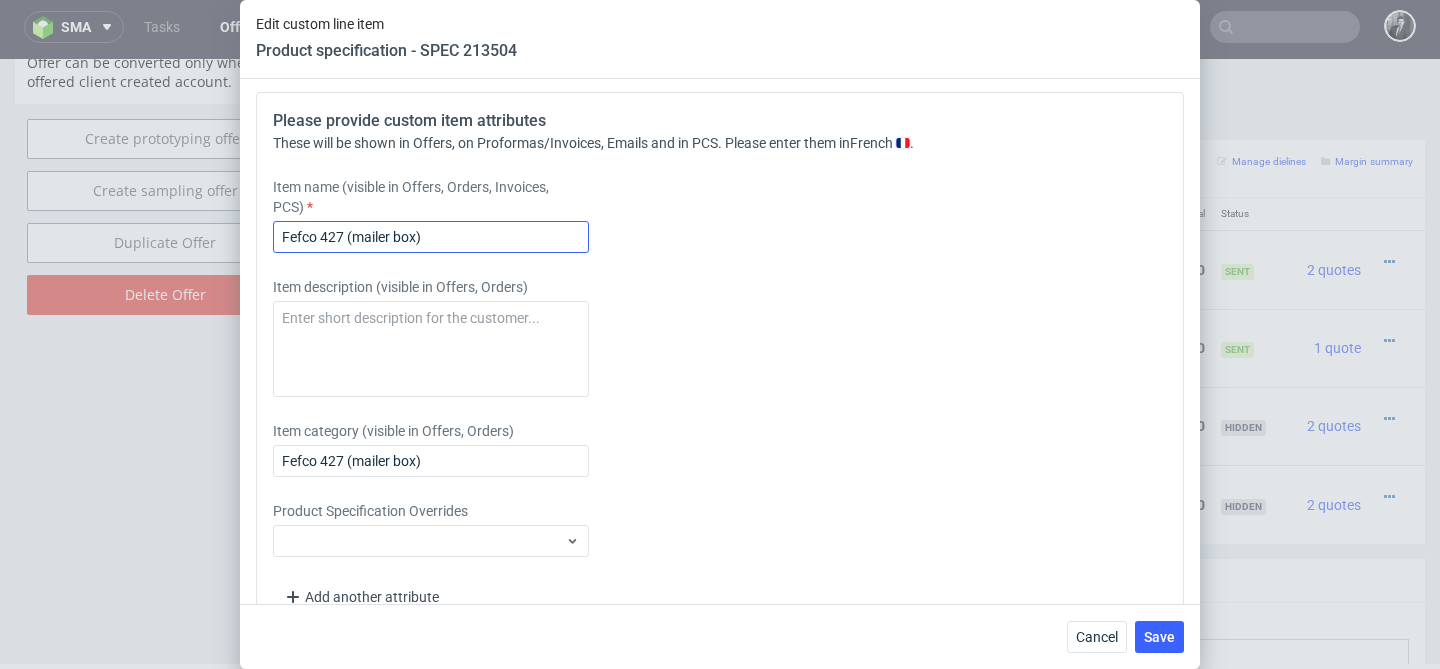 type on "5000" 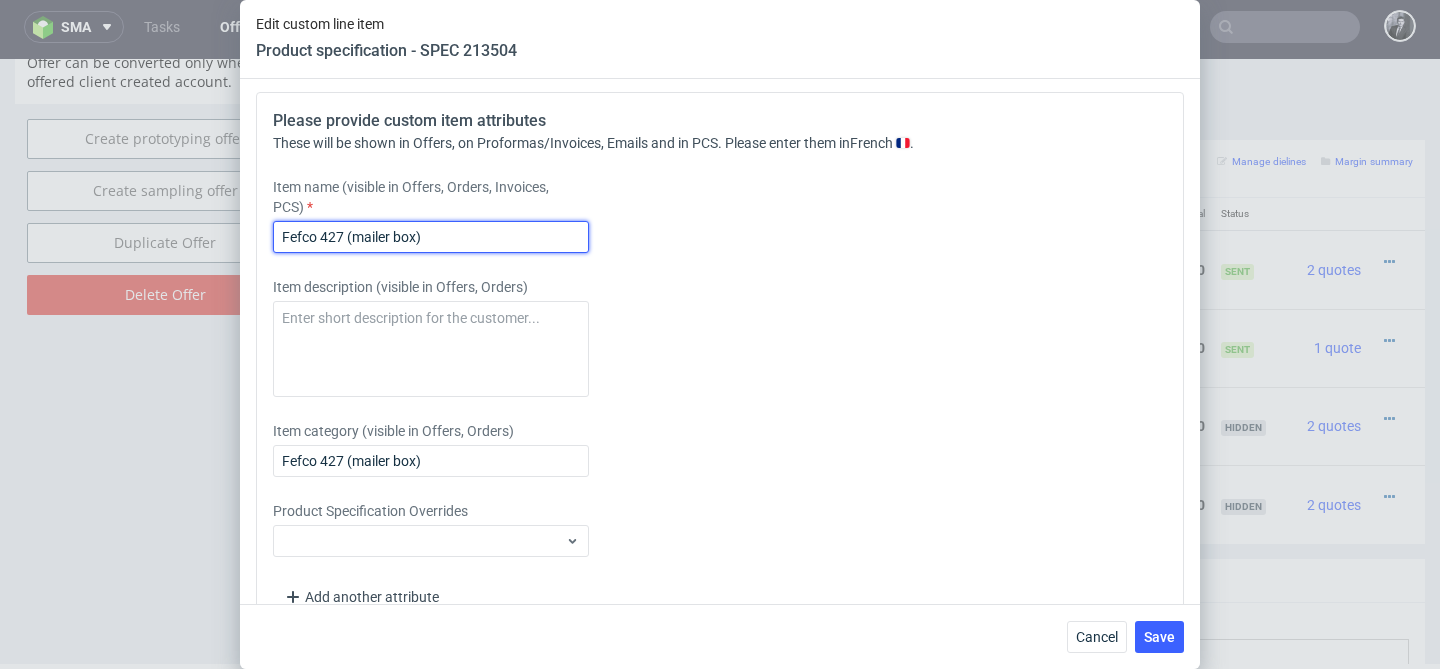 drag, startPoint x: 460, startPoint y: 250, endPoint x: 209, endPoint y: 231, distance: 251.7181 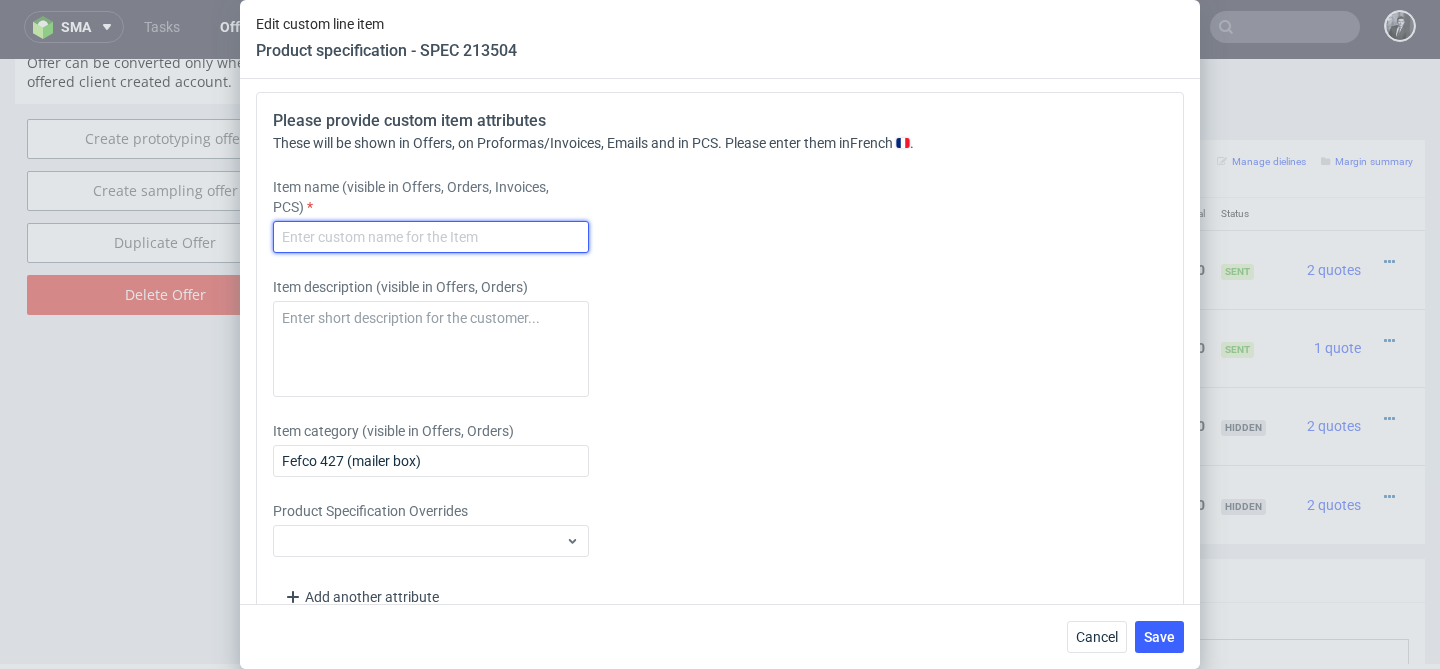 paste on "Boîtes personnalisées" 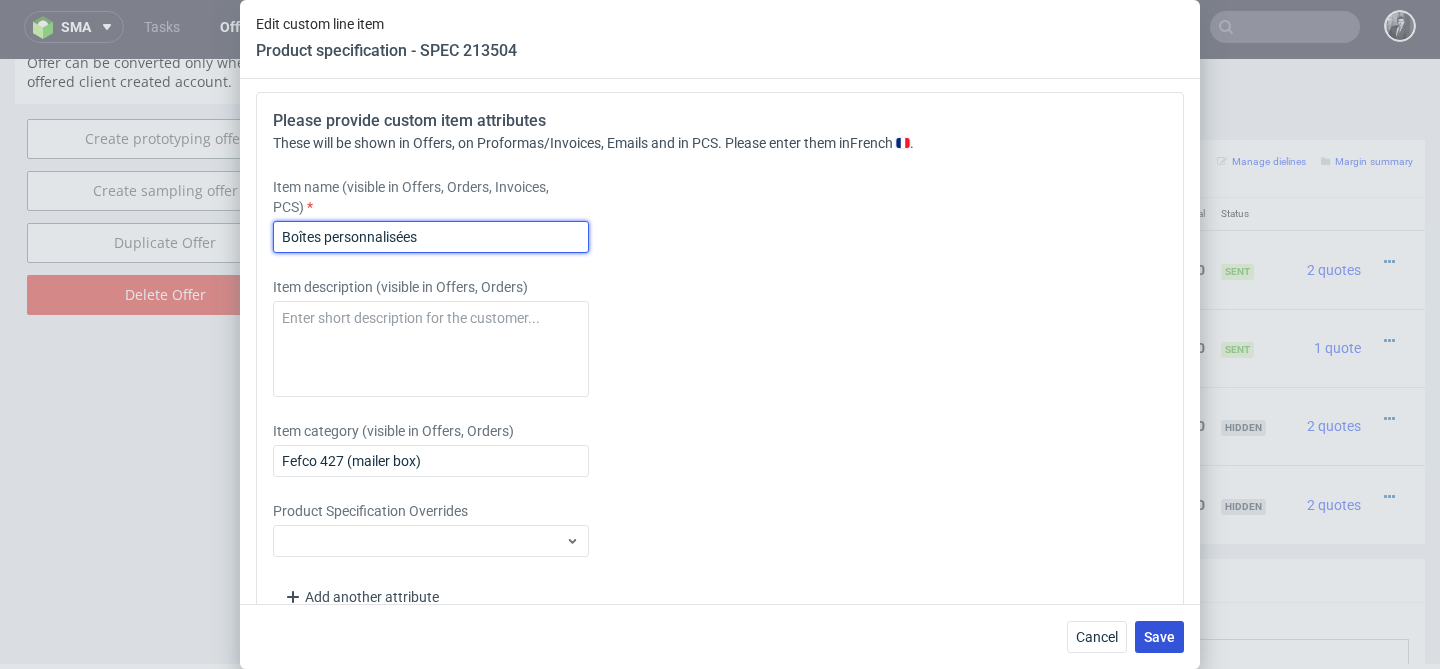 type on "Boîtes personnalisées" 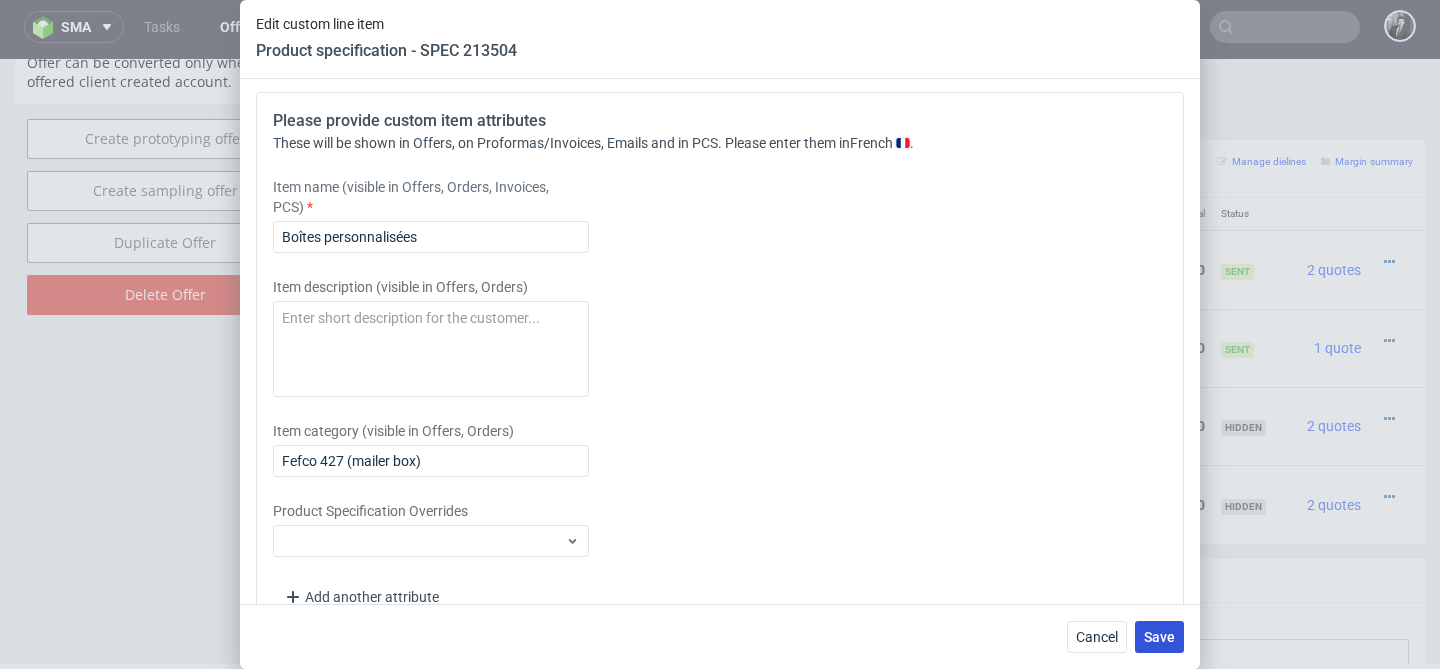 click on "Save" at bounding box center [1159, 637] 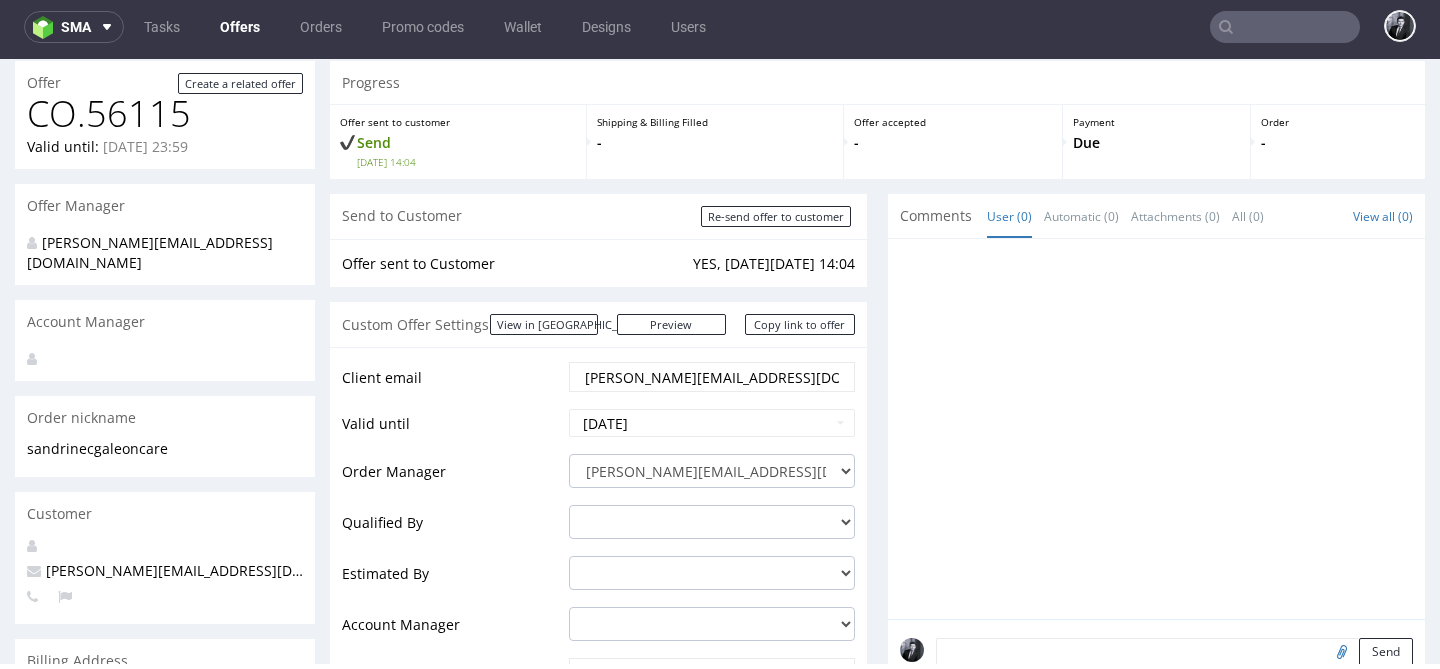 scroll, scrollTop: 0, scrollLeft: 0, axis: both 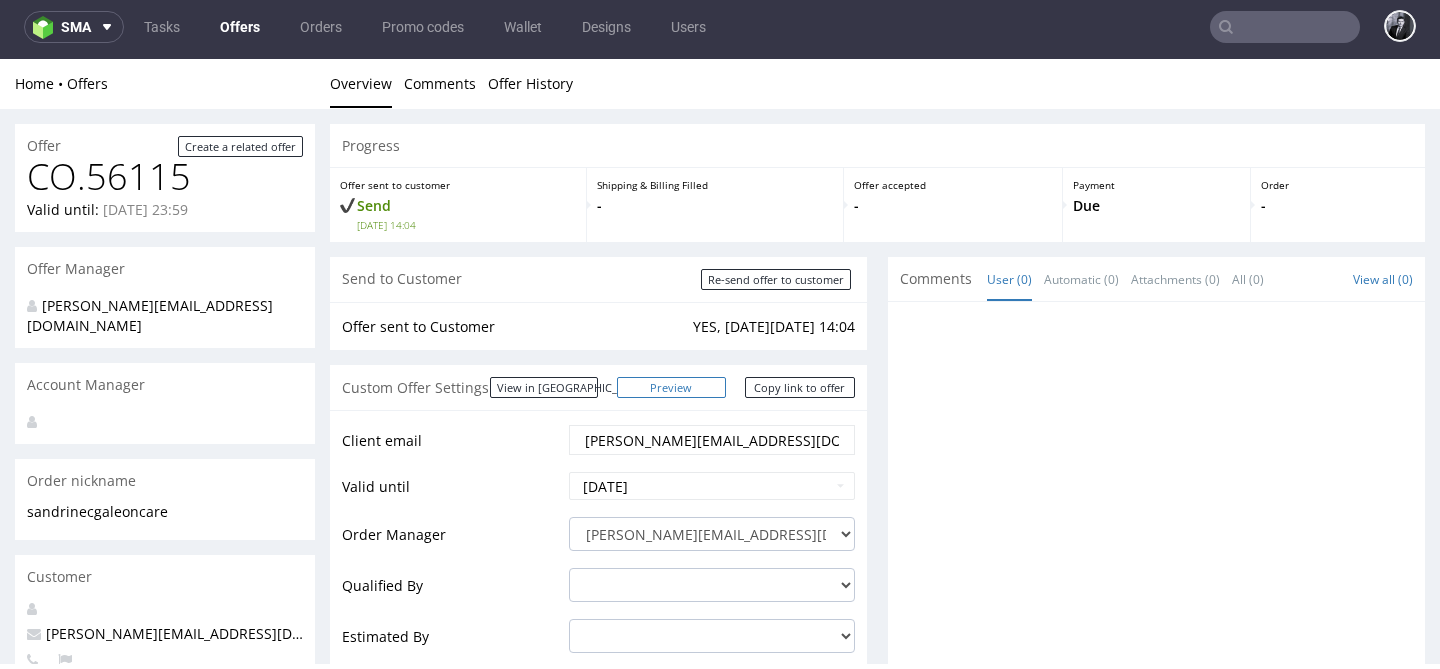 click on "Preview" at bounding box center [672, 387] 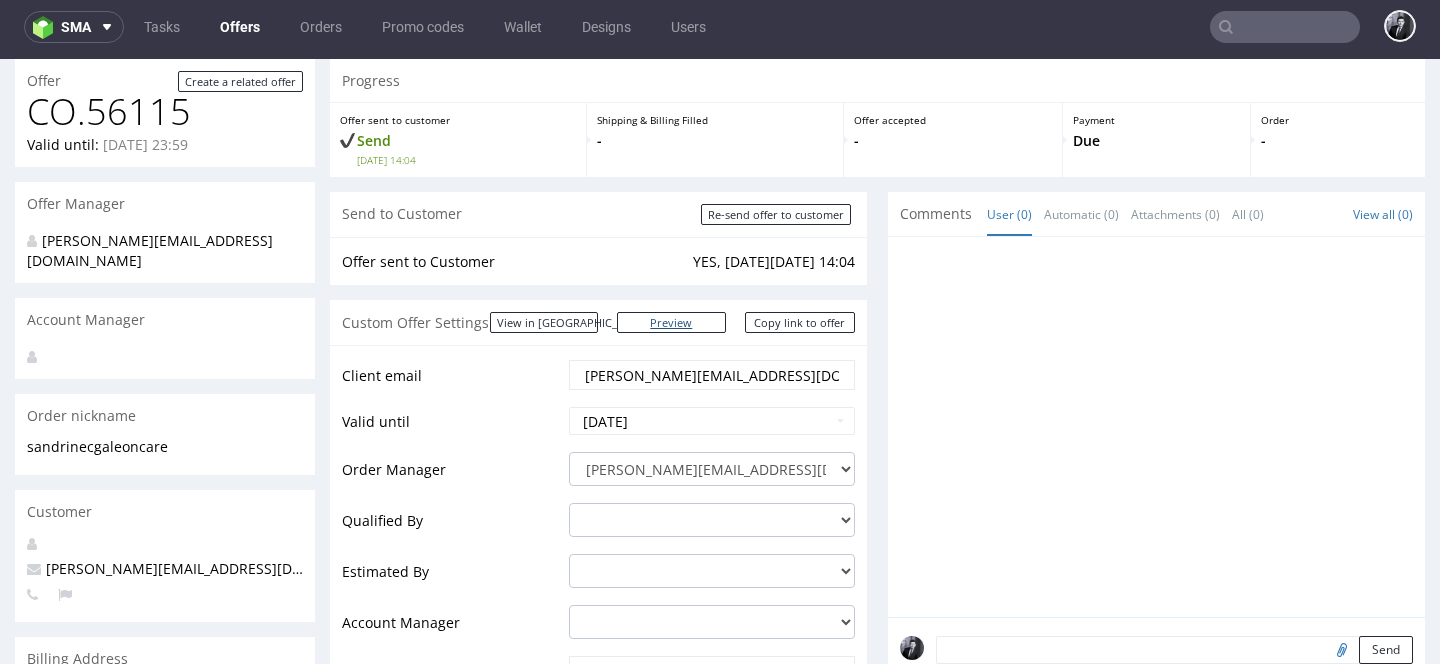 scroll, scrollTop: 99, scrollLeft: 0, axis: vertical 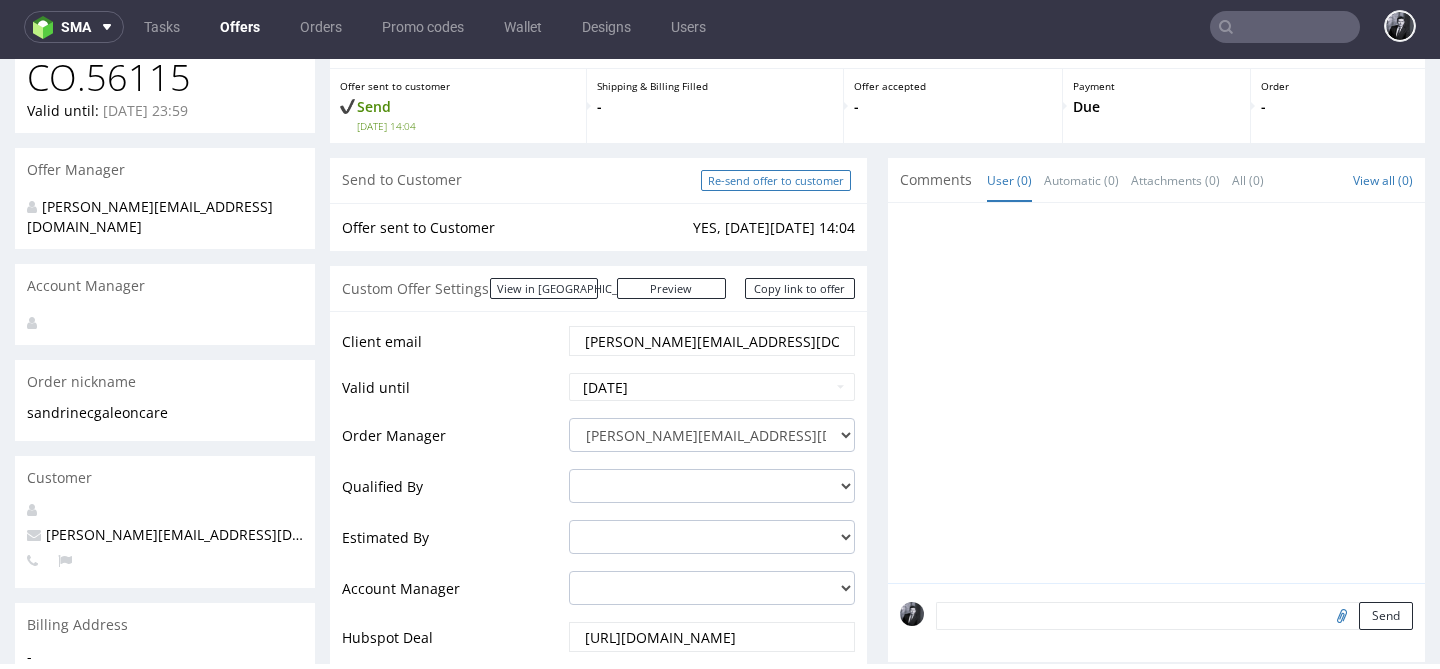 click on "Re-send offer to customer" at bounding box center (776, 180) 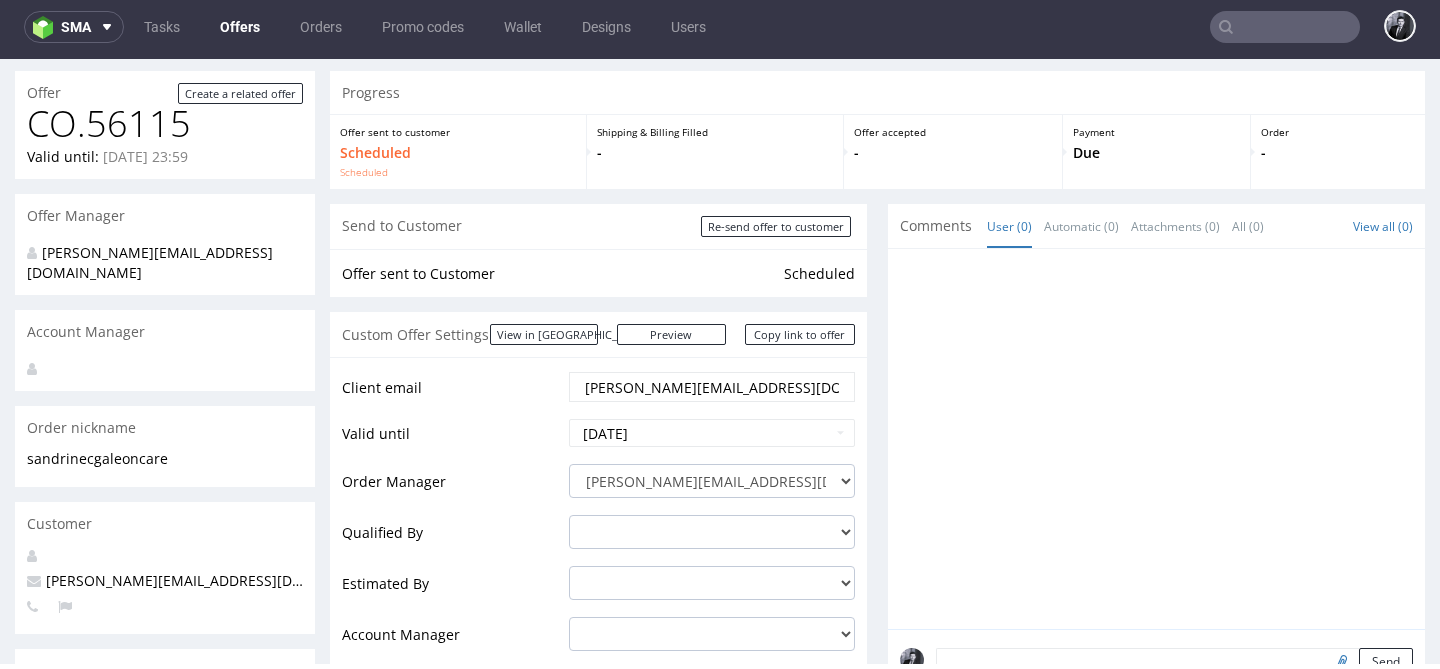 scroll, scrollTop: 36, scrollLeft: 0, axis: vertical 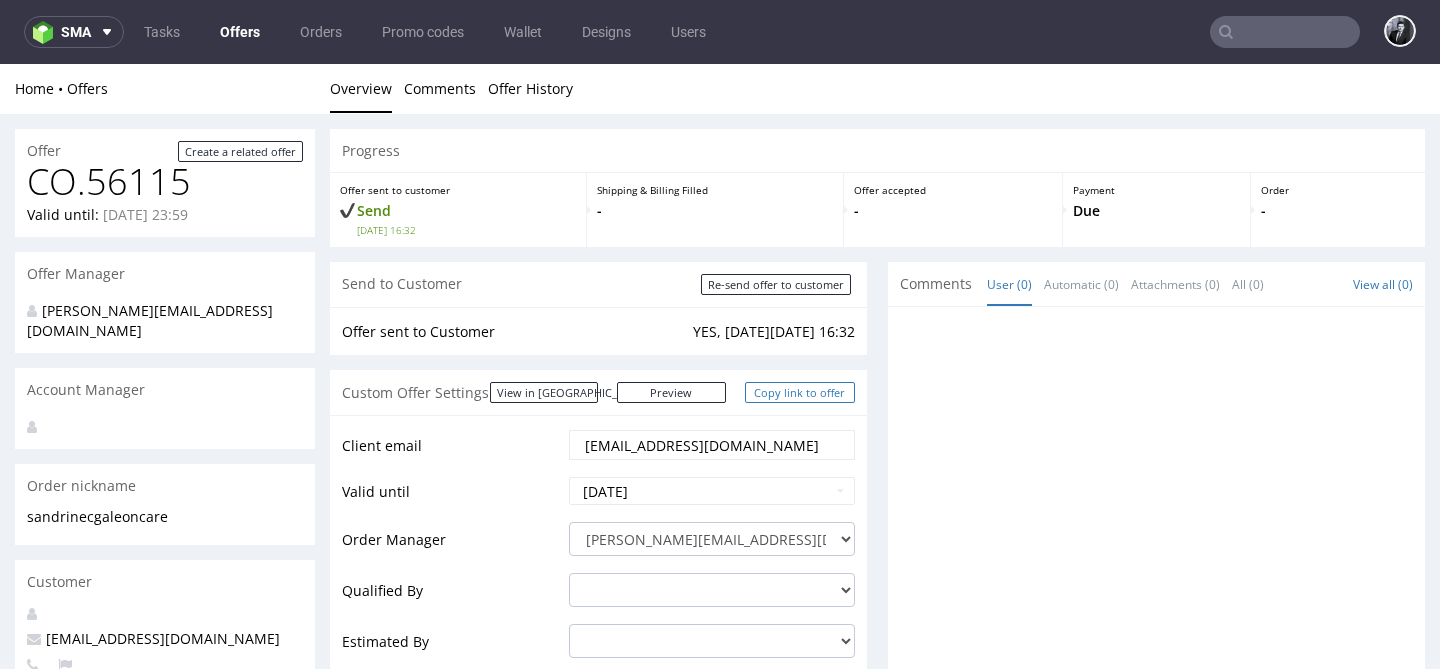 click on "Copy link to offer" at bounding box center (800, 392) 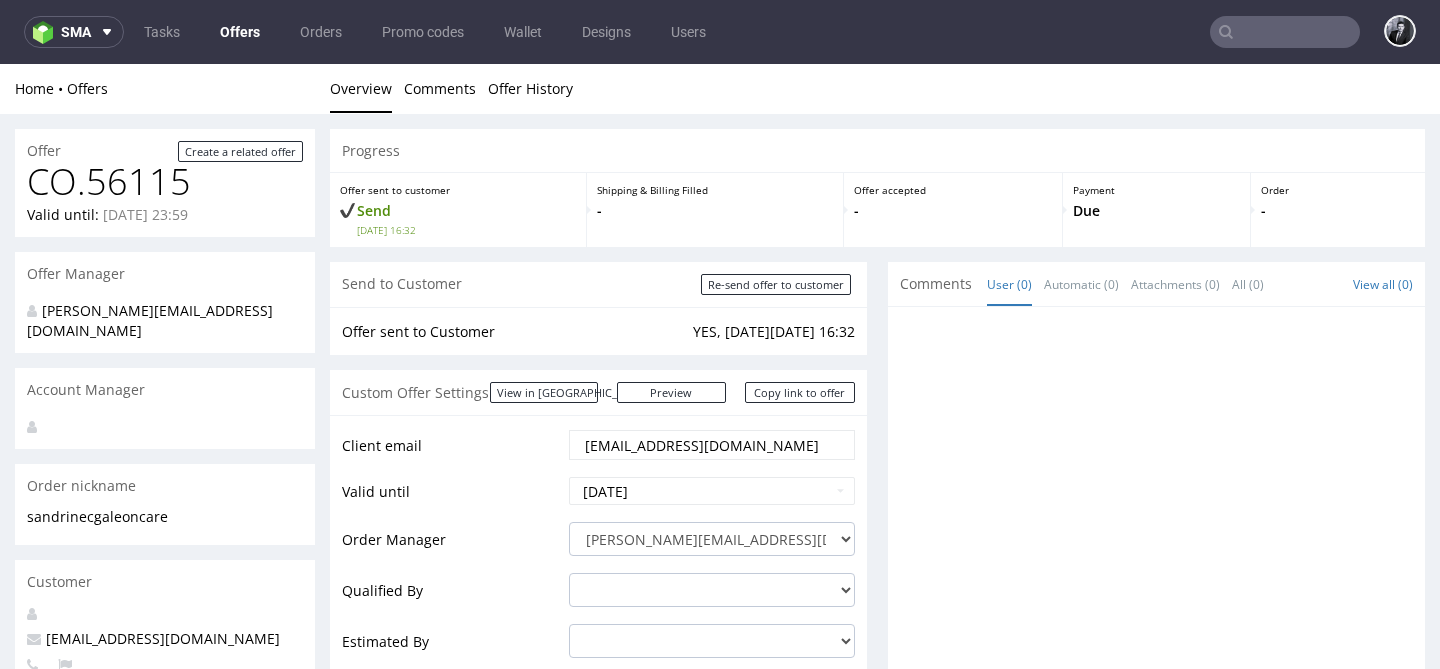 click on "Offer sent to Customer YES, on Thu 10 Jul 16:32" at bounding box center (598, 331) 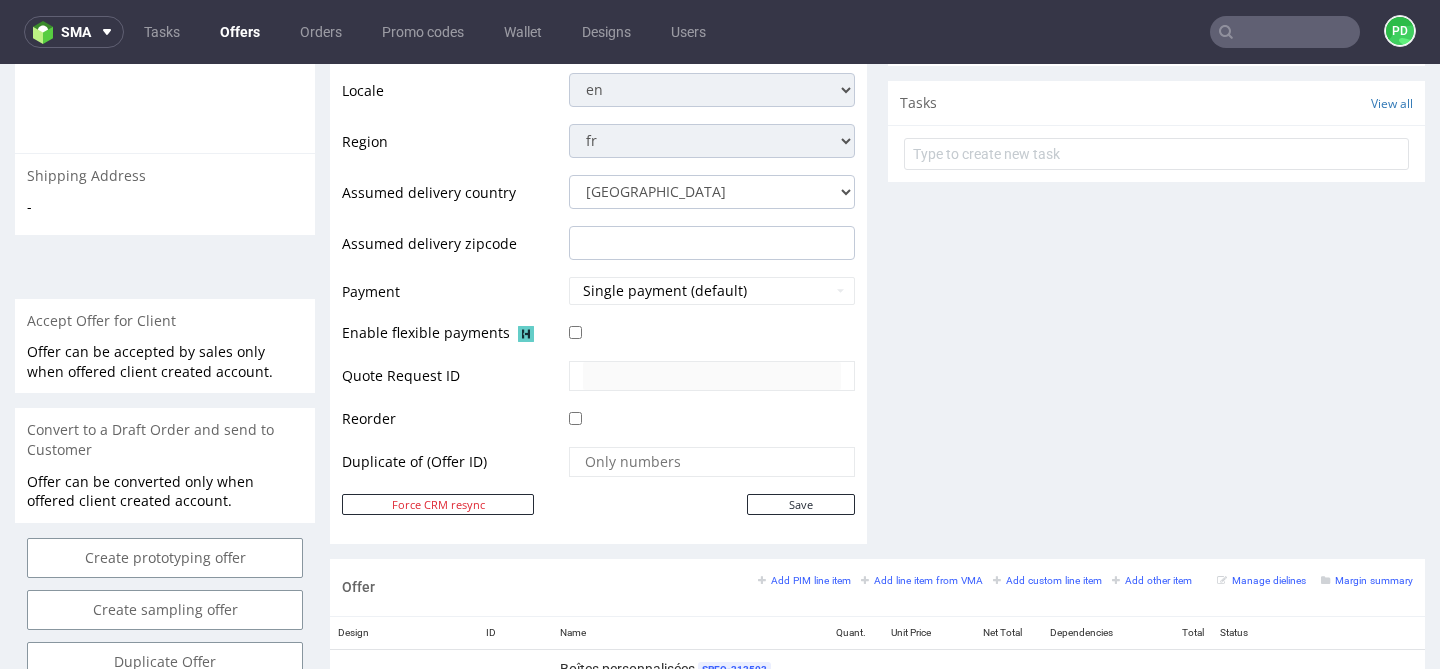 scroll, scrollTop: 0, scrollLeft: 0, axis: both 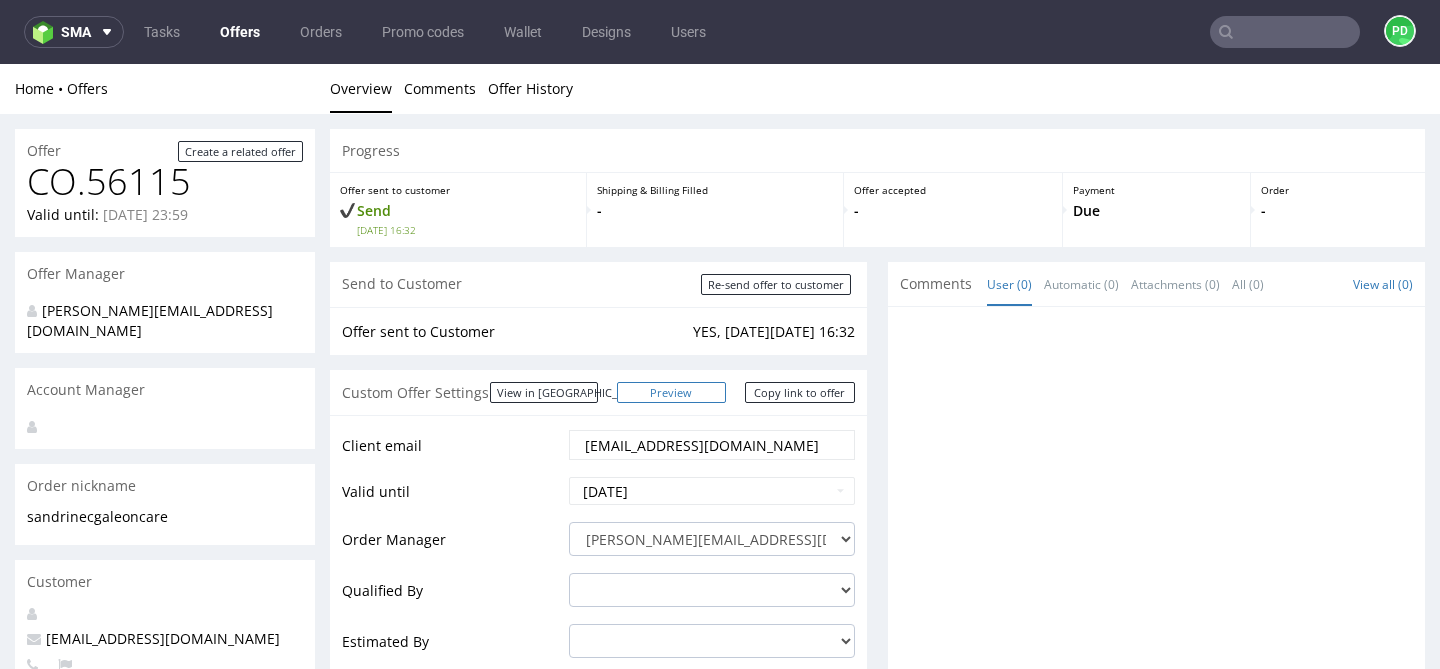 click on "Preview" at bounding box center [672, 392] 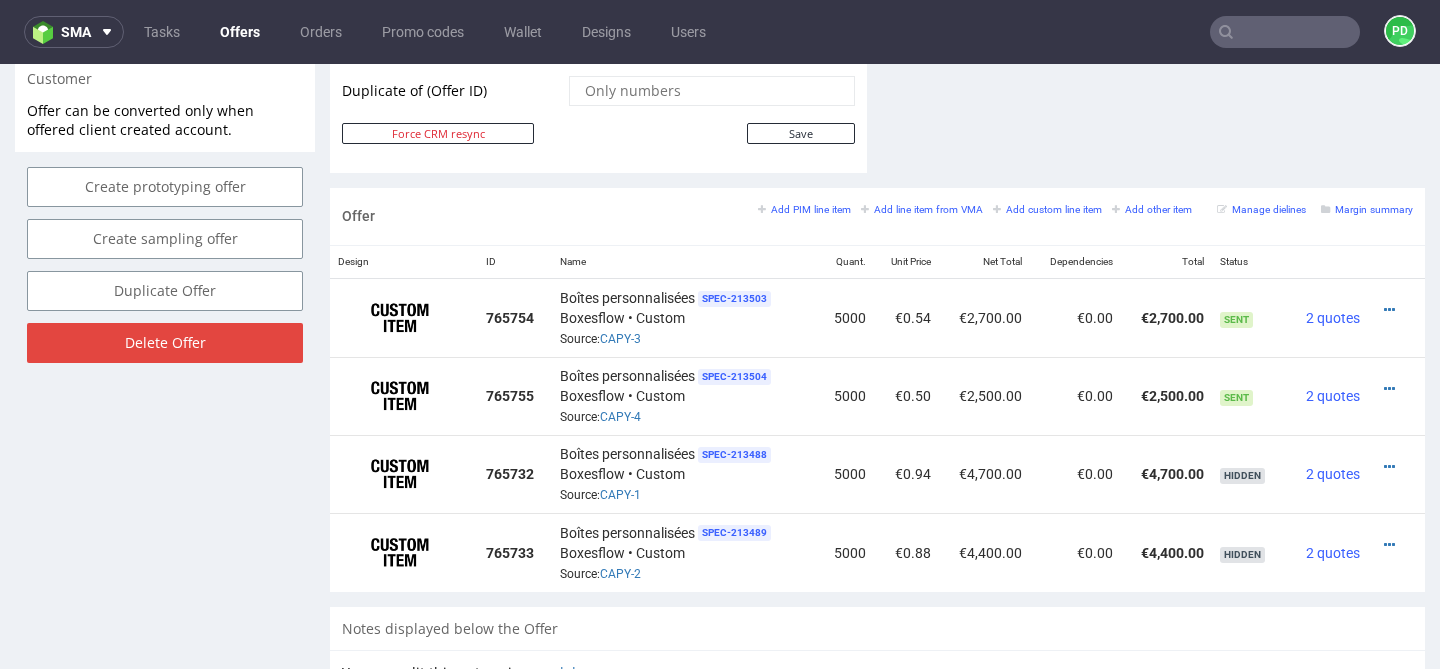 scroll, scrollTop: 1074, scrollLeft: 0, axis: vertical 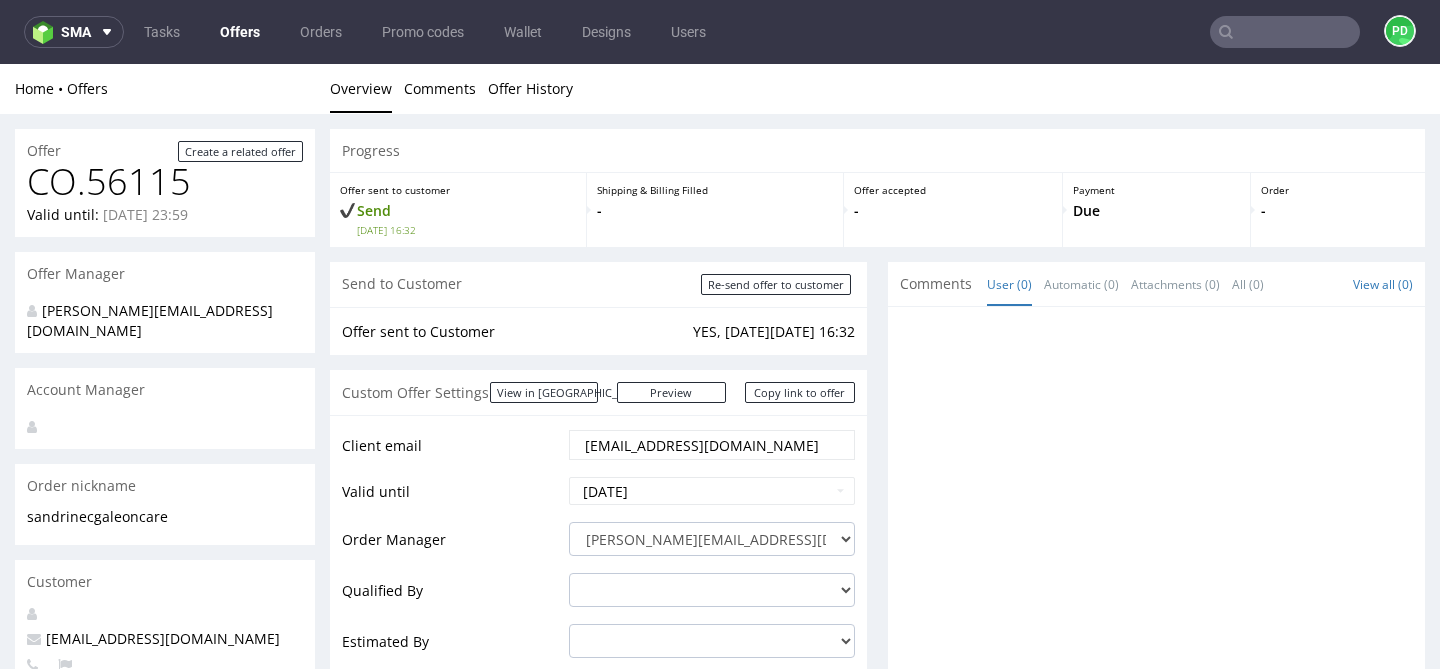 click on "Offers" at bounding box center [240, 32] 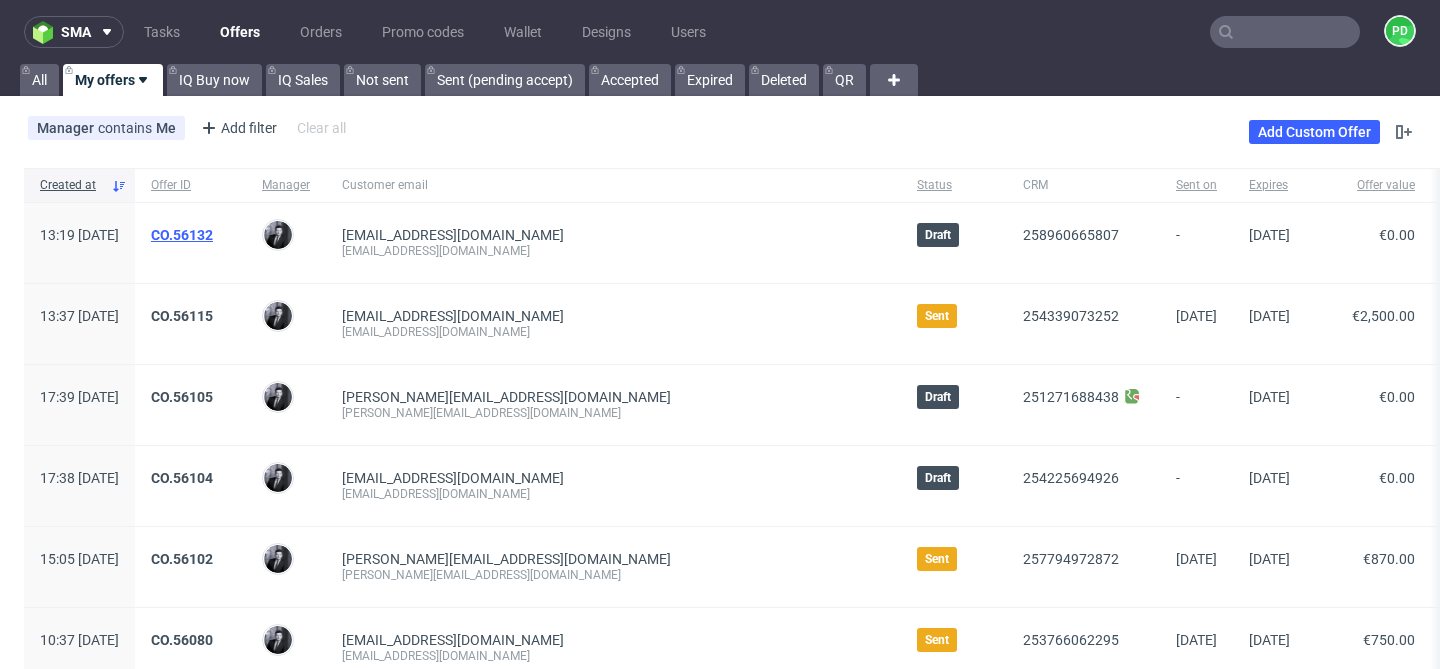 click on "CO.56132" at bounding box center [182, 235] 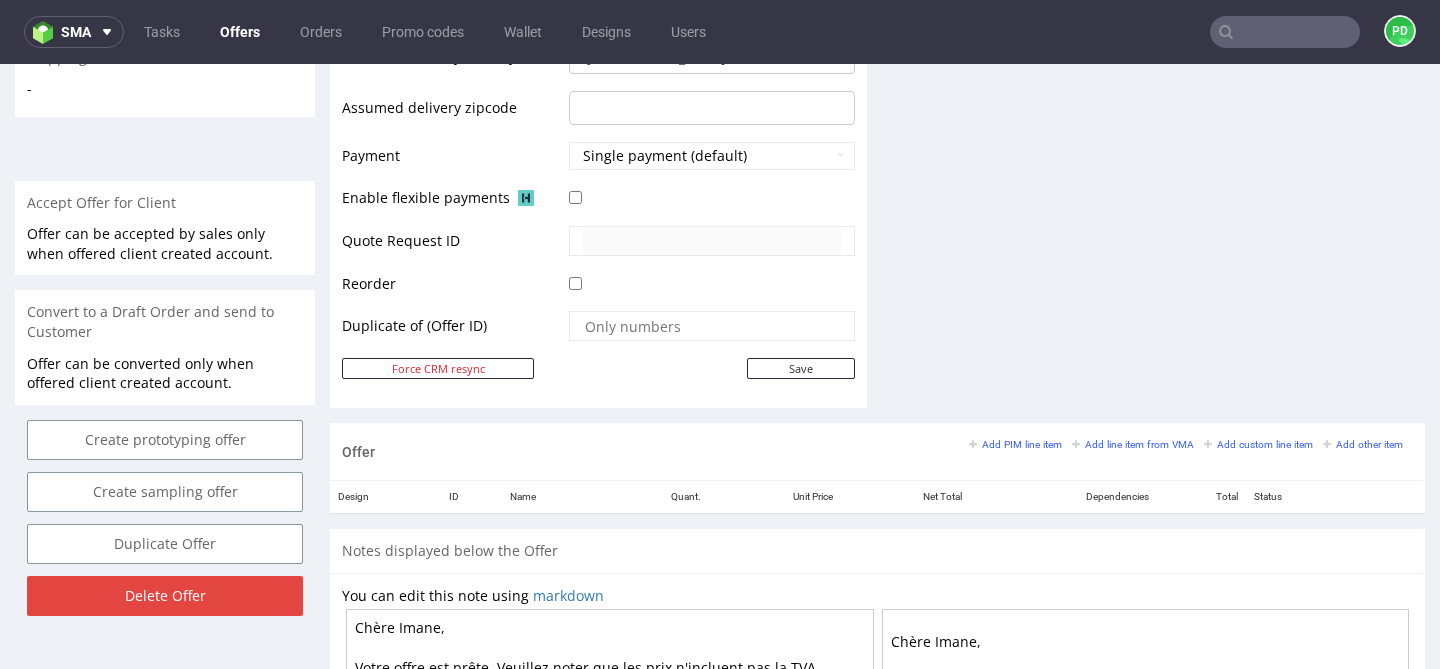 scroll, scrollTop: 851, scrollLeft: 0, axis: vertical 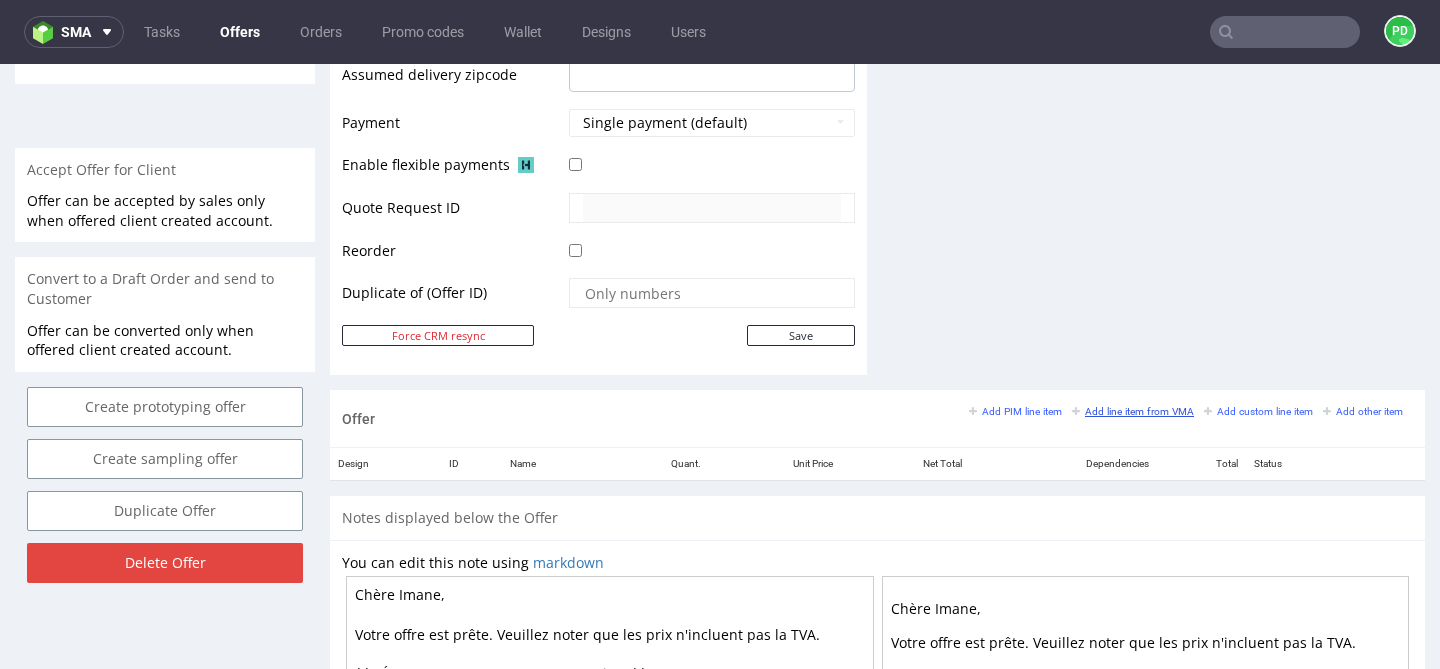 click on "Add line item from VMA" at bounding box center (1133, 411) 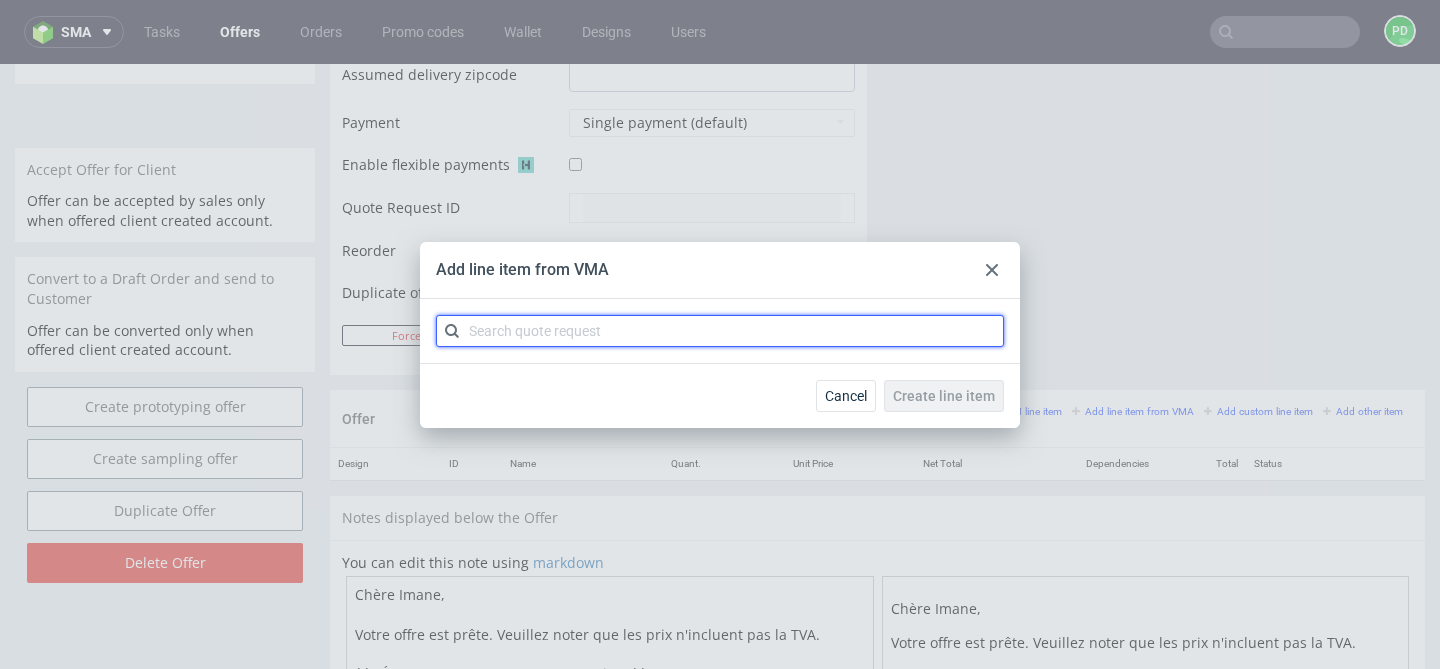 click at bounding box center [720, 331] 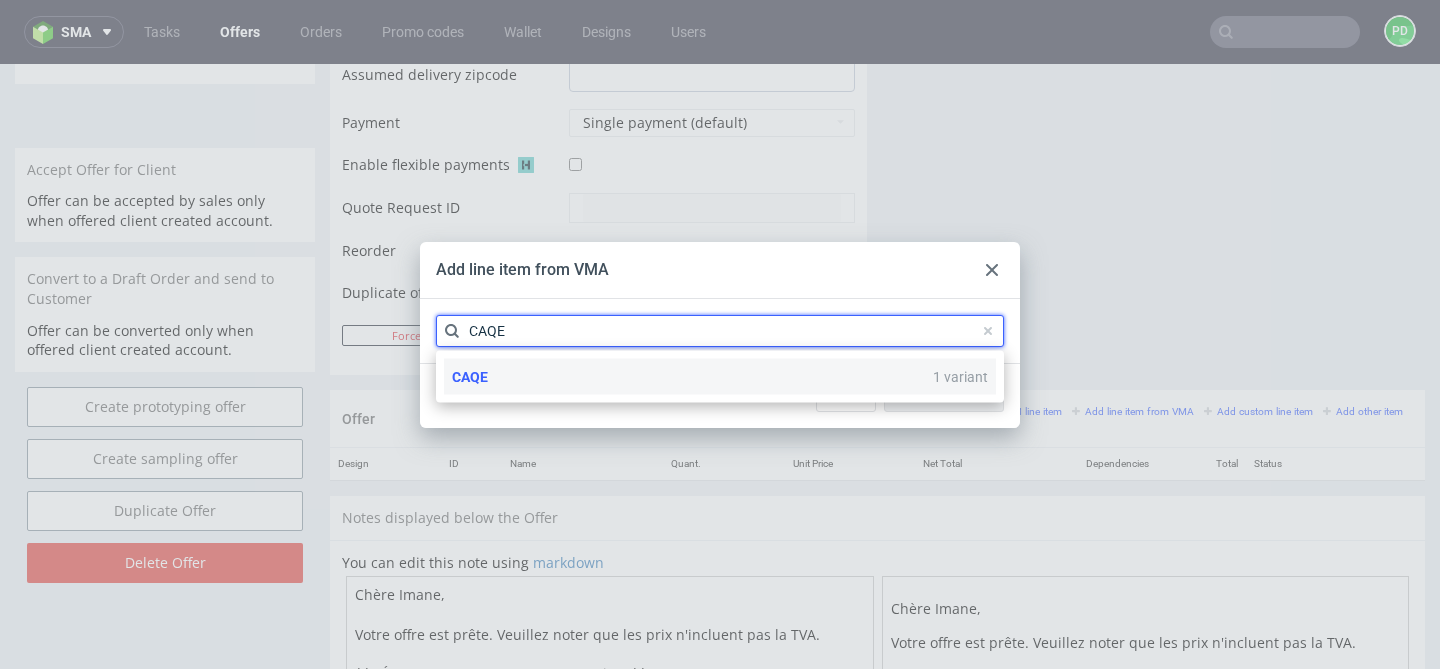 type on "CAQE" 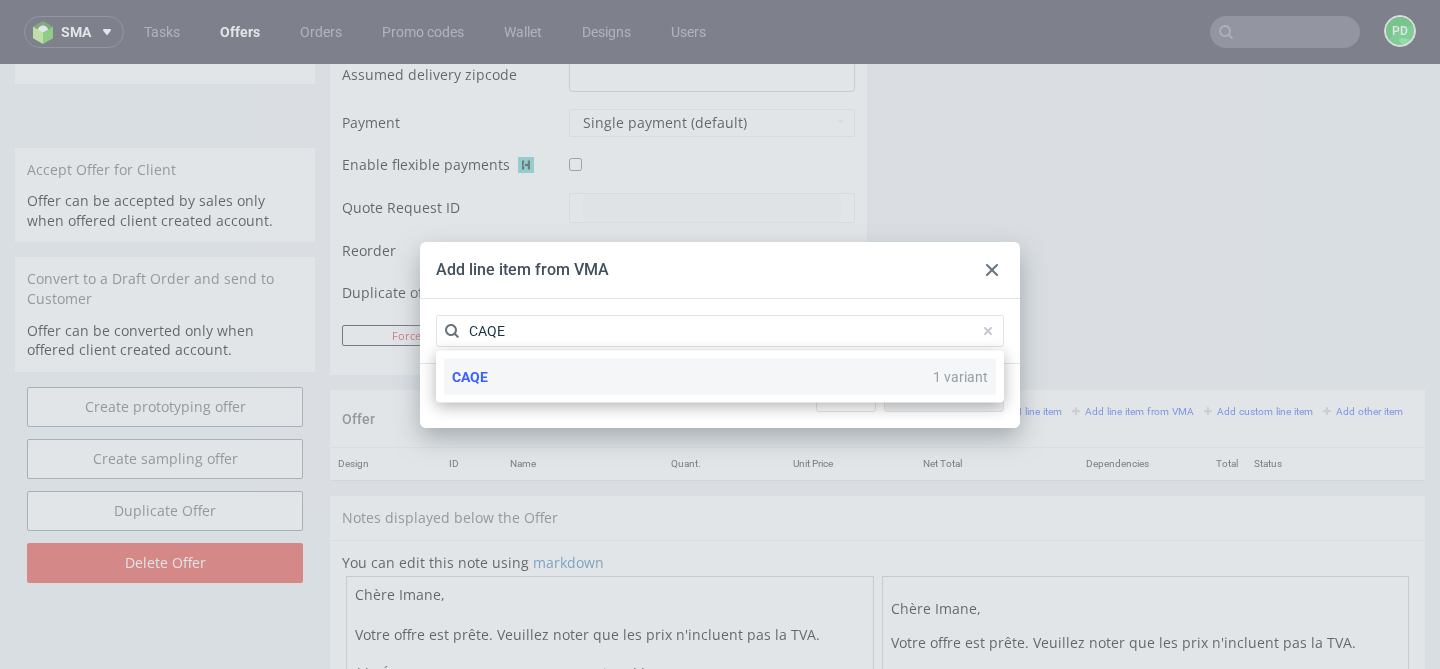 click on "CAQE 1 variant" at bounding box center (720, 377) 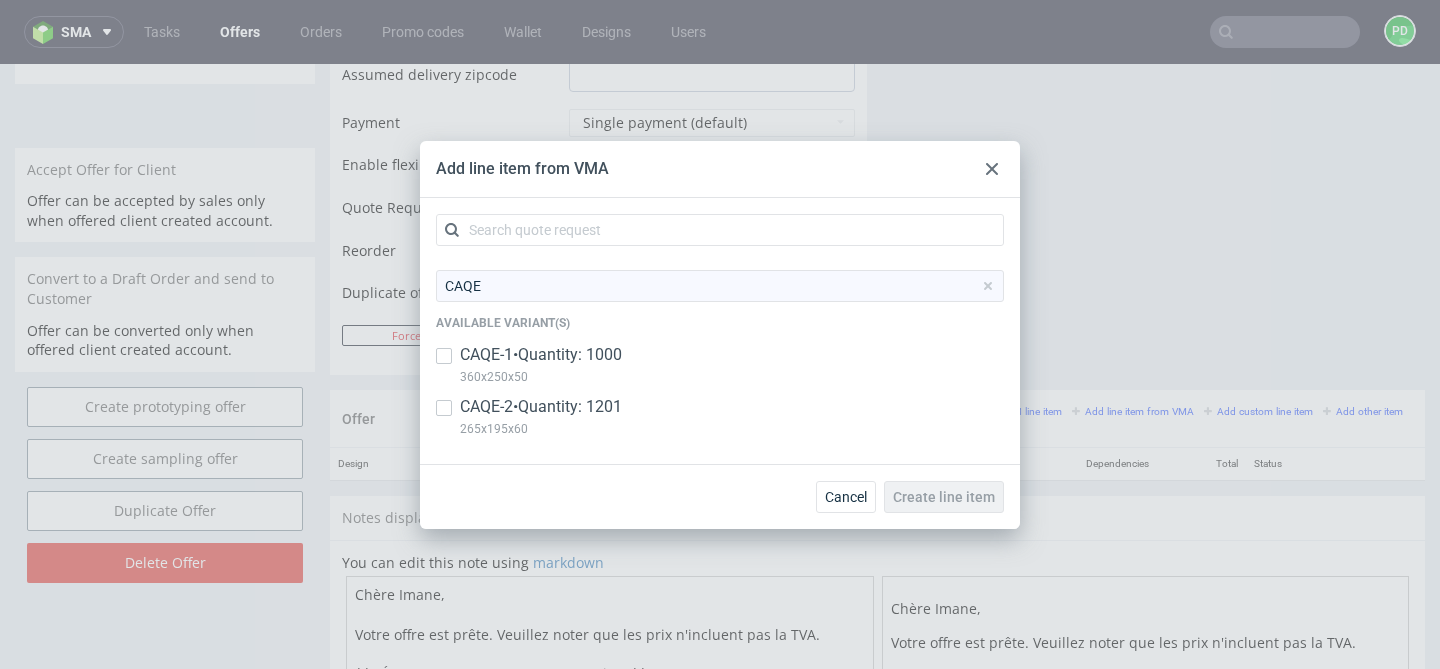 click on "CAQE-1  •  Quantity: 1000" at bounding box center (541, 355) 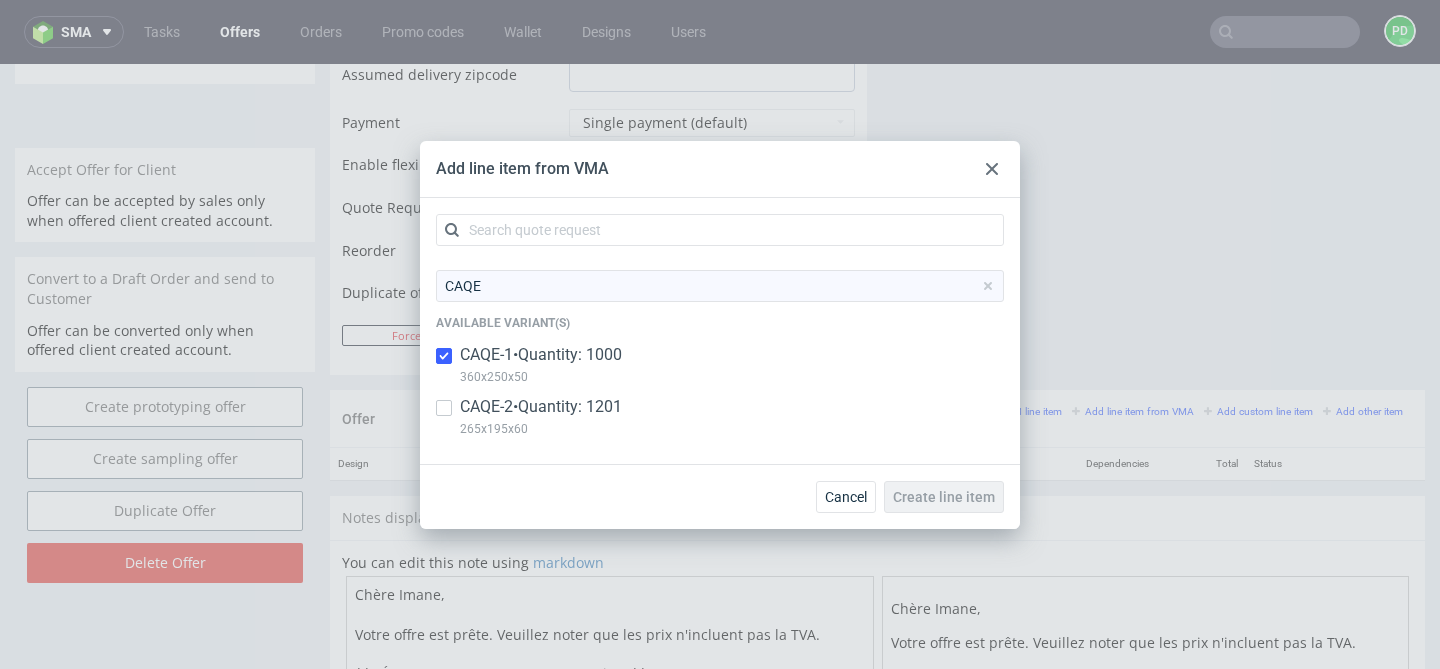 checkbox on "true" 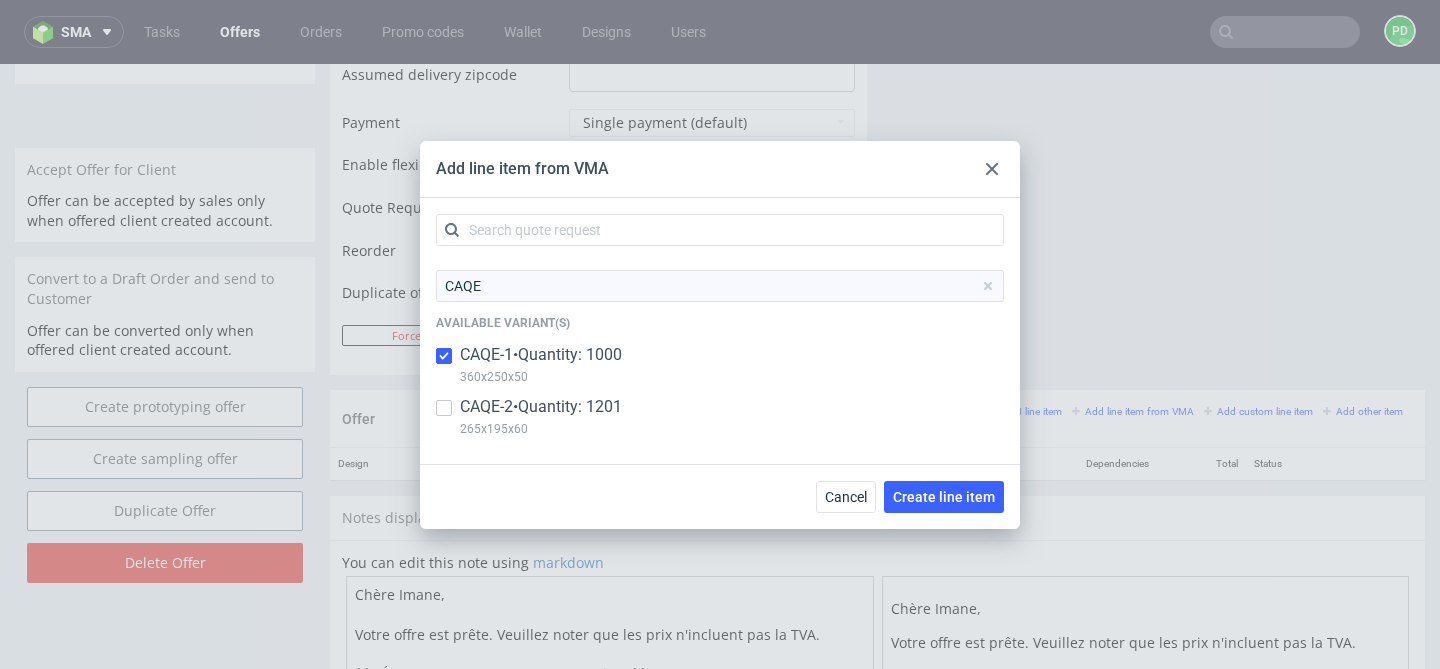 click on "265x195x60" at bounding box center (541, 429) 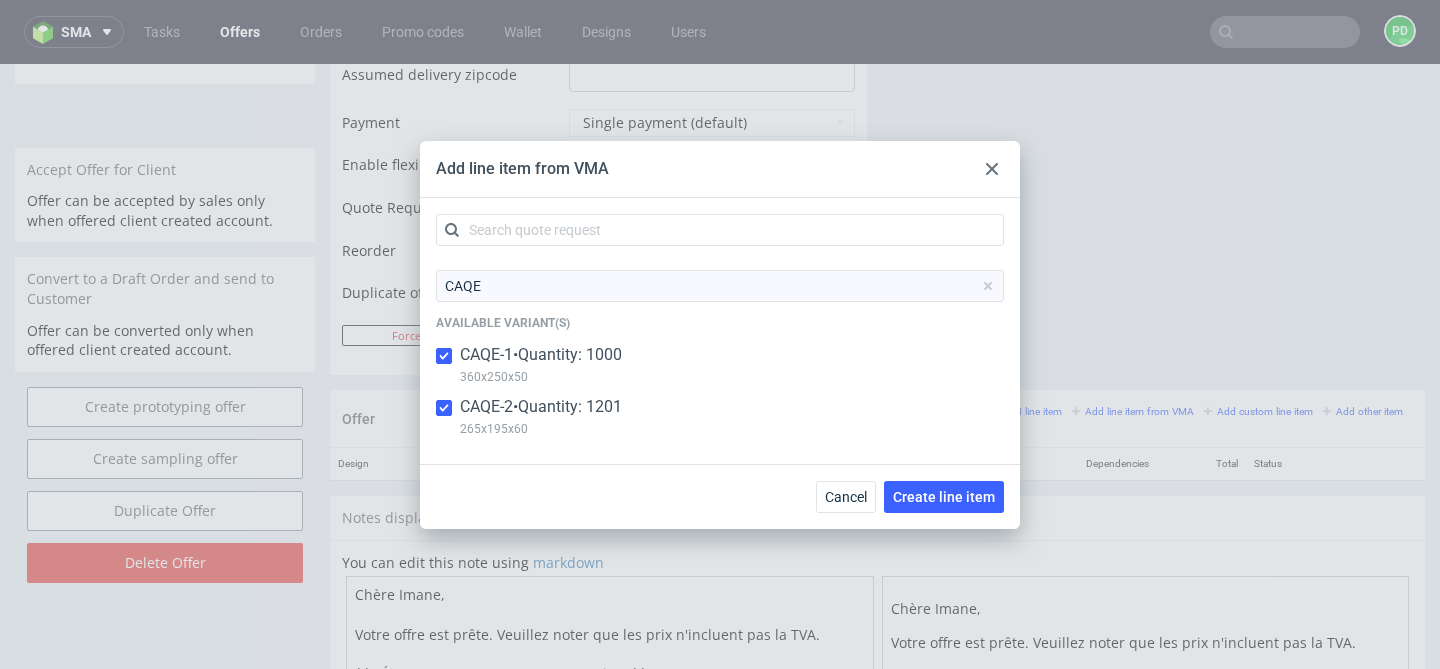 checkbox on "true" 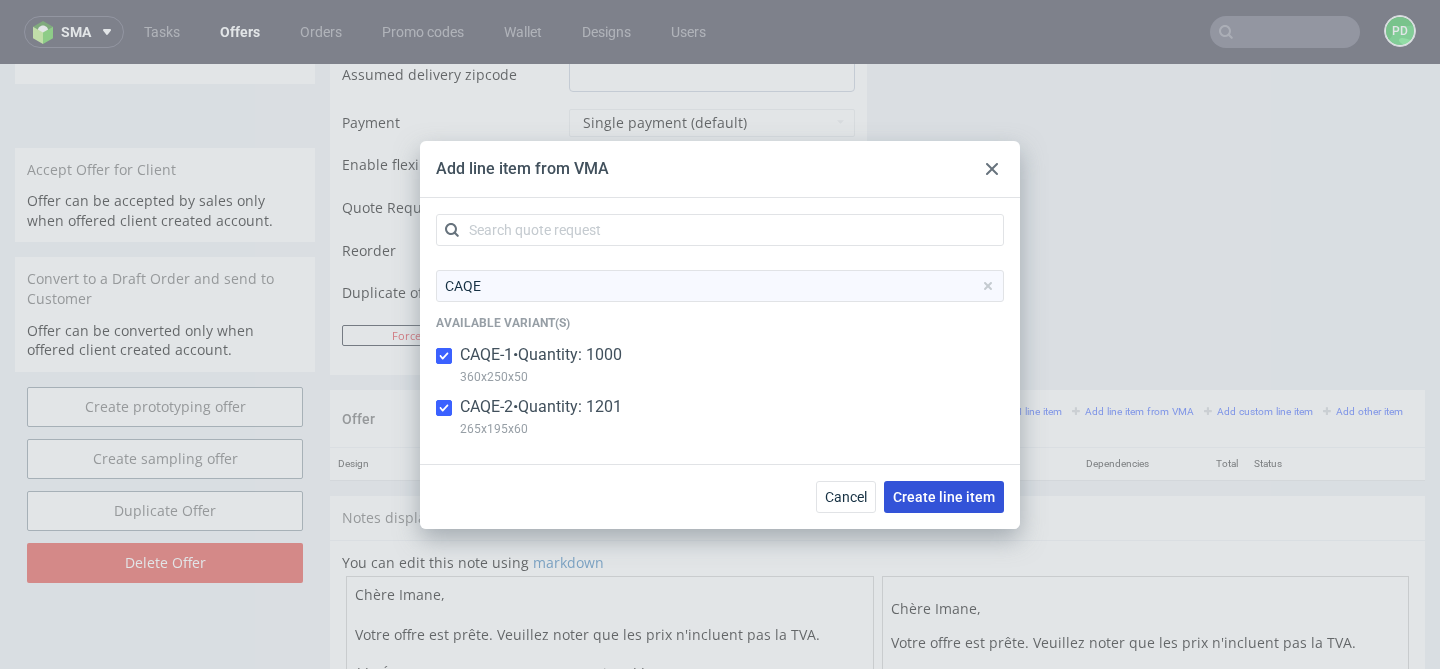 click on "Create line item" at bounding box center (944, 497) 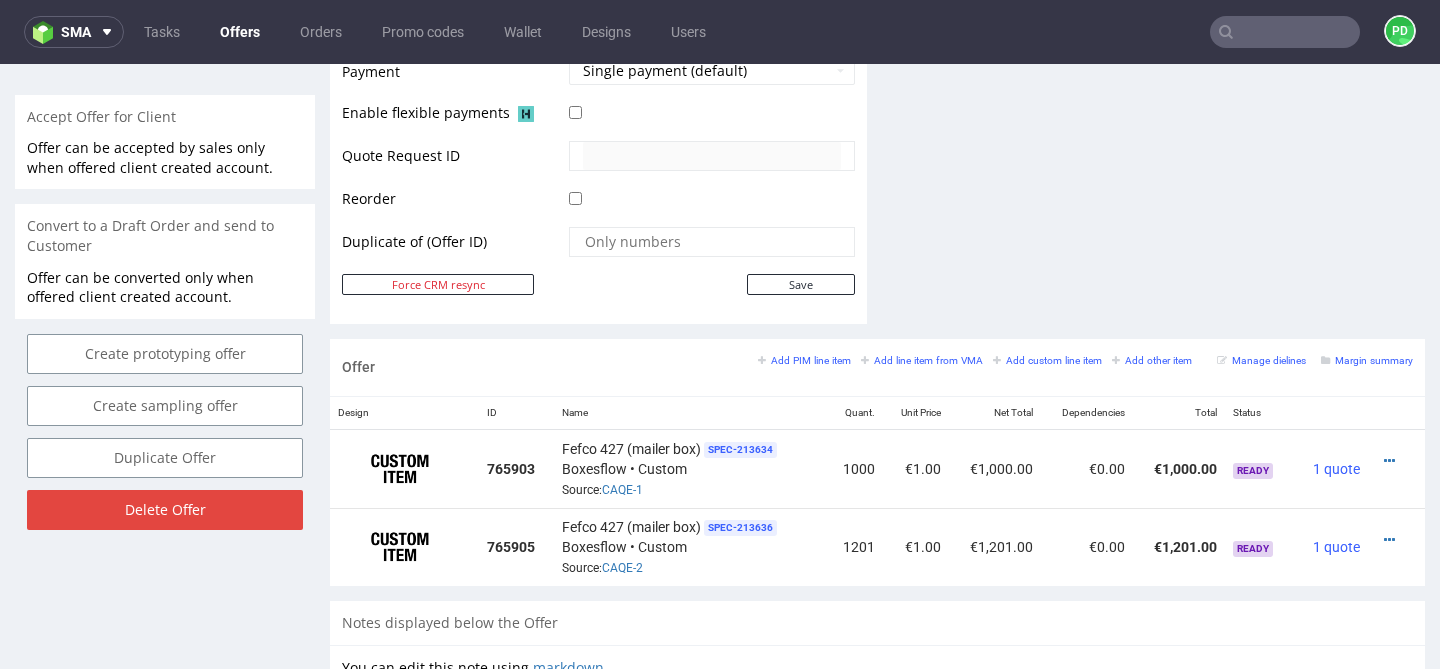 scroll, scrollTop: 926, scrollLeft: 0, axis: vertical 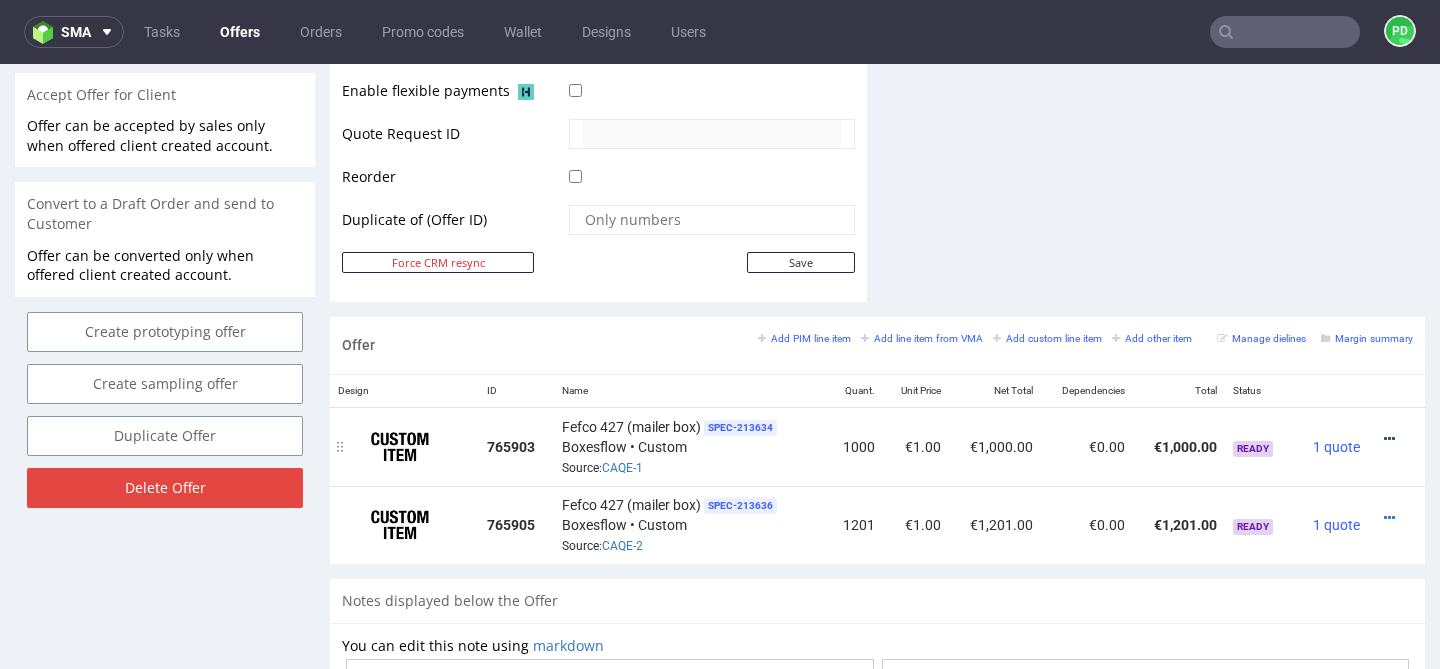 click at bounding box center [1389, 439] 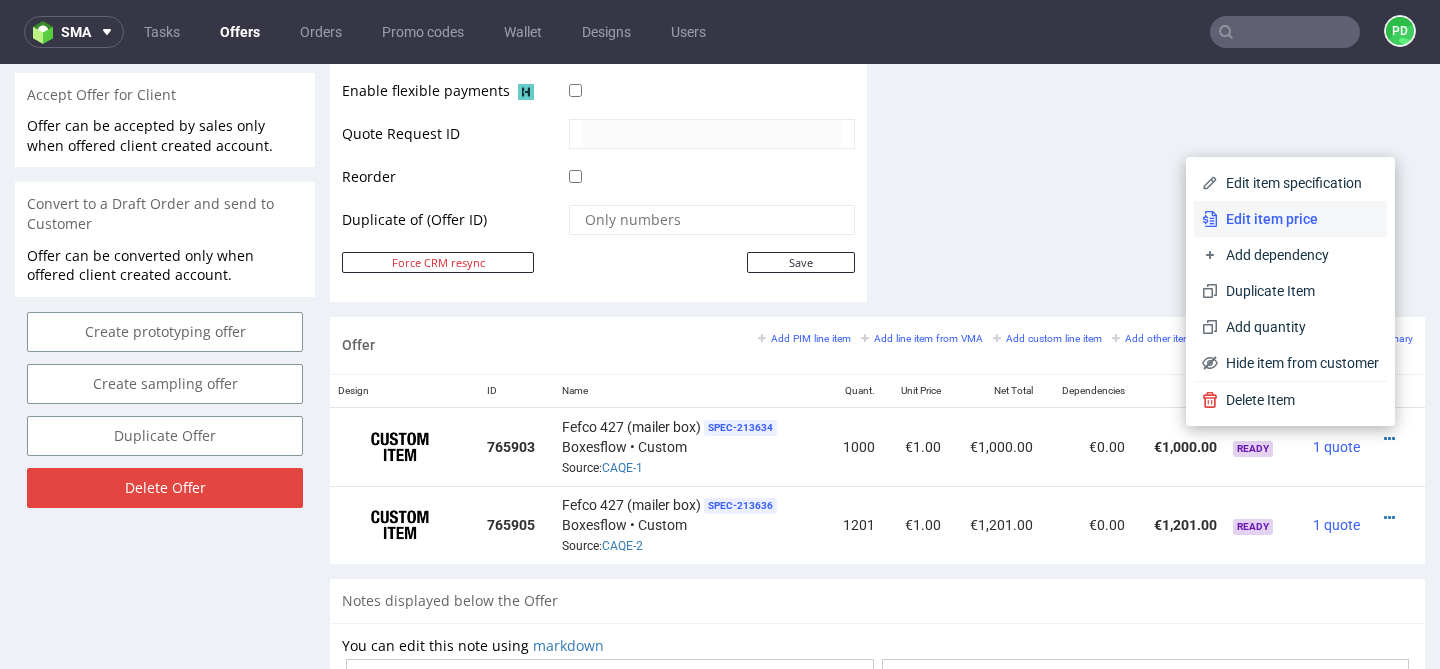 click on "Edit item price" at bounding box center (1298, 219) 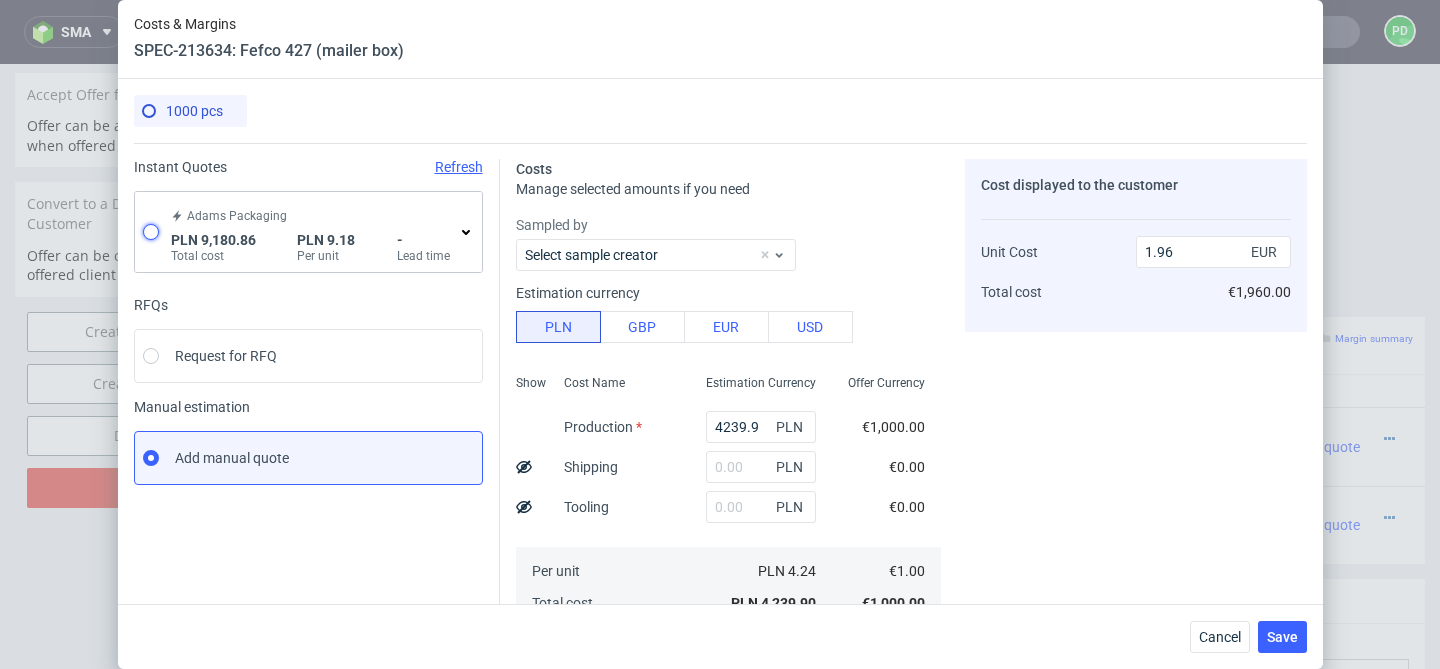 click at bounding box center (151, 232) 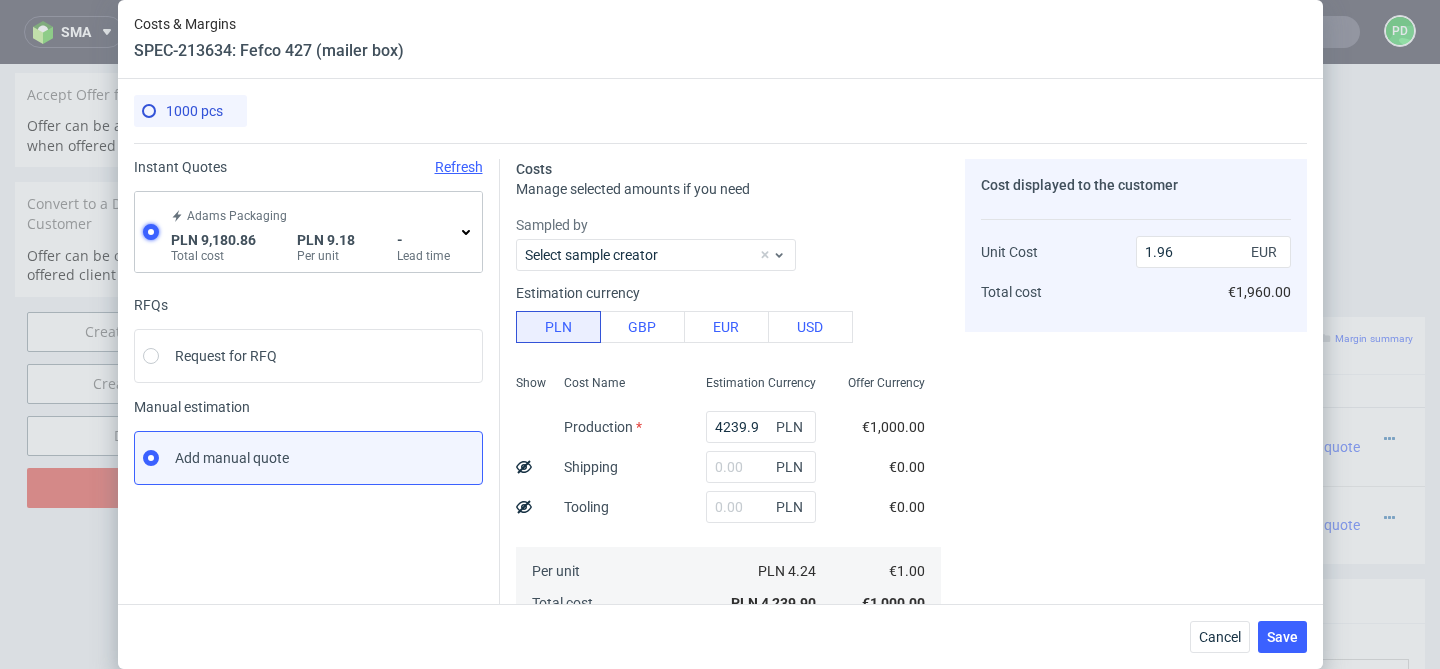 radio on "true" 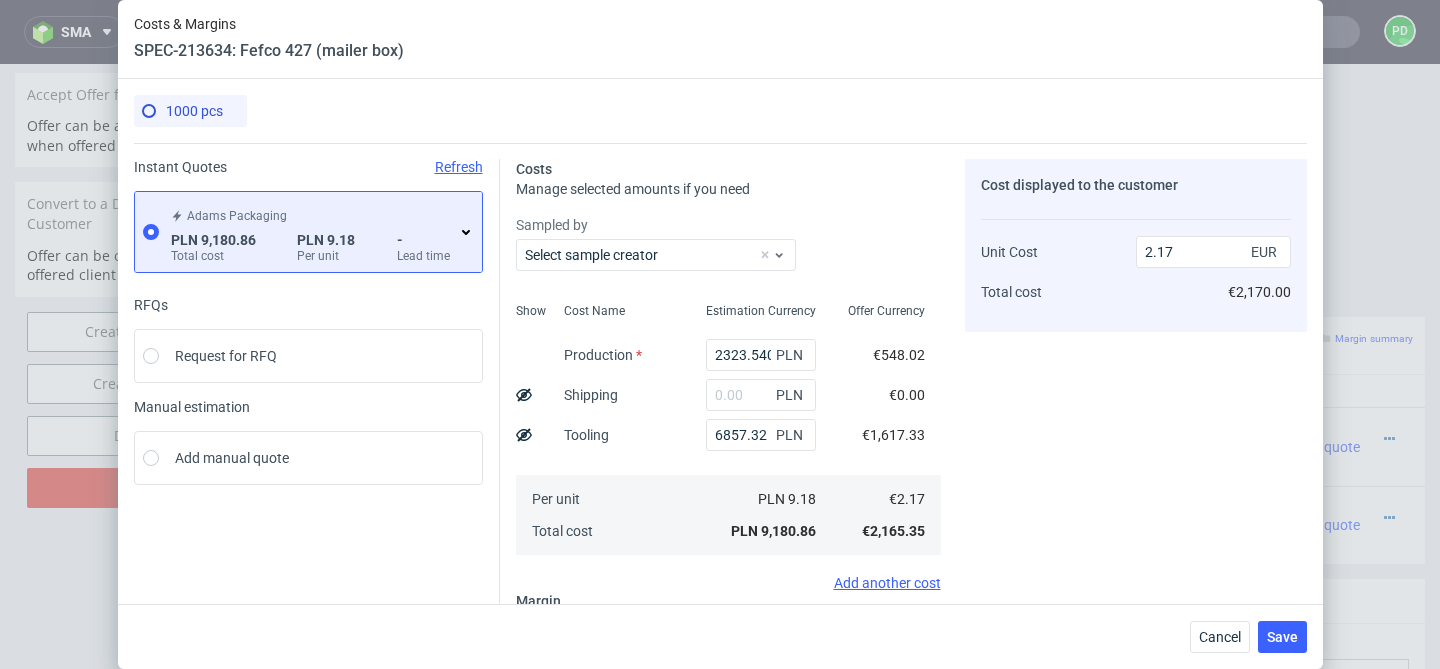 click 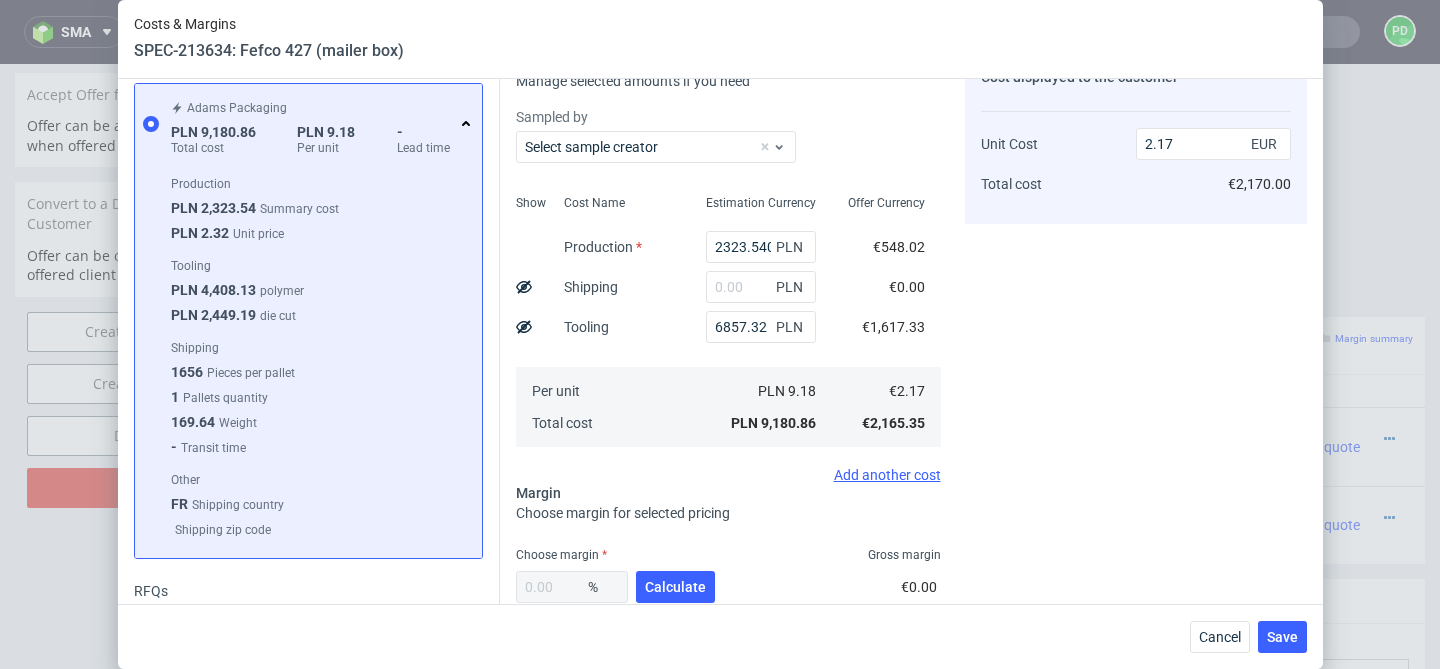 scroll, scrollTop: 109, scrollLeft: 0, axis: vertical 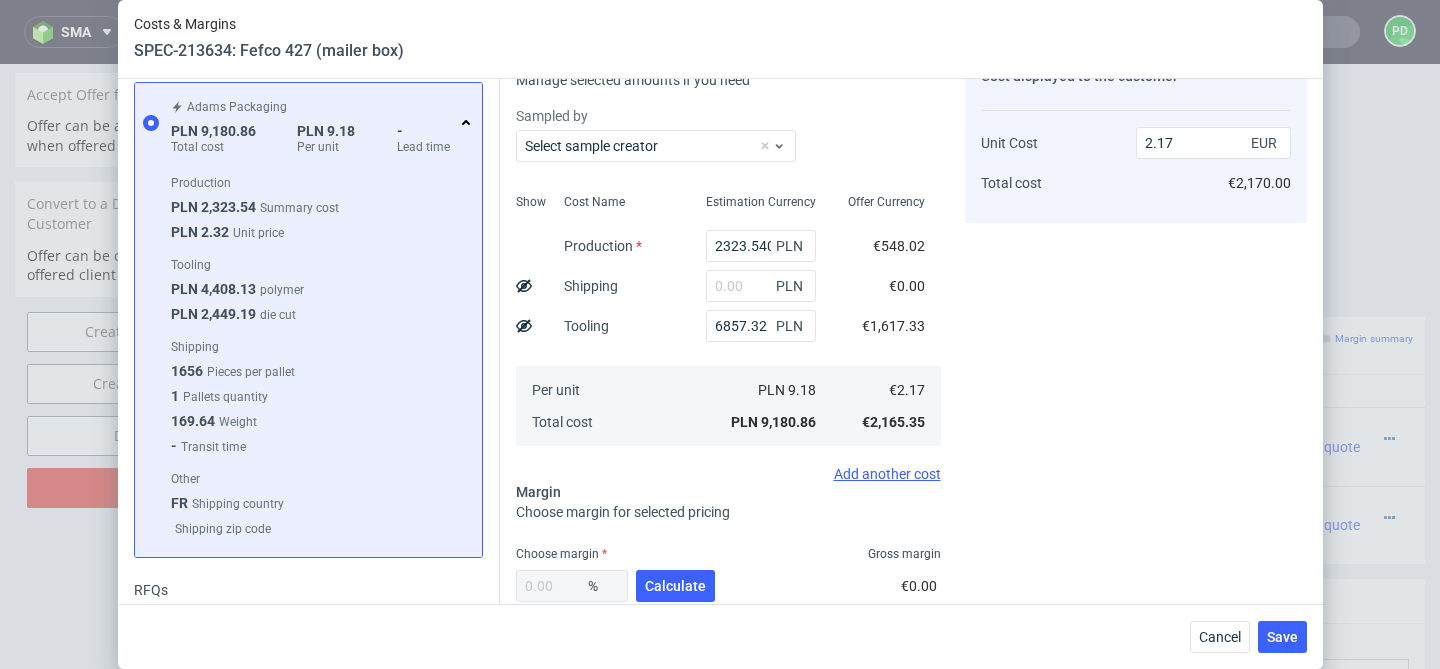 click 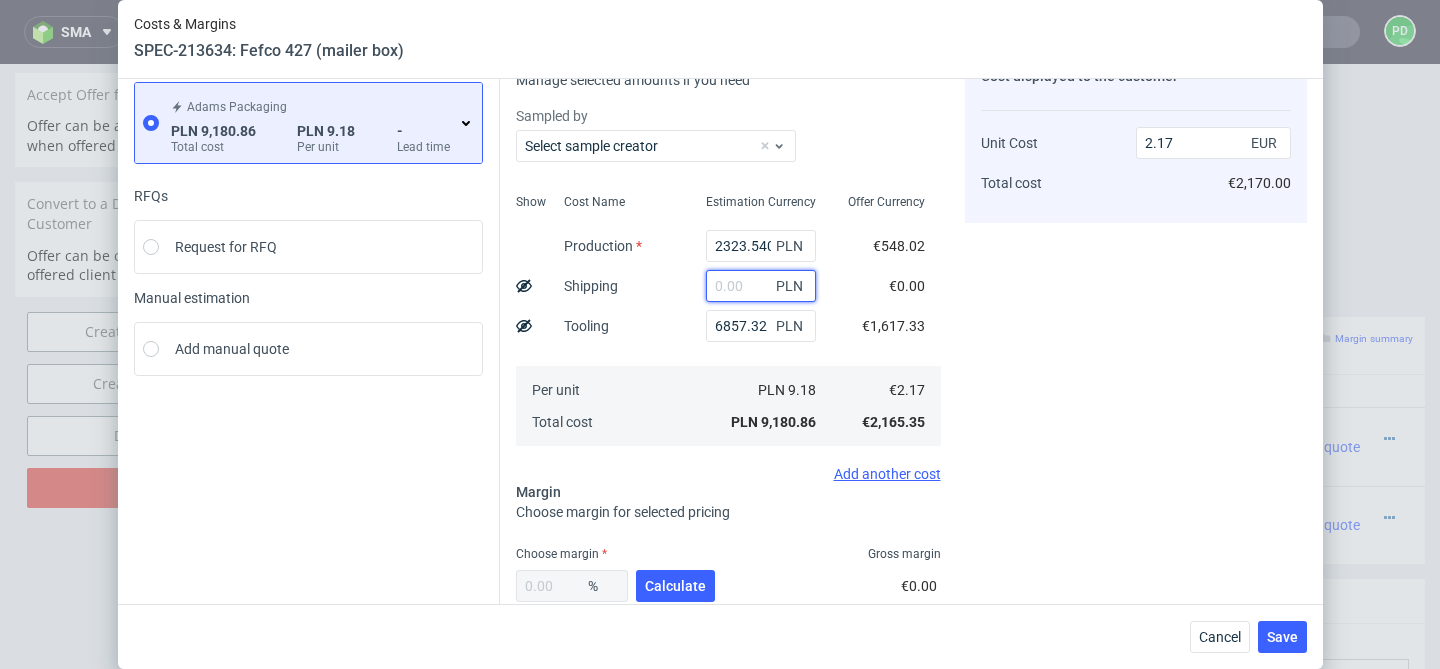 click at bounding box center [761, 286] 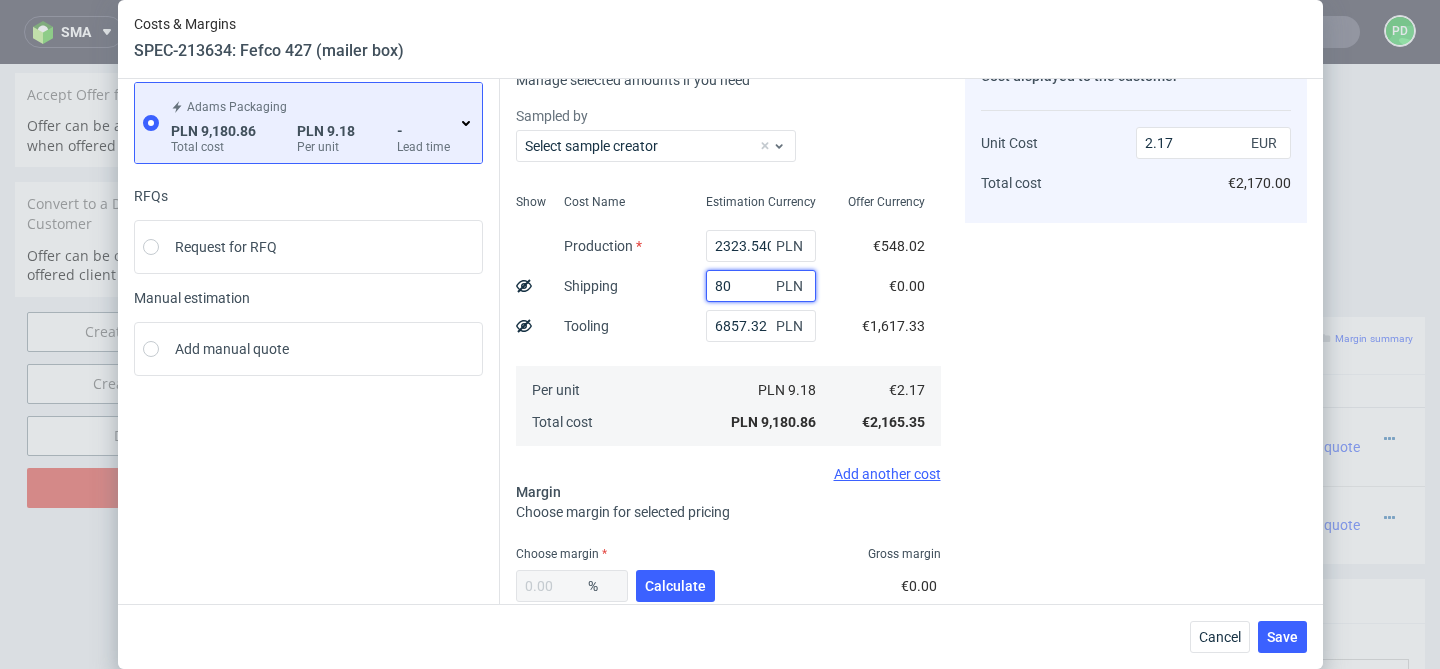 type on "800" 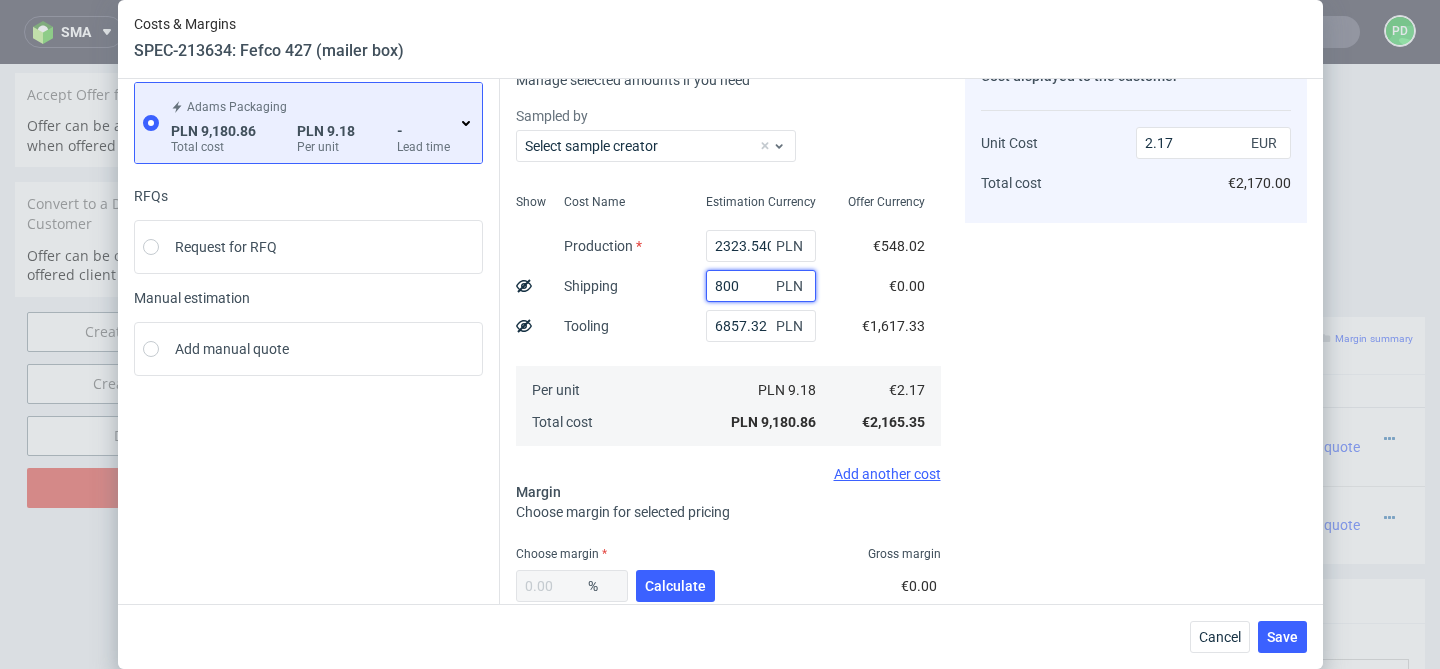 type on "2.36" 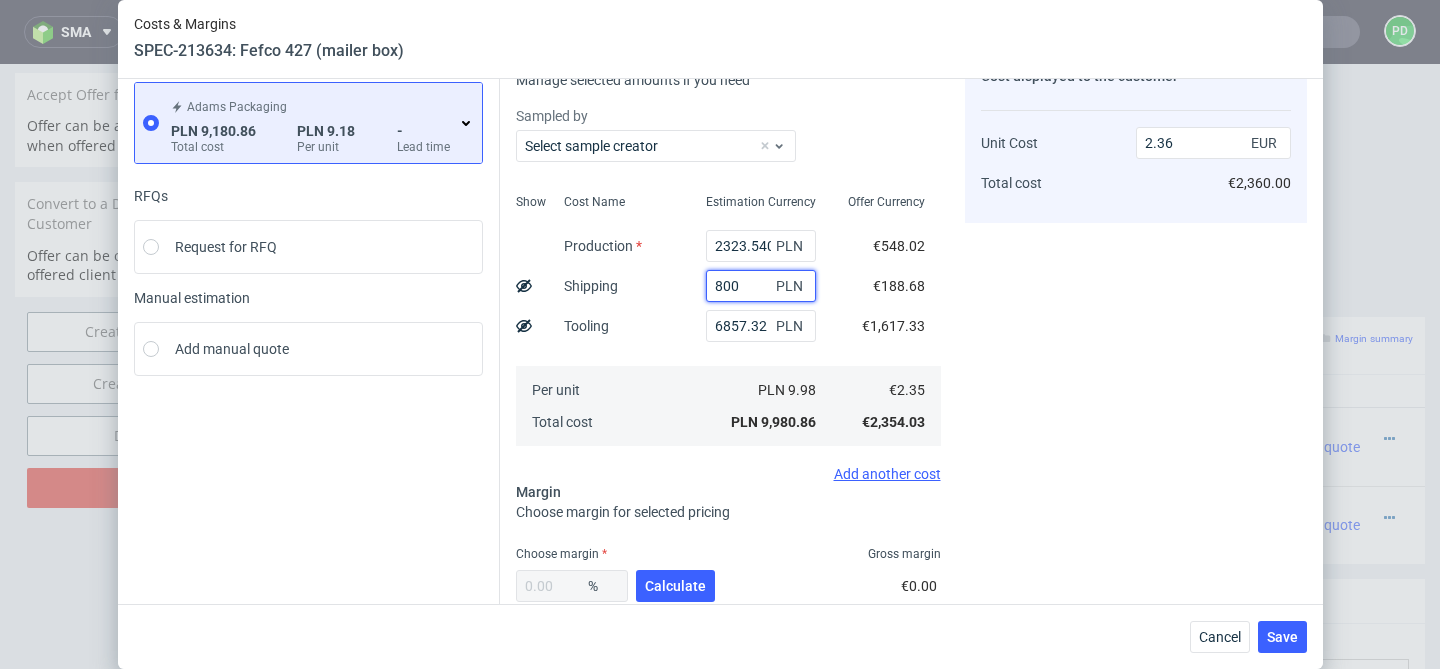 scroll, scrollTop: 154, scrollLeft: 0, axis: vertical 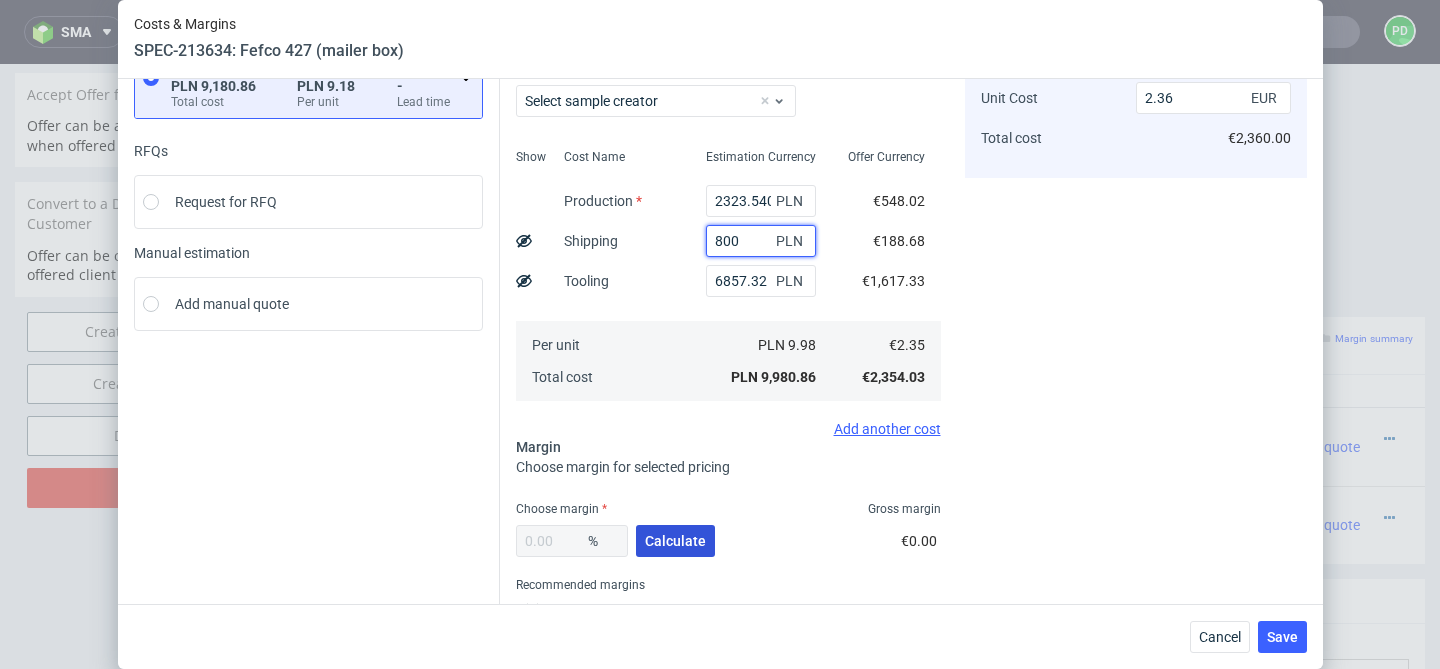 type on "800" 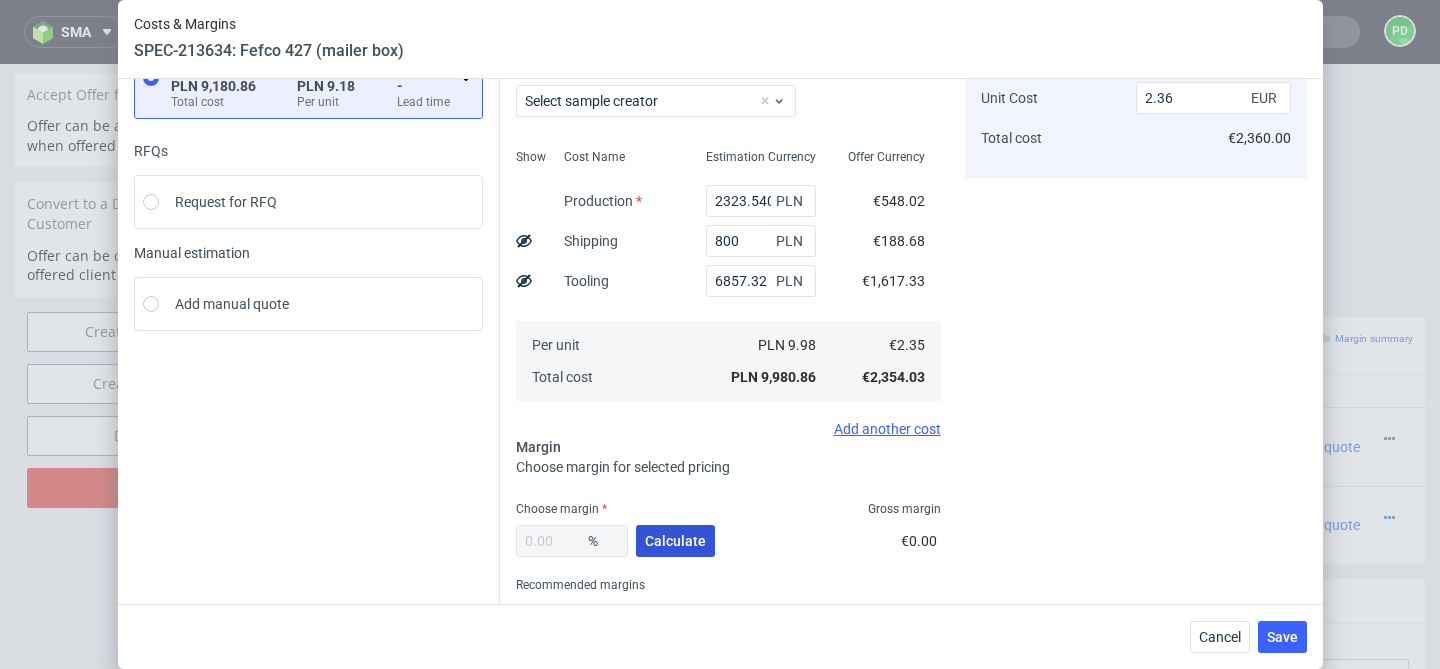 click on "Calculate" at bounding box center (675, 541) 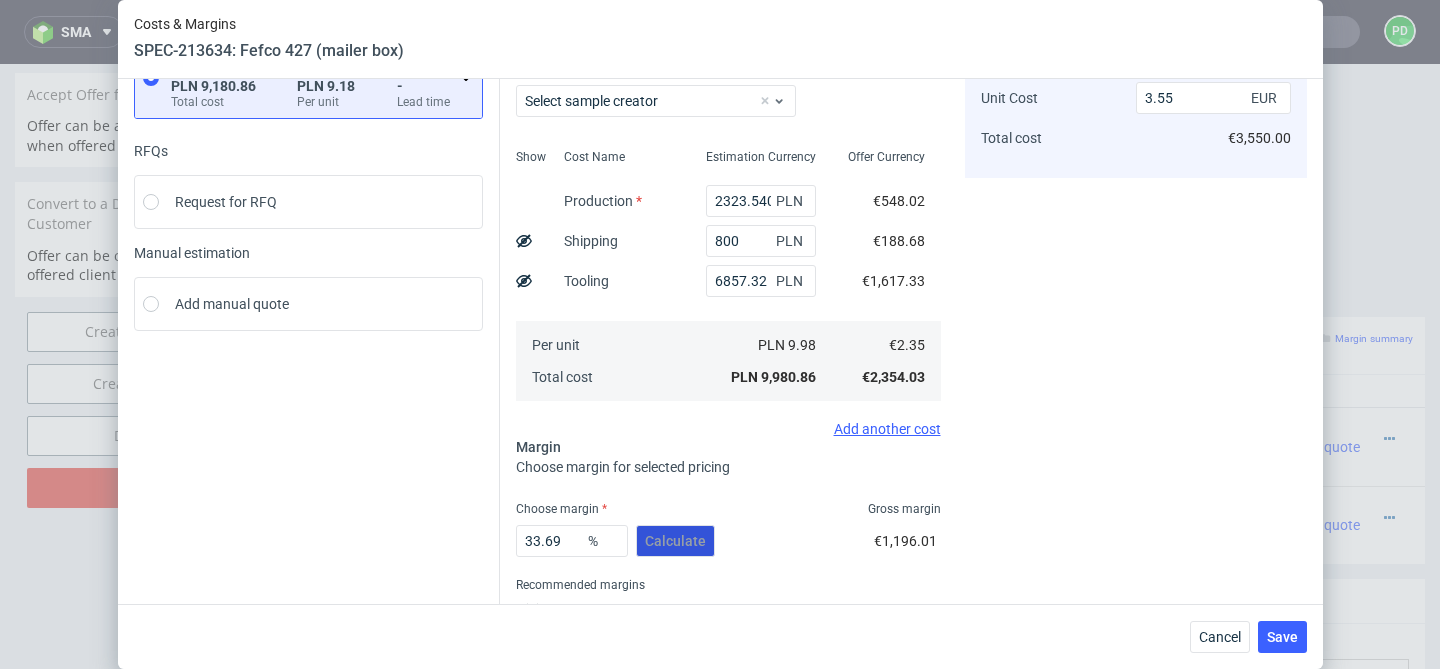 scroll, scrollTop: 231, scrollLeft: 0, axis: vertical 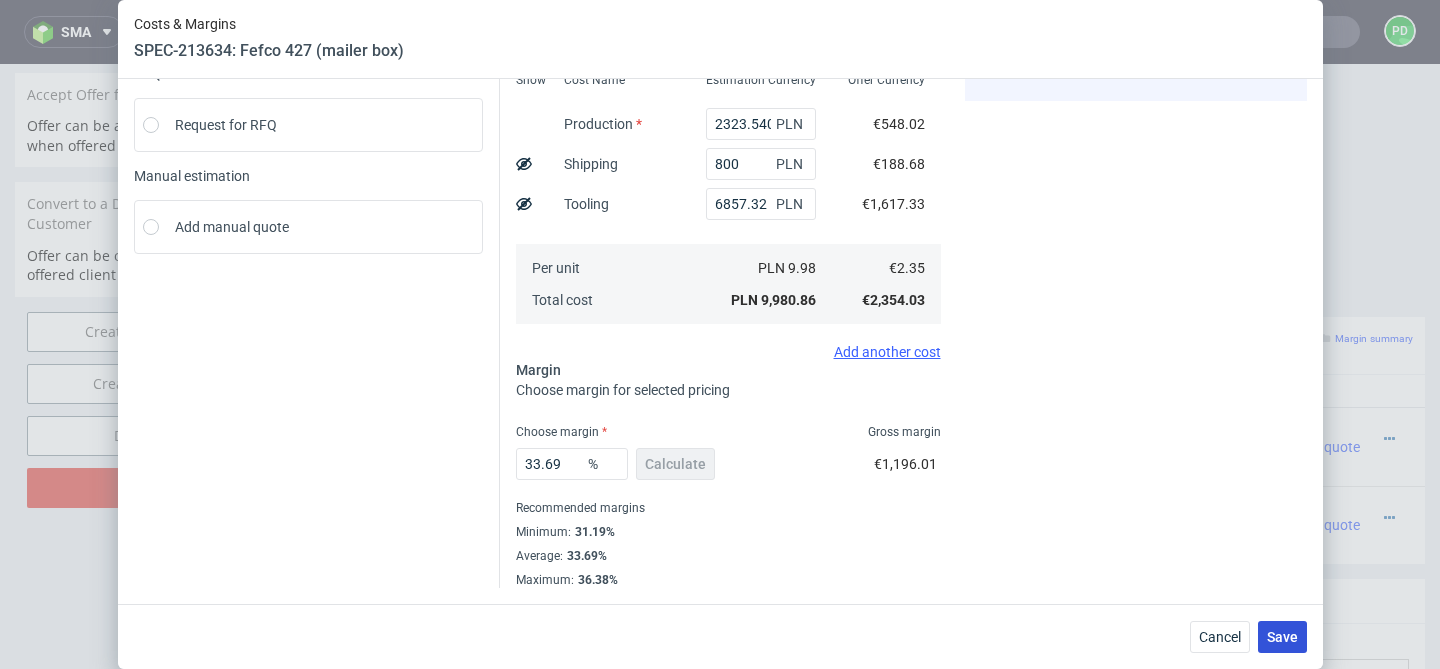 click on "Save" at bounding box center (1282, 637) 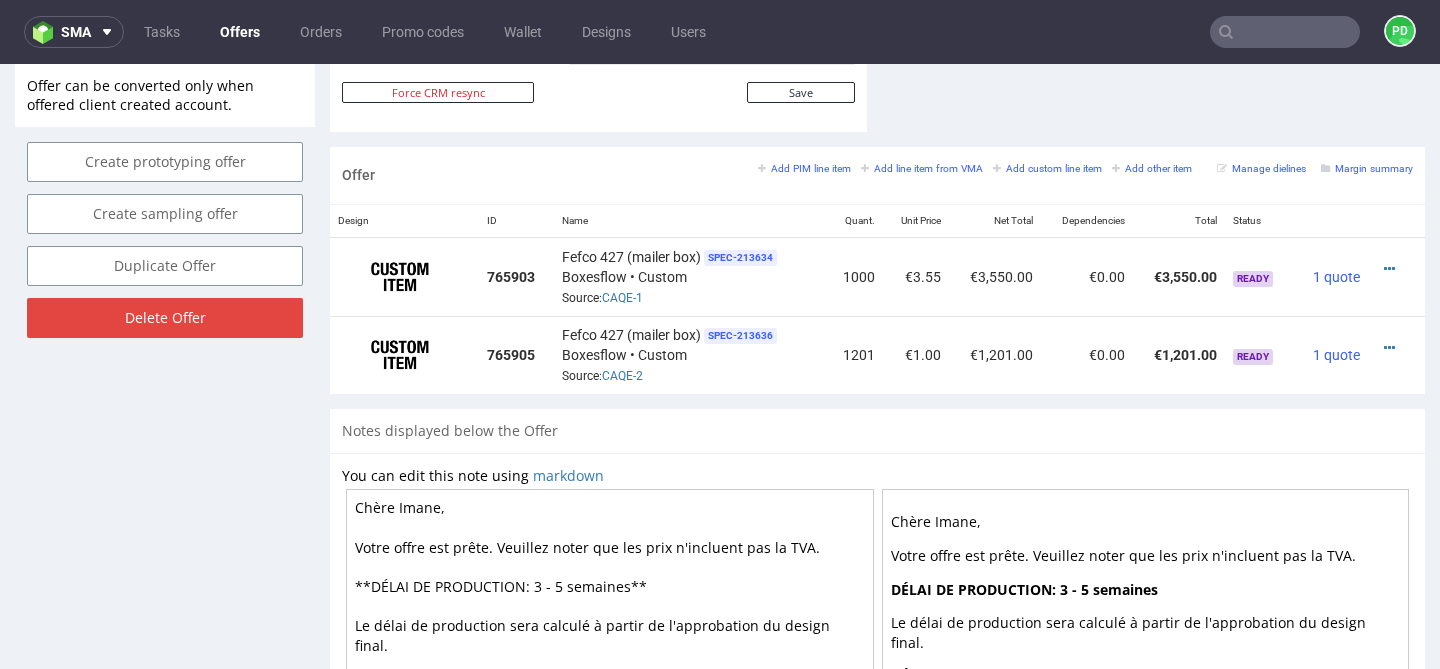 scroll, scrollTop: 1079, scrollLeft: 0, axis: vertical 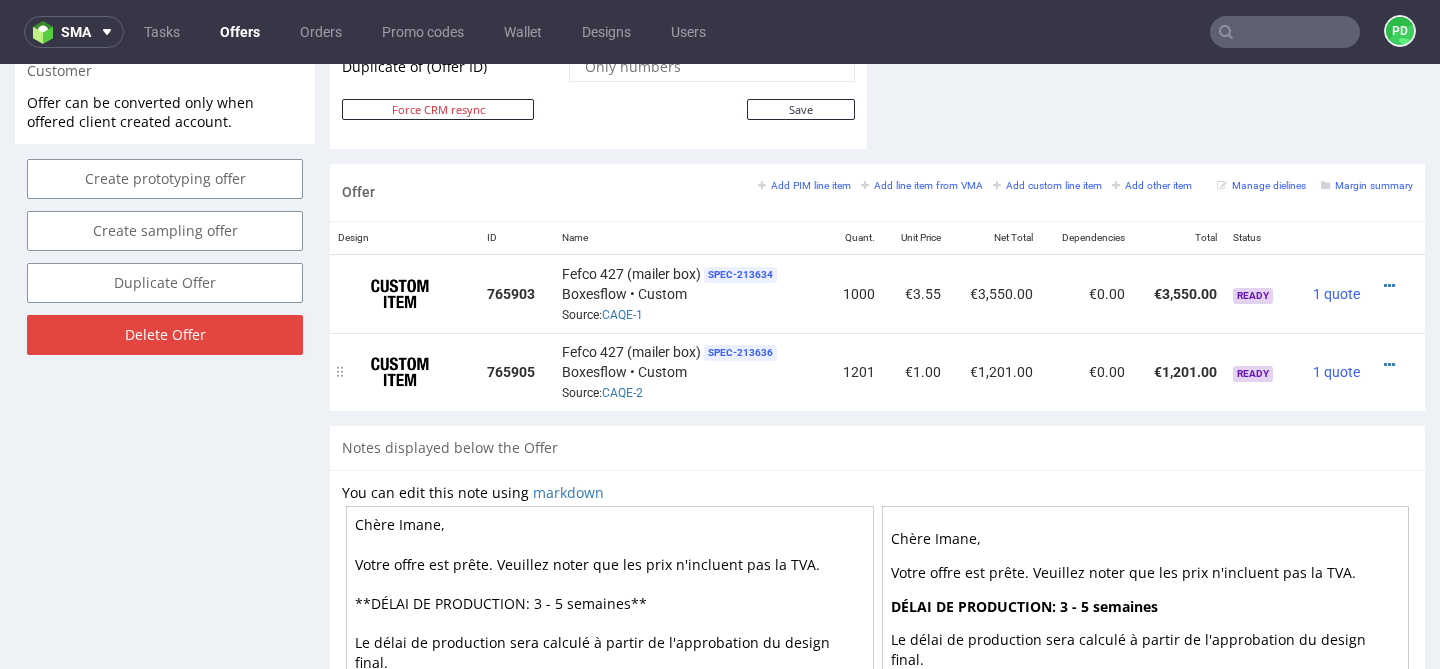 click at bounding box center (1390, 365) 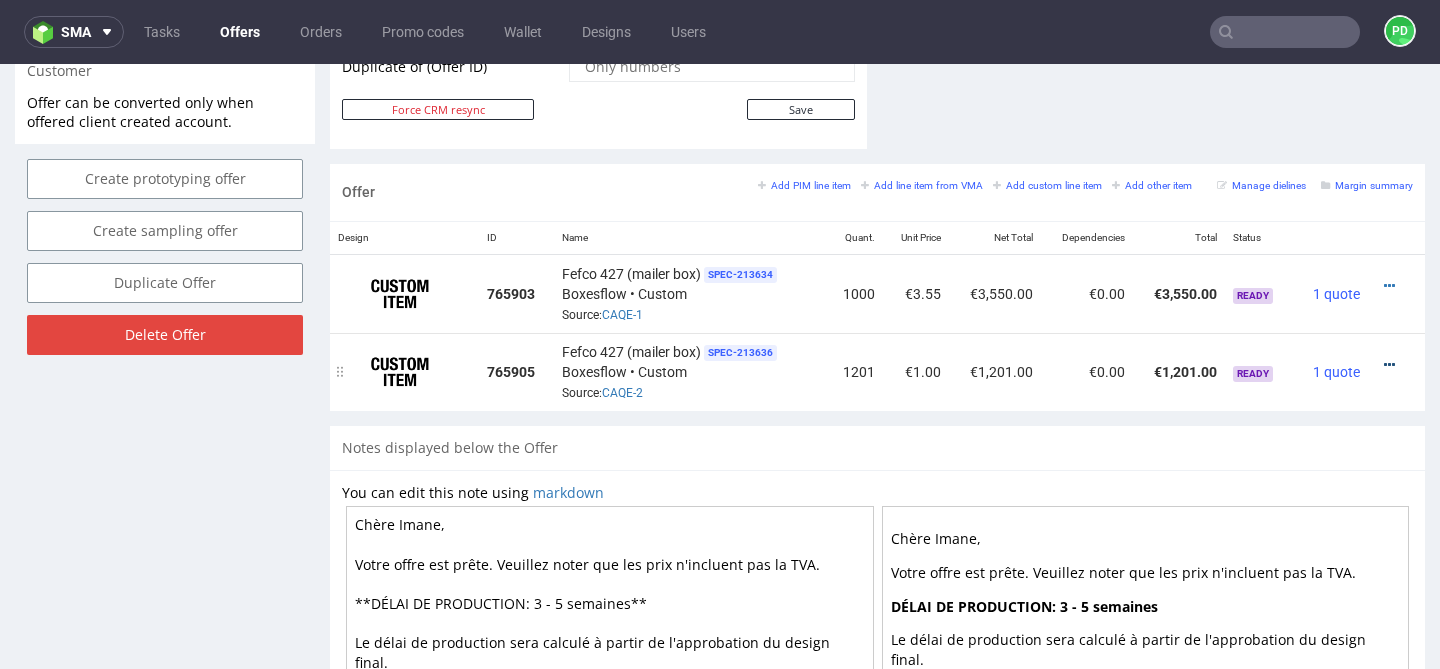 click at bounding box center (1389, 365) 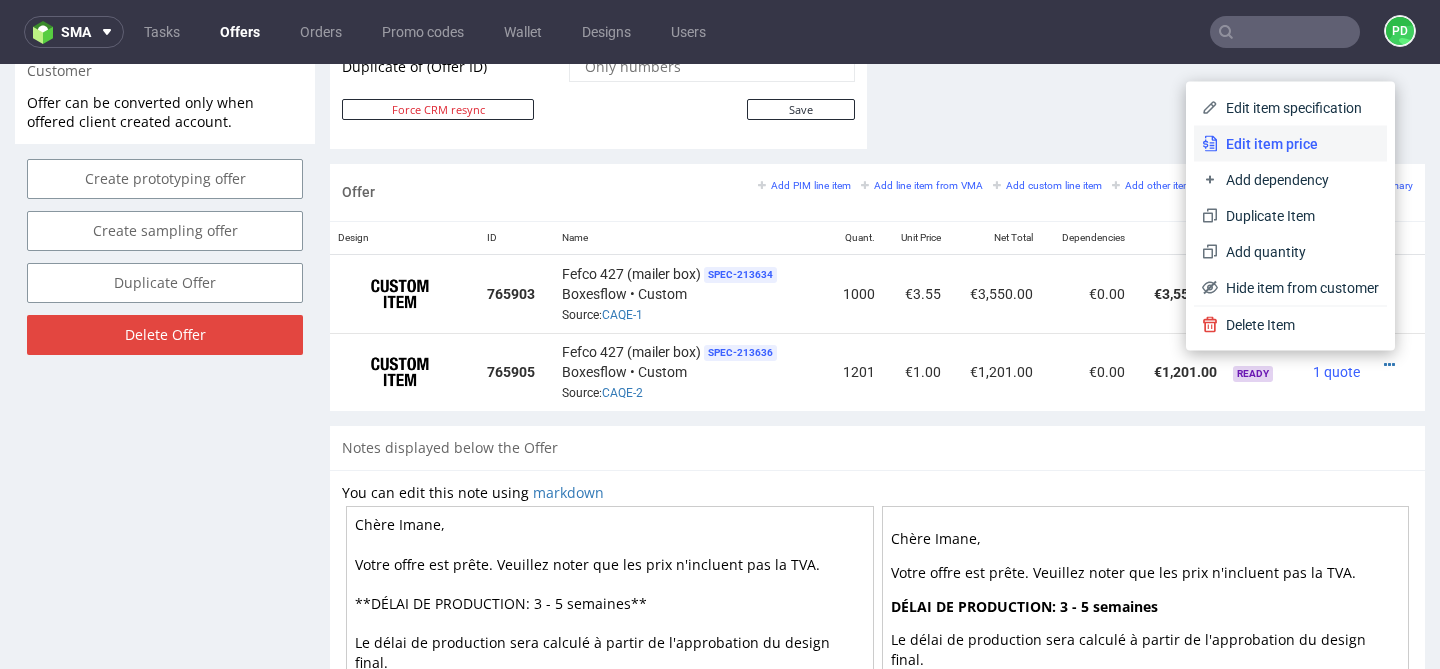 click on "Edit item price" at bounding box center [1298, 144] 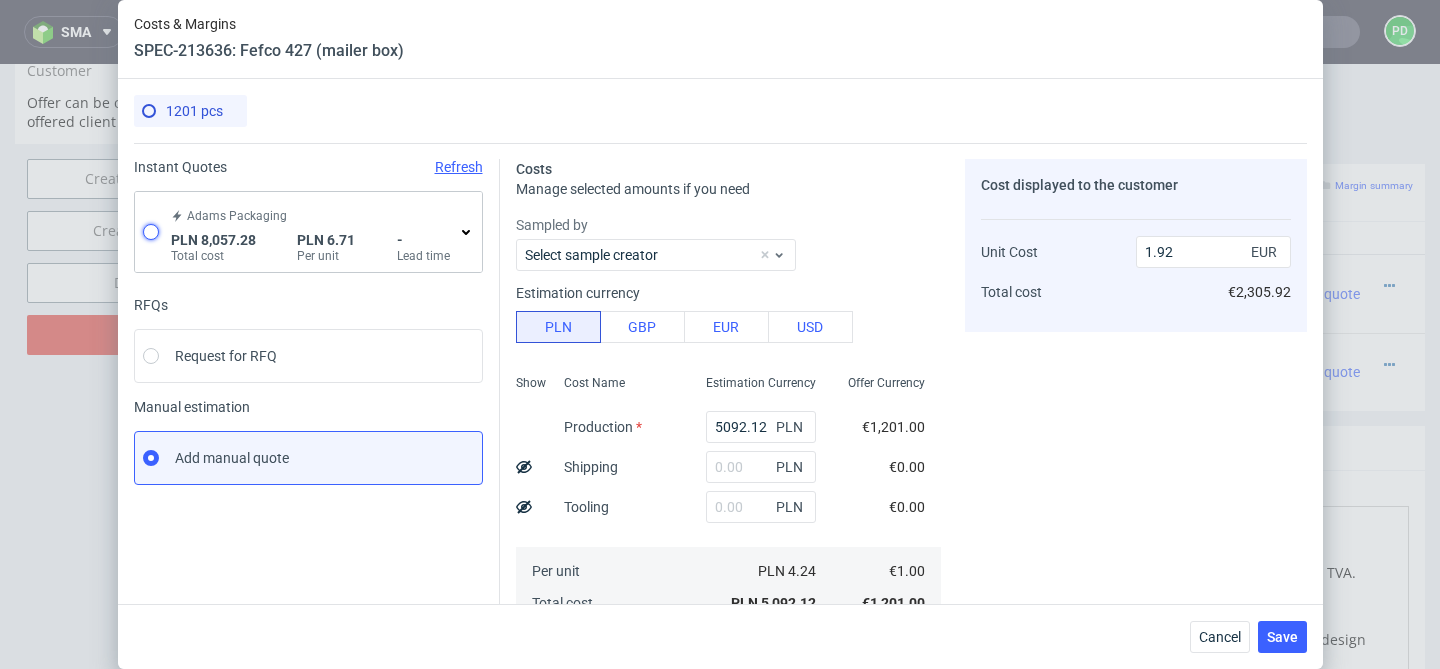 click at bounding box center [151, 232] 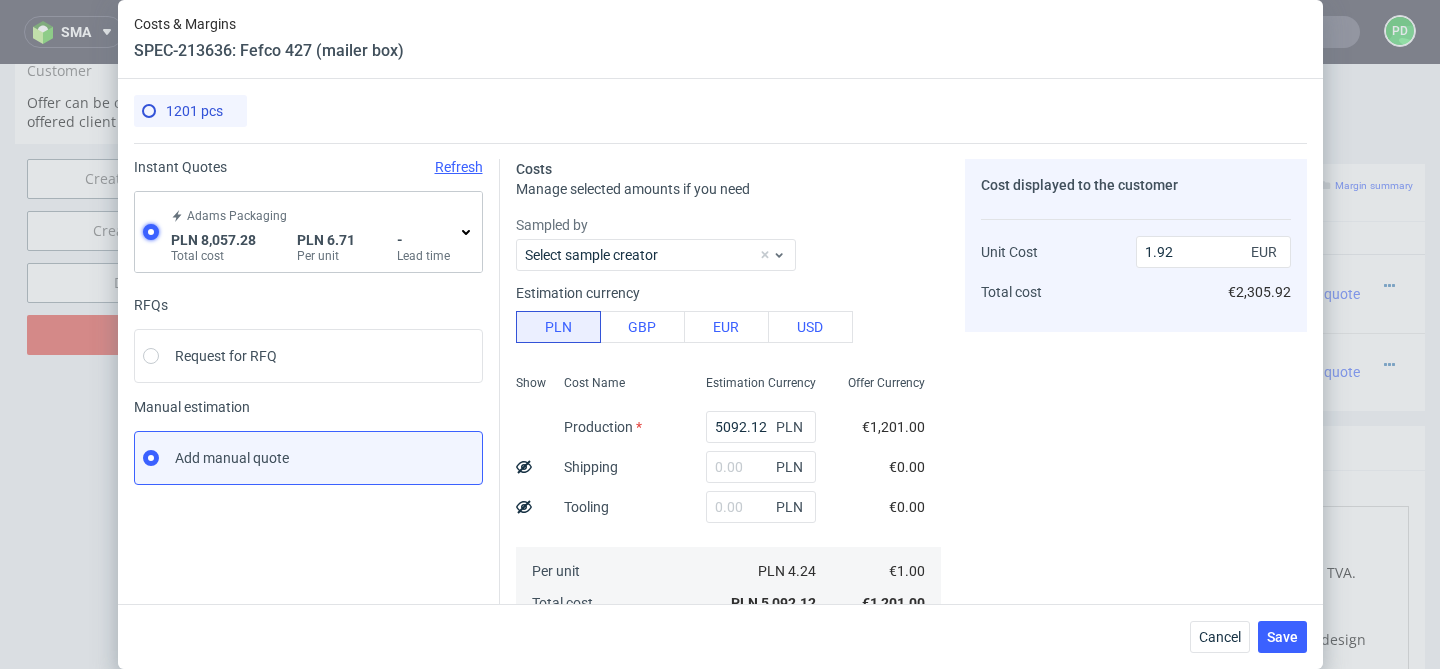 radio on "true" 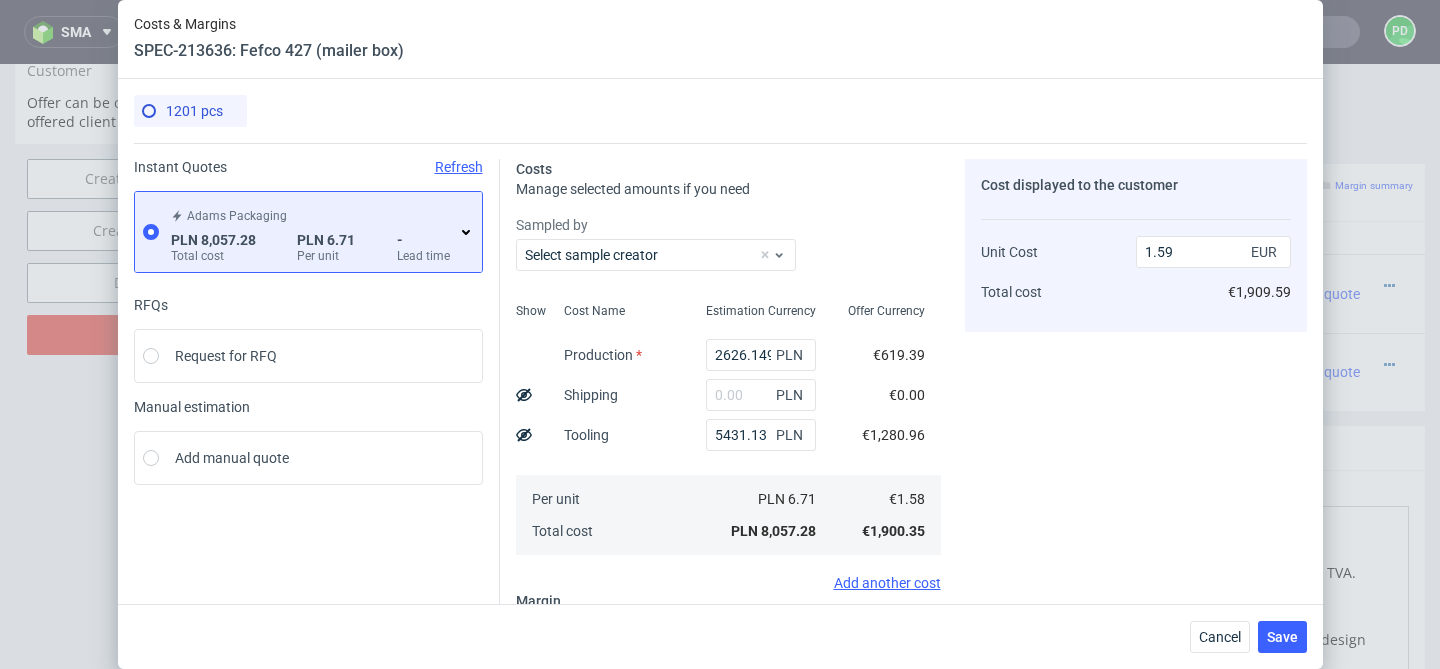click 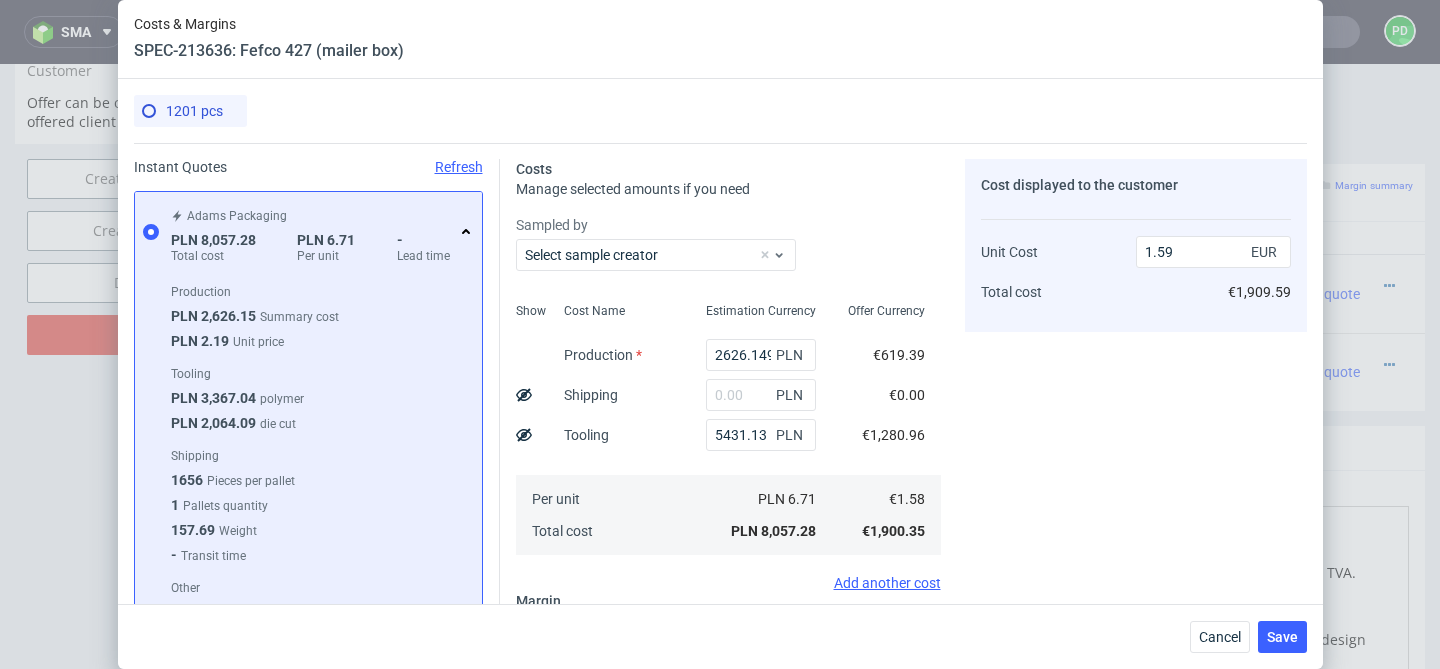 click 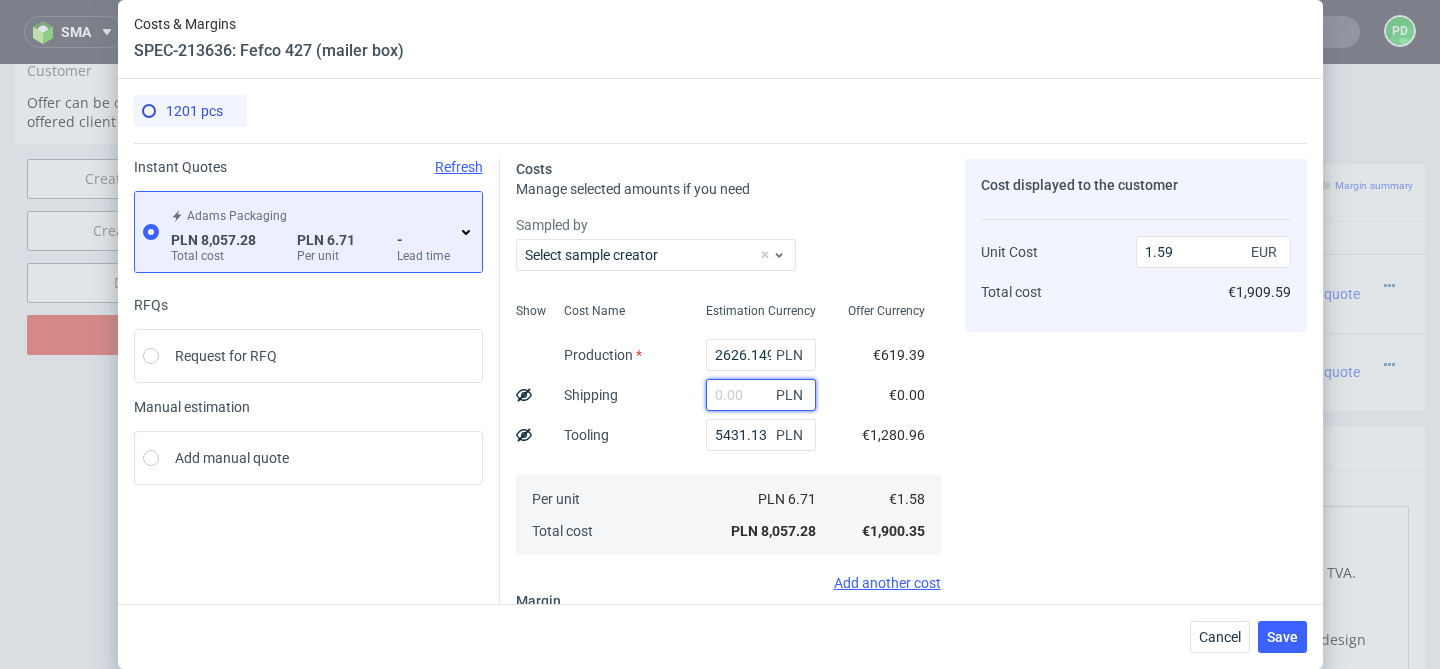 click at bounding box center [761, 395] 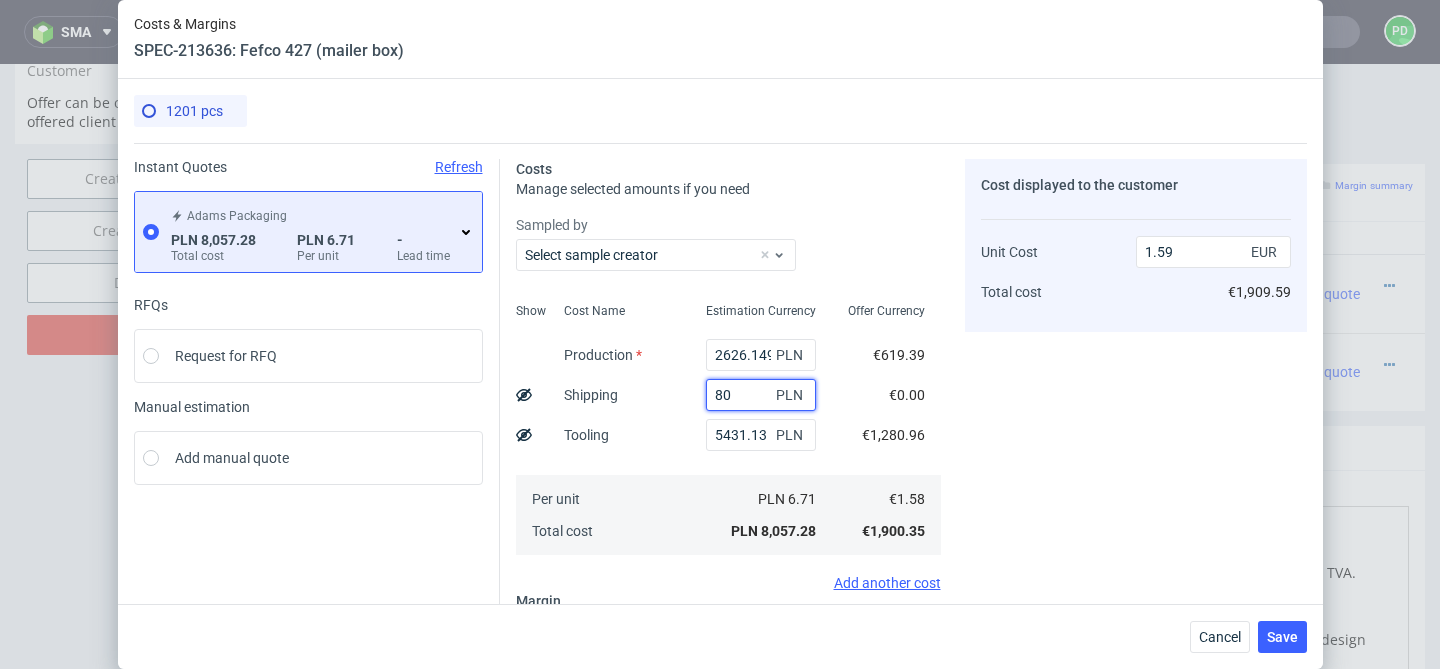 type on "800" 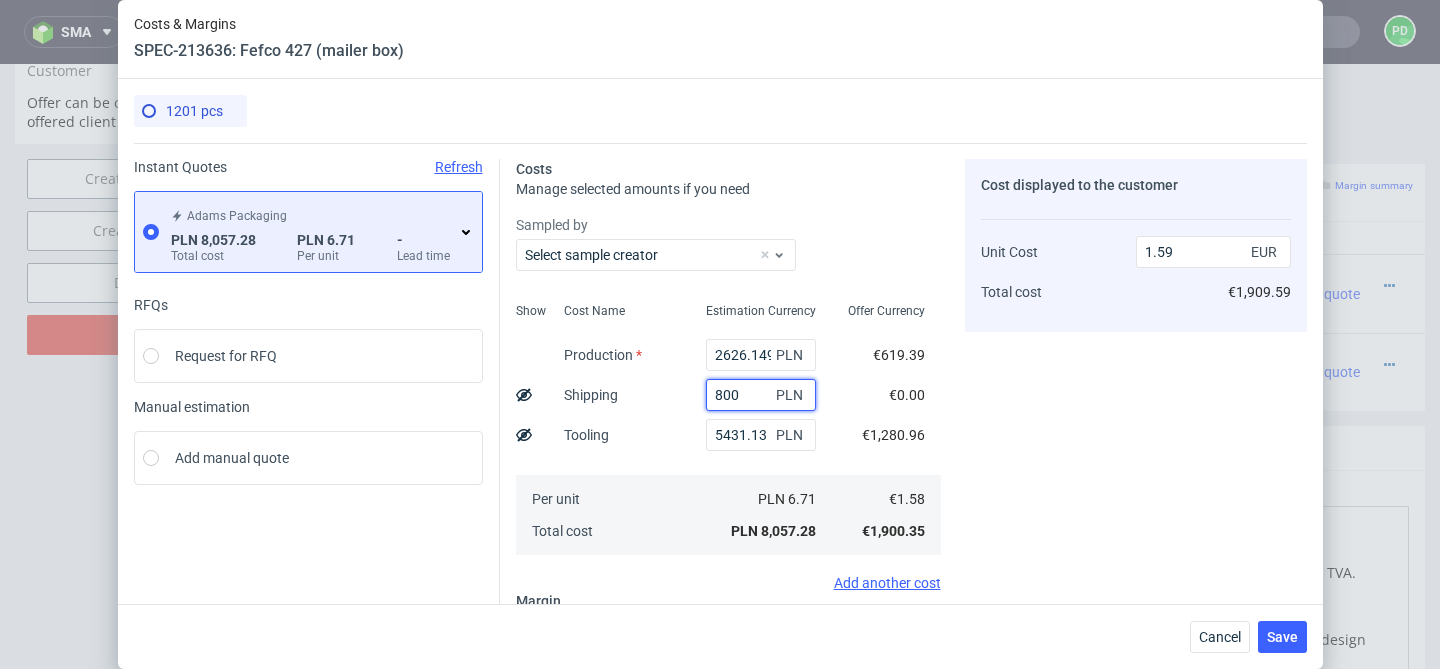 type on "1.75" 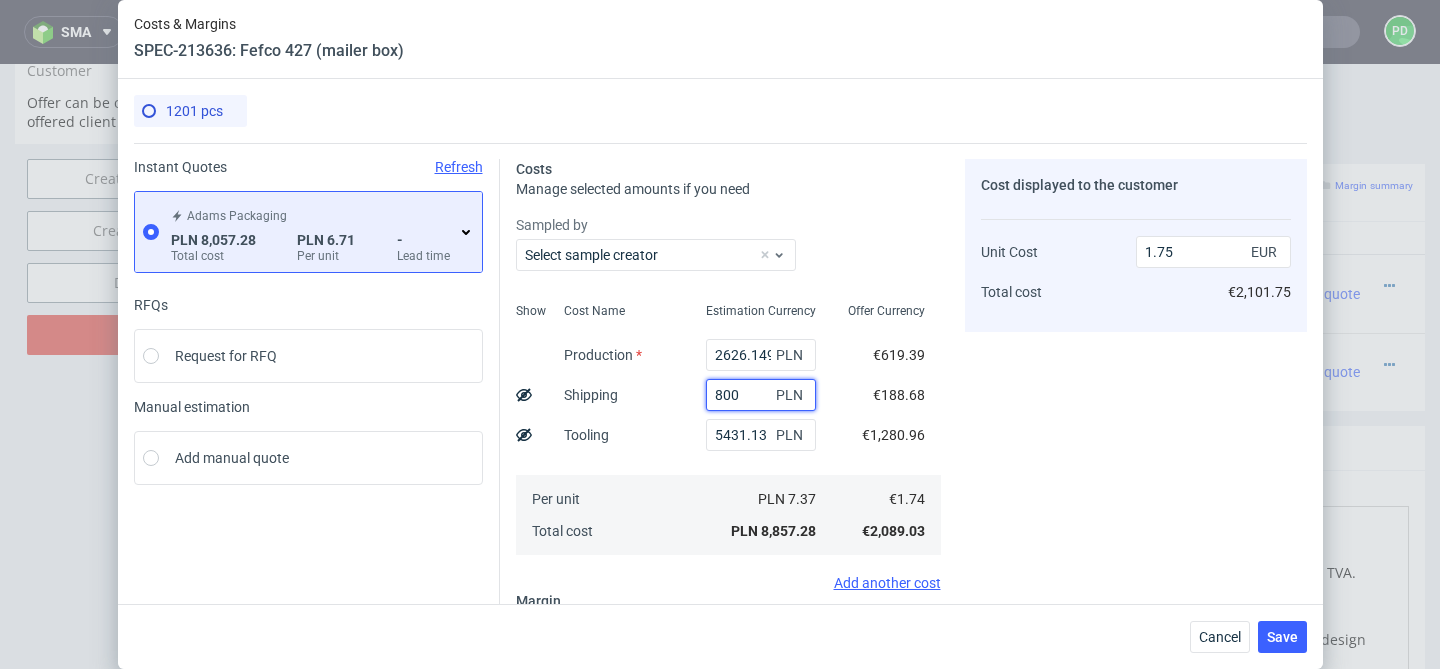 type on "800" 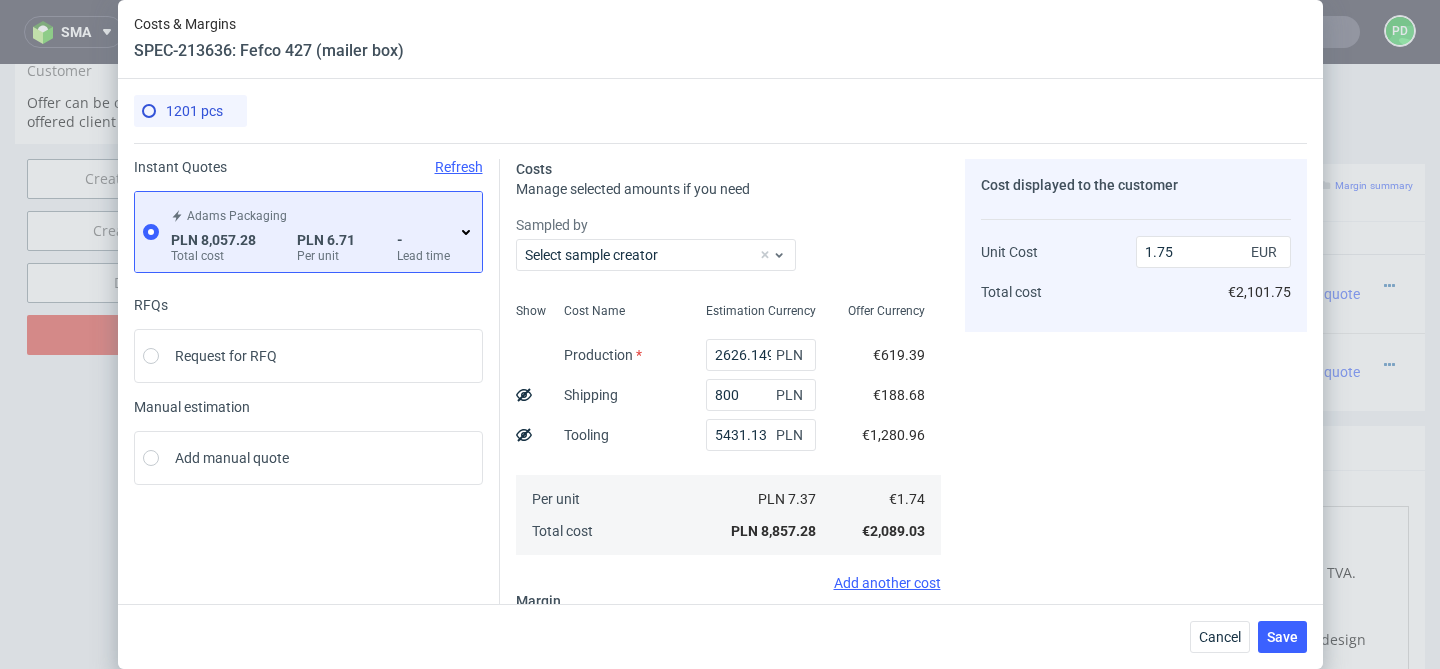 click on "Sampled by" at bounding box center (728, 225) 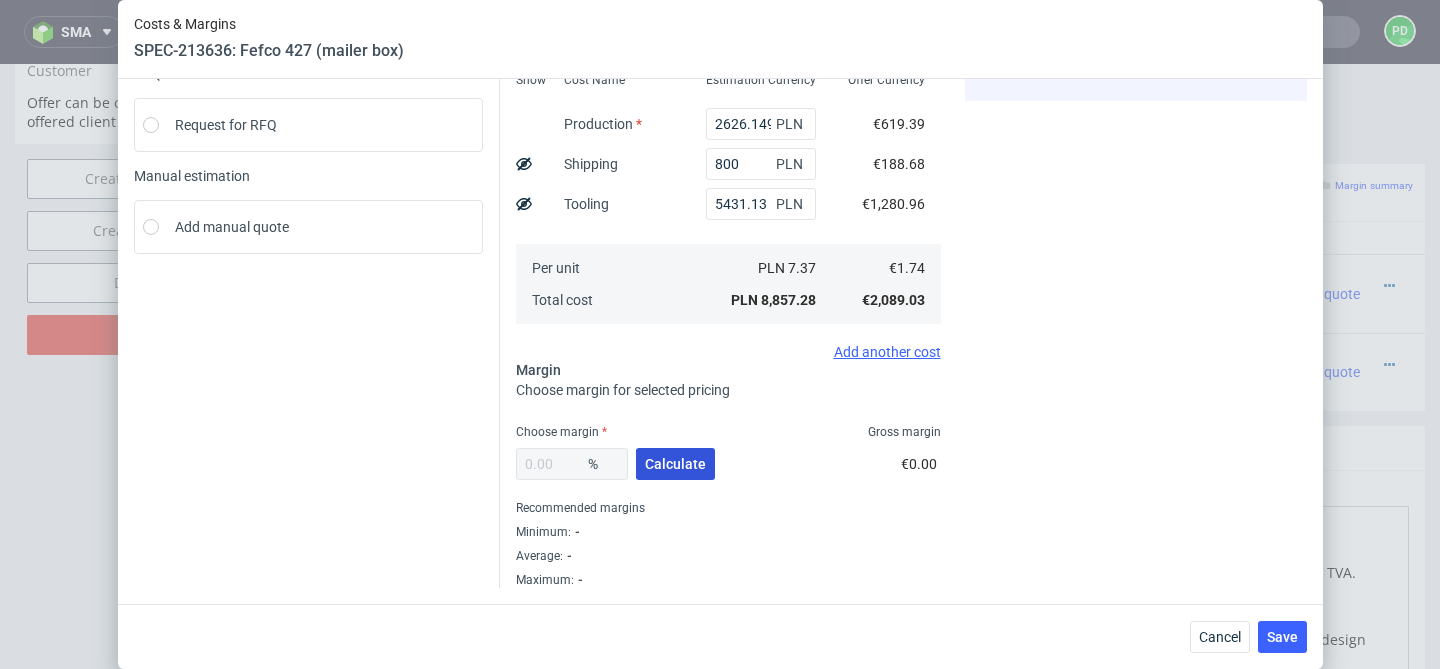 click on "Calculate" at bounding box center [675, 464] 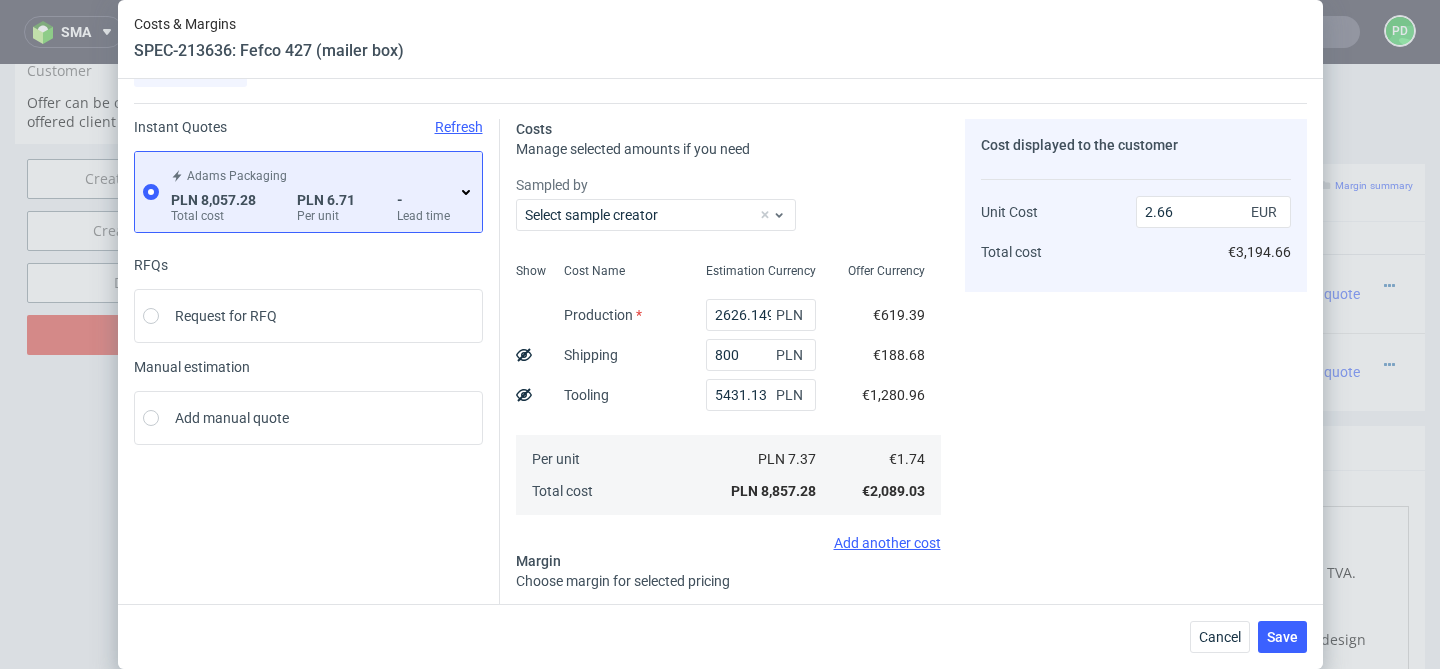 scroll, scrollTop: 231, scrollLeft: 0, axis: vertical 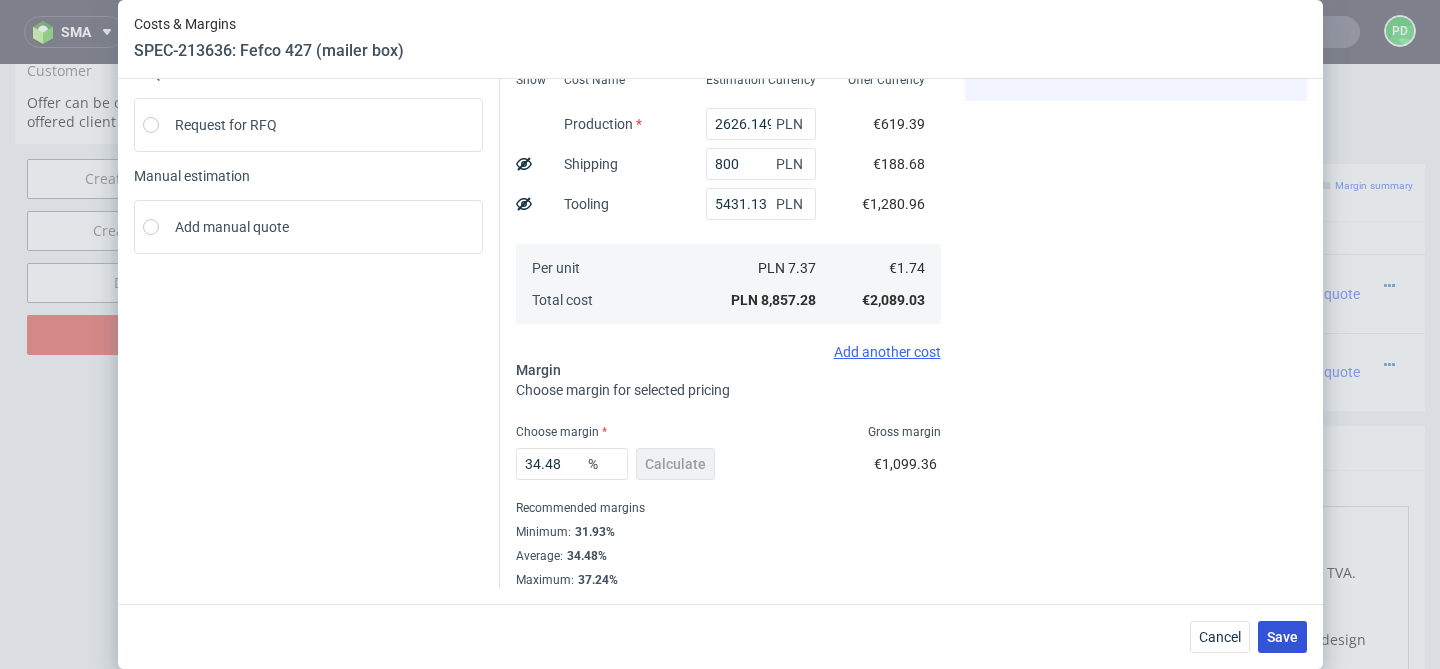 click on "Save" at bounding box center [1282, 637] 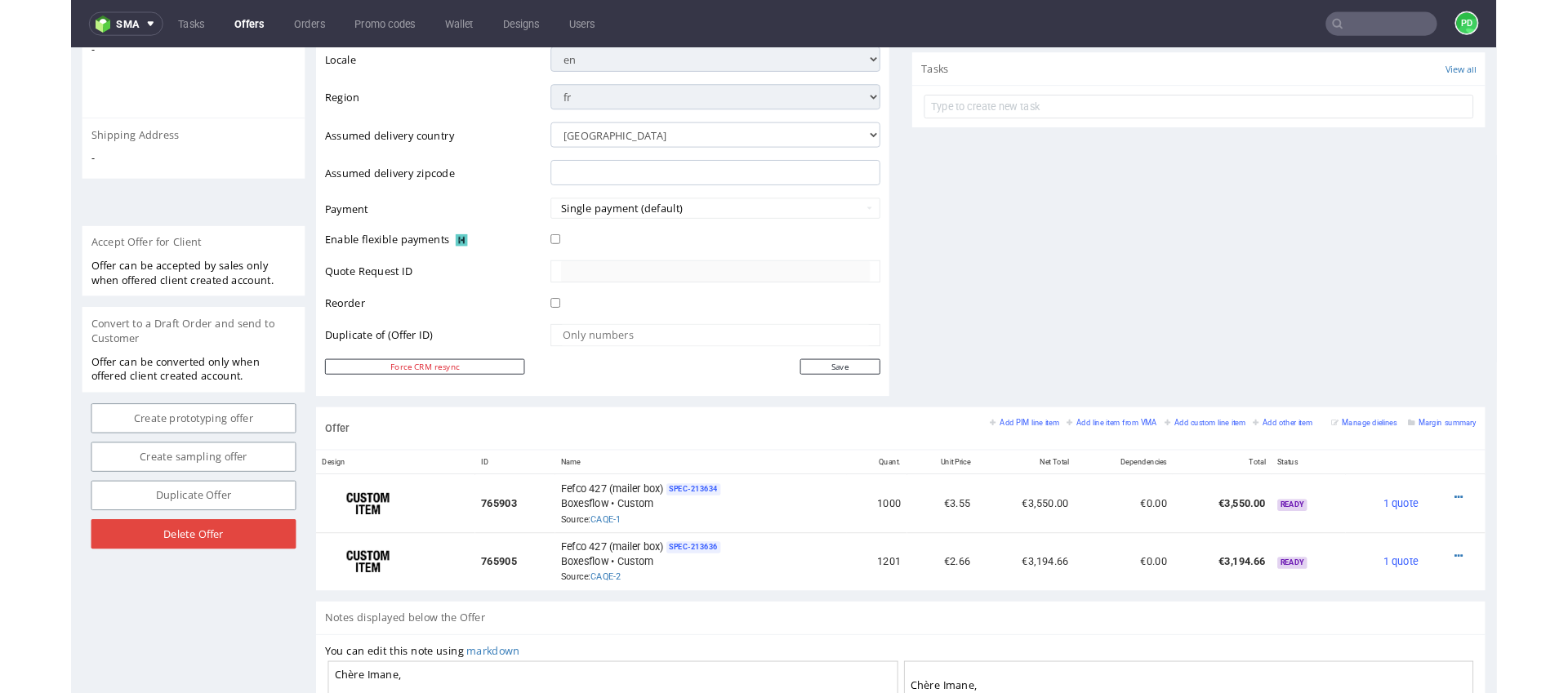scroll, scrollTop: 879, scrollLeft: 0, axis: vertical 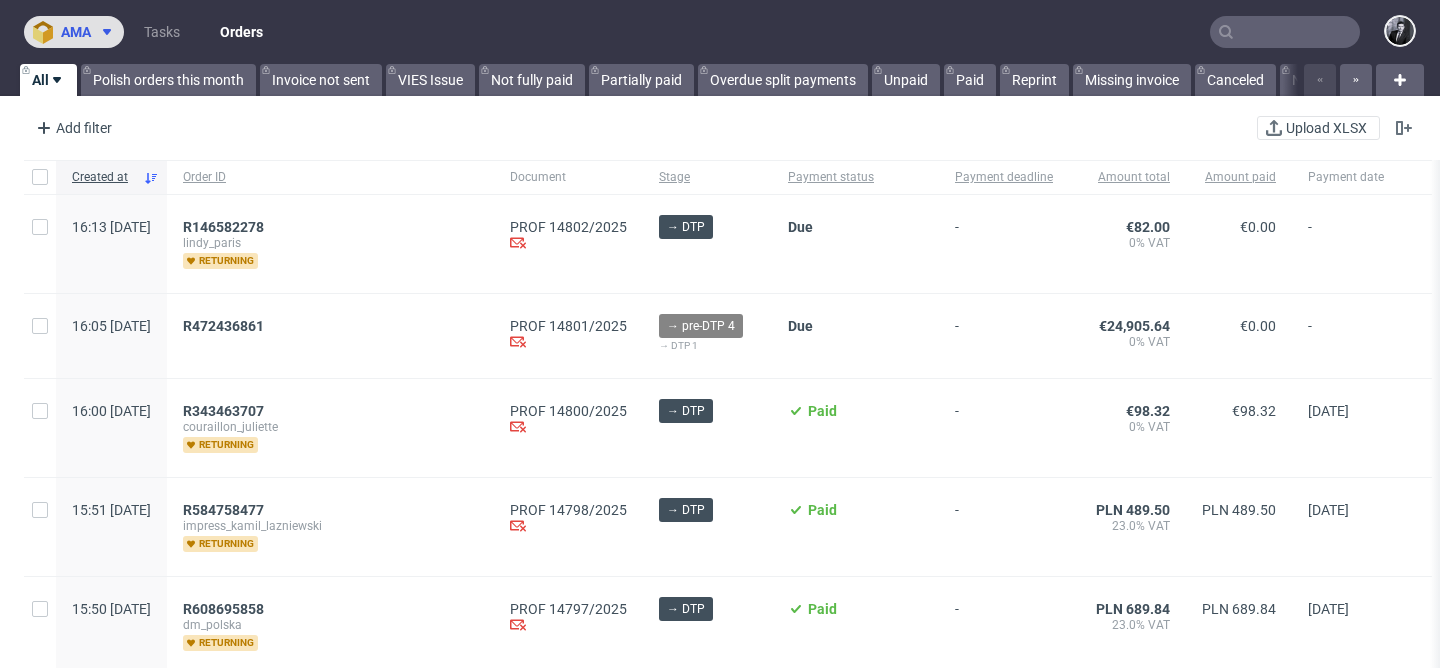 click 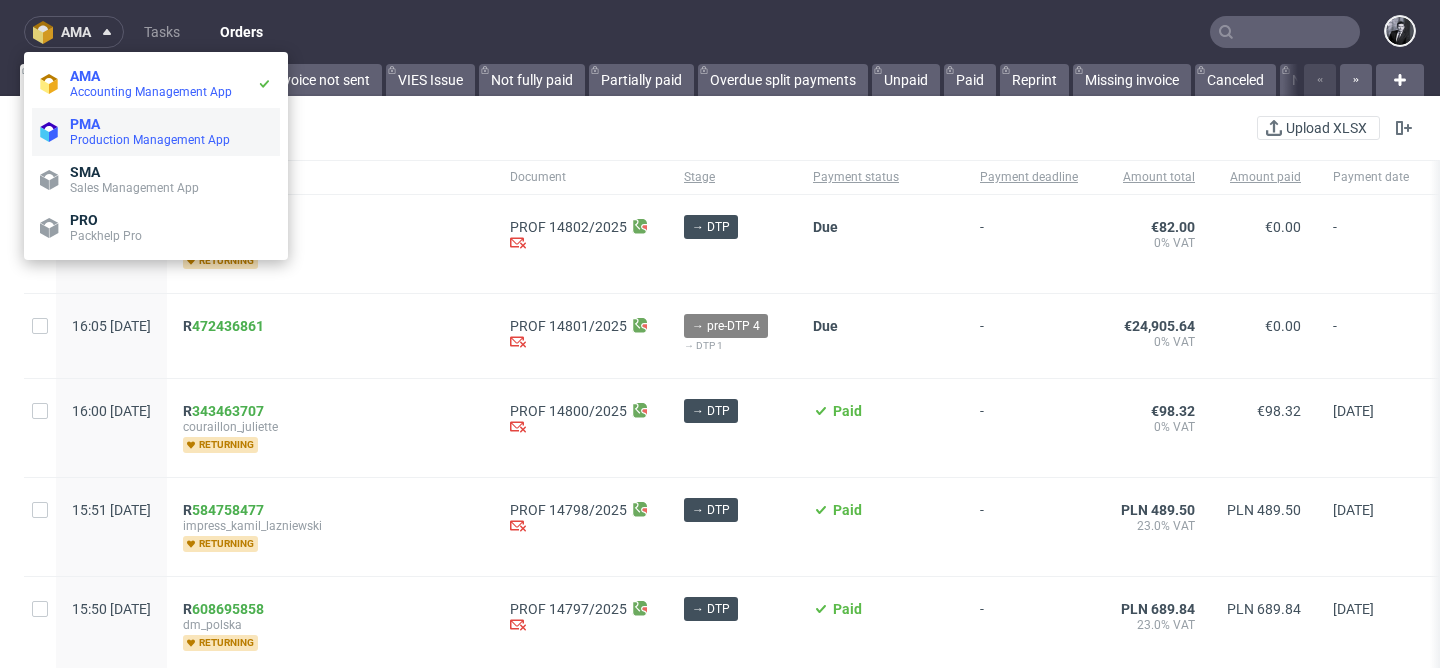 click on "Production Management App" at bounding box center [150, 140] 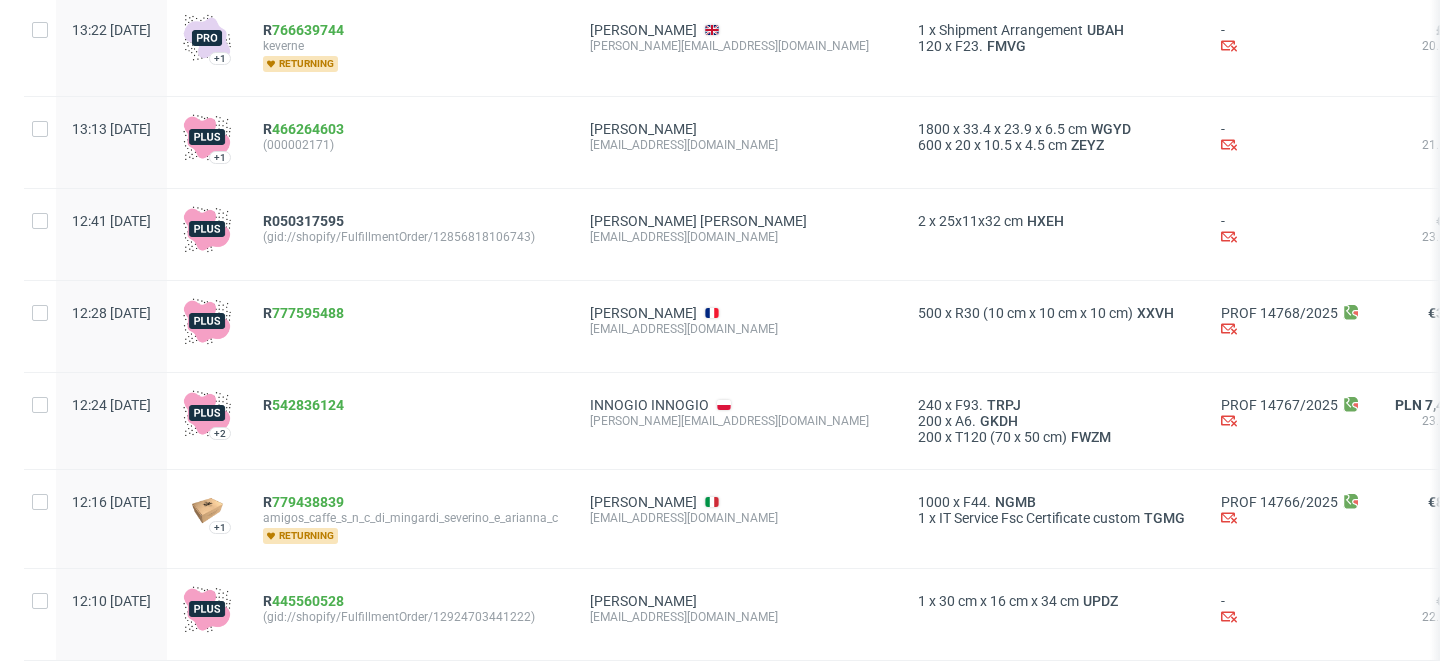 scroll, scrollTop: 2474, scrollLeft: 0, axis: vertical 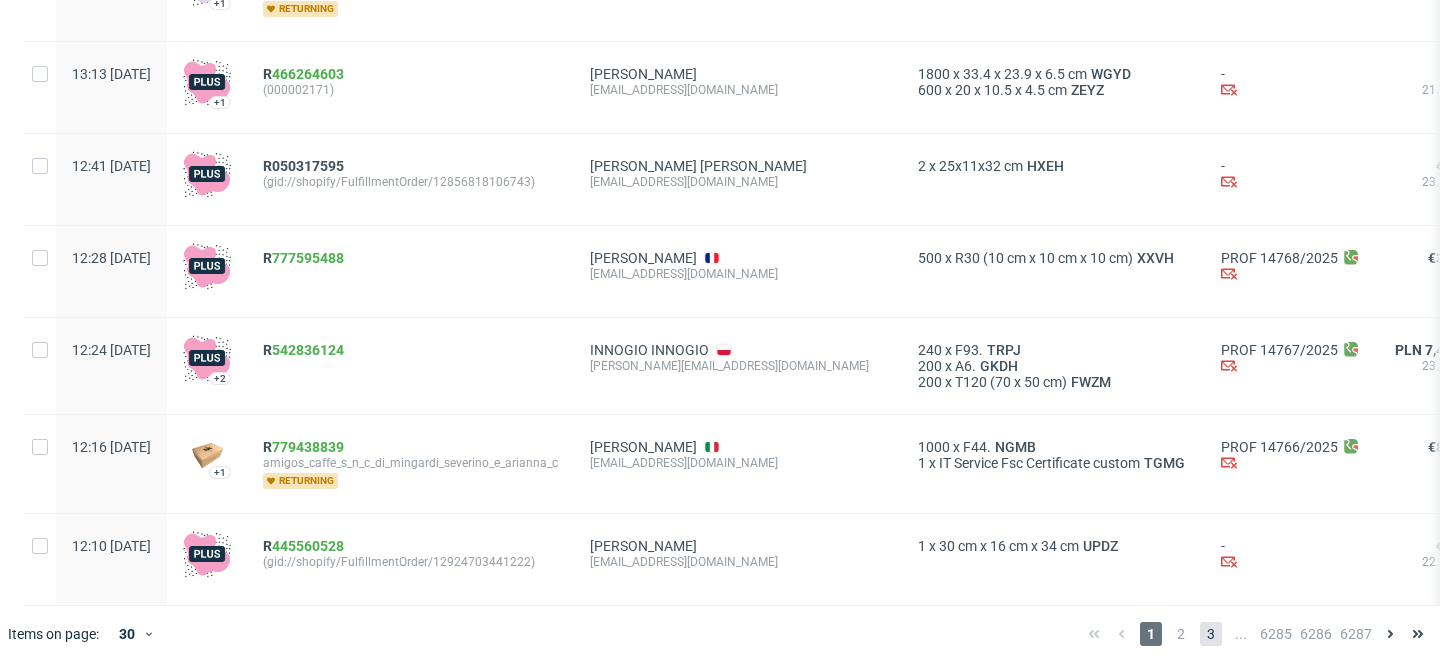 click on "3" at bounding box center (1211, 634) 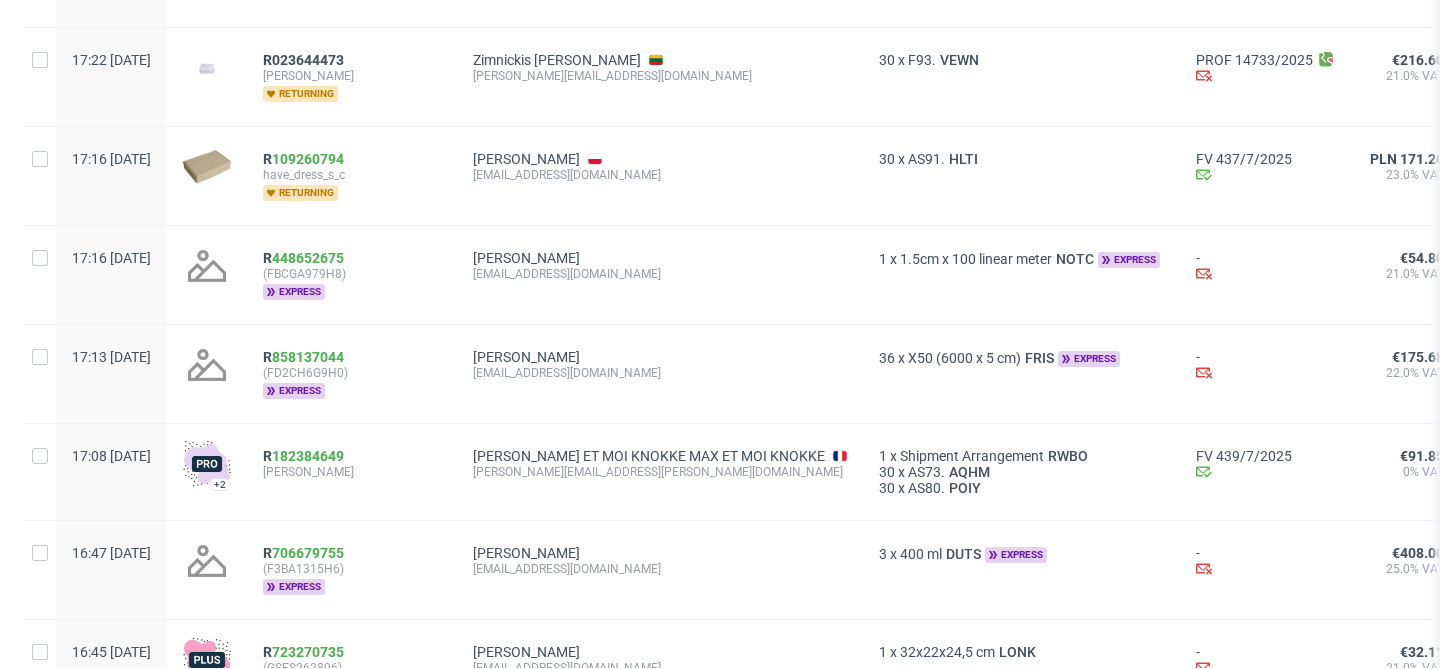 scroll, scrollTop: 2495, scrollLeft: 0, axis: vertical 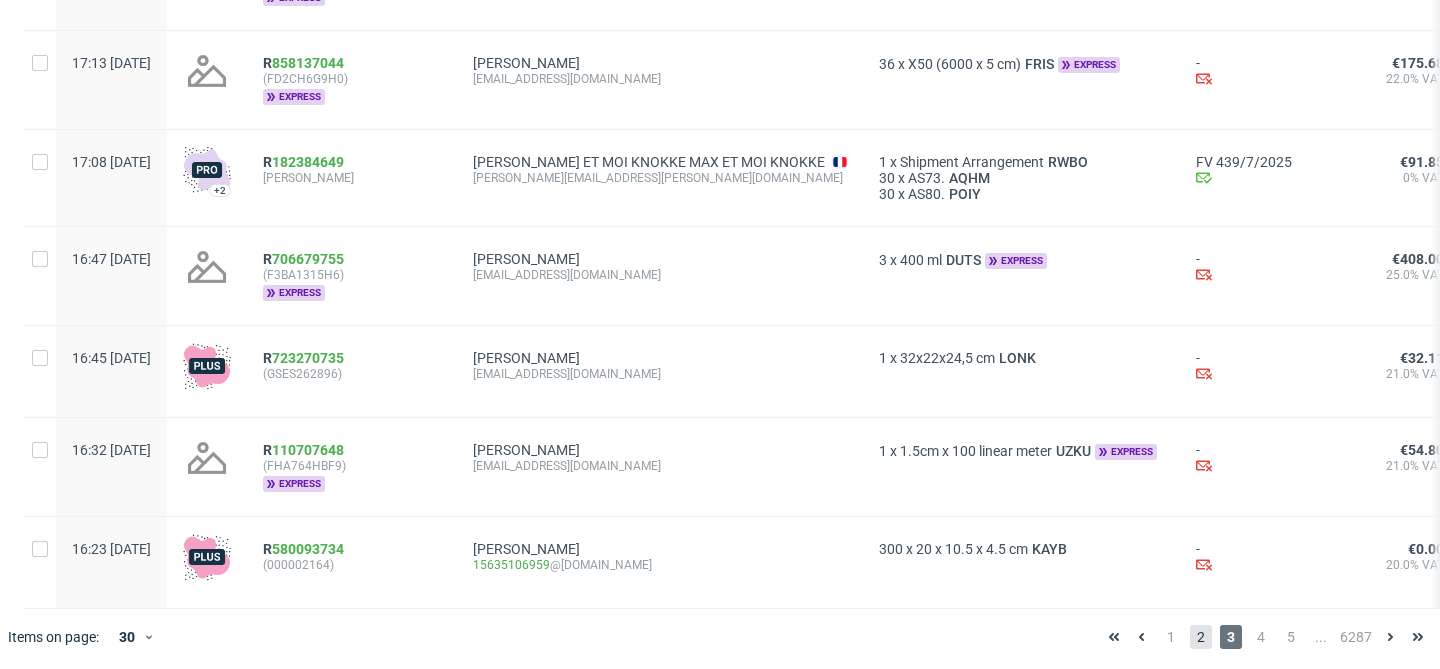 click on "2" at bounding box center [1201, 637] 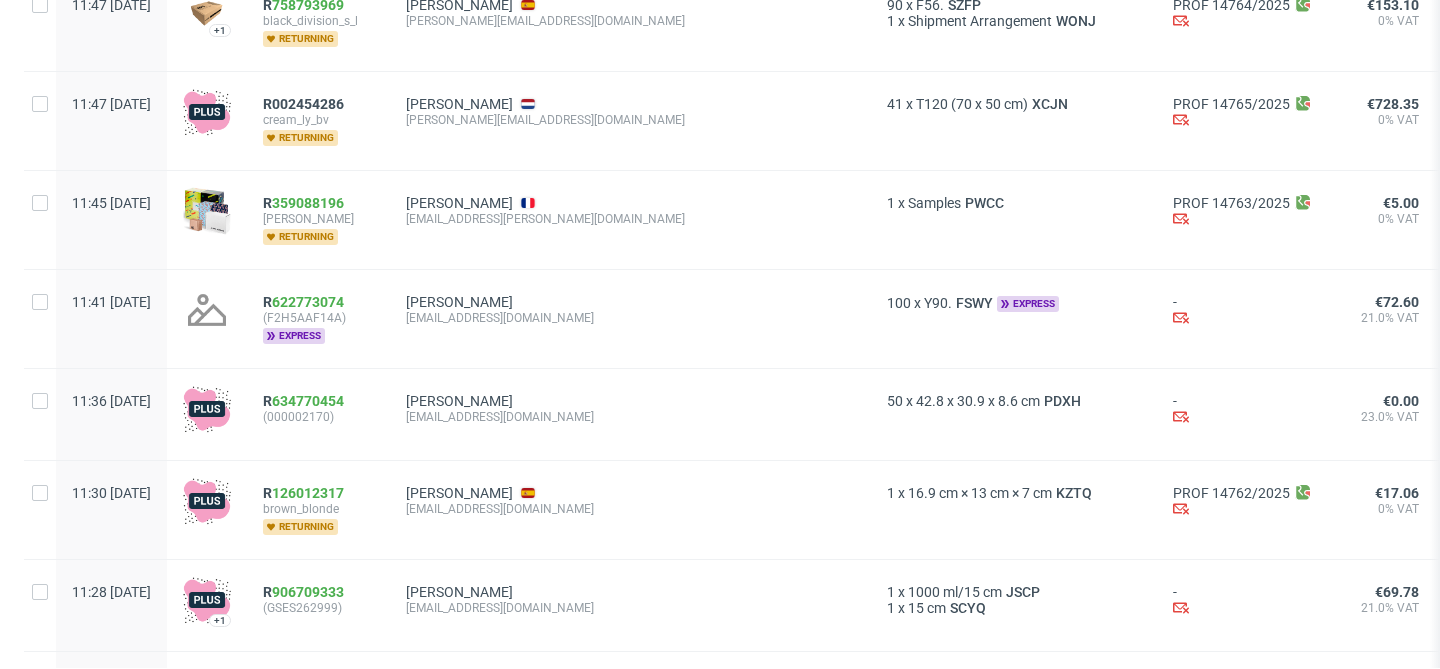 scroll, scrollTop: 418, scrollLeft: 0, axis: vertical 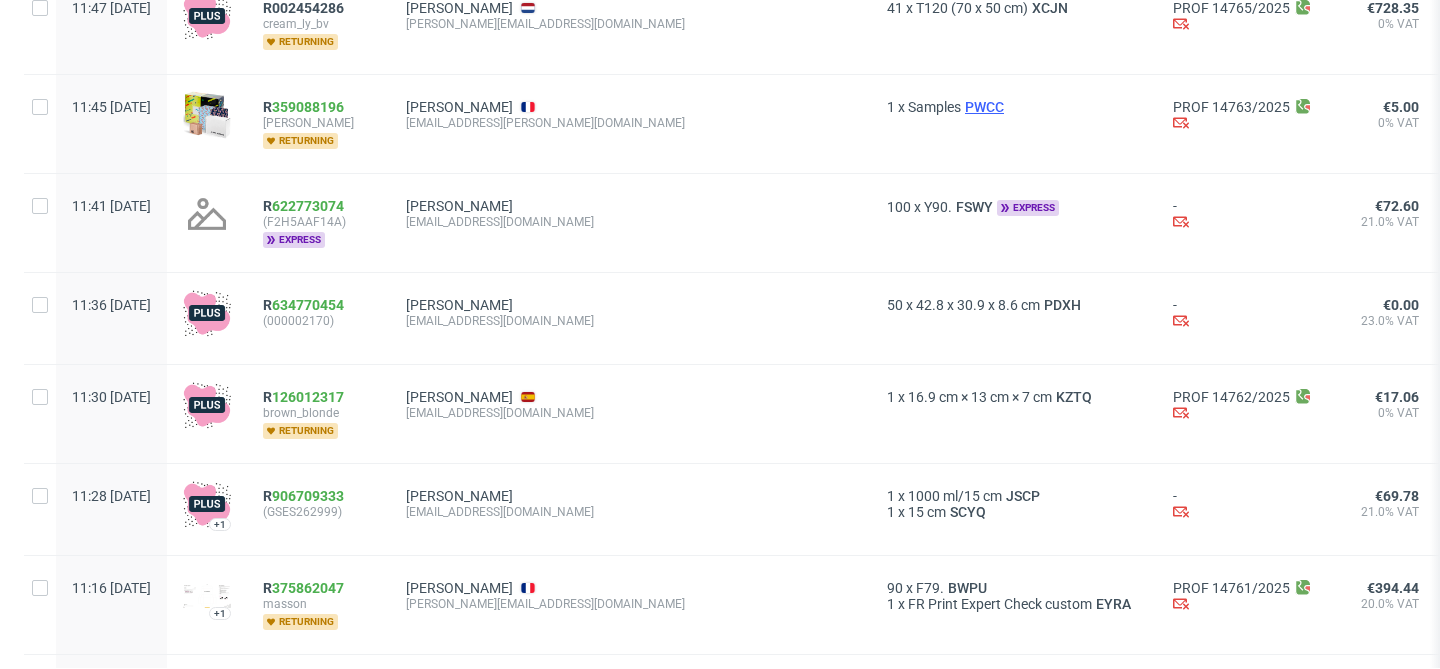 click on "PWCC" at bounding box center [984, 107] 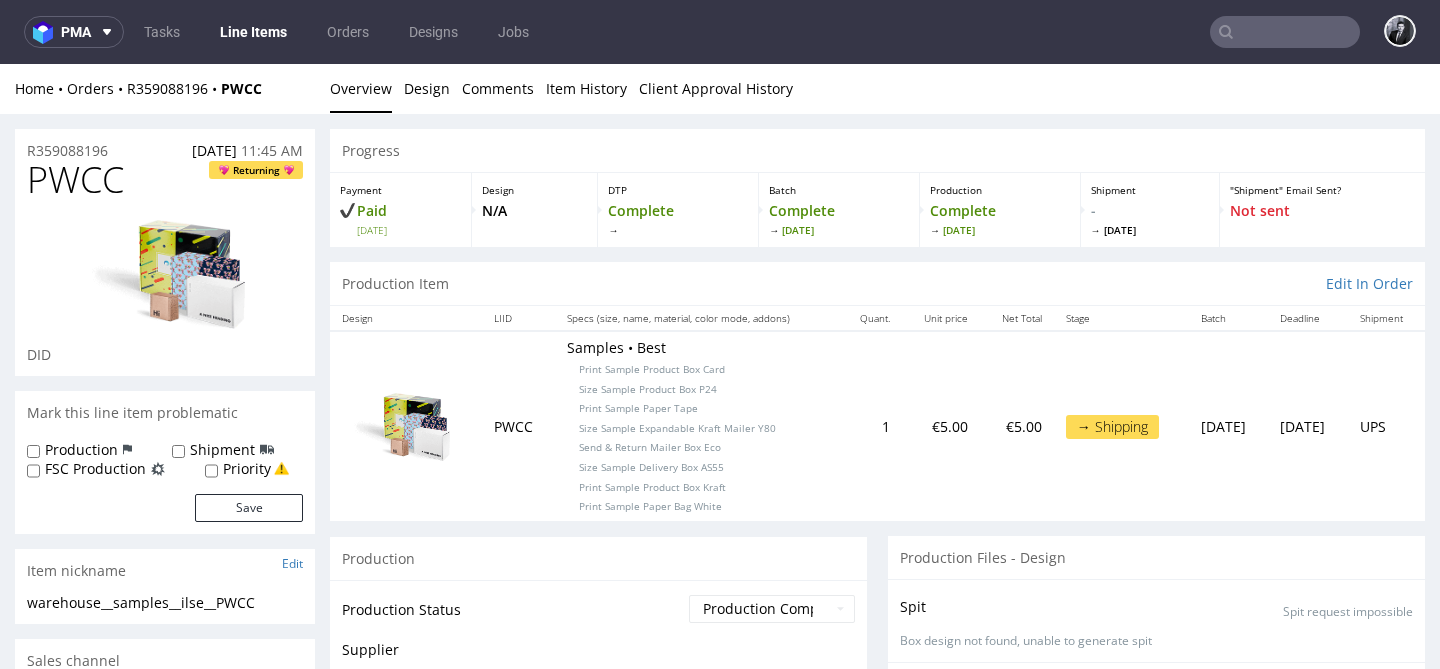 scroll, scrollTop: 0, scrollLeft: 0, axis: both 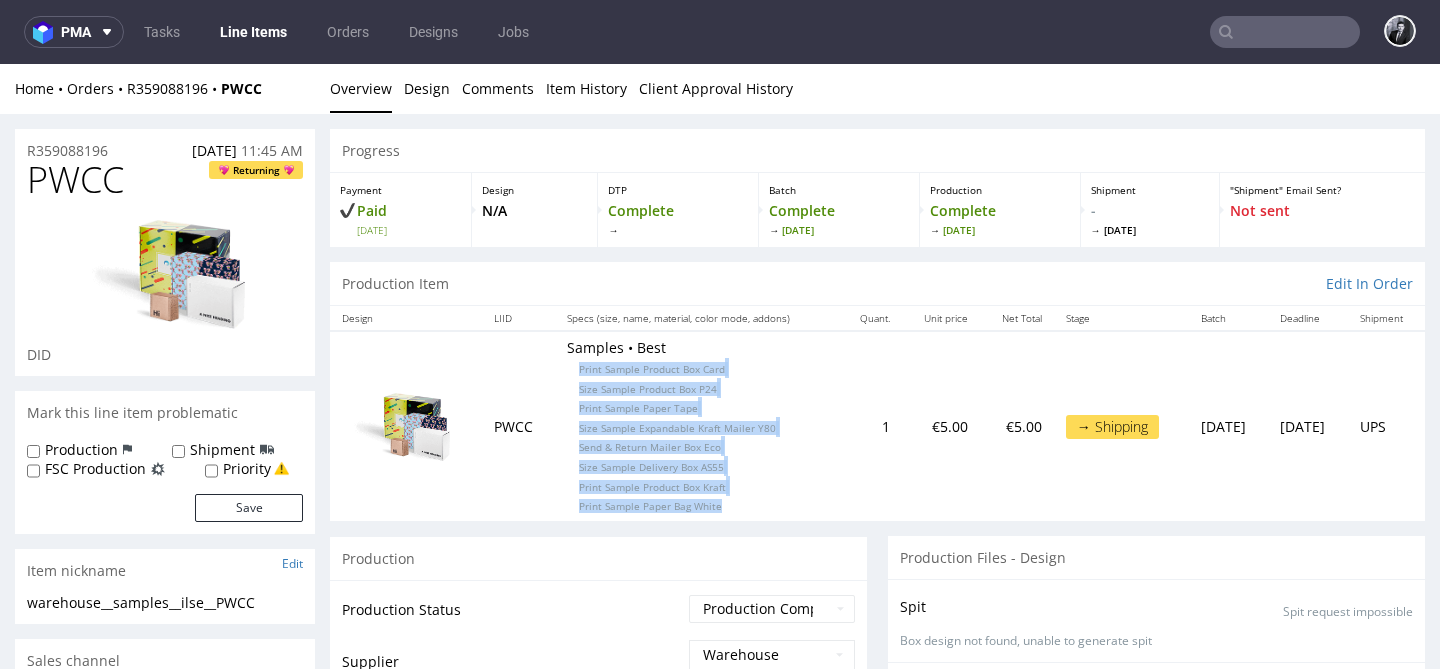 drag, startPoint x: 567, startPoint y: 370, endPoint x: 717, endPoint y: 503, distance: 200.47194 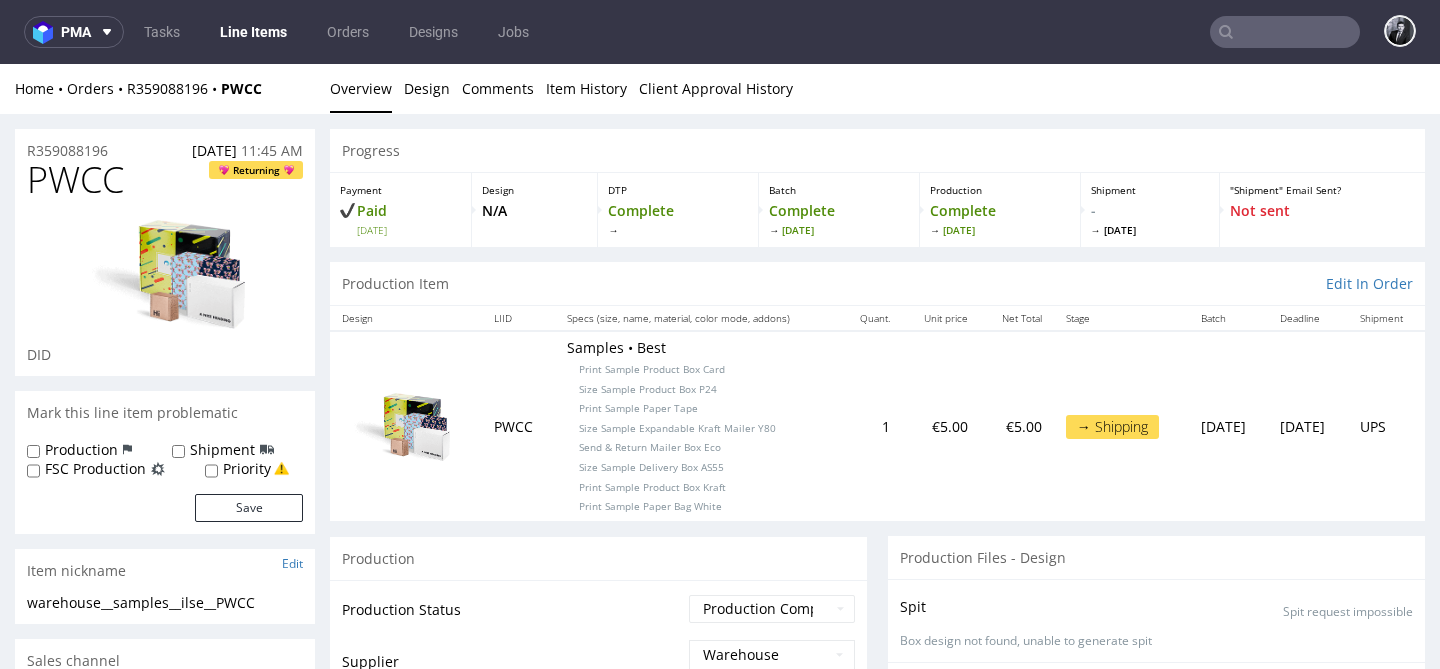 click on "Samples • Best Print Sample Product Box Card Size Sample Product Box P24 Print Sample Paper Tape Size Sample Expandable Kraft Mailer Y80 Send & Return Mailer Box Eco Size Sample Delivery Box AS55 Print Sample Product Box Kraft Print Sample Paper Bag White" at bounding box center [697, 426] 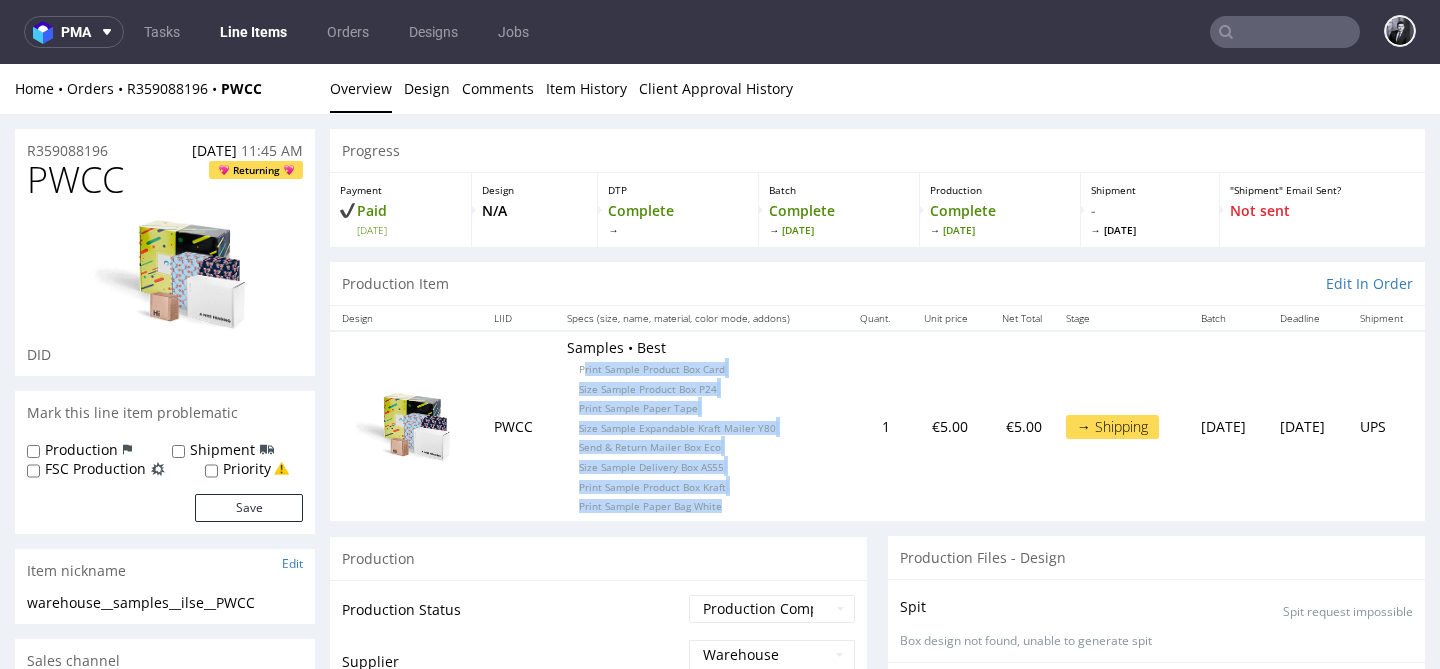 drag, startPoint x: 717, startPoint y: 503, endPoint x: 569, endPoint y: 374, distance: 196.32881 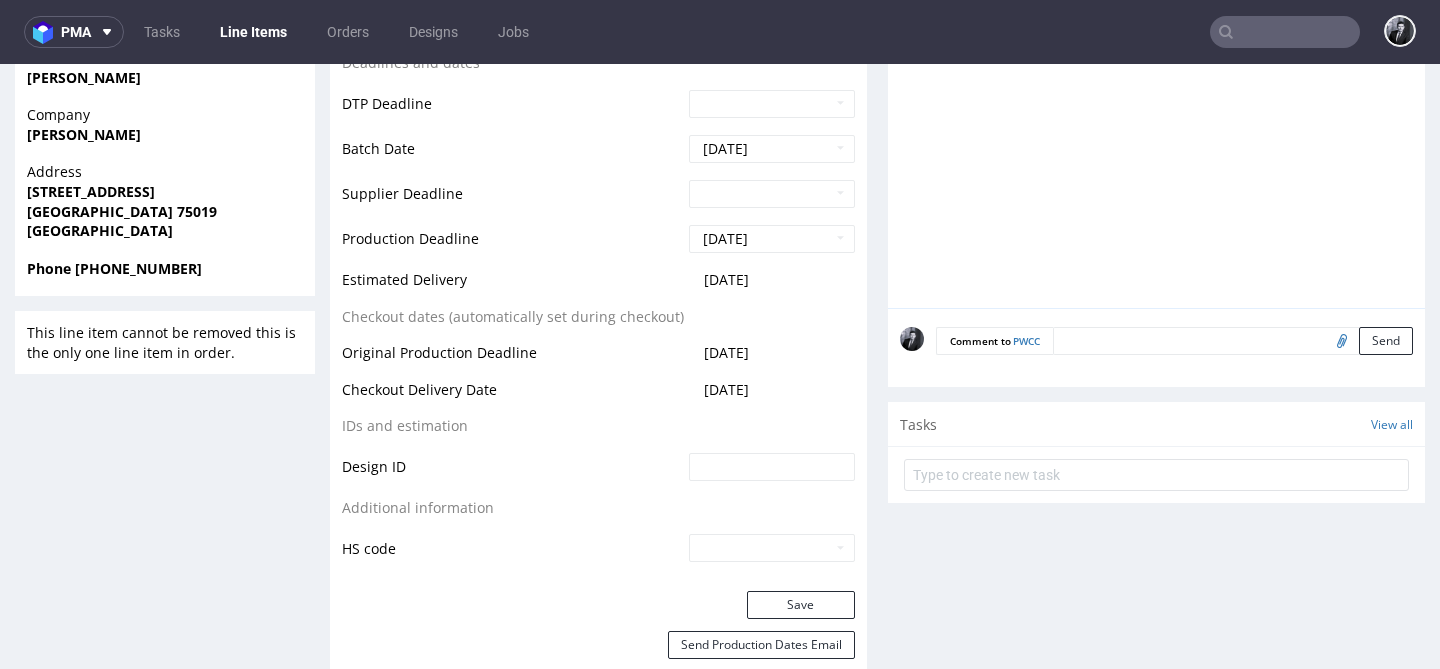 scroll, scrollTop: 0, scrollLeft: 0, axis: both 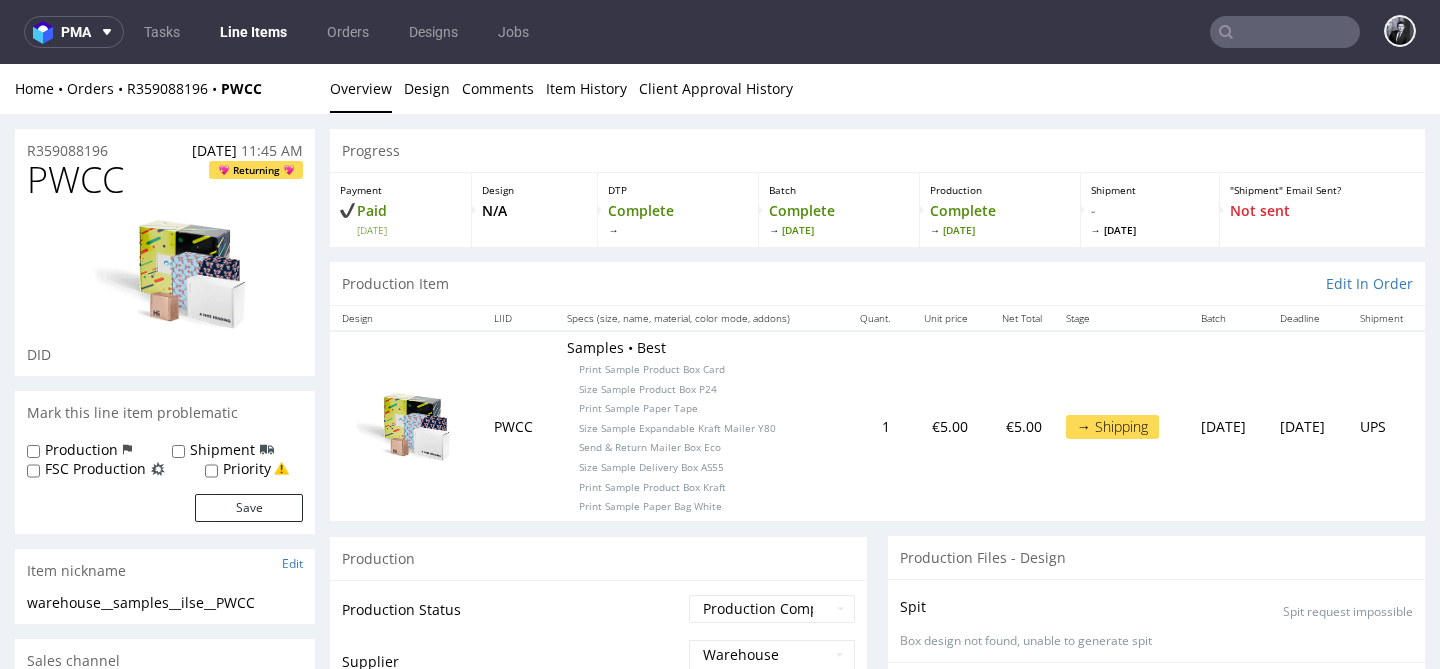 click on "Line Items" at bounding box center [253, 32] 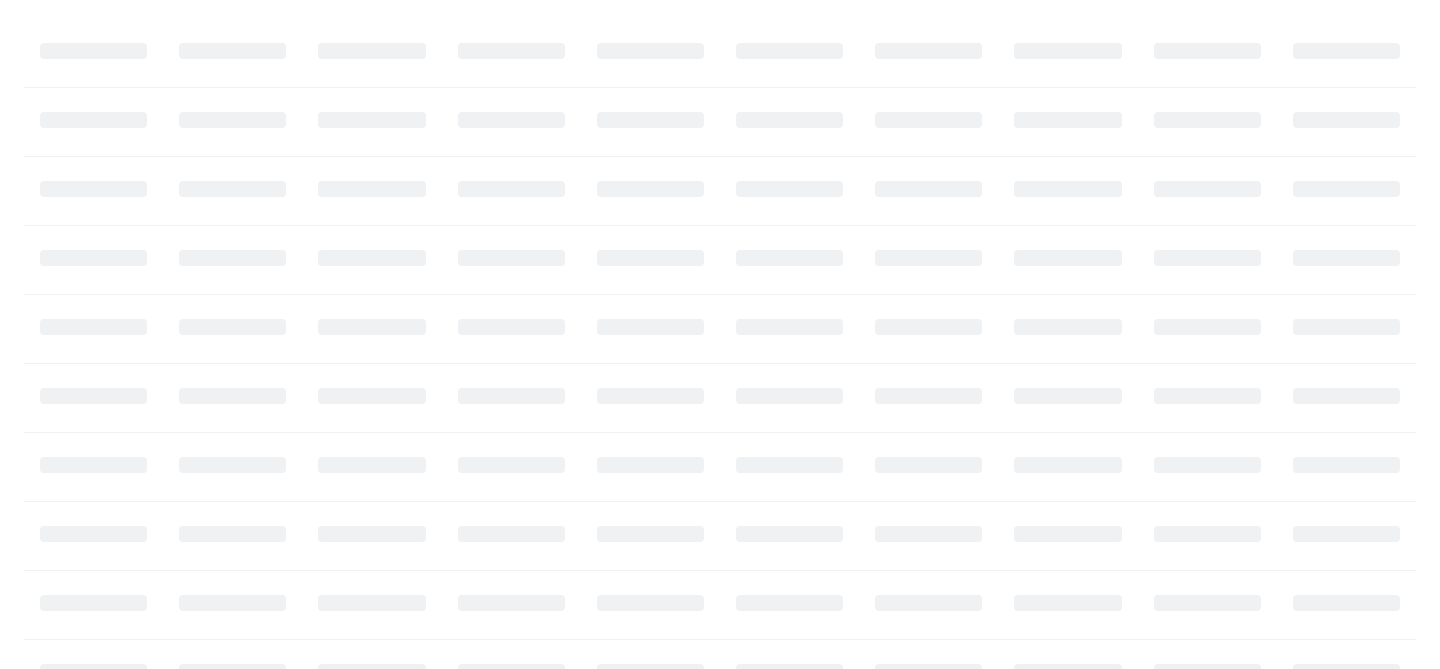 scroll, scrollTop: 0, scrollLeft: 0, axis: both 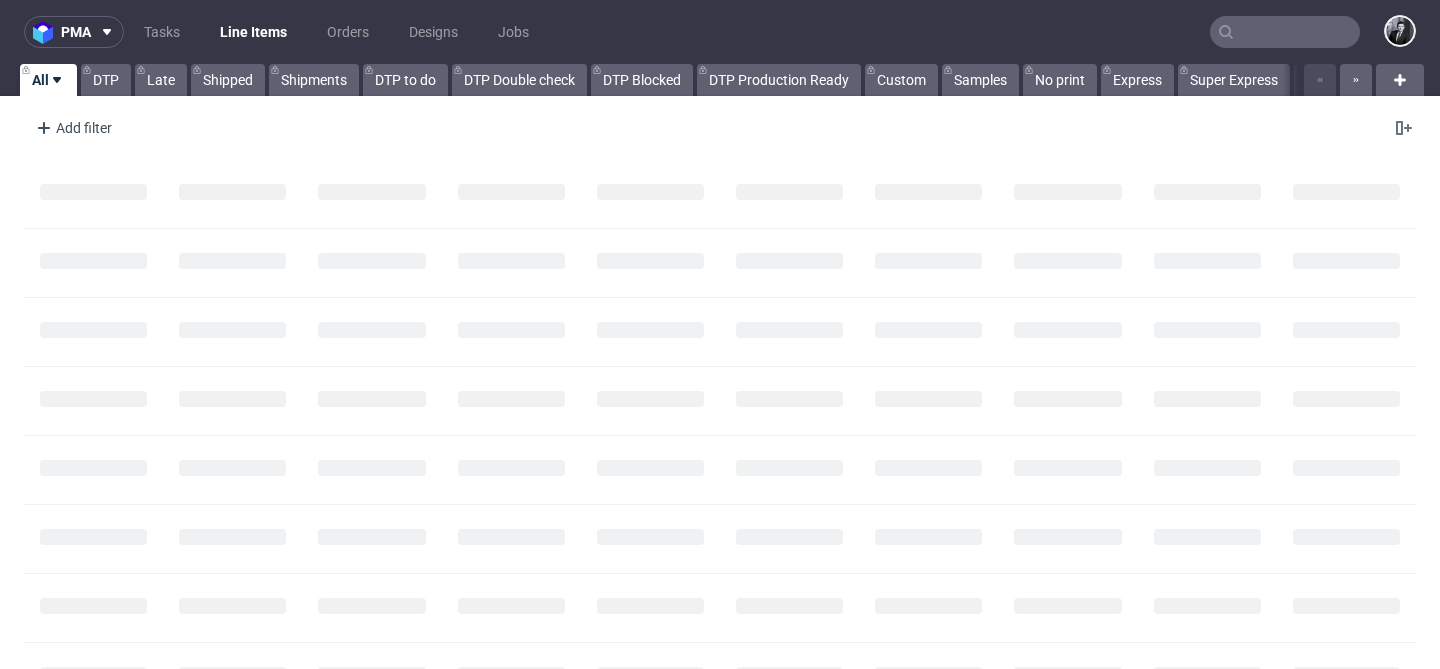 click on "Line Items" at bounding box center [253, 32] 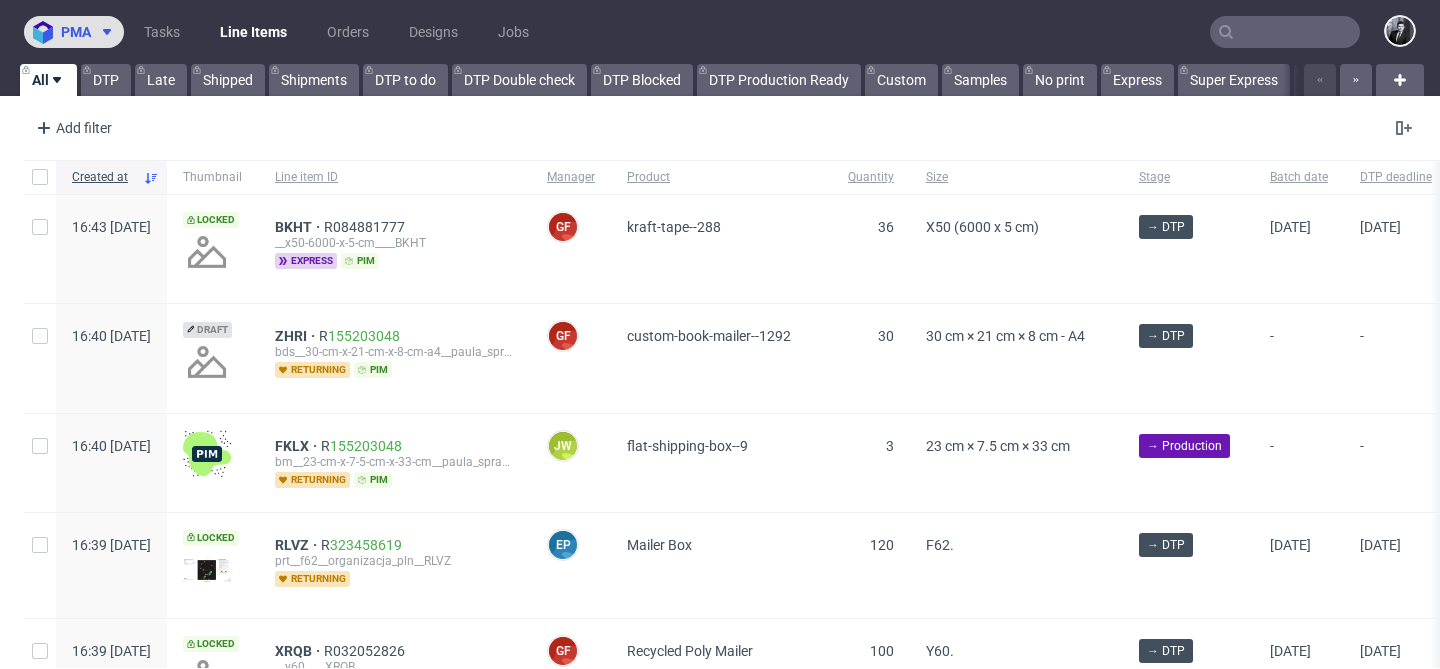 click 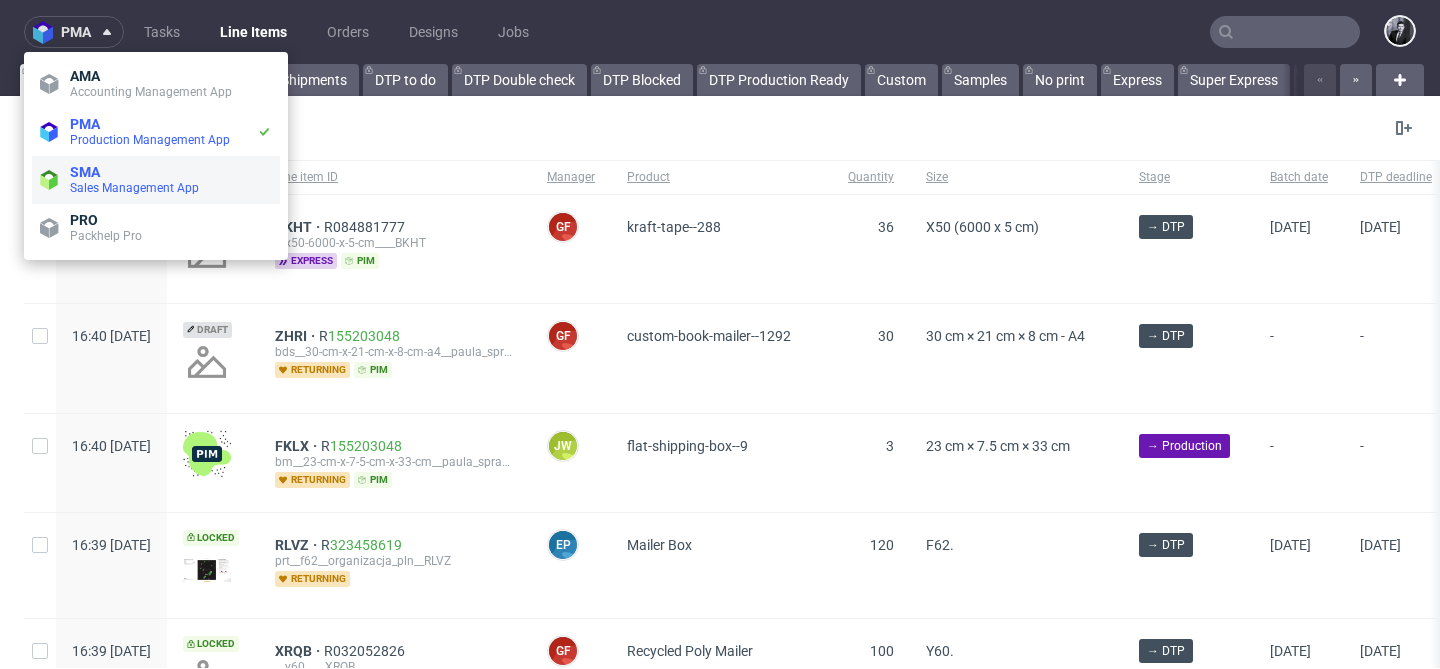 click on "SMA" at bounding box center [171, 172] 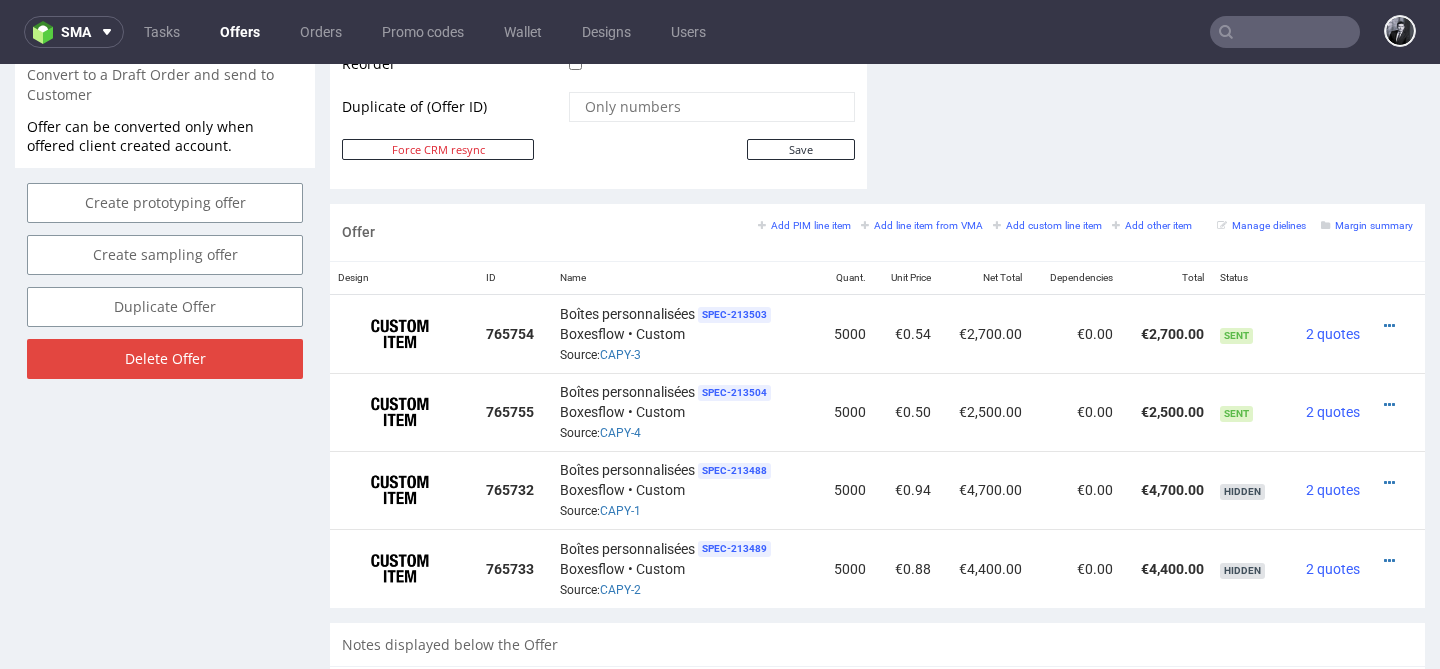 scroll, scrollTop: 1056, scrollLeft: 0, axis: vertical 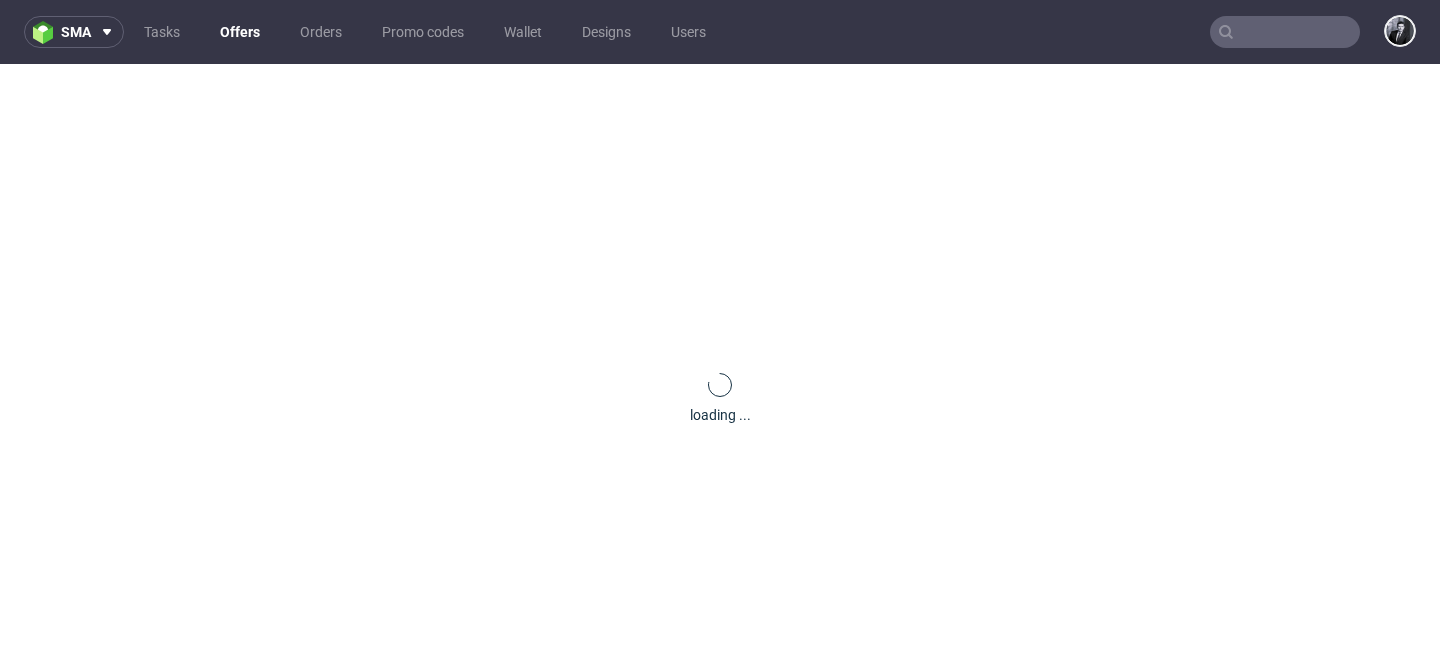 click on "Offers" at bounding box center [240, 32] 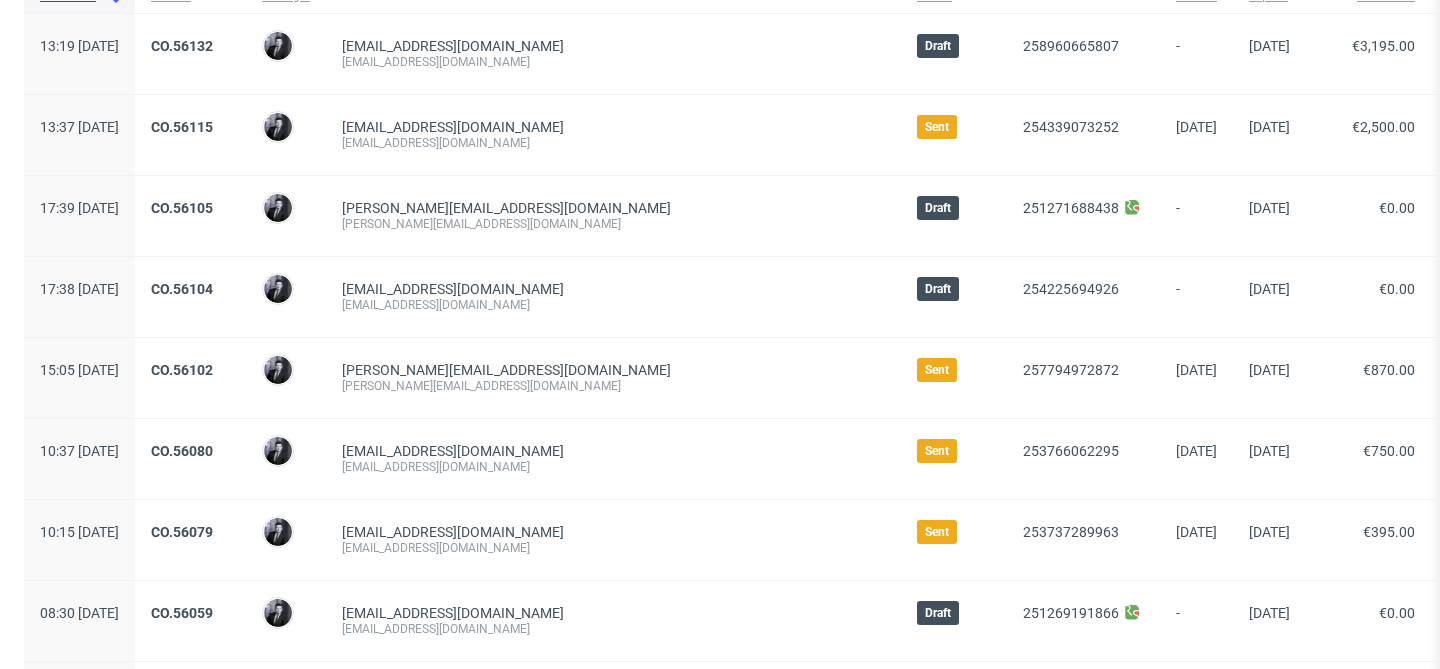 scroll, scrollTop: 354, scrollLeft: 0, axis: vertical 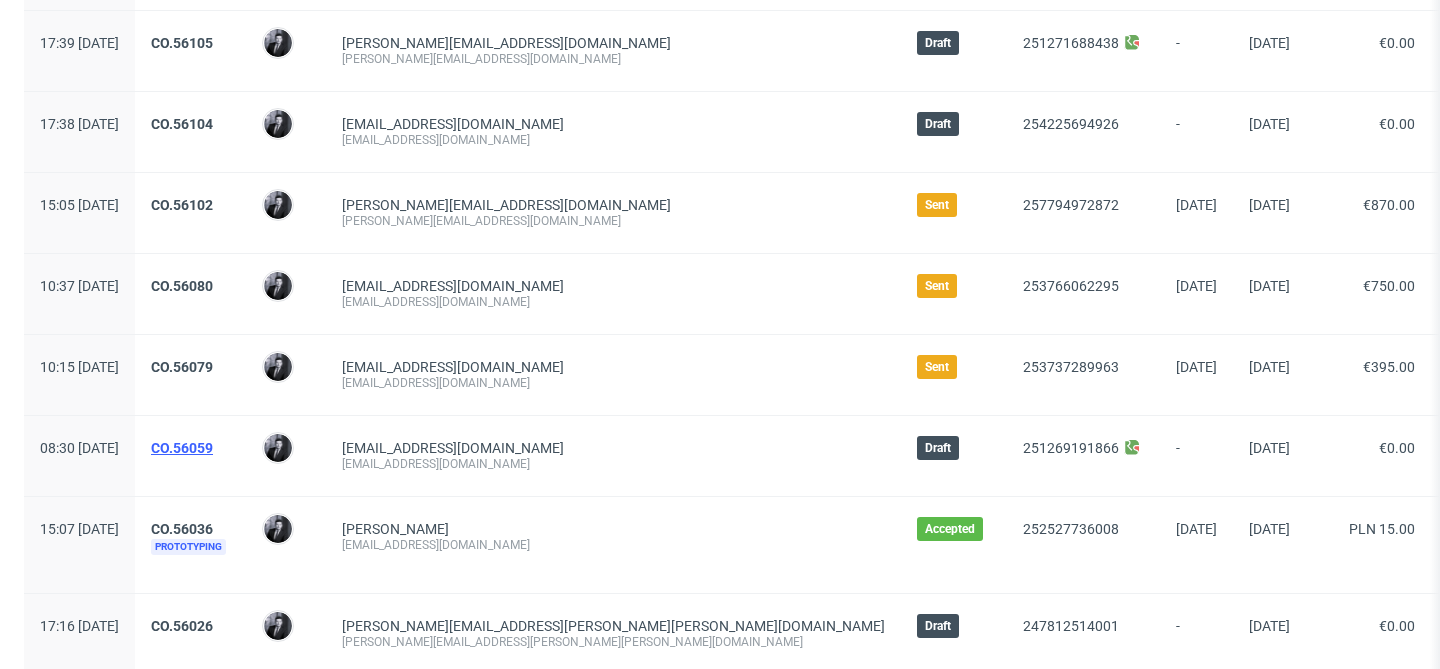 click on "CO.56059" at bounding box center (182, 448) 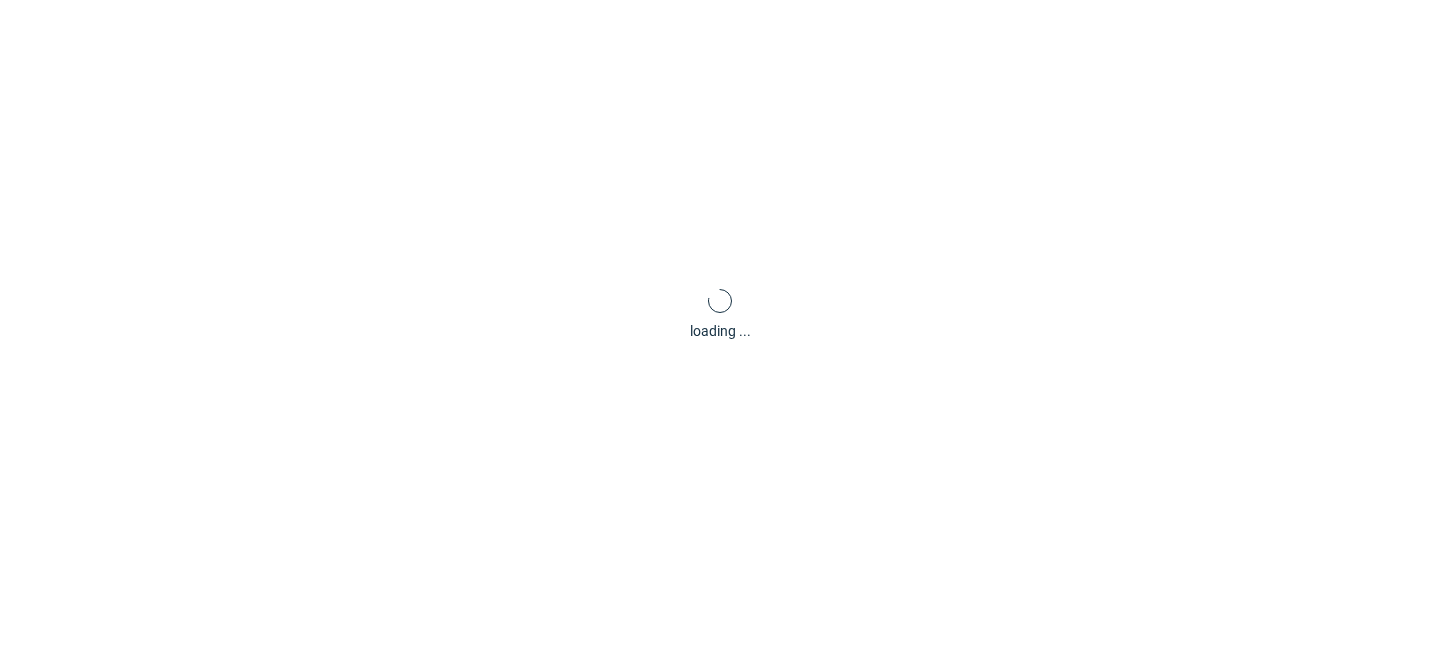 scroll, scrollTop: 5, scrollLeft: 0, axis: vertical 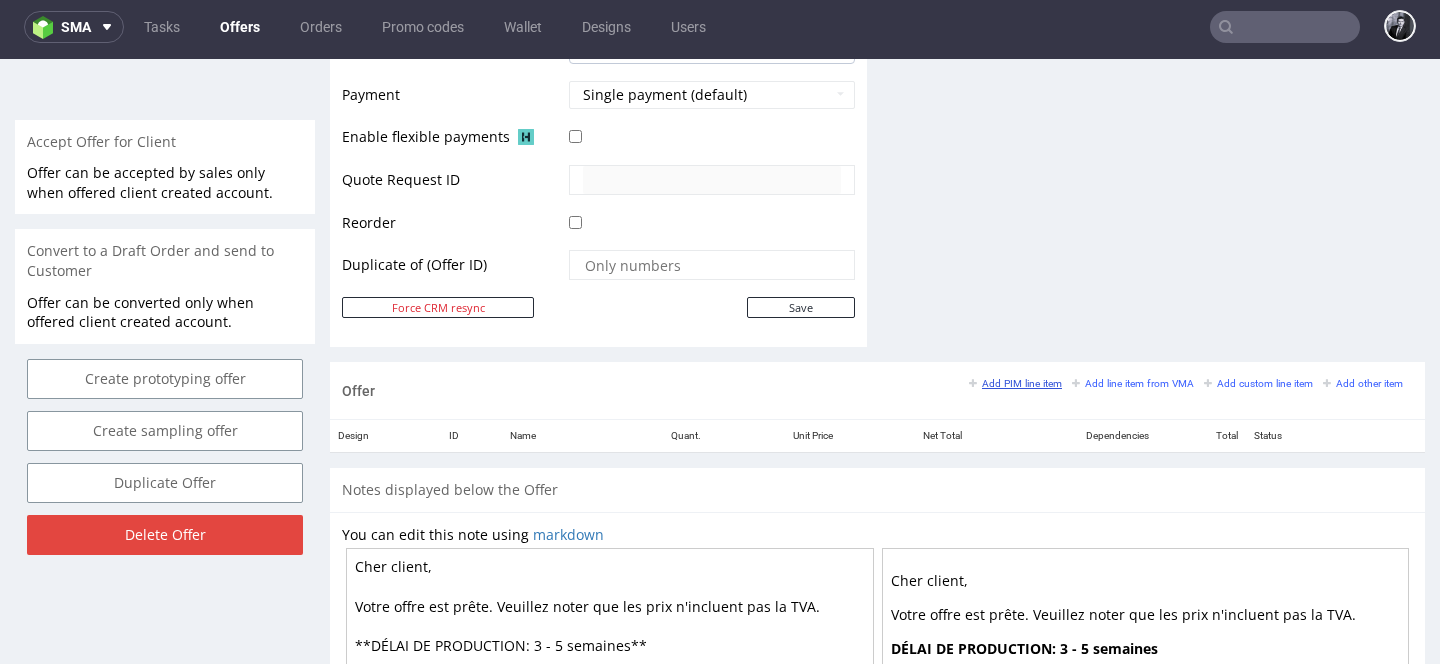 click on "Add PIM line item" at bounding box center [1015, 383] 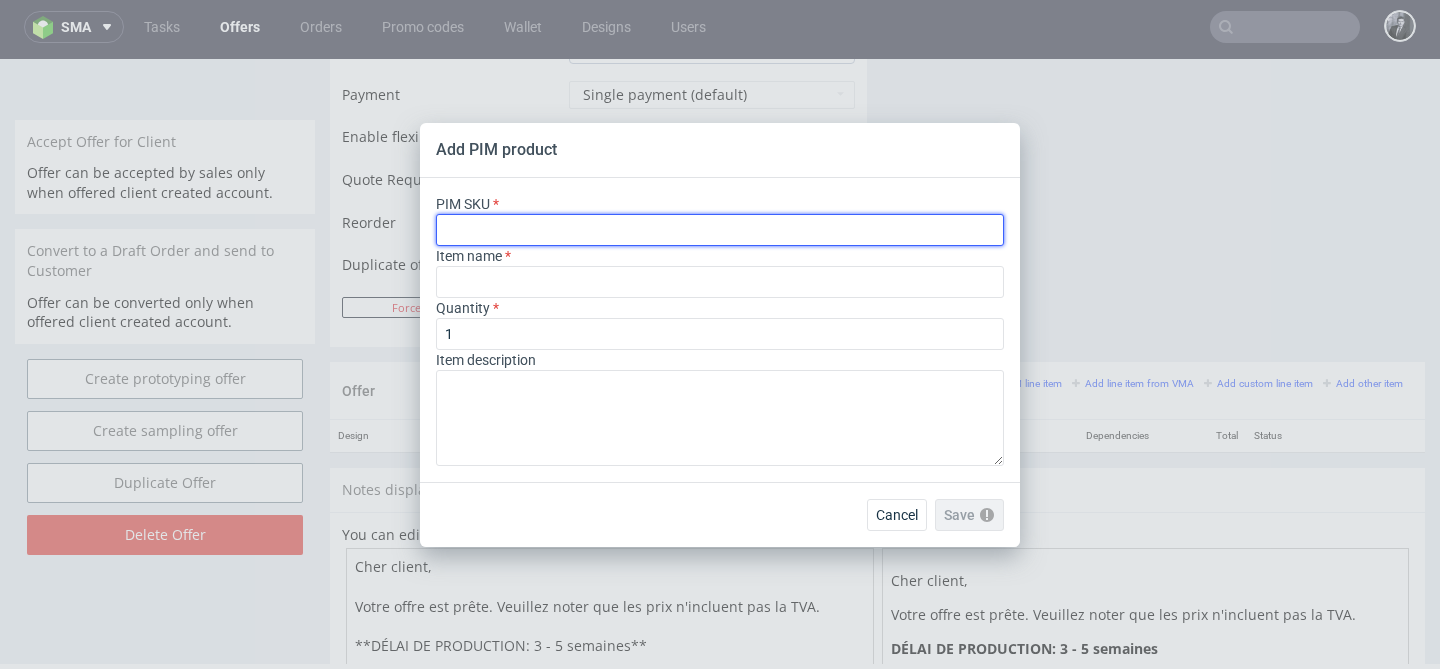 click at bounding box center [720, 230] 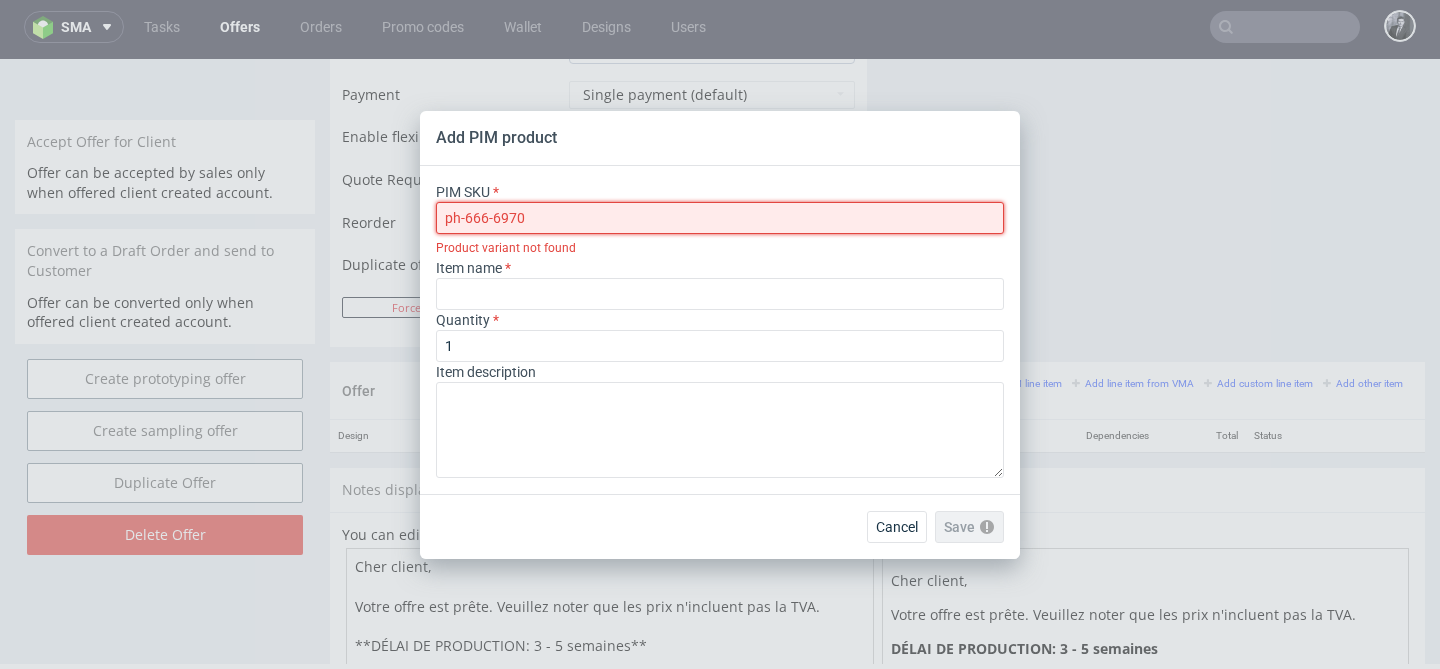 click on "ph-666-6970" at bounding box center (720, 218) 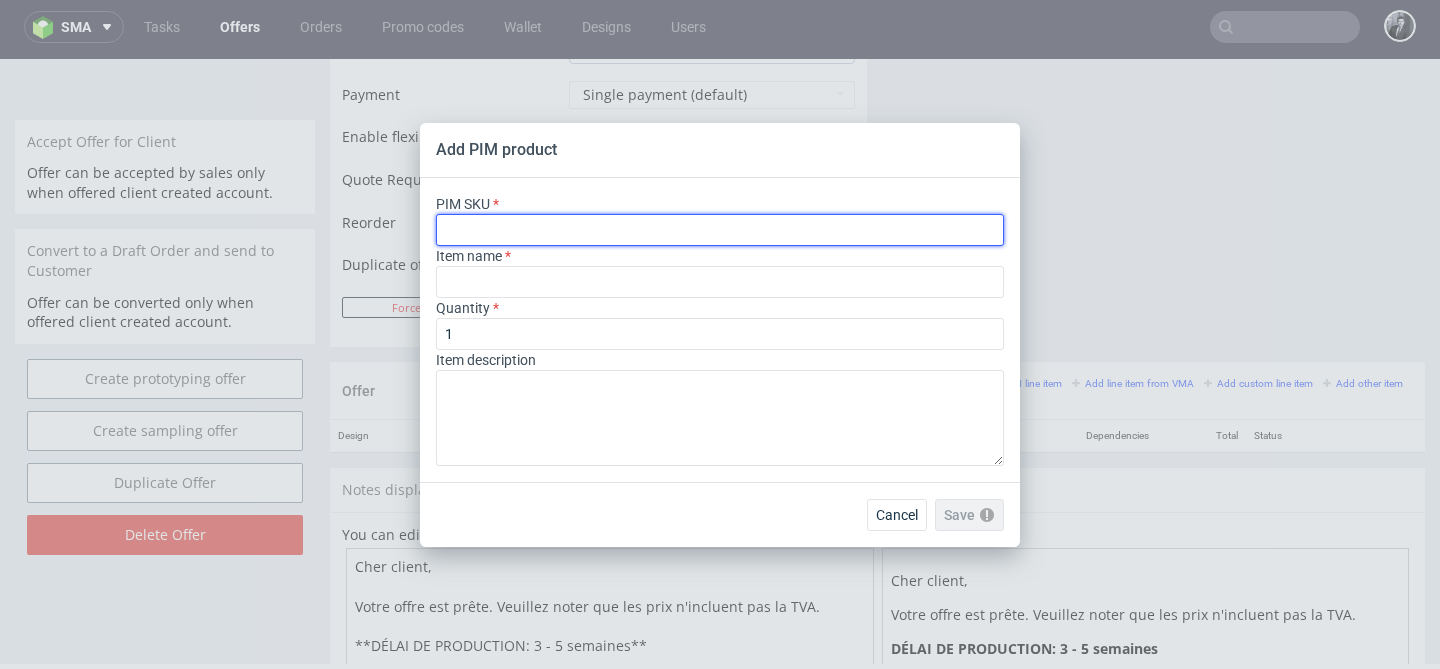 paste on "ph-666-6970" 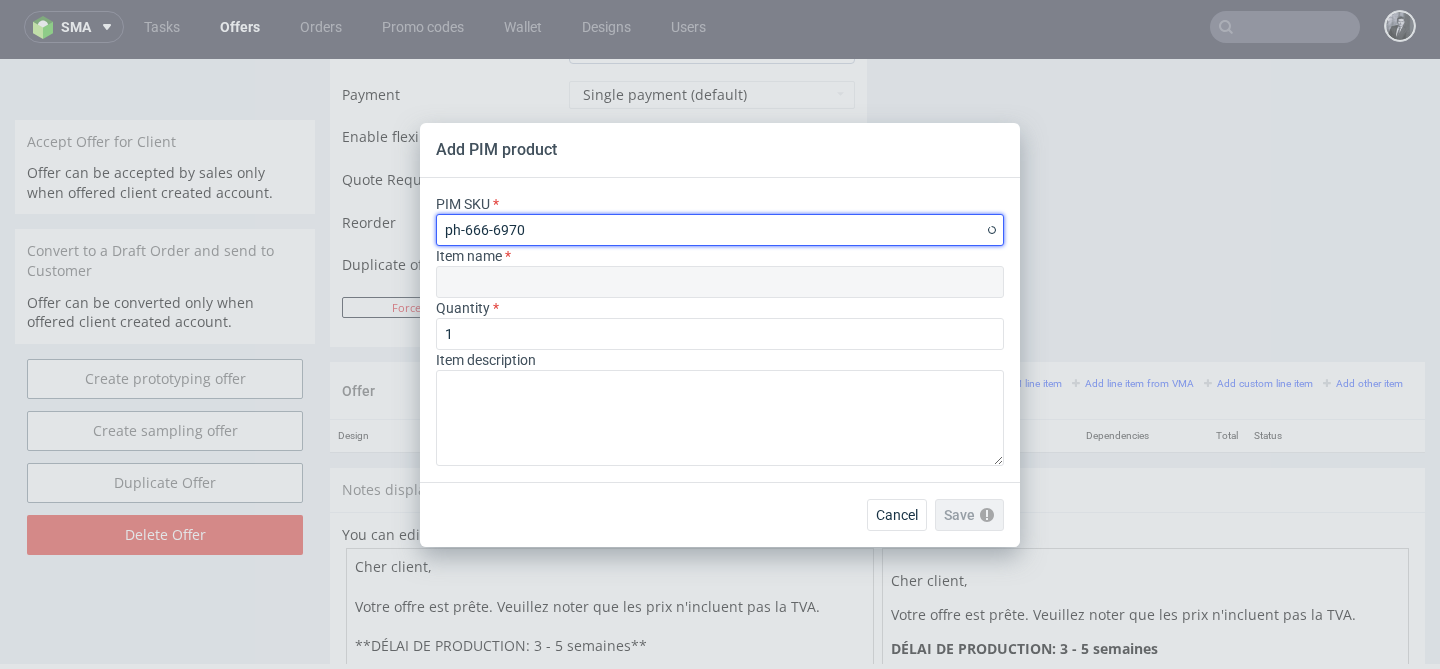 type on "Custom Phone Shipping Box" 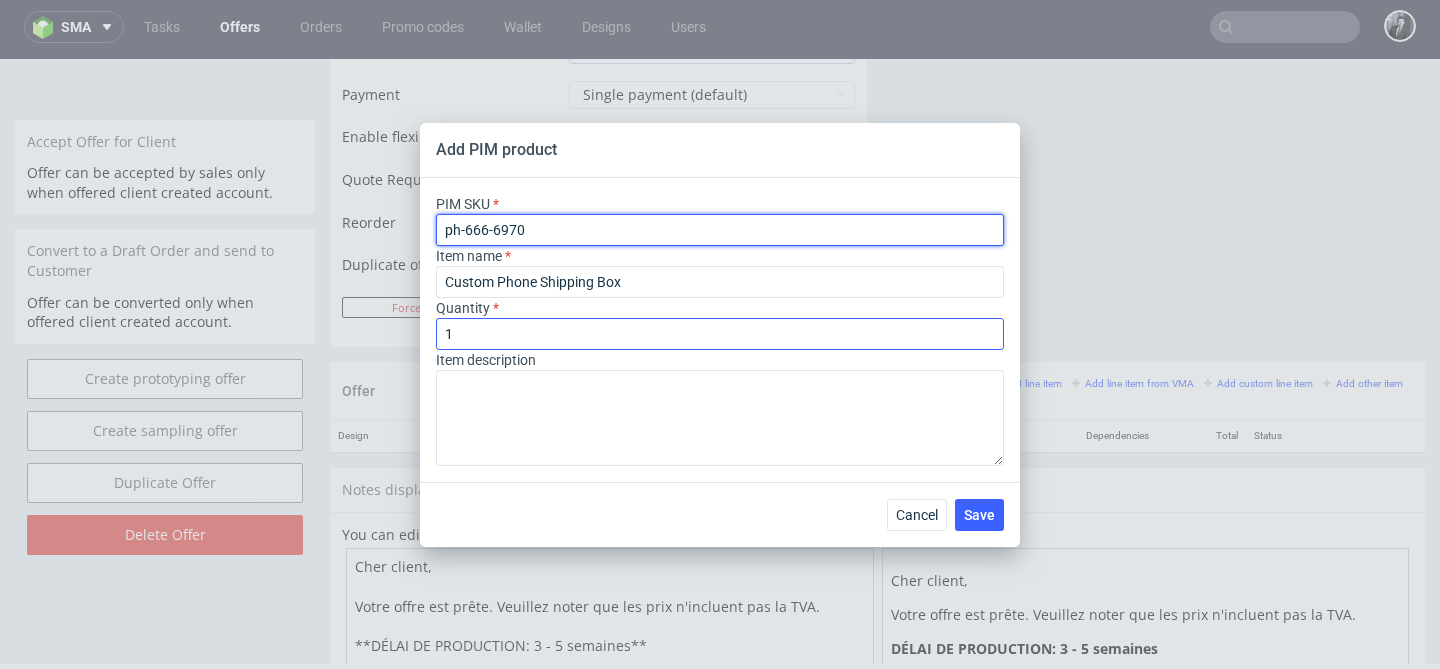 type on "ph-666-6970" 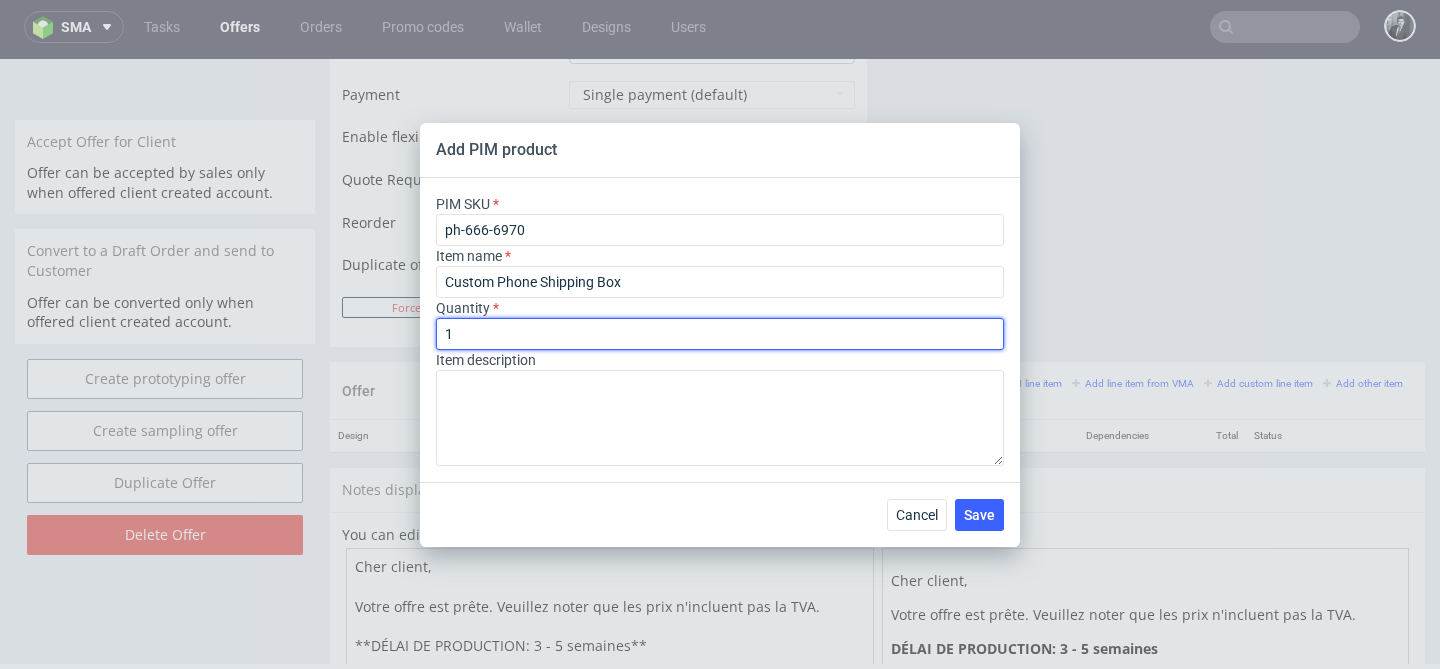 click on "1" at bounding box center [720, 334] 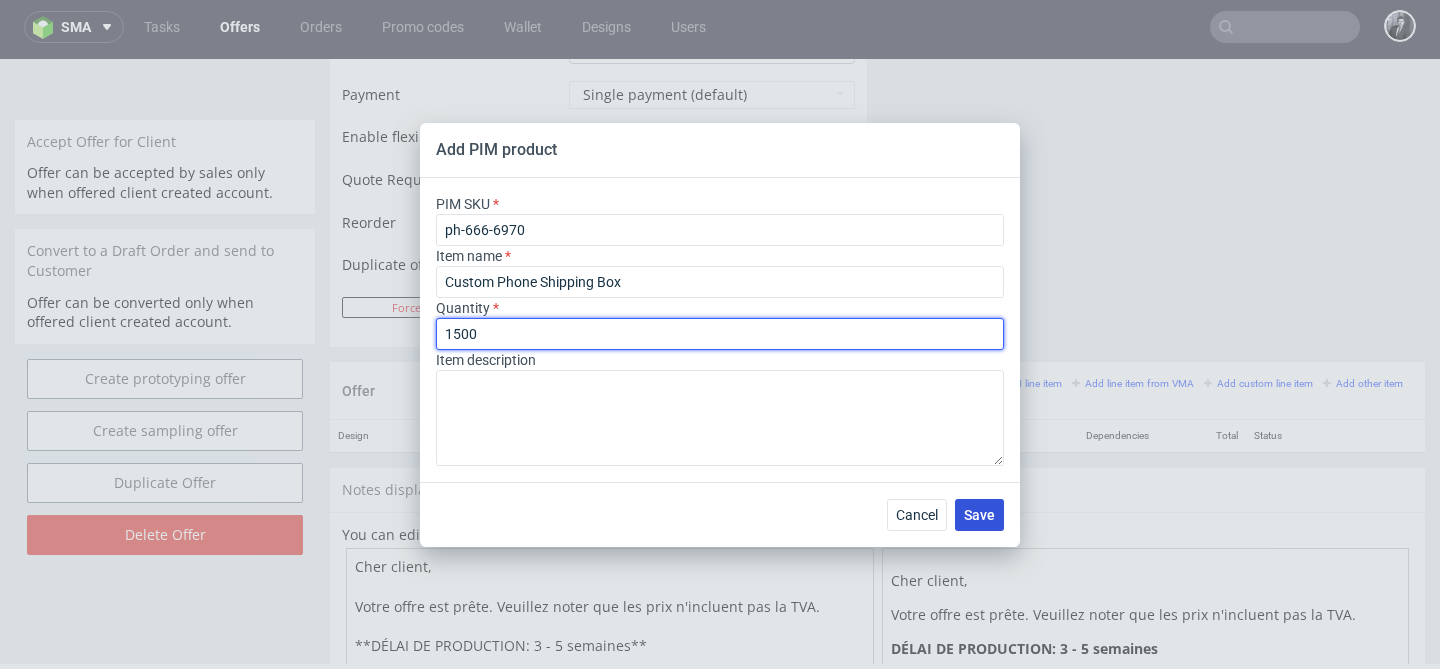 type on "1500" 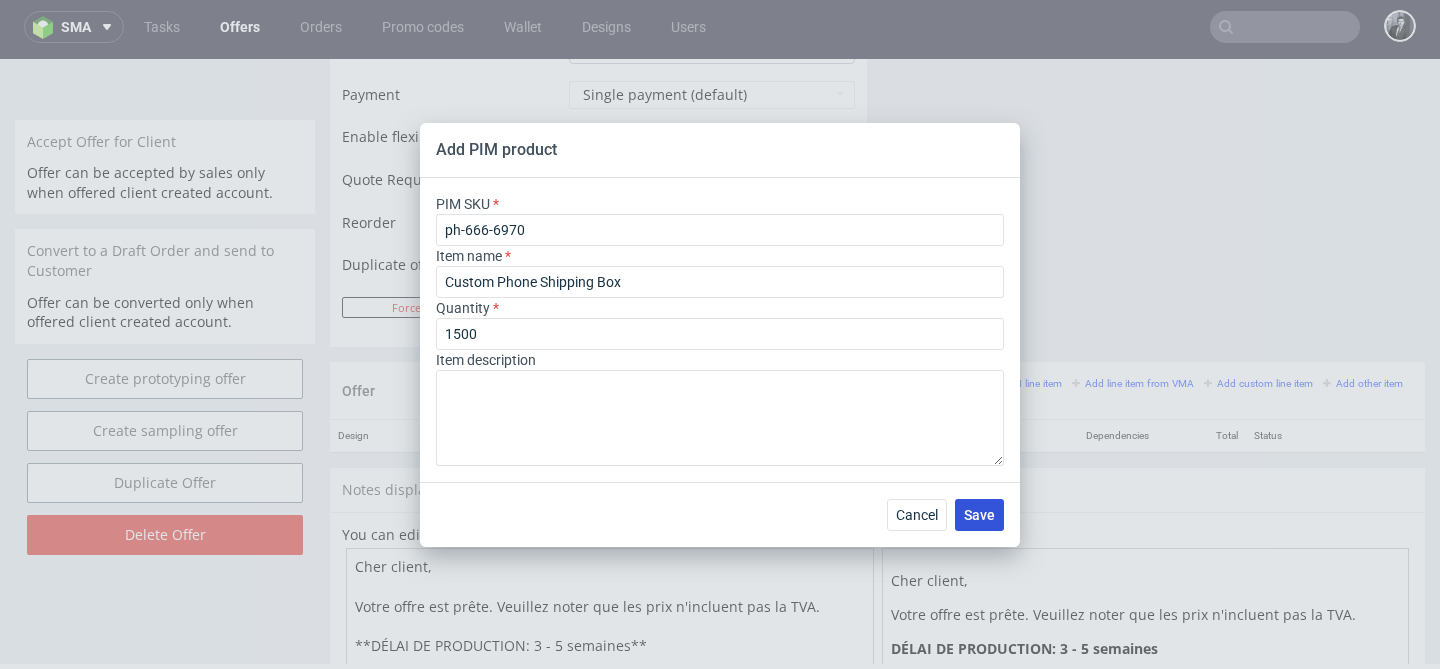click on "Save" at bounding box center [979, 515] 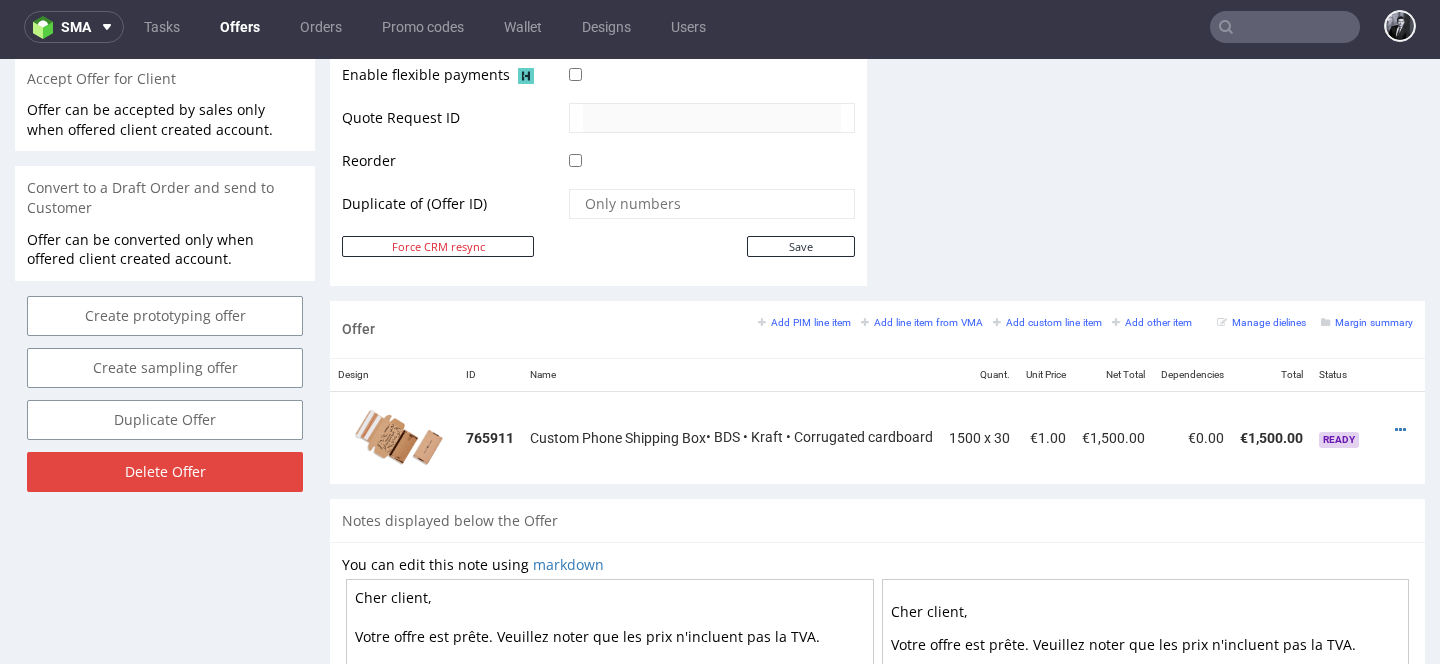scroll, scrollTop: 944, scrollLeft: 0, axis: vertical 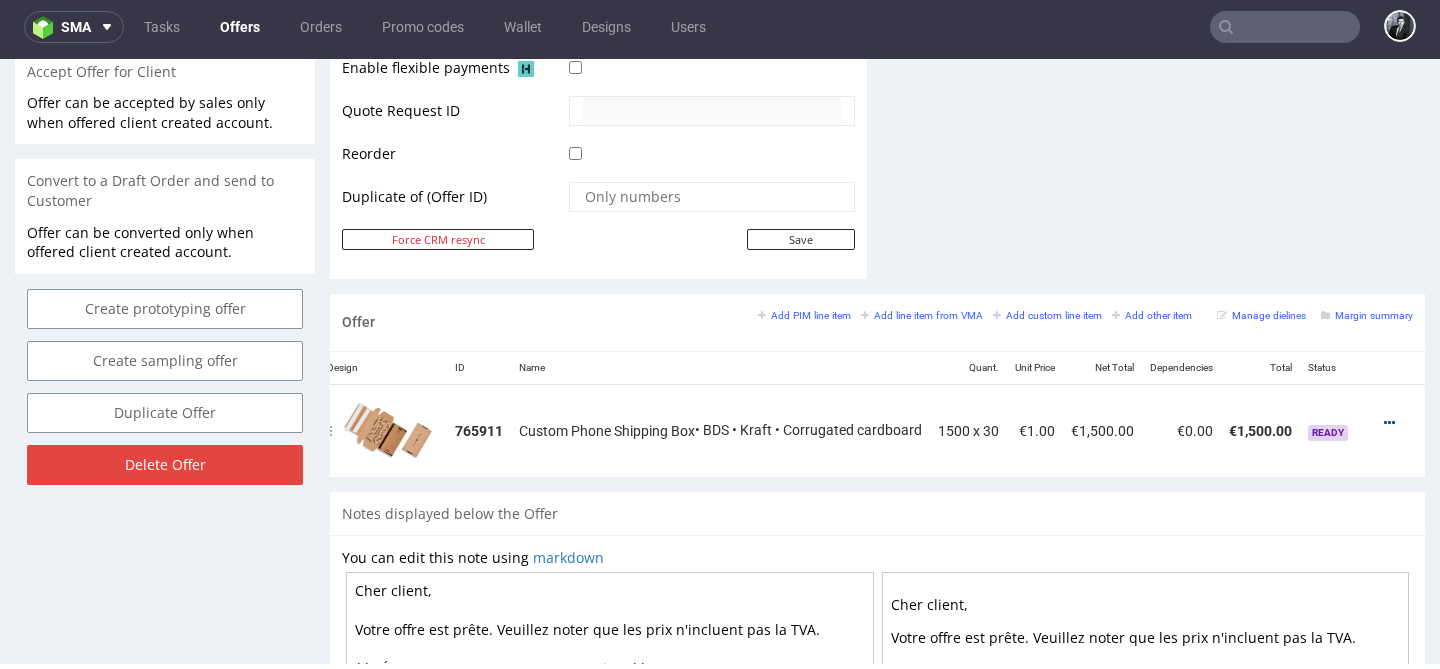 click at bounding box center (1389, 423) 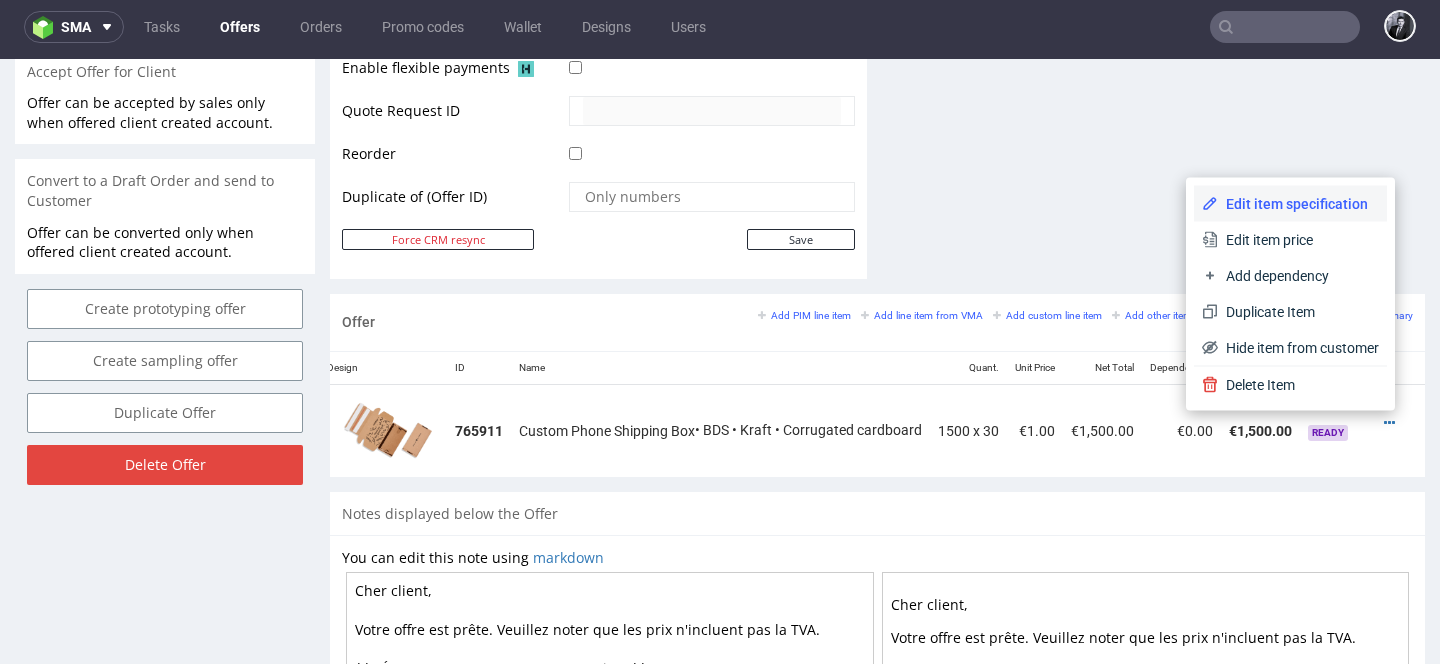 click on "Edit item specification" at bounding box center [1290, 204] 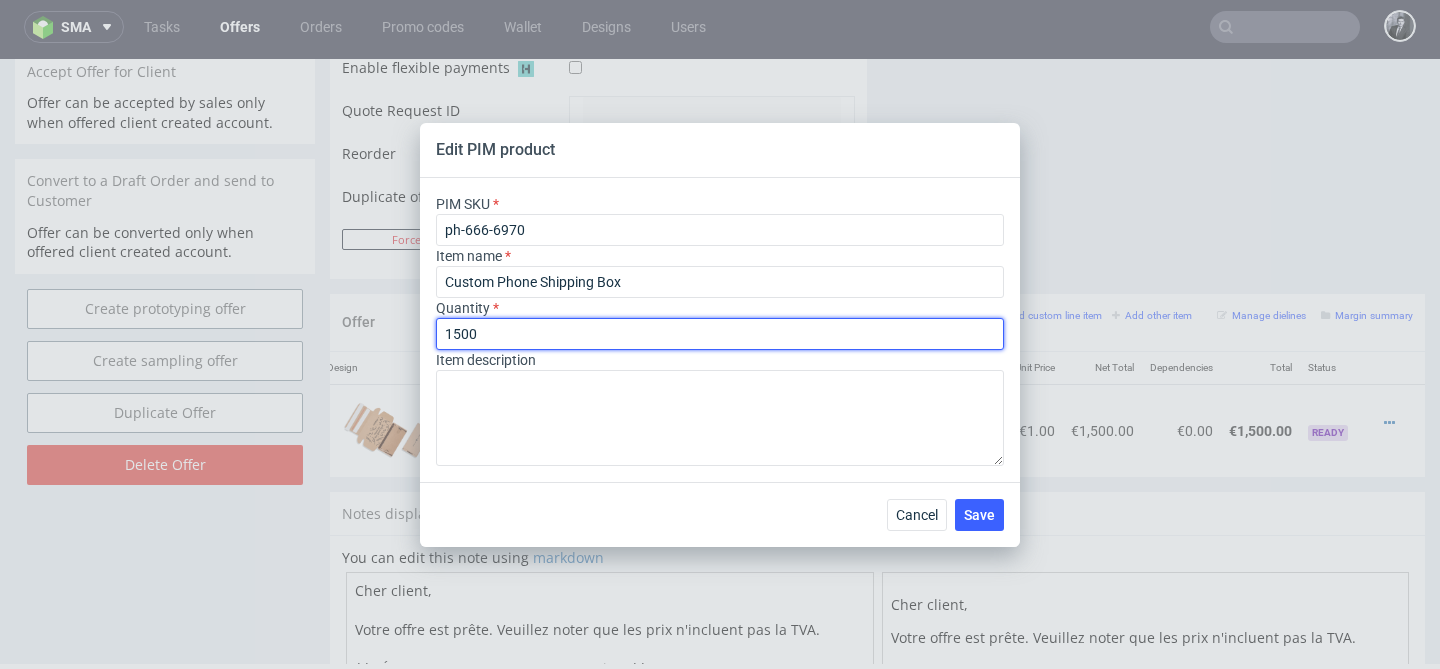 drag, startPoint x: 625, startPoint y: 322, endPoint x: 390, endPoint y: 316, distance: 235.07658 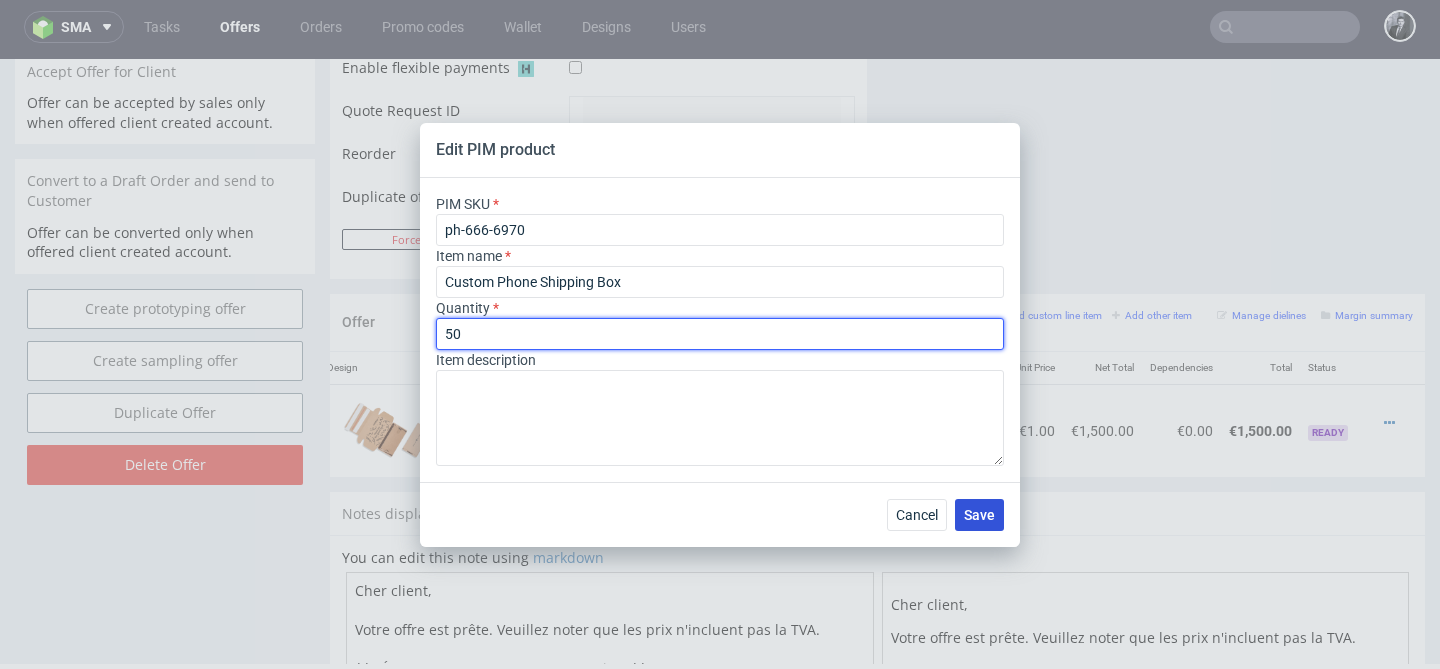 type on "50" 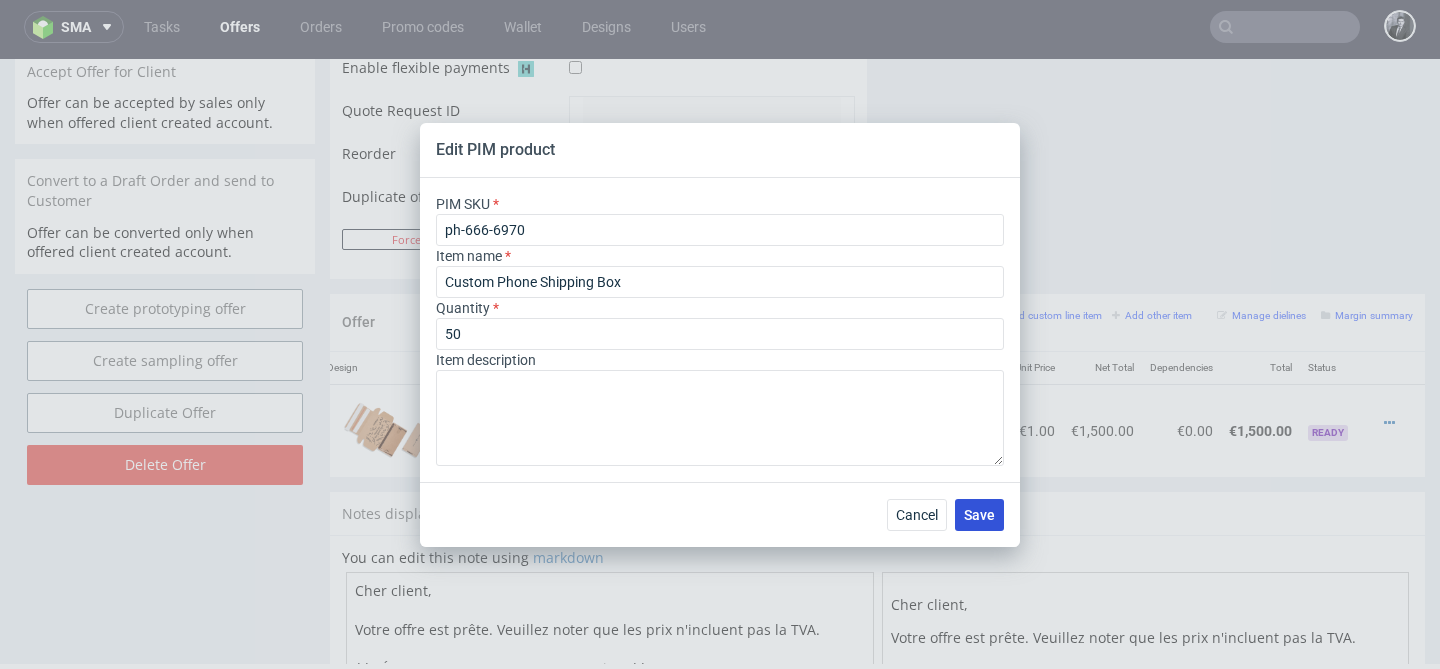click on "Save" at bounding box center (979, 515) 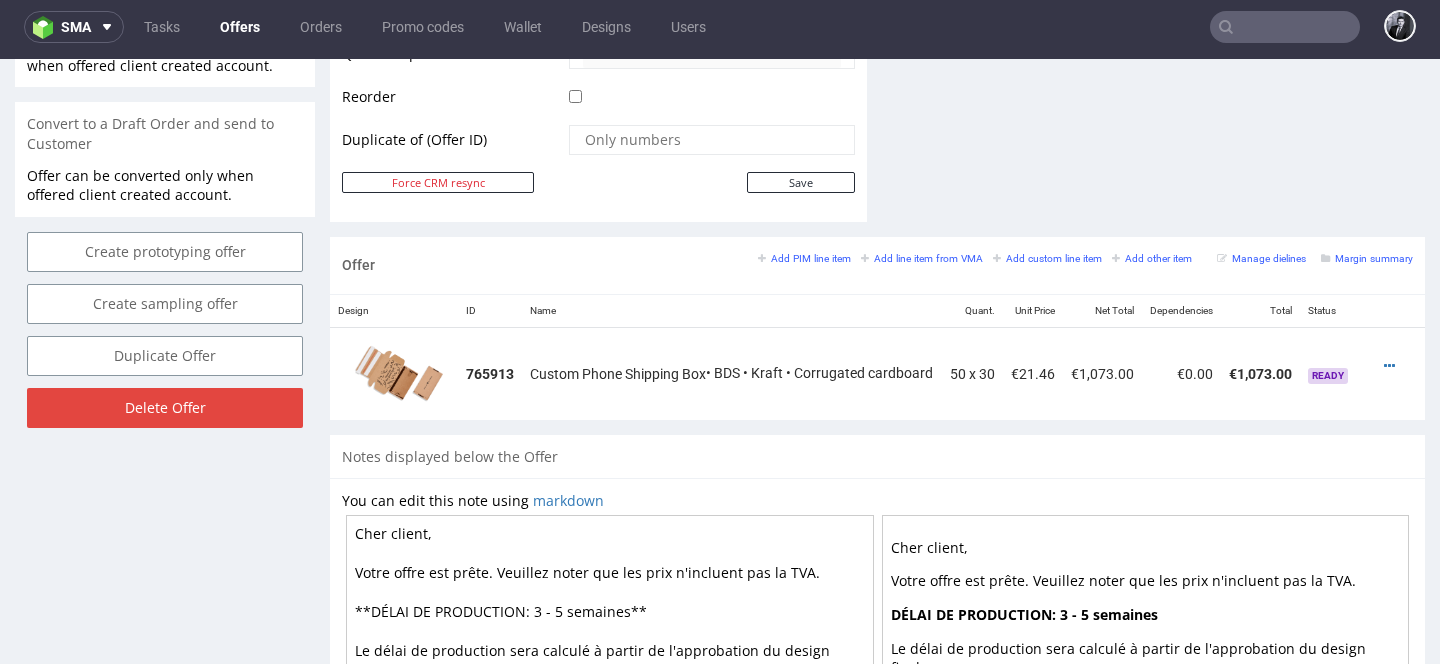 scroll, scrollTop: 1000, scrollLeft: 0, axis: vertical 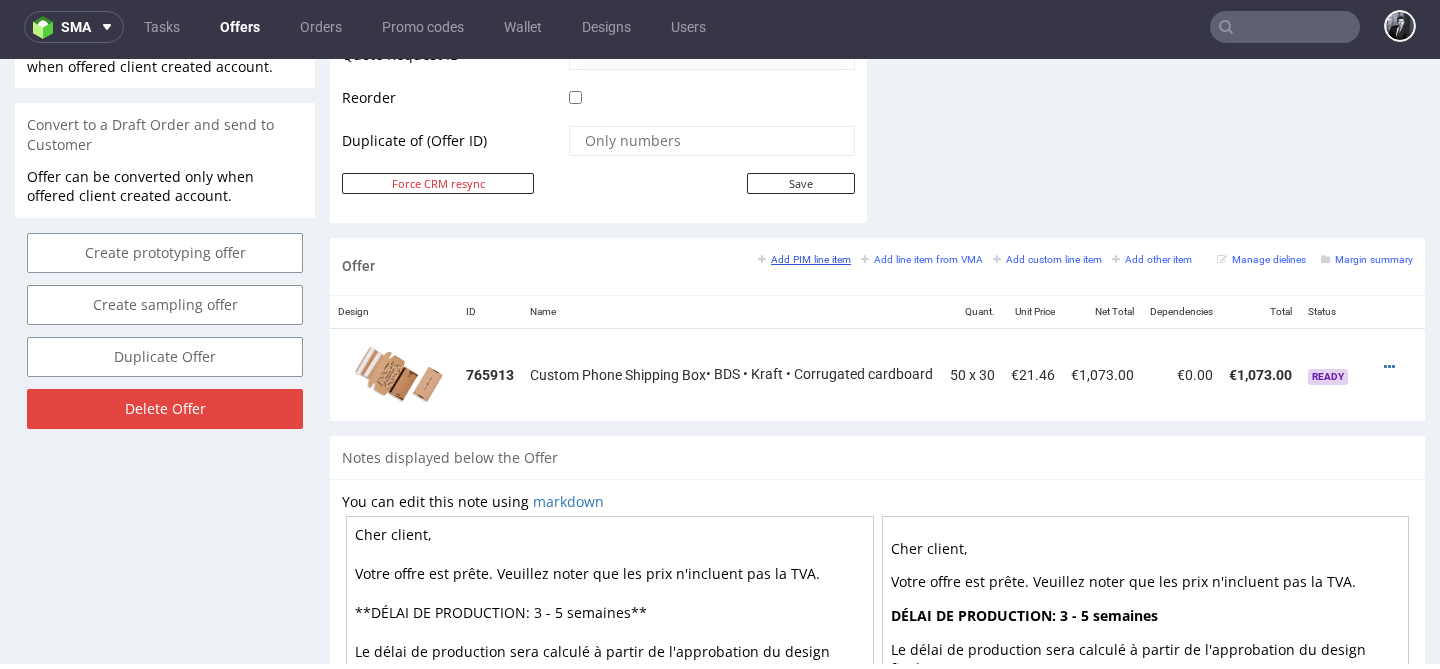 click on "Add PIM line item" at bounding box center (804, 259) 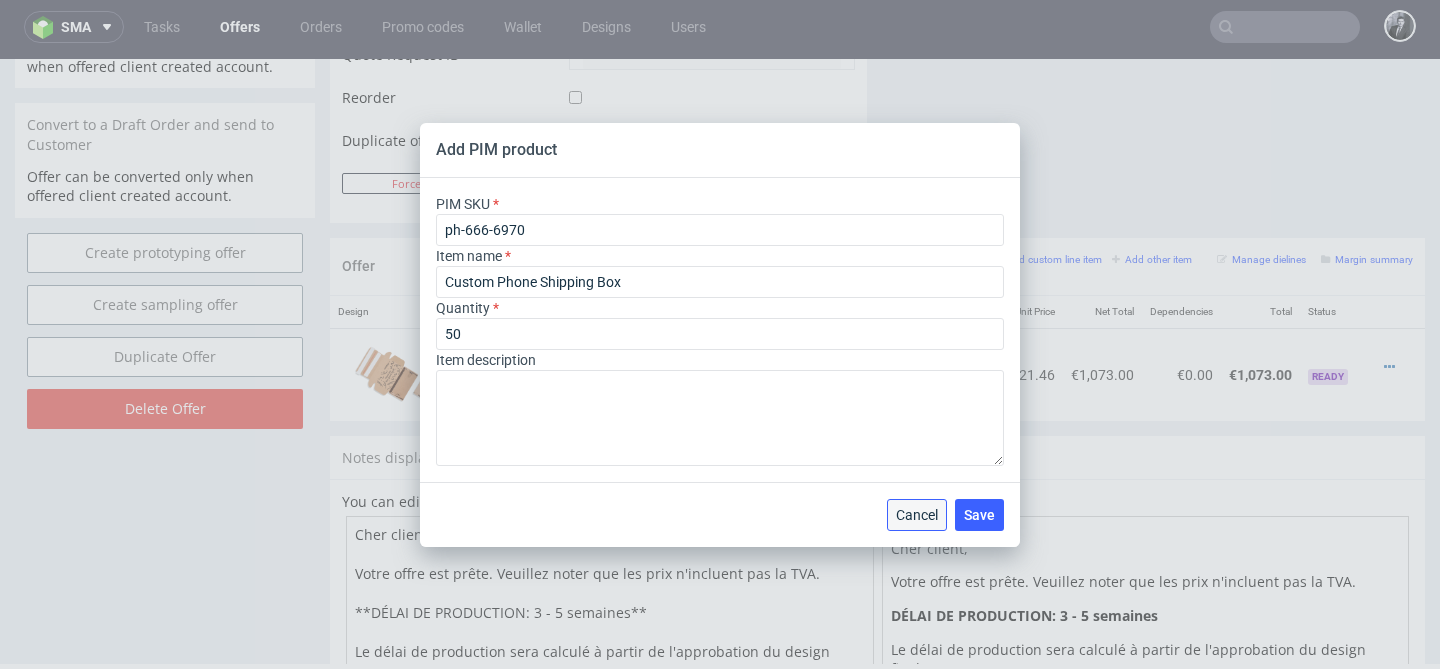 click on "Cancel" at bounding box center [917, 515] 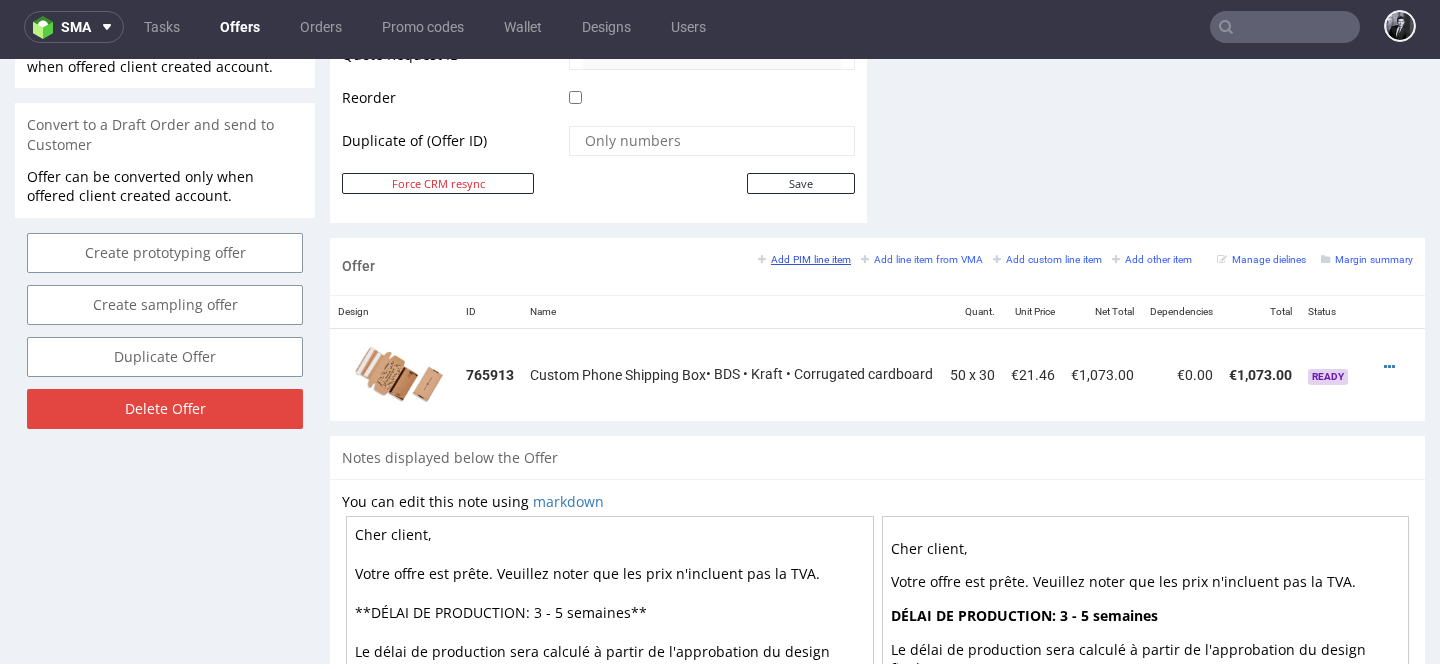 click on "Add PIM line item" at bounding box center (804, 259) 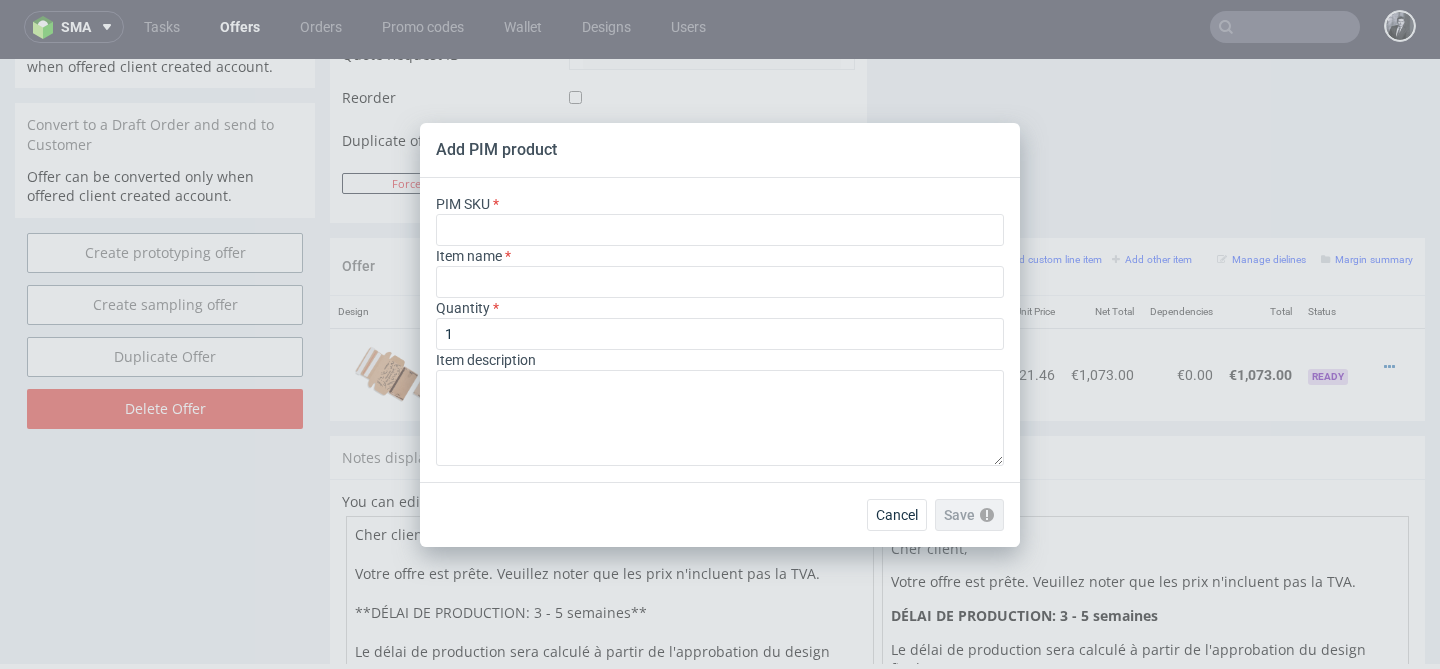 click on "PIM SKU Item name Quantity 1 Item description" at bounding box center [720, 330] 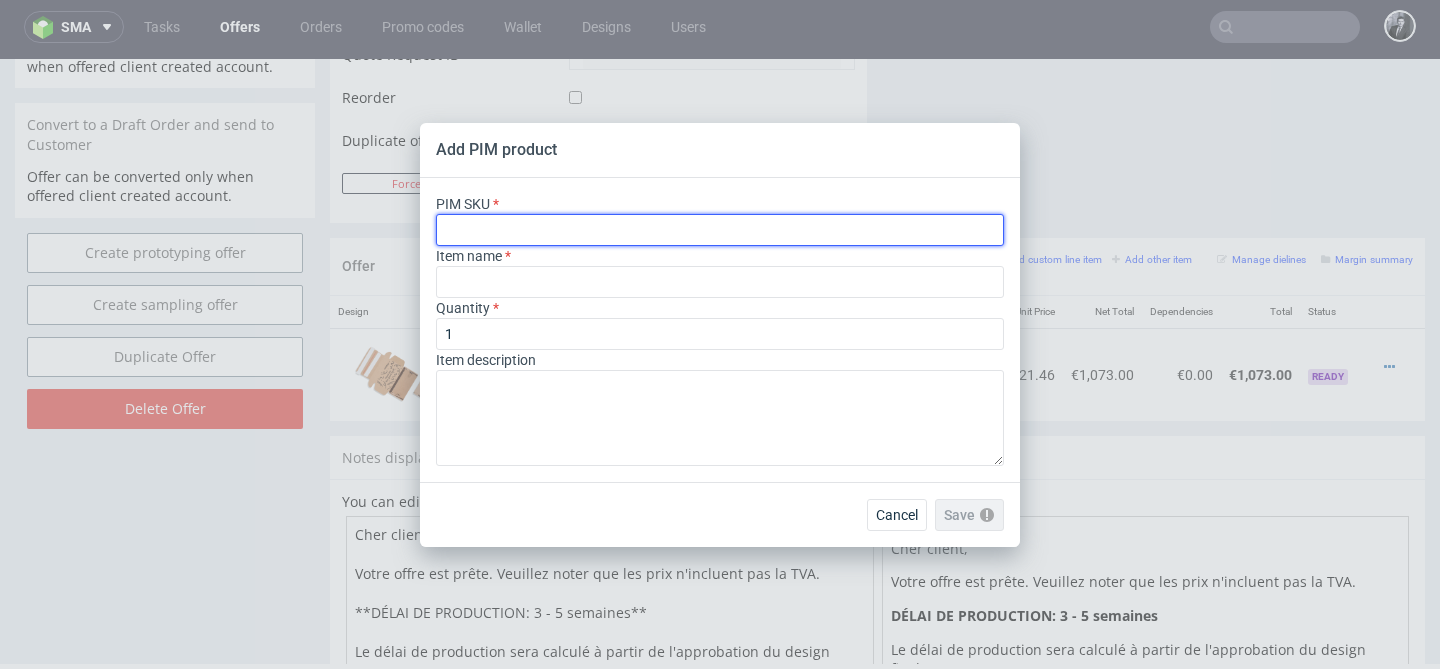 click at bounding box center (720, 230) 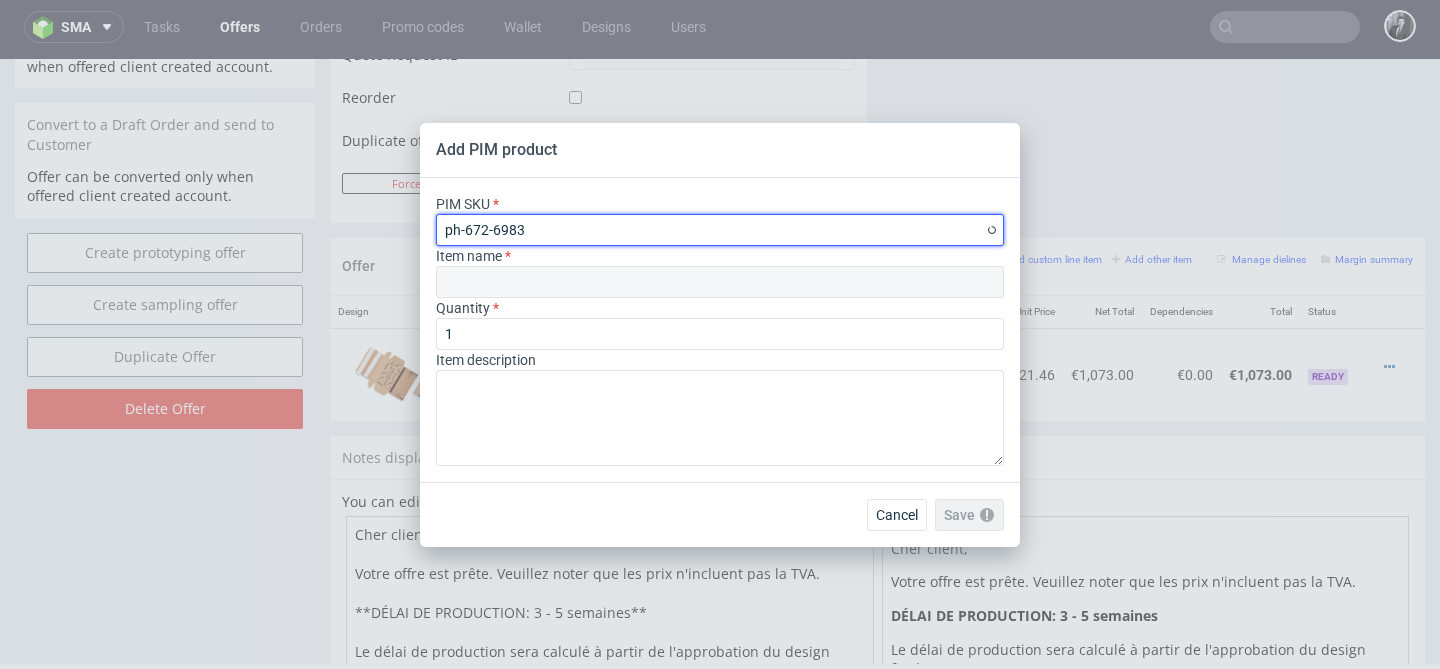type on "Phone Shipping Box" 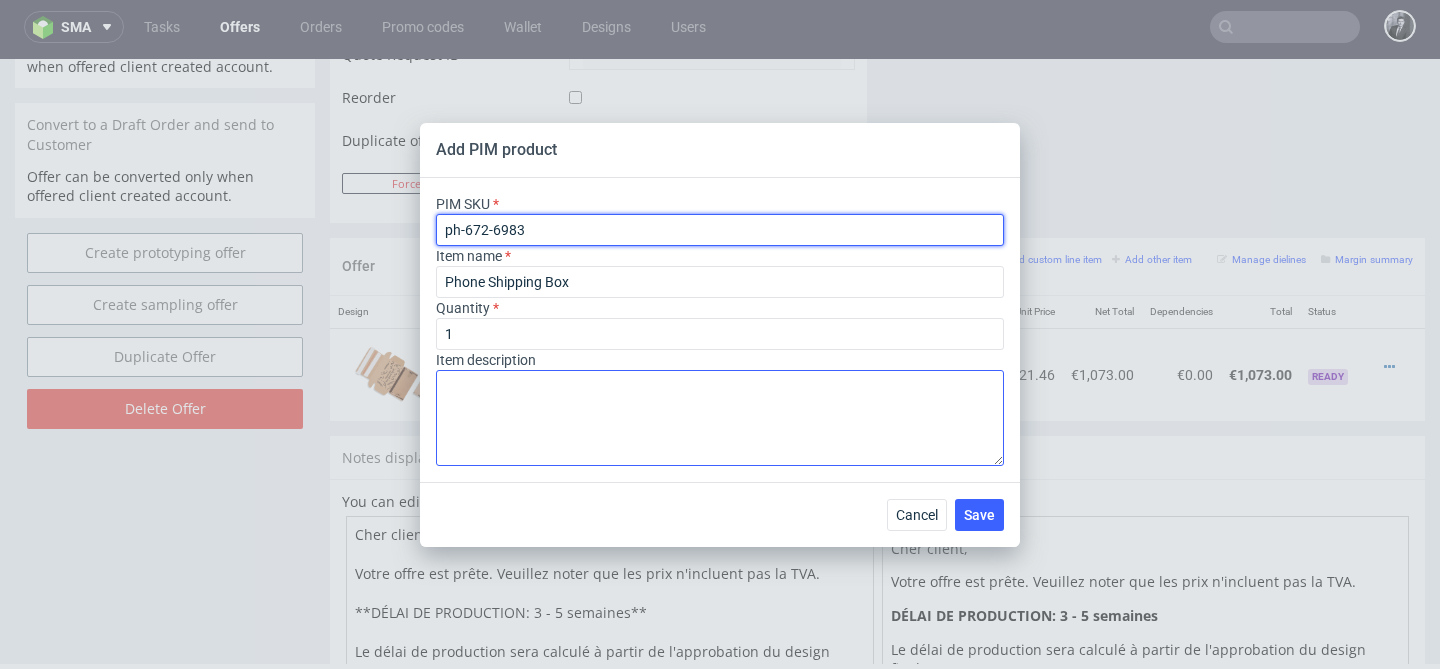 type on "ph-672-6983" 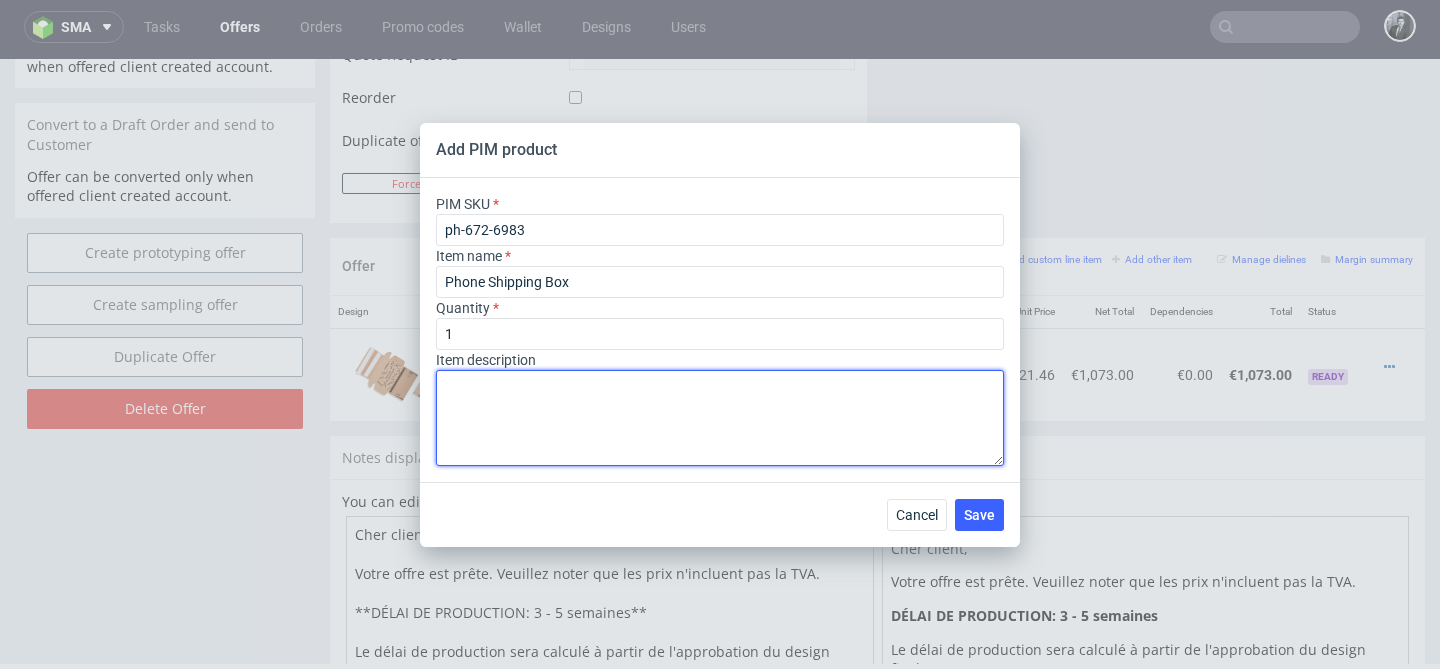click at bounding box center [720, 418] 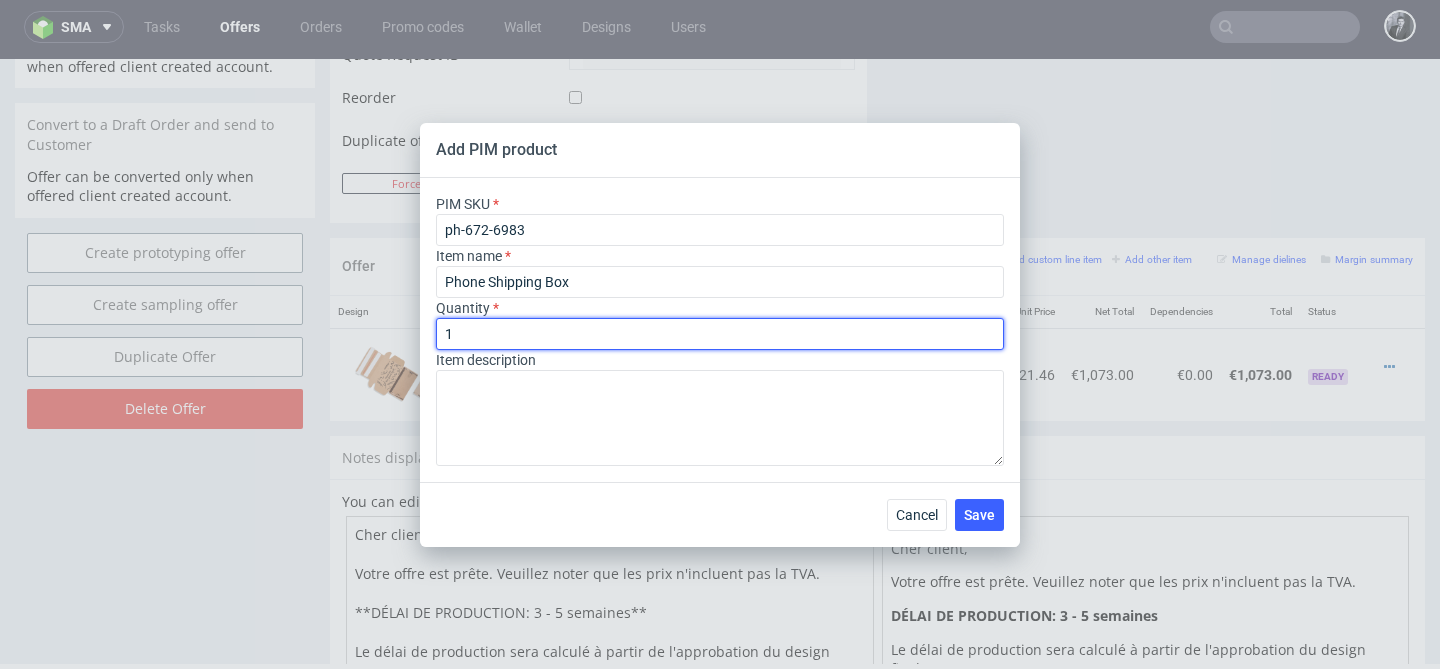 click on "1" at bounding box center [720, 334] 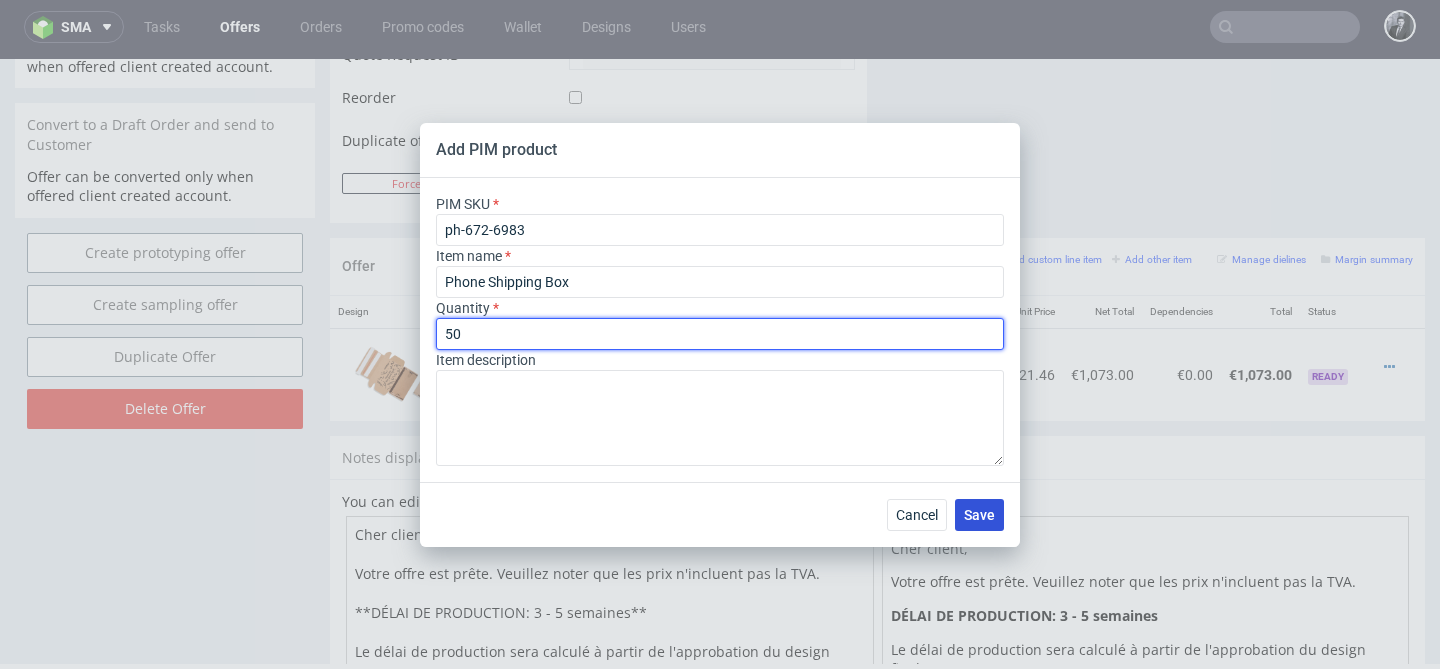 type on "50" 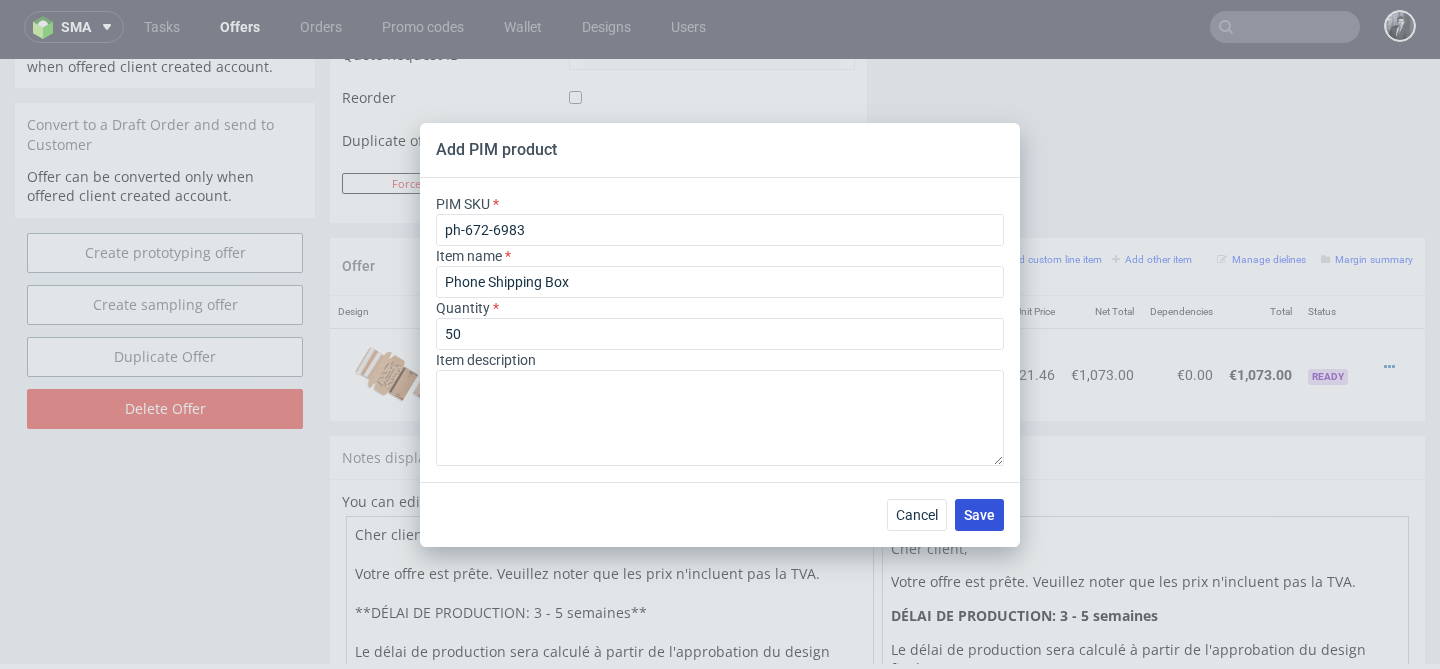 click on "Save" at bounding box center [979, 515] 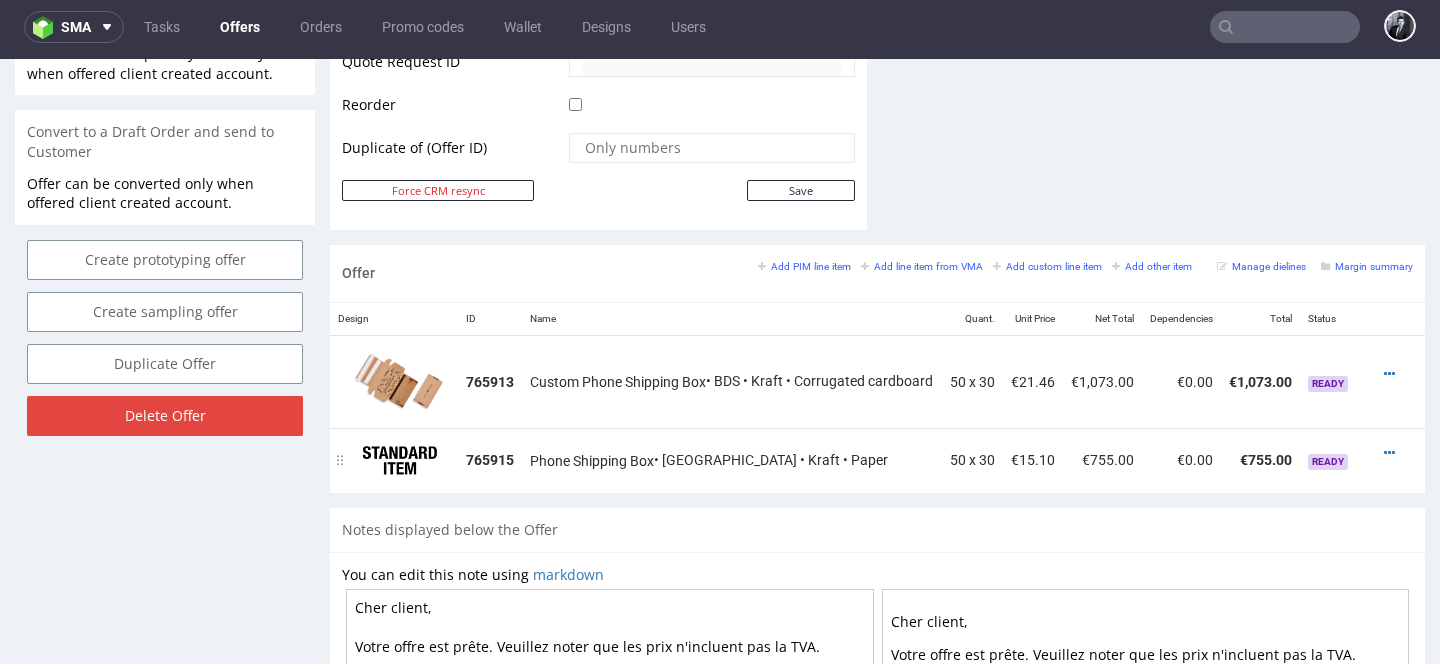 scroll, scrollTop: 991, scrollLeft: 0, axis: vertical 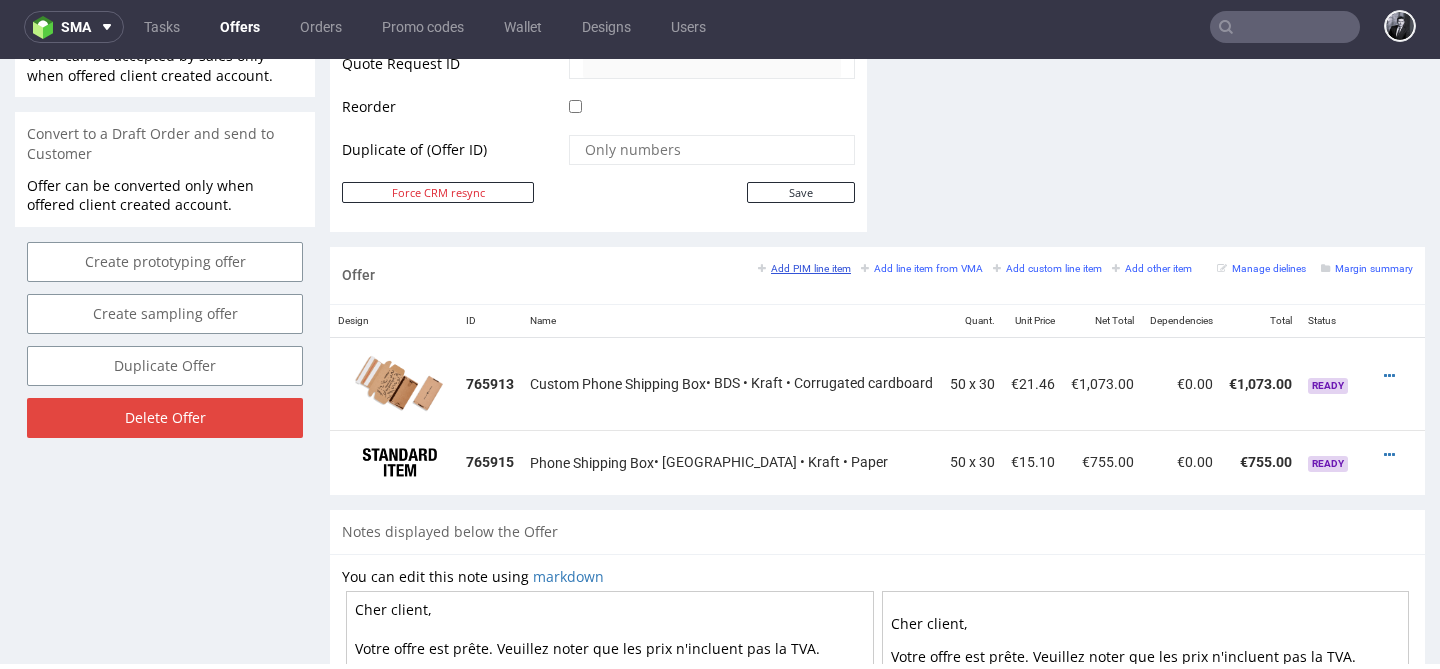 click on "Add PIM line item" at bounding box center (804, 268) 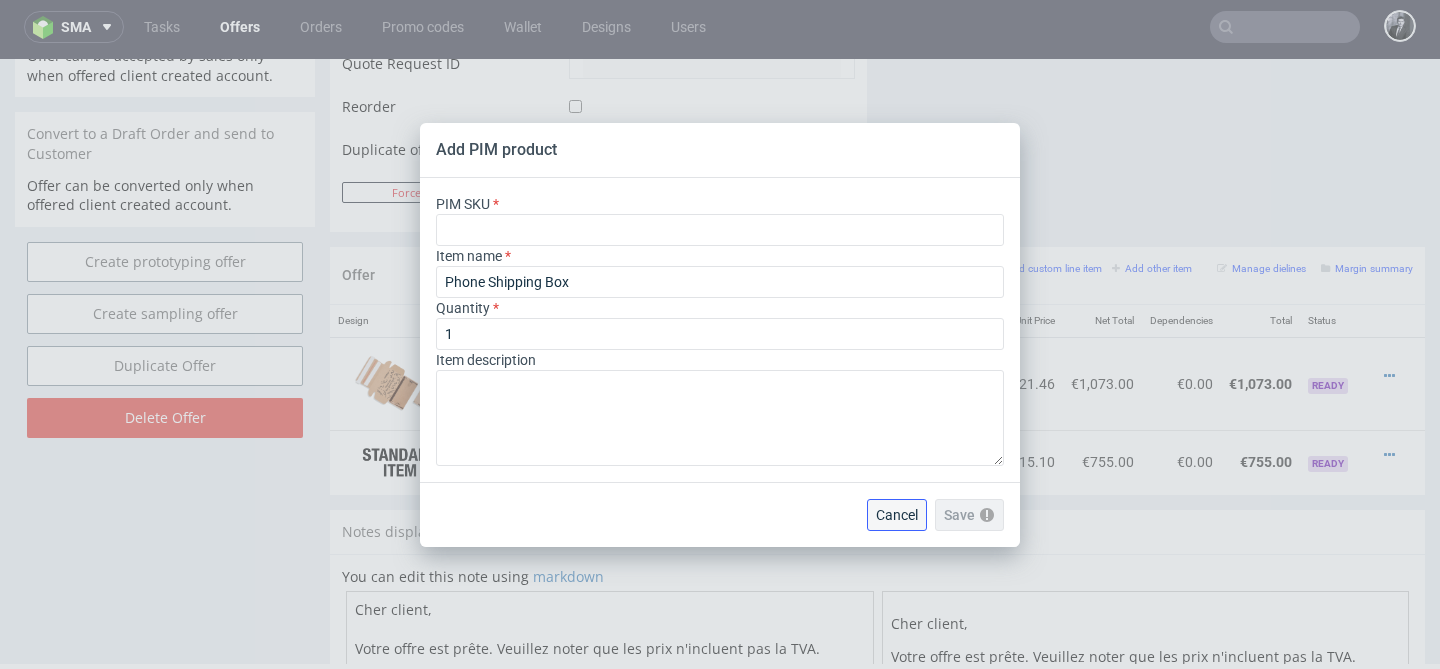 click on "Cancel" at bounding box center [897, 515] 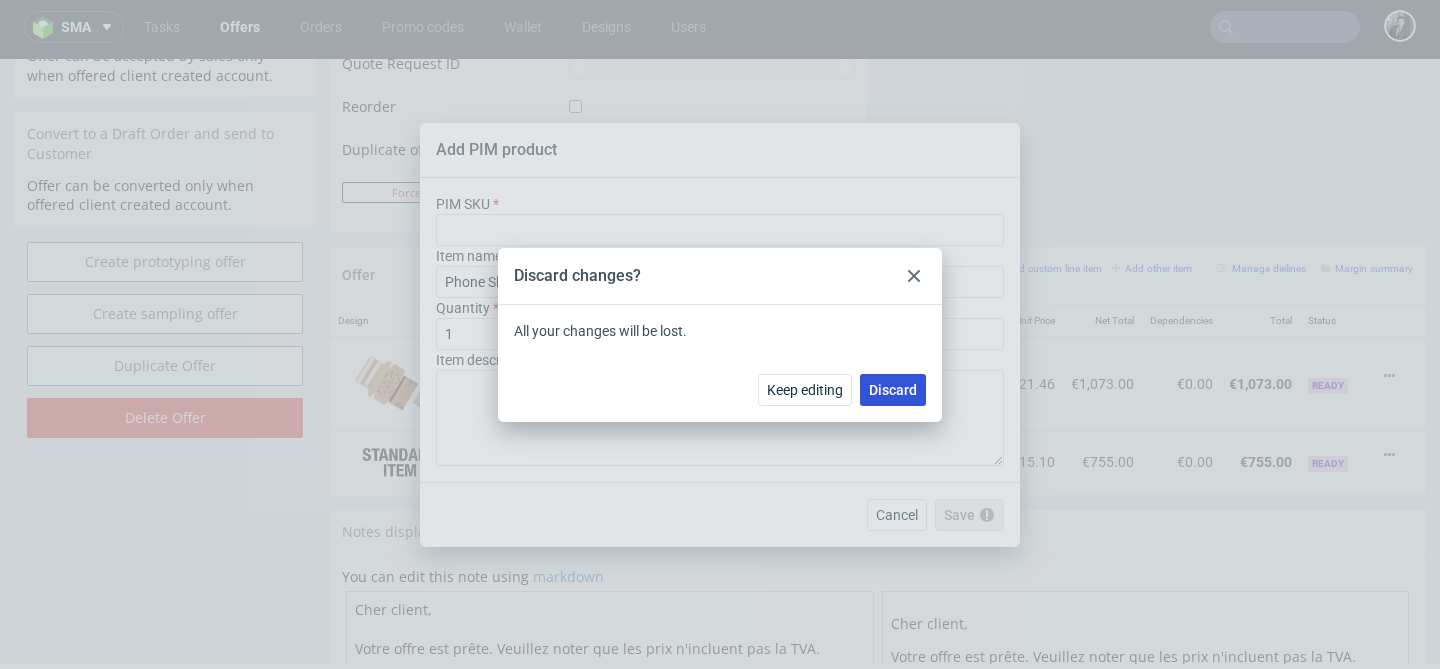 click on "Discard" at bounding box center [893, 390] 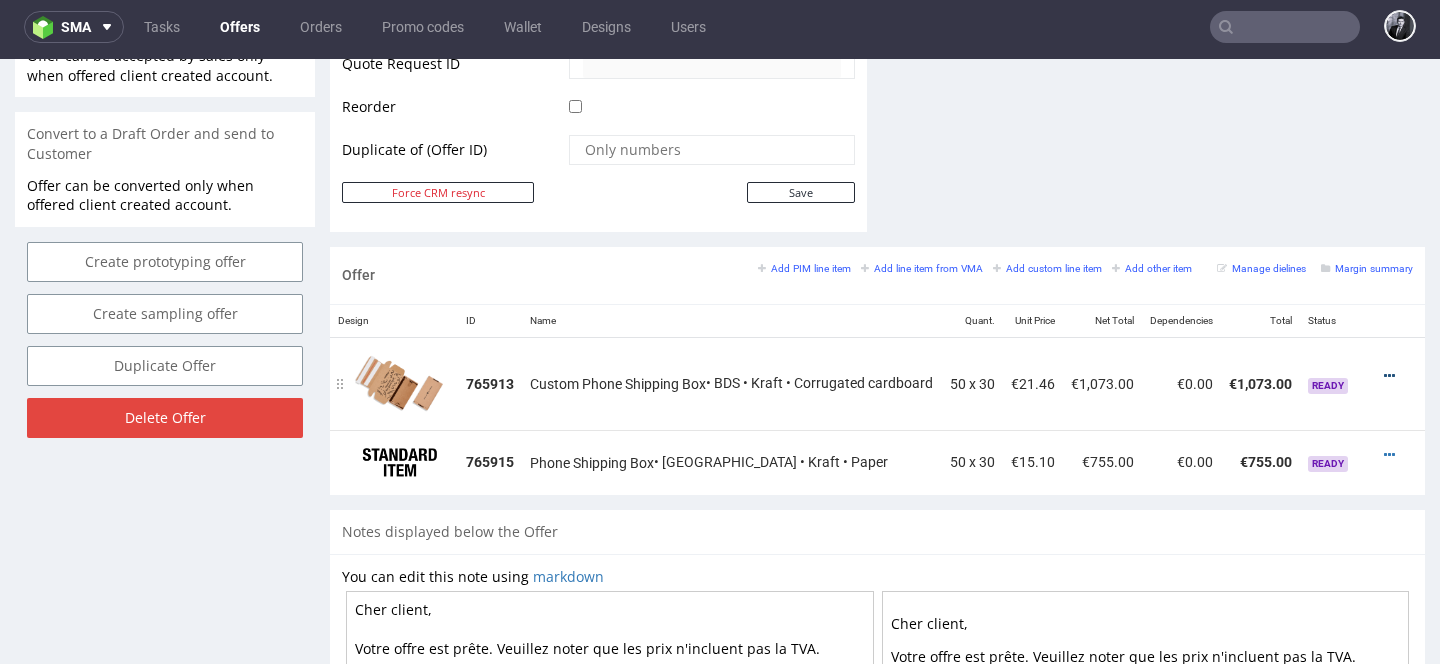click at bounding box center [1389, 376] 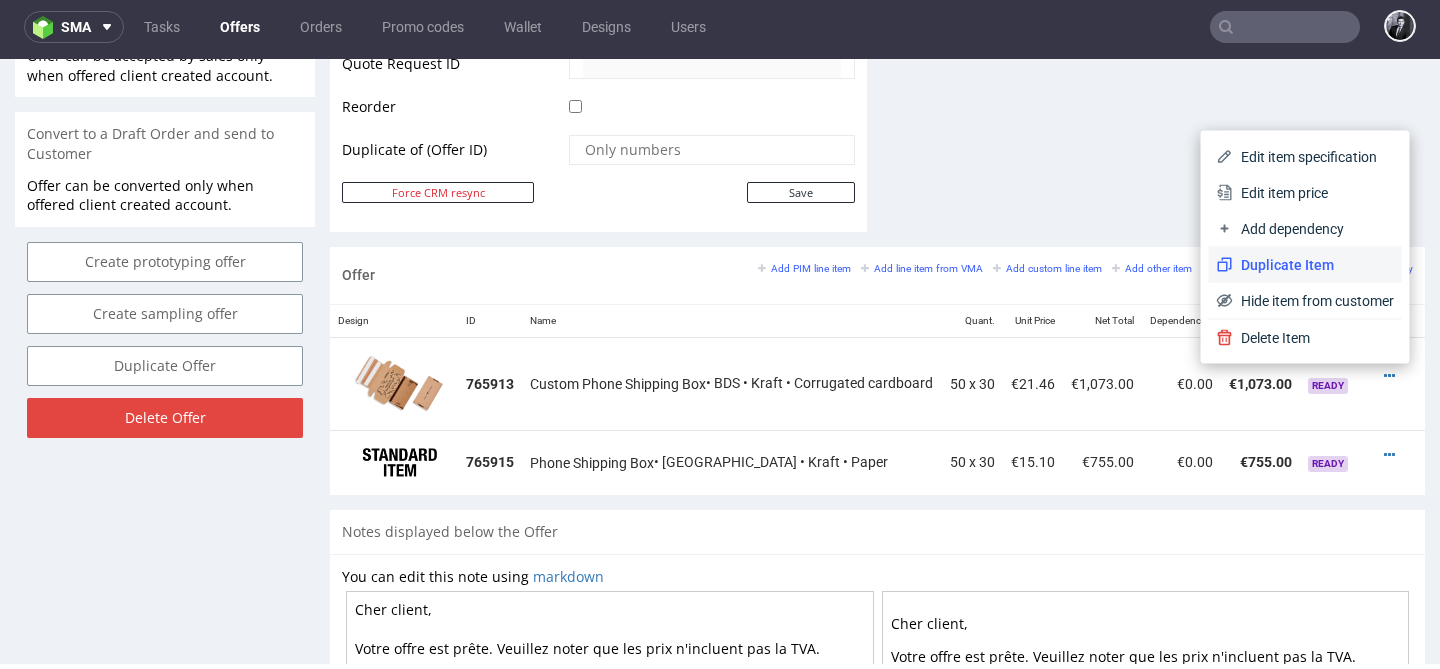 click on "Duplicate Item" at bounding box center (1313, 265) 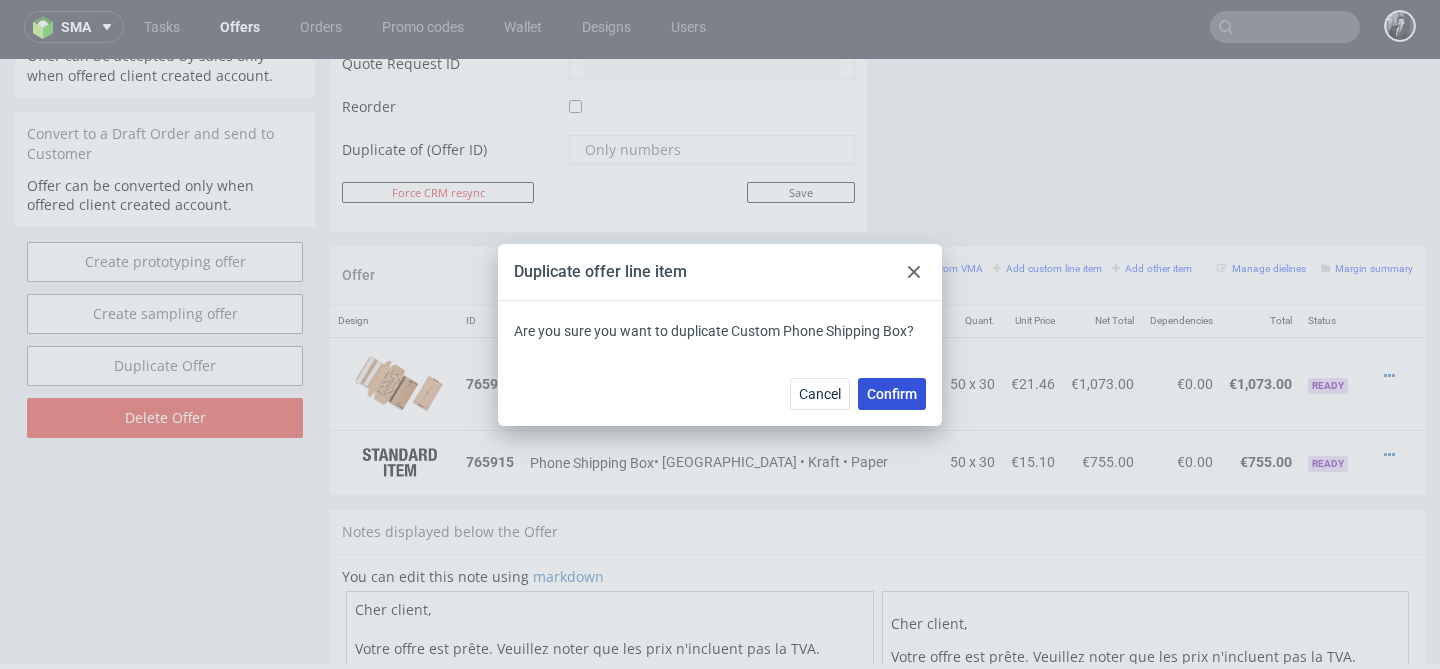 click on "Confirm" at bounding box center [892, 394] 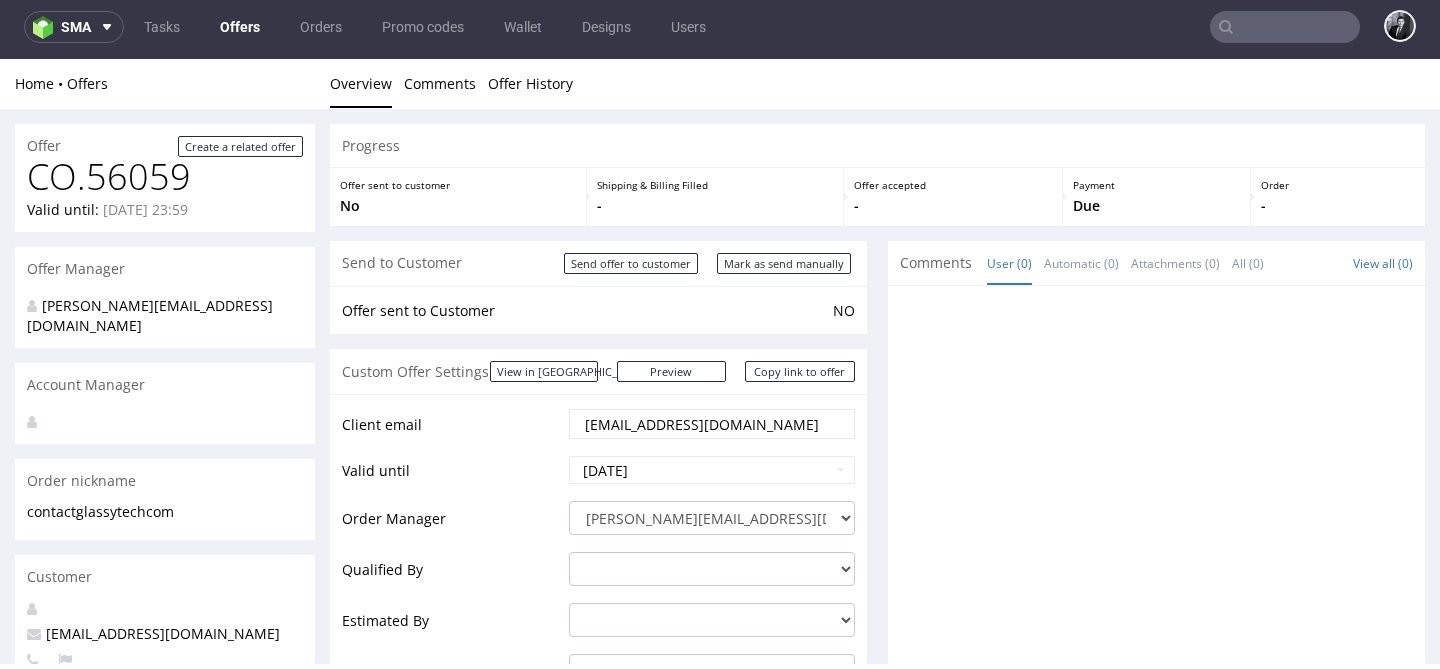 scroll, scrollTop: 0, scrollLeft: 0, axis: both 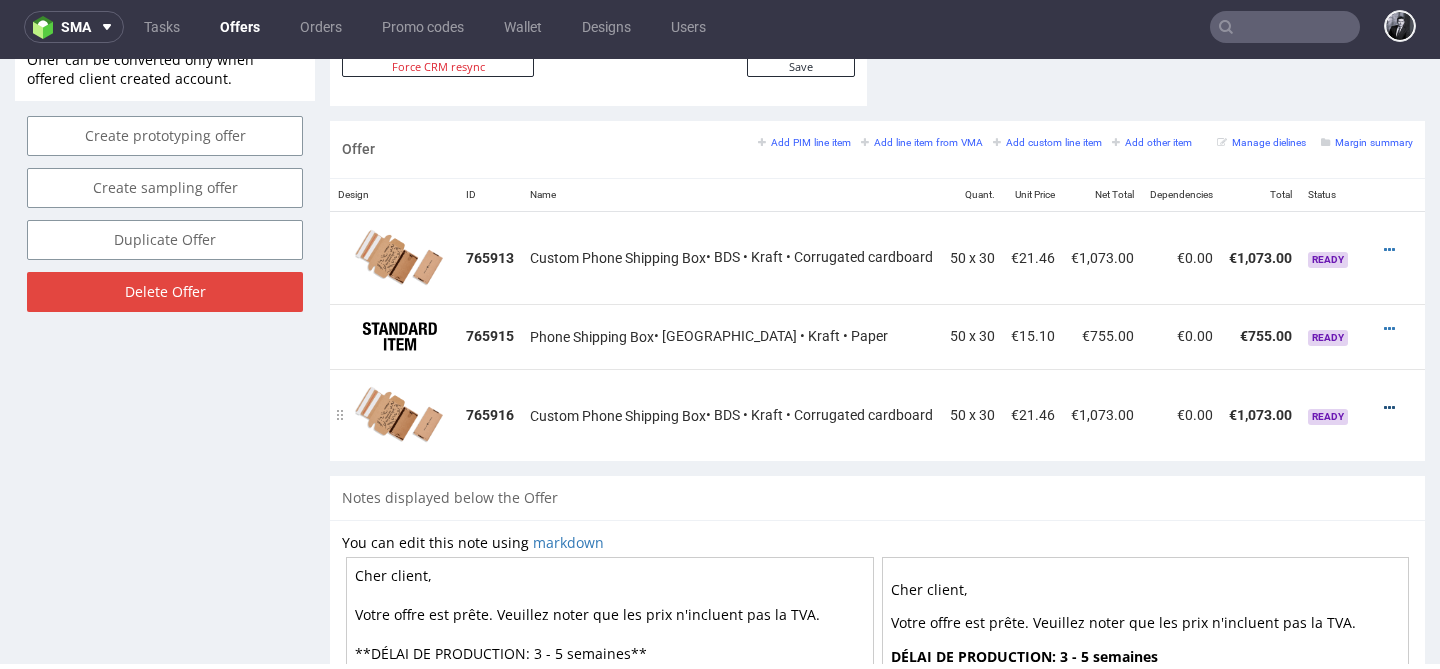 click at bounding box center [1389, 408] 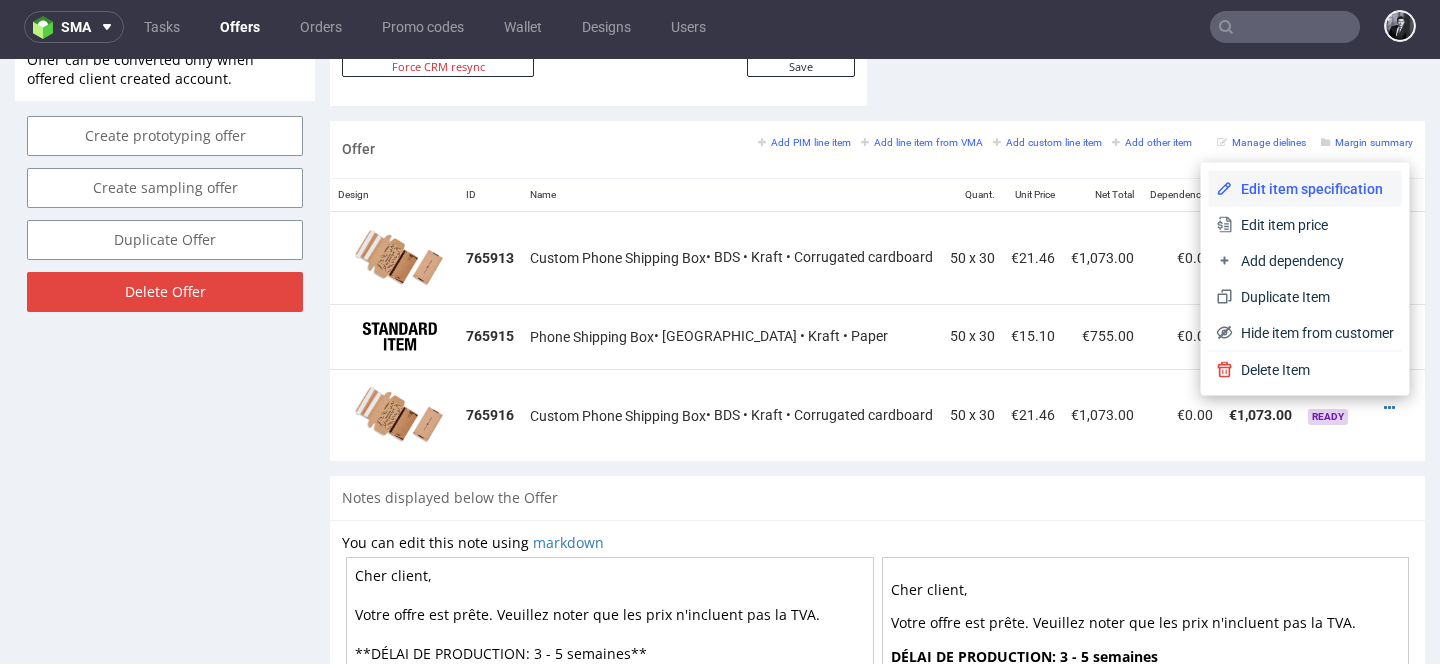 click on "Edit item specification" at bounding box center (1313, 189) 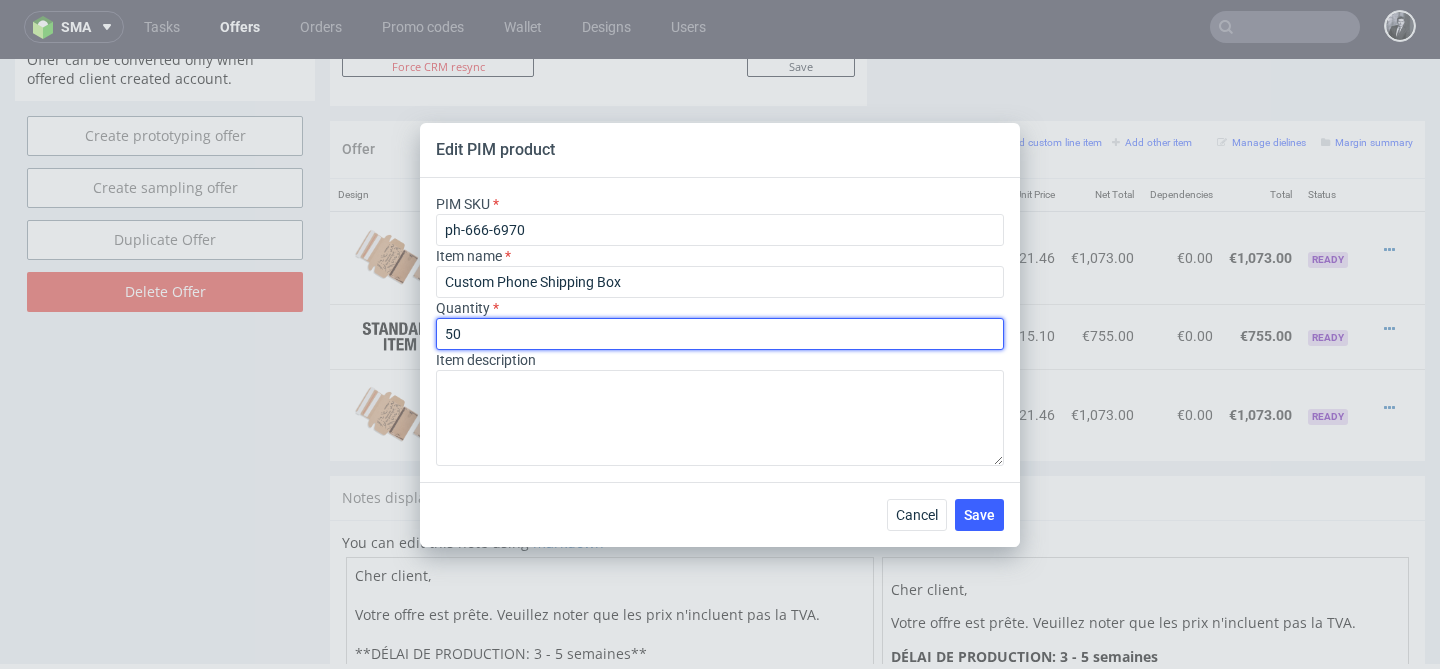 click on "50" at bounding box center [720, 334] 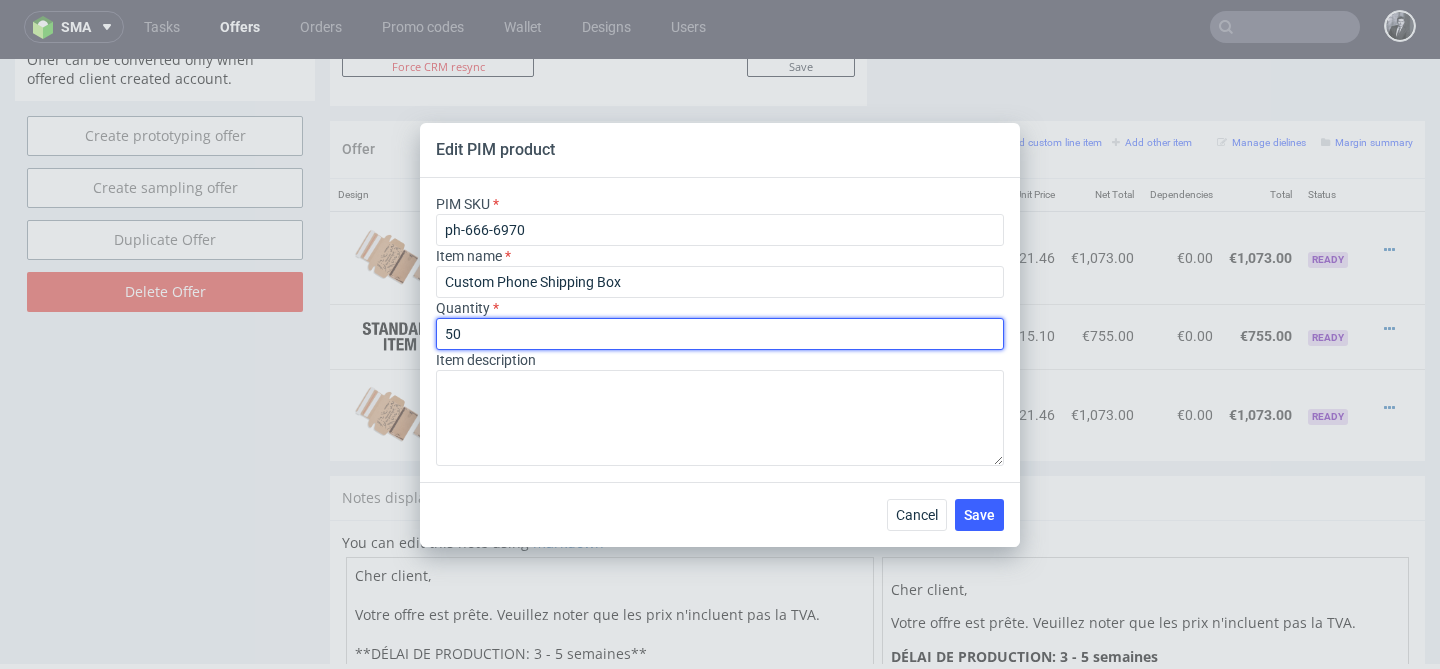 type on "5" 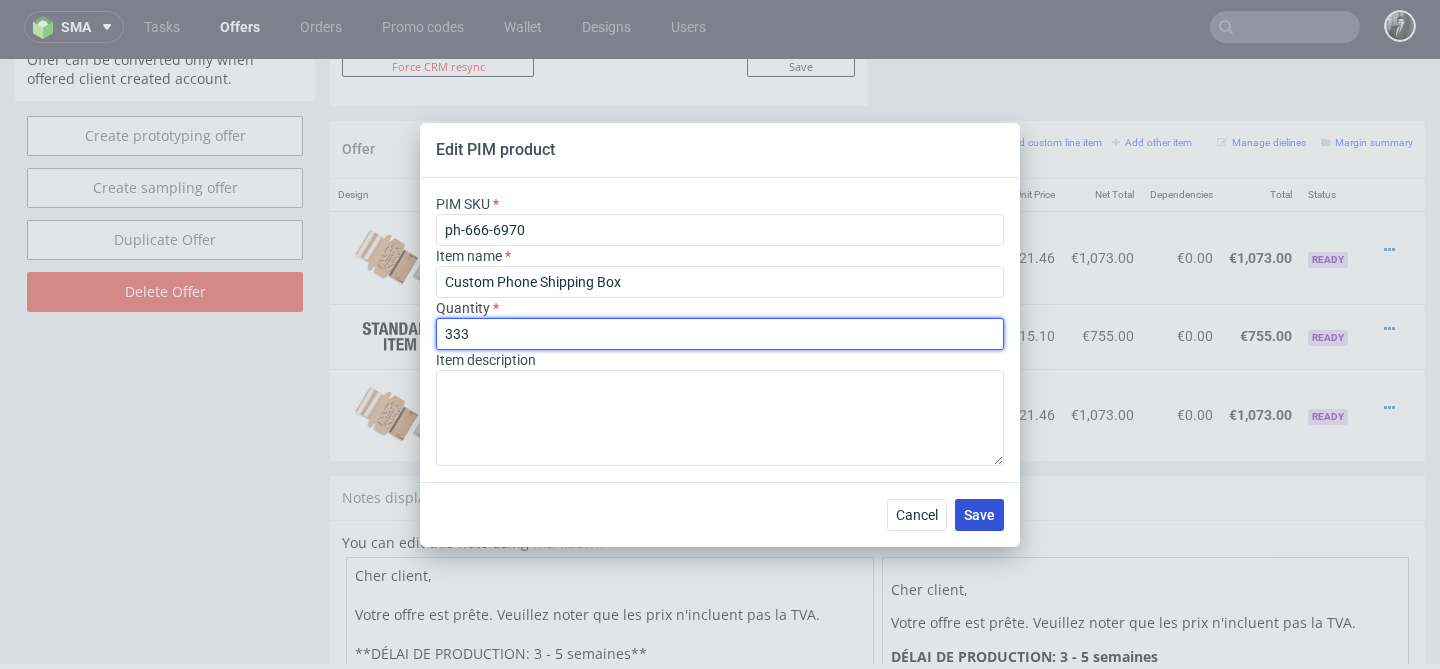 type on "333" 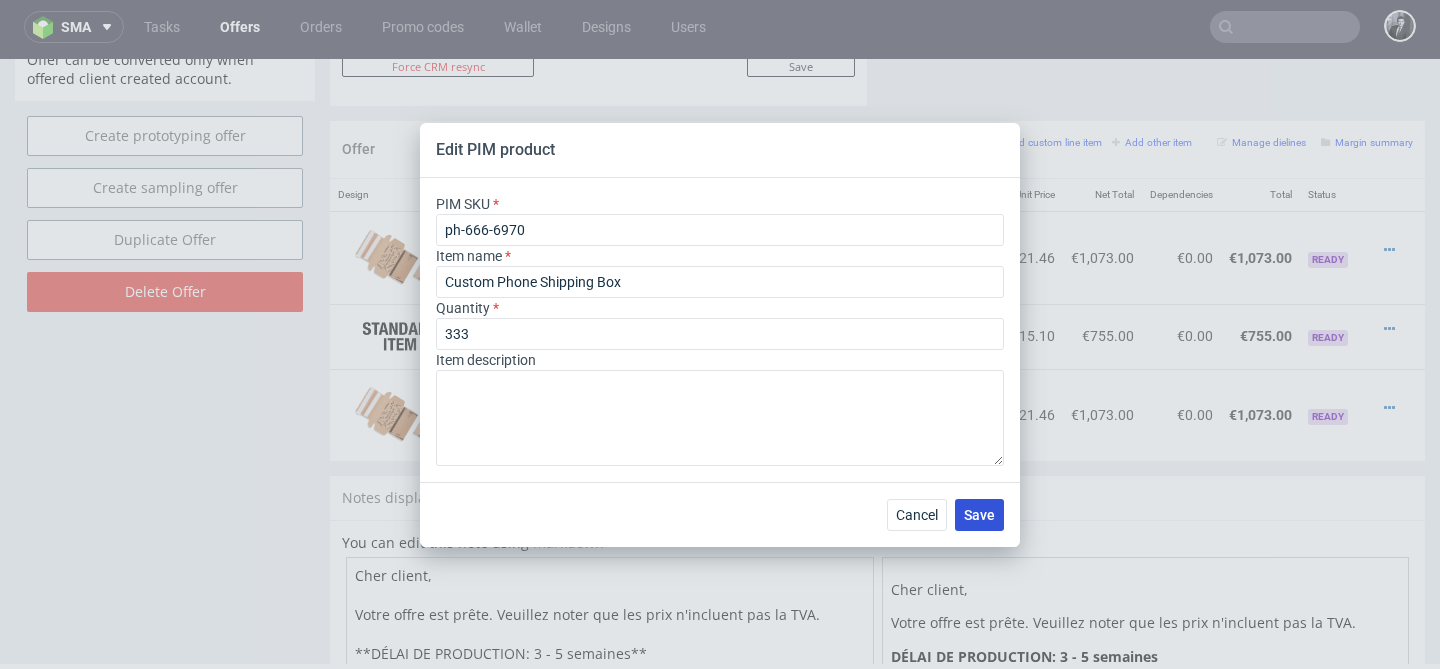 click on "Save" at bounding box center [979, 515] 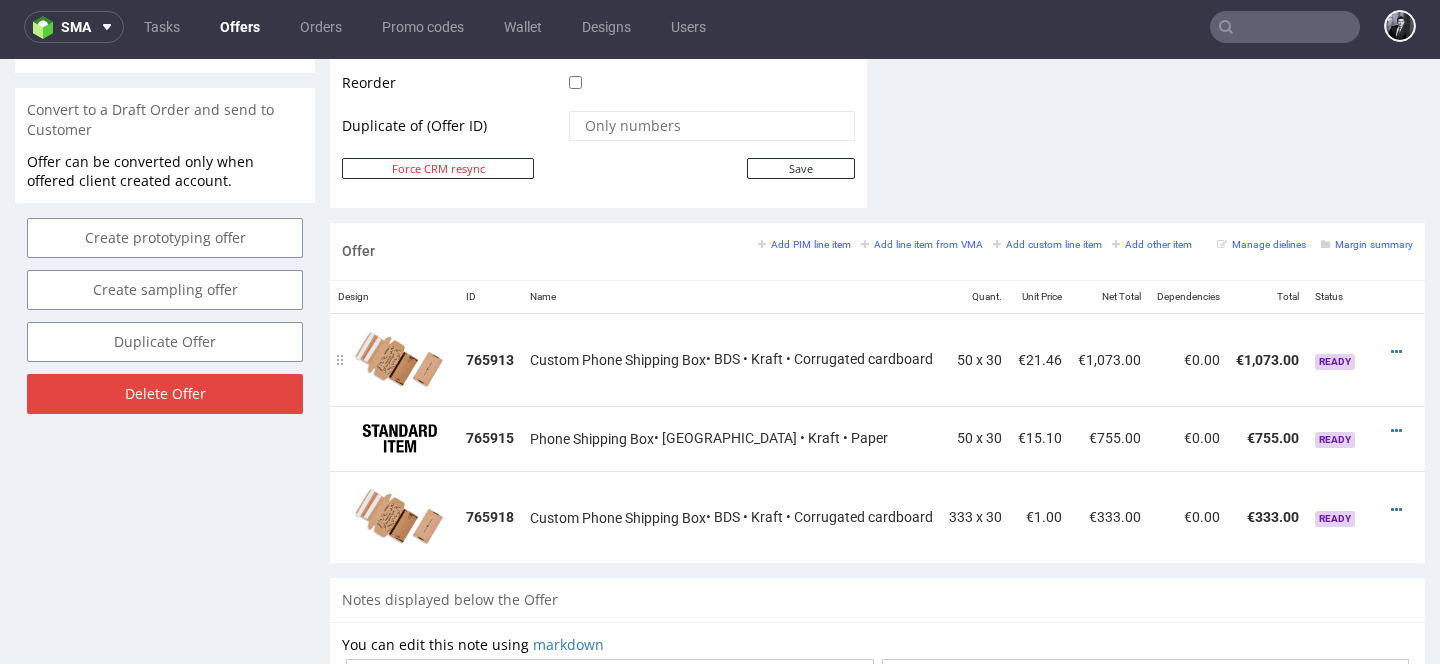 scroll, scrollTop: 1044, scrollLeft: 0, axis: vertical 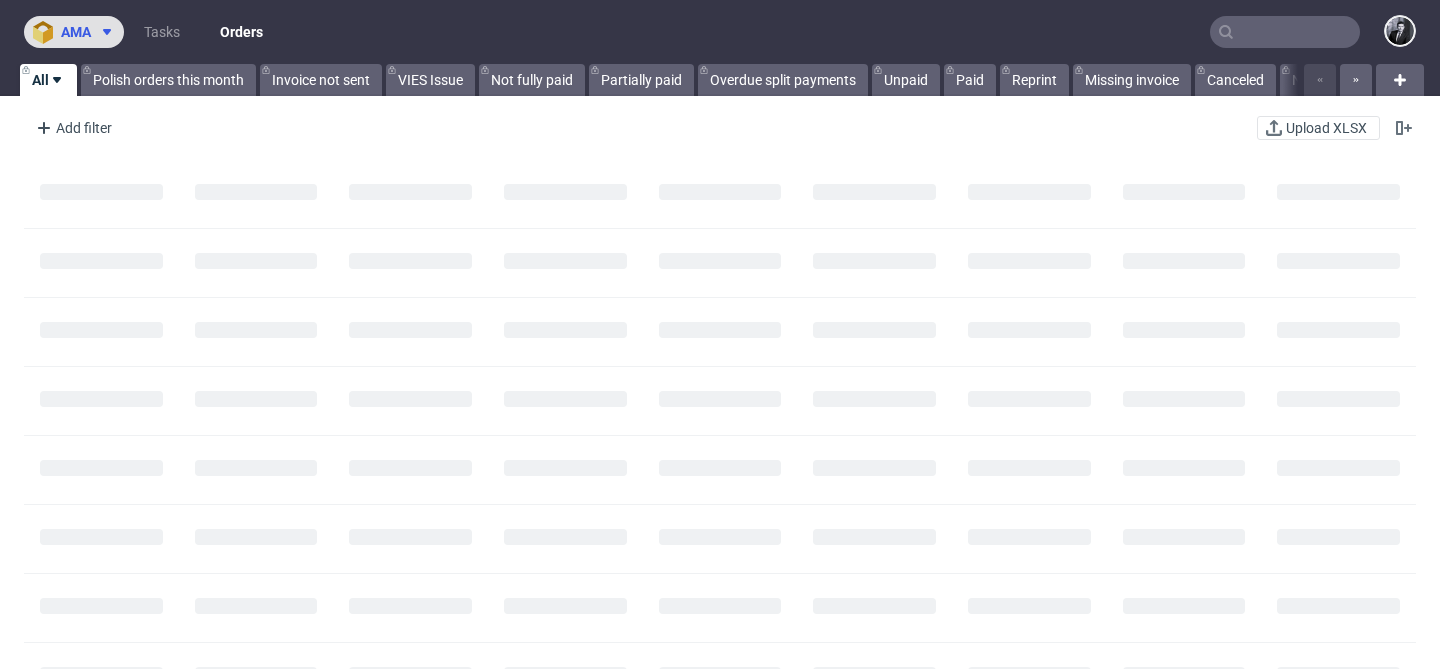 click at bounding box center [103, 32] 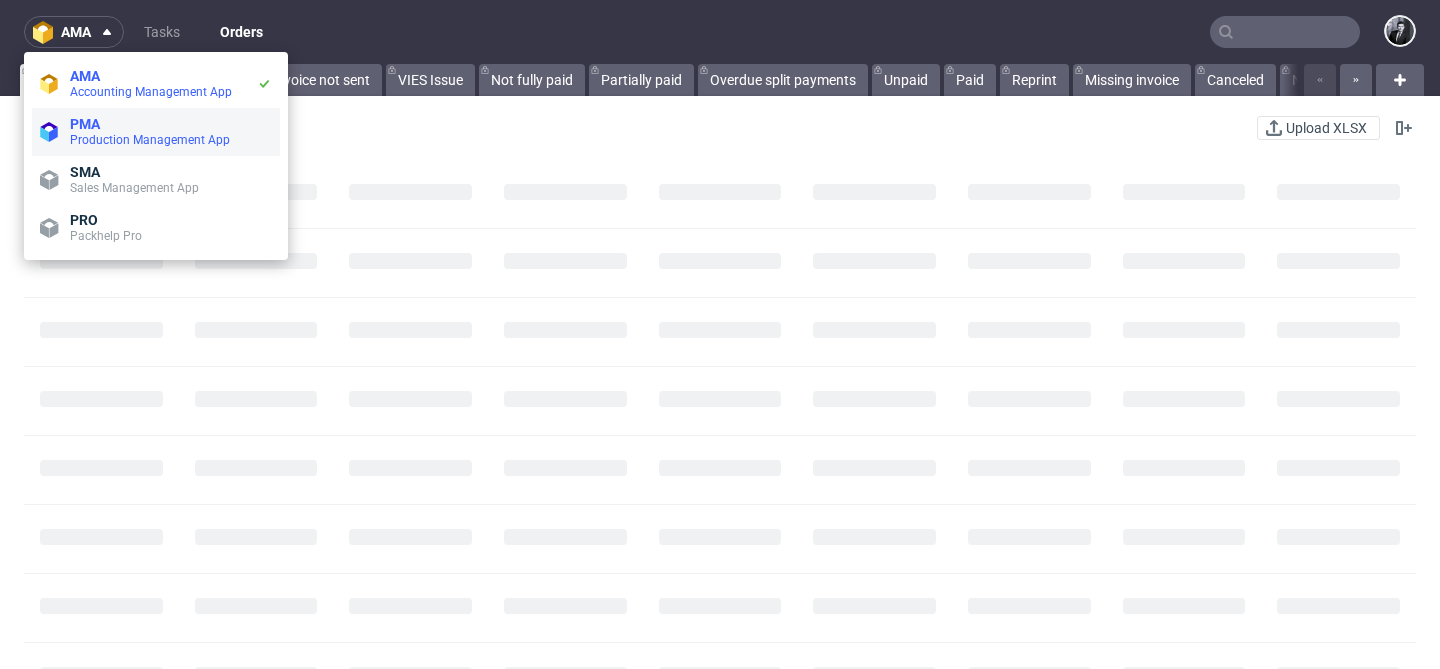 click on "Production Management App" at bounding box center (150, 140) 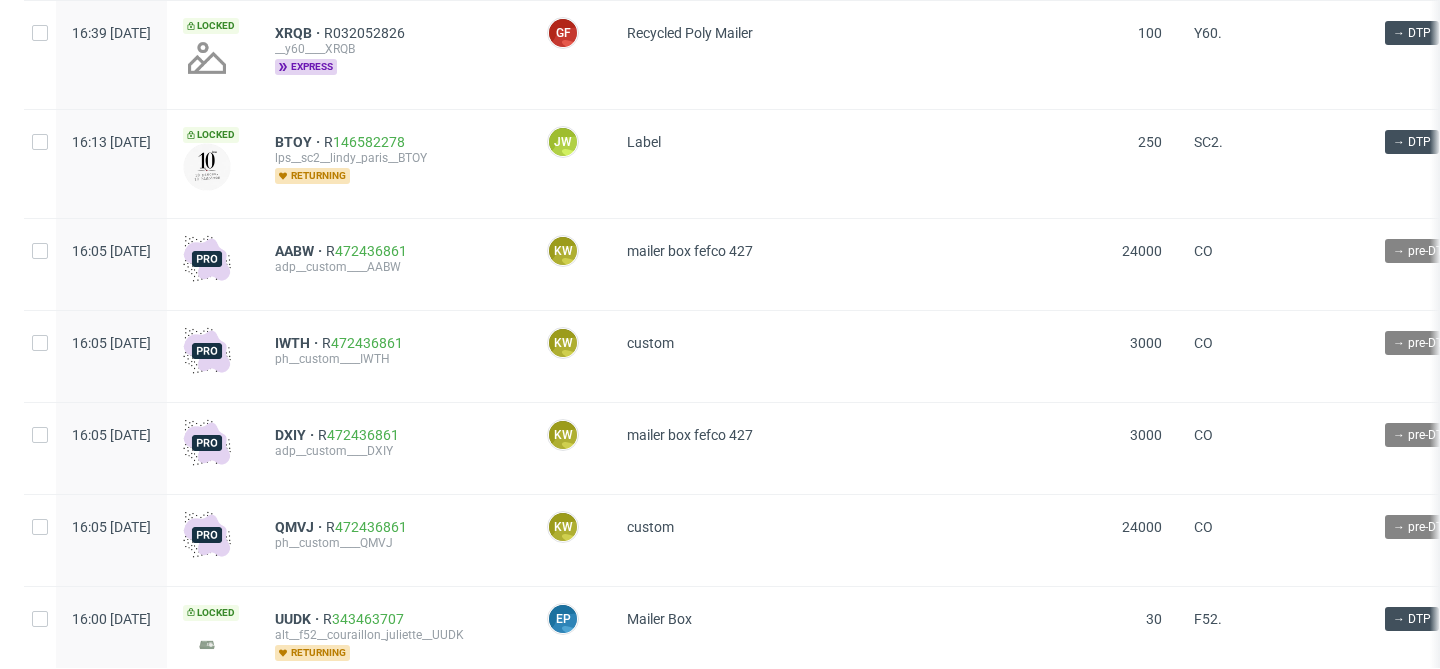 scroll, scrollTop: 2668, scrollLeft: 0, axis: vertical 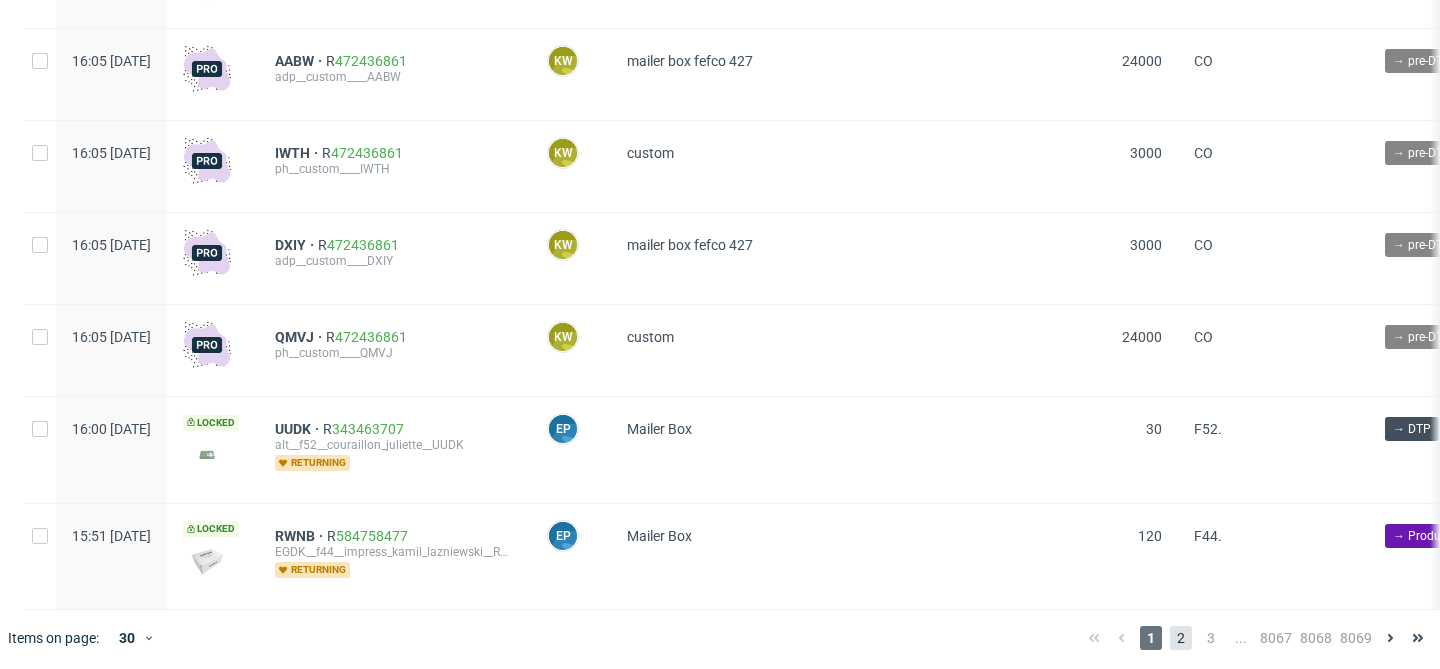 click on "2" at bounding box center (1181, 638) 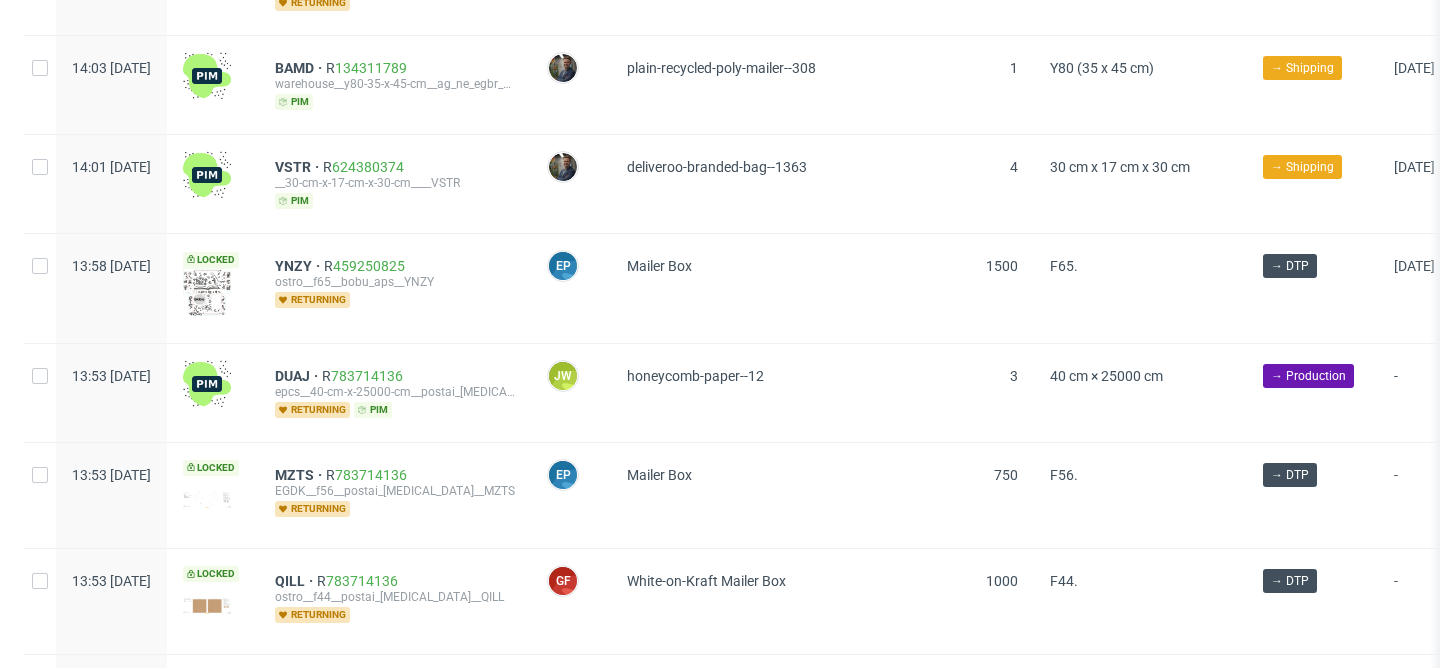 scroll, scrollTop: 0, scrollLeft: 0, axis: both 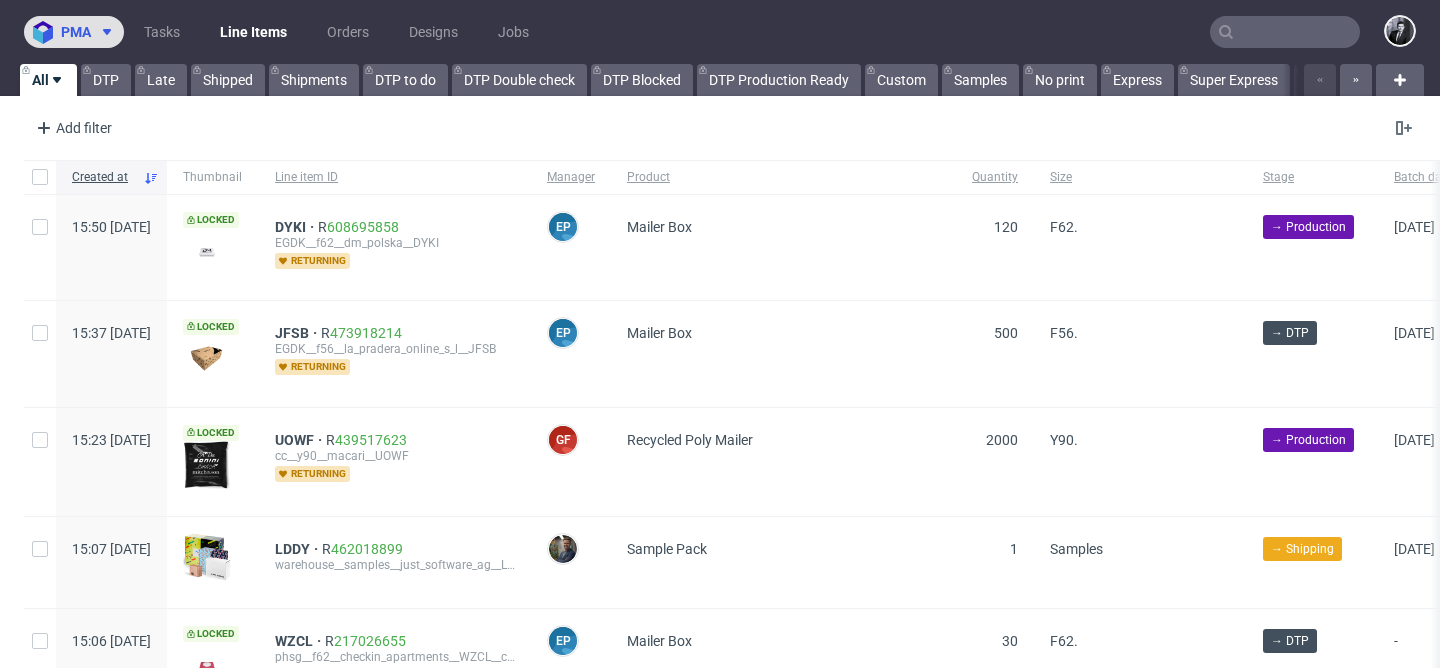 click 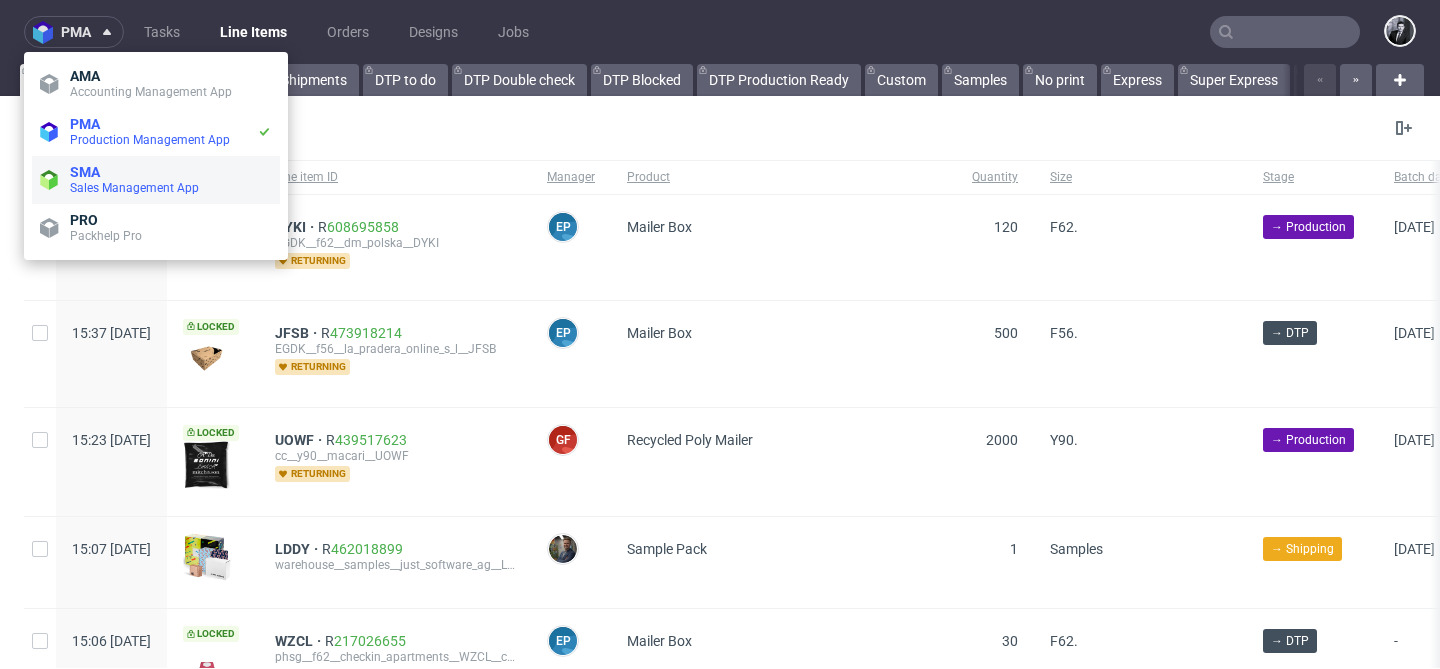 click on "Sales Management App" at bounding box center (134, 188) 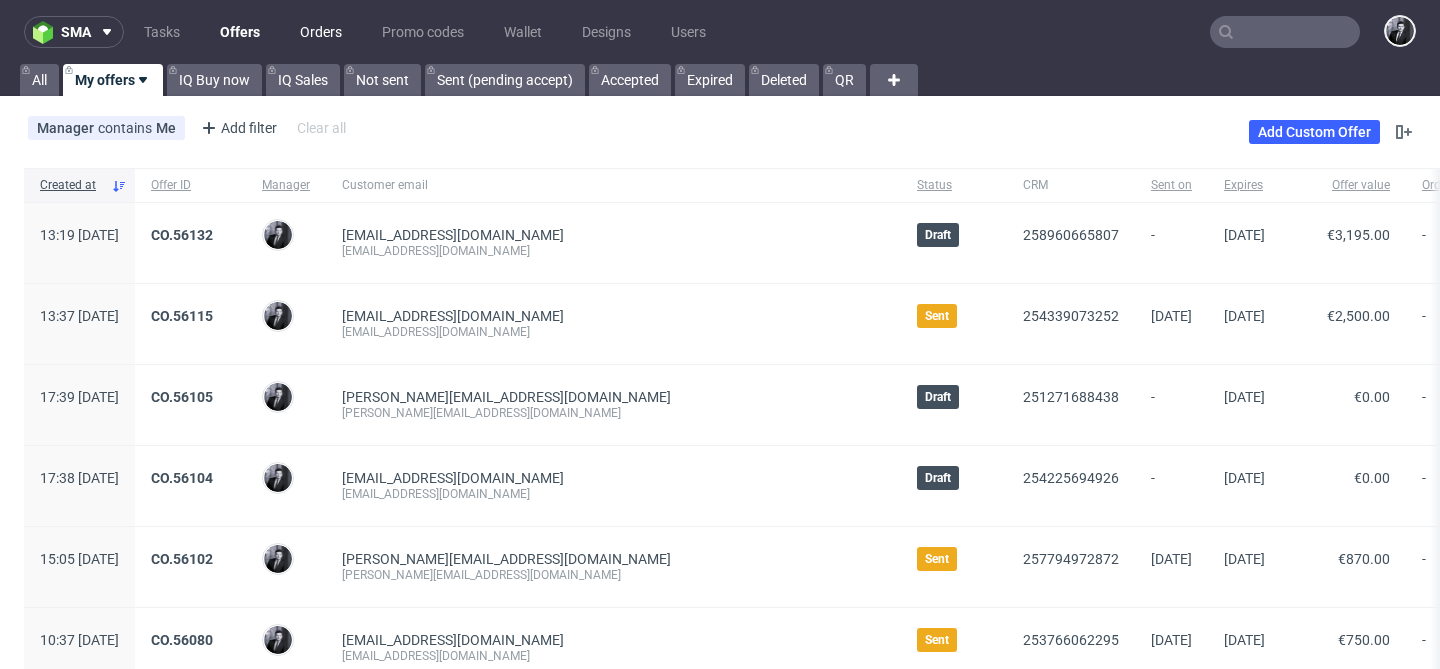 click on "Orders" at bounding box center (321, 32) 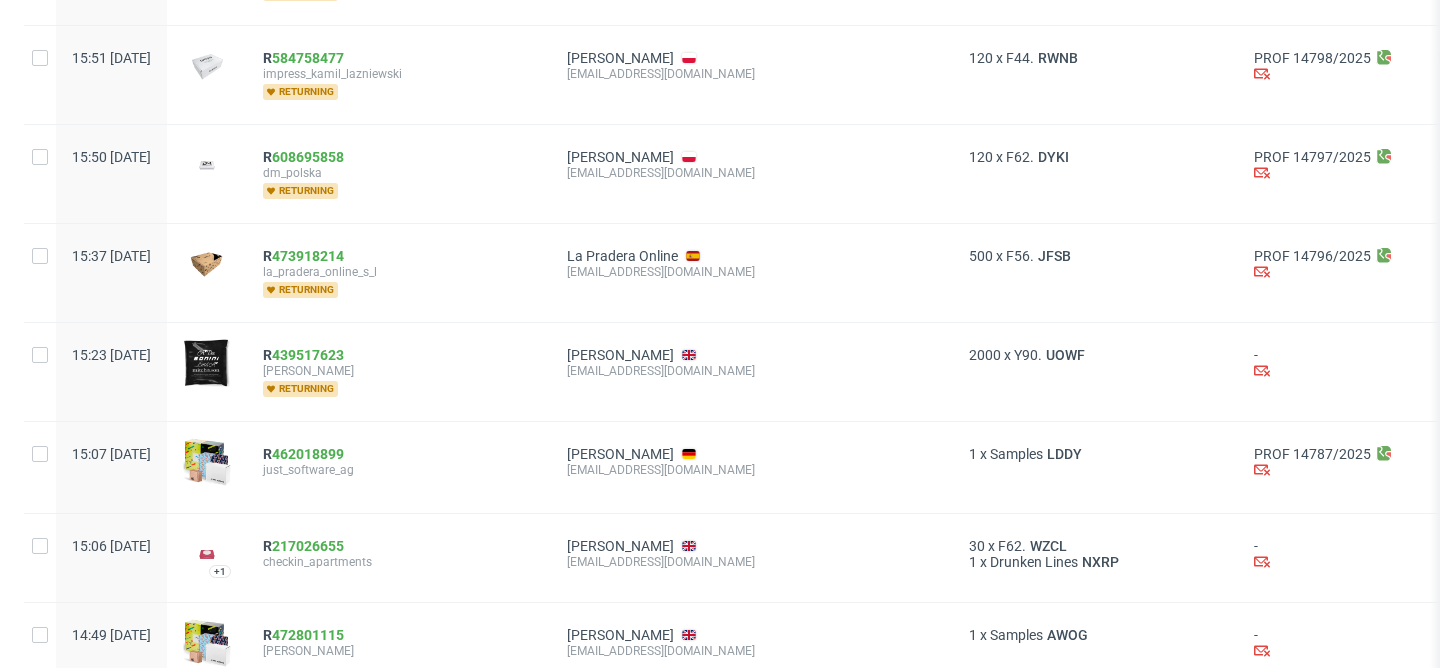 scroll, scrollTop: 2499, scrollLeft: 0, axis: vertical 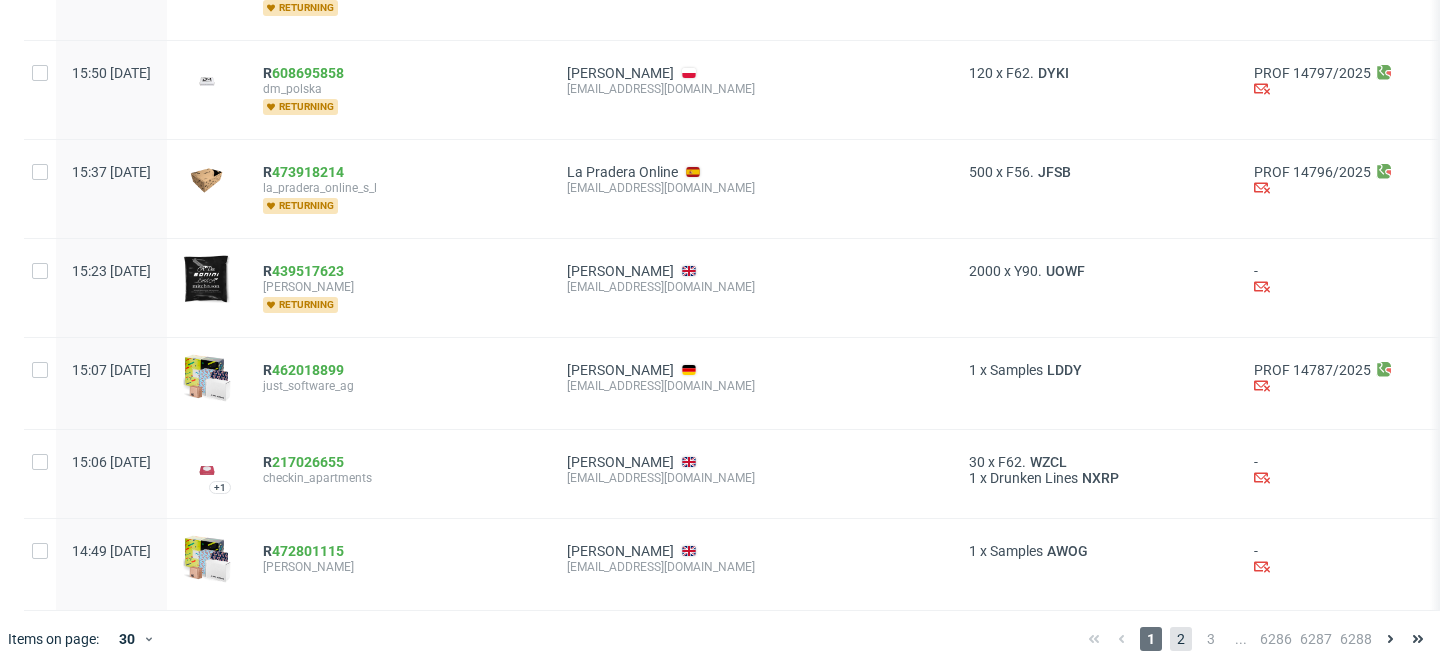 click on "2" at bounding box center [1181, 639] 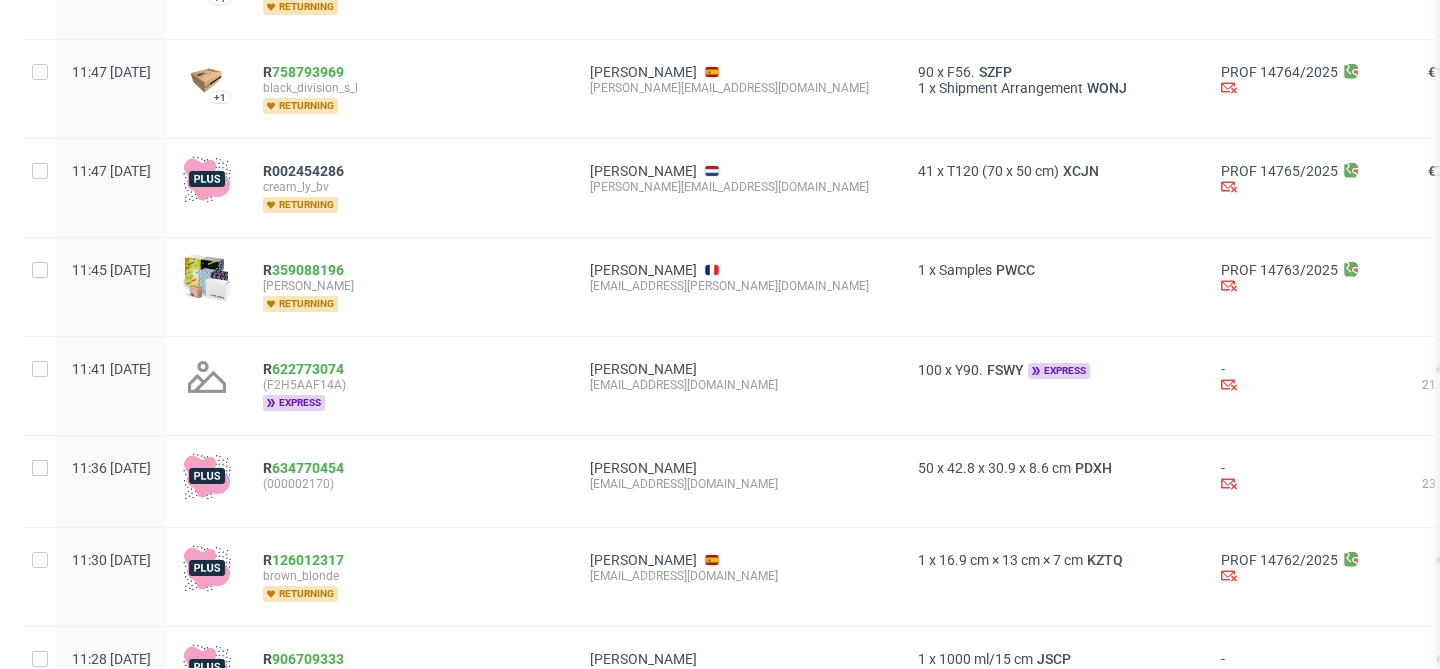 scroll, scrollTop: 2258, scrollLeft: 0, axis: vertical 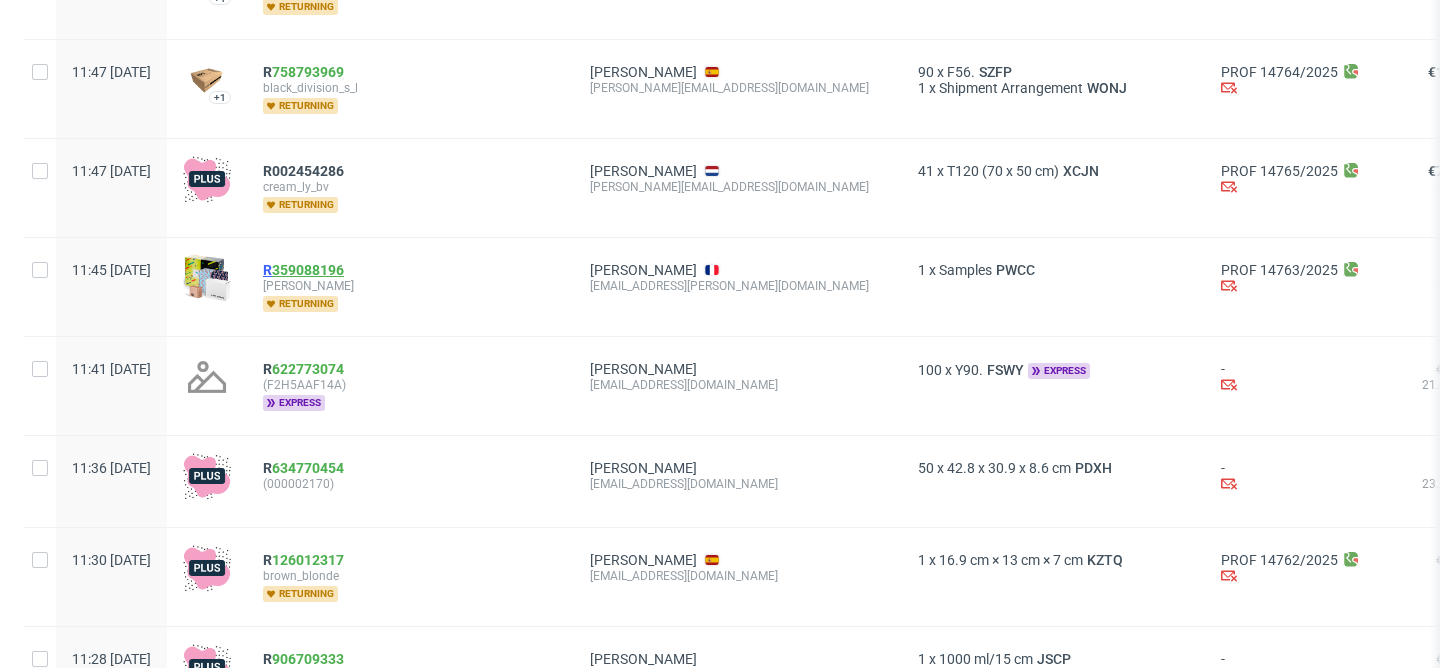 click on "359088196" at bounding box center (308, 270) 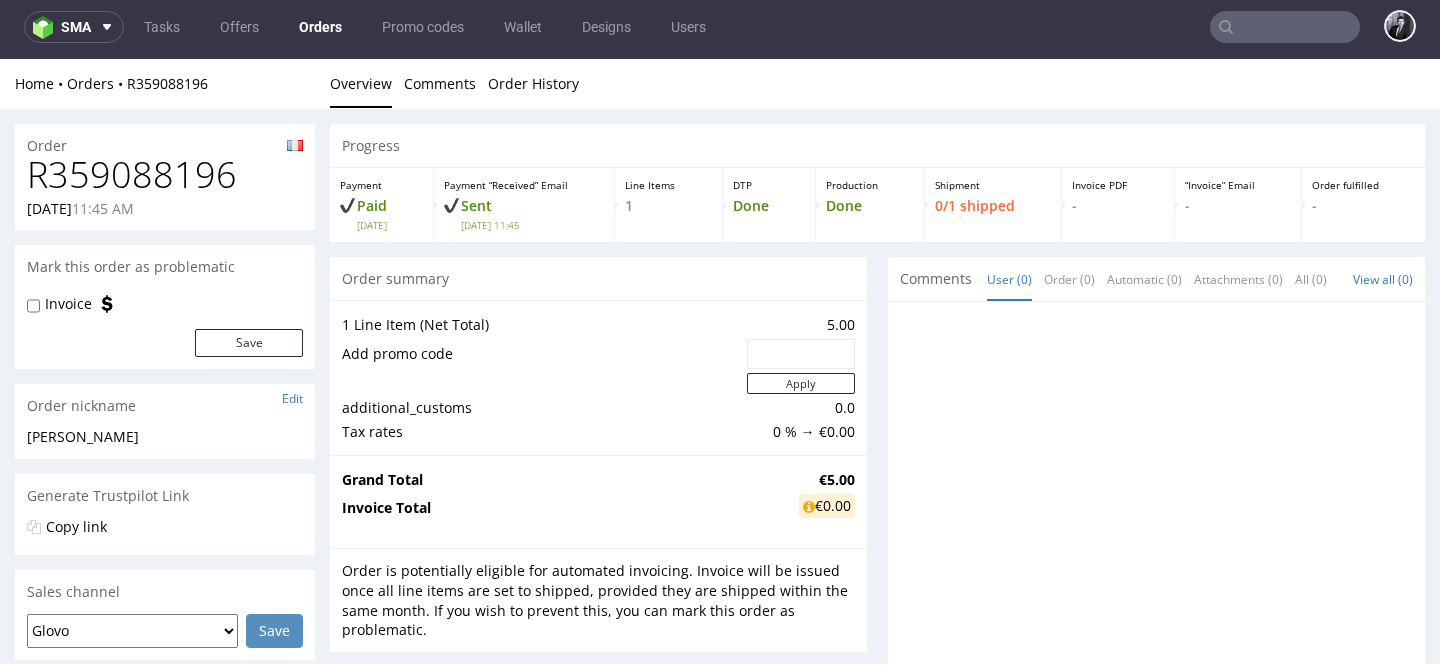 scroll, scrollTop: 5, scrollLeft: 0, axis: vertical 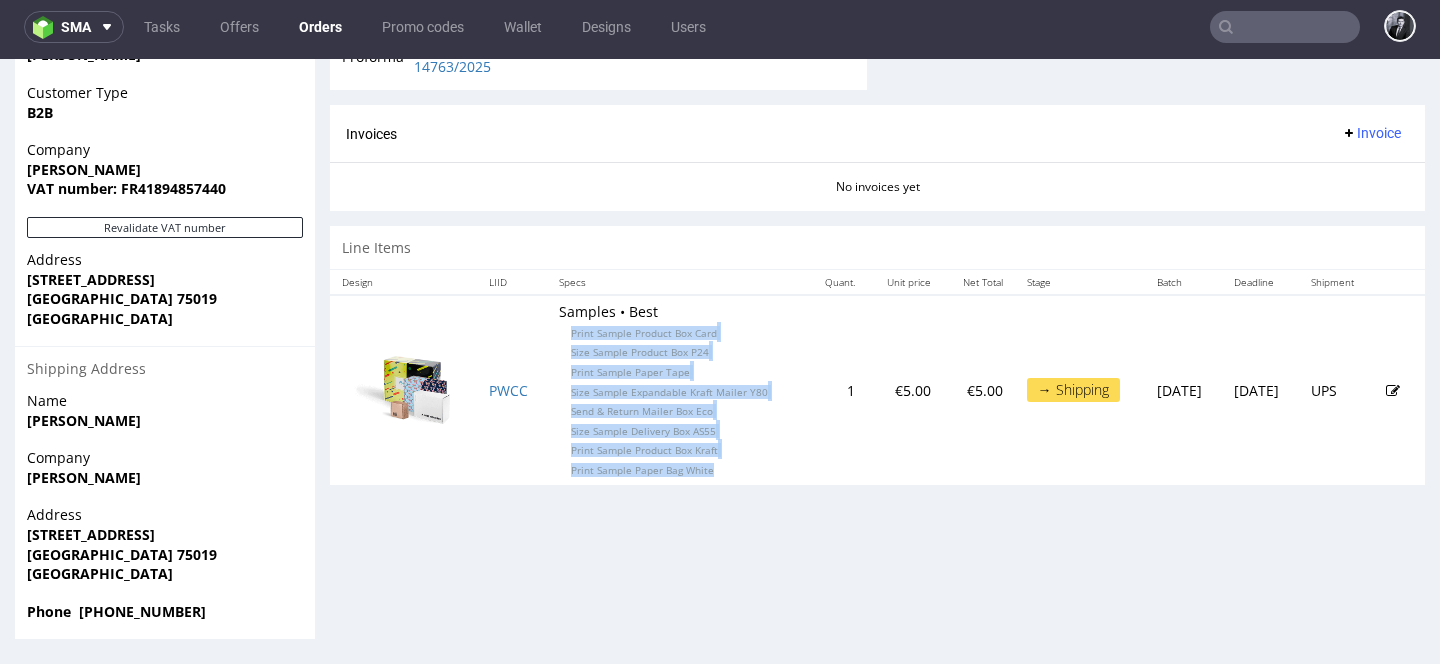 drag, startPoint x: 717, startPoint y: 472, endPoint x: 559, endPoint y: 332, distance: 211.10187 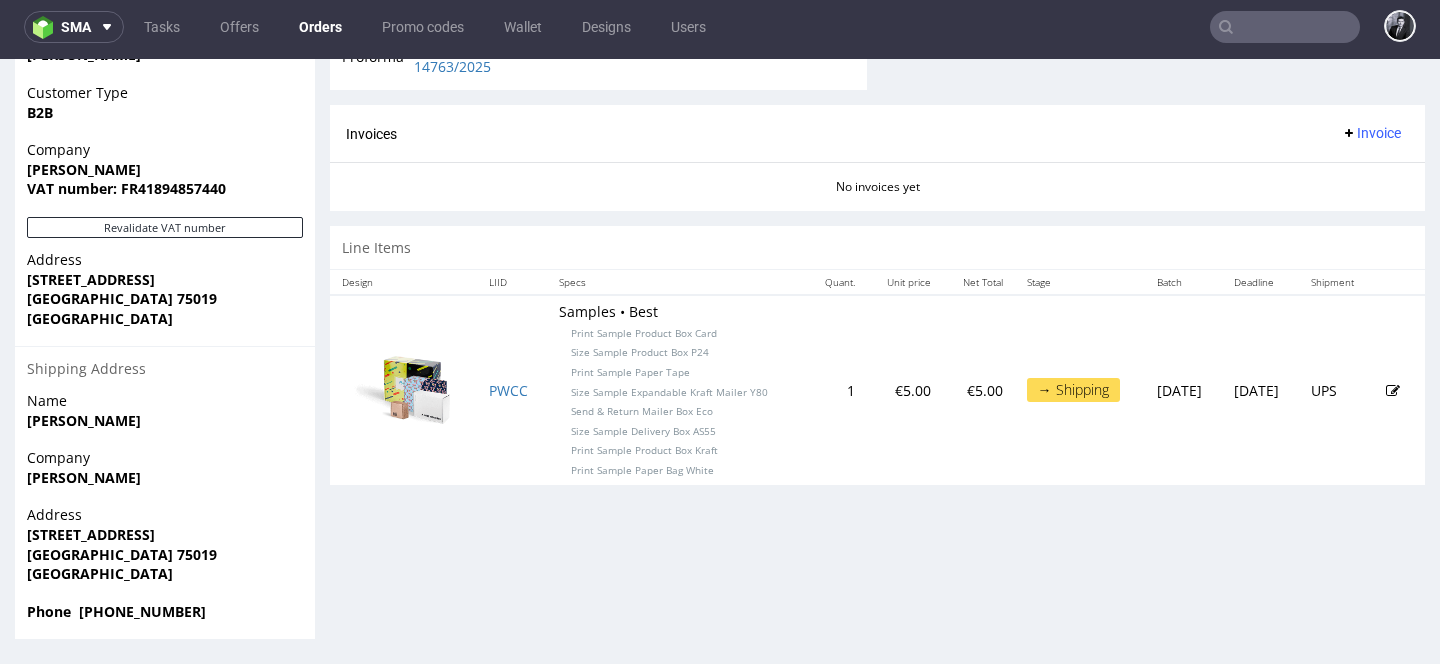 click on "Samples • Best Print Sample Product Box Card Size Sample Product Box P24 Print Sample Paper Tape Size Sample Expandable Kraft Mailer Y80 Send & Return Mailer Box Eco Size Sample Delivery Box AS55 Print Sample Product Box Kraft Print Sample Paper Bag White" at bounding box center (677, 389) 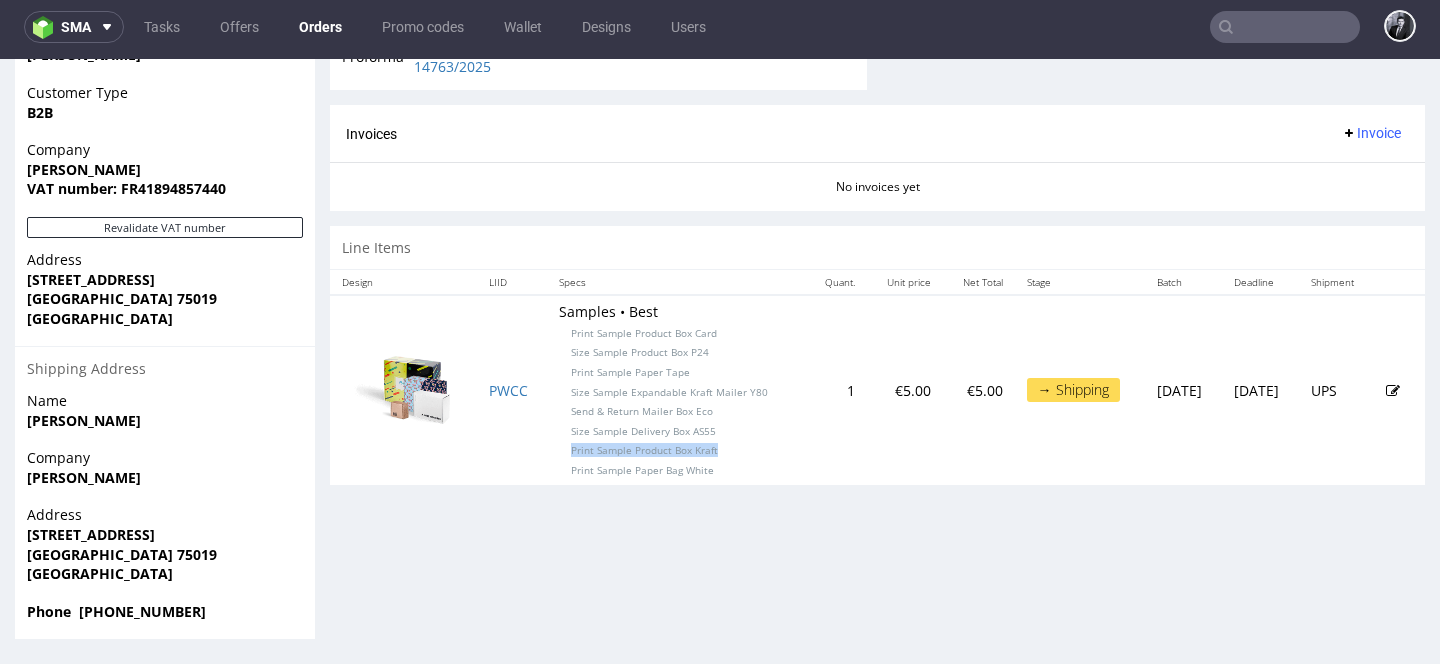 drag, startPoint x: 718, startPoint y: 451, endPoint x: 557, endPoint y: 446, distance: 161.07762 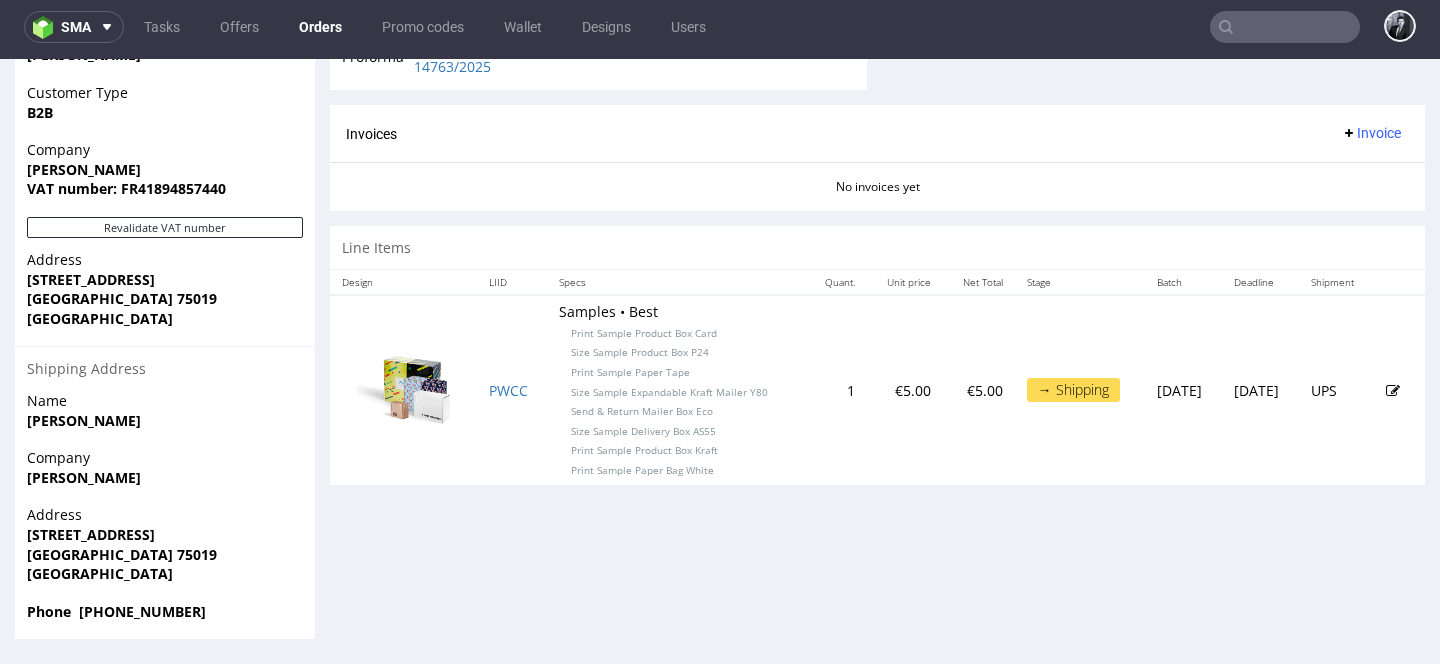 click on "Samples • Best Print Sample Product Box Card Size Sample Product Box P24 Print Sample Paper Tape Size Sample Expandable Kraft Mailer Y80 Send & Return Mailer Box Eco Size Sample Delivery Box AS55 Print Sample Product Box Kraft Print Sample Paper Bag White" at bounding box center (677, 389) 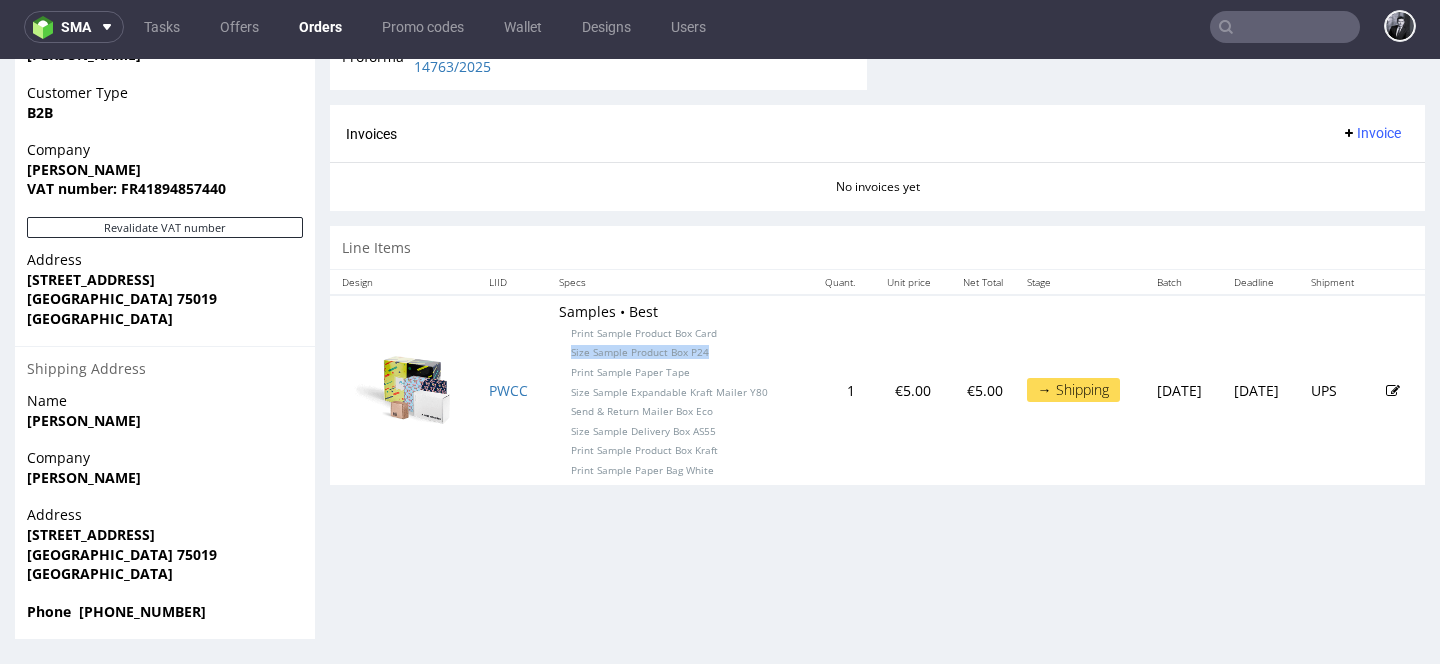 drag, startPoint x: 715, startPoint y: 349, endPoint x: 555, endPoint y: 347, distance: 160.0125 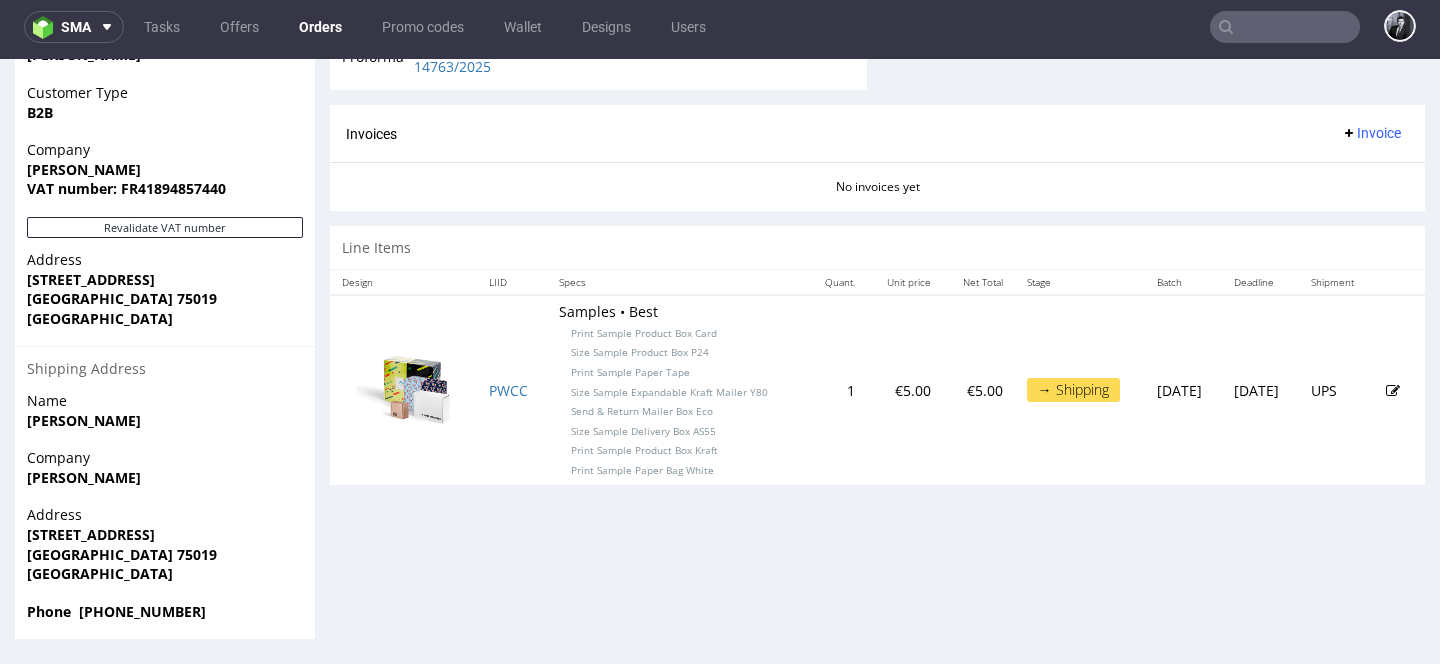 click on "Print Sample Paper Bag White" at bounding box center [642, 470] 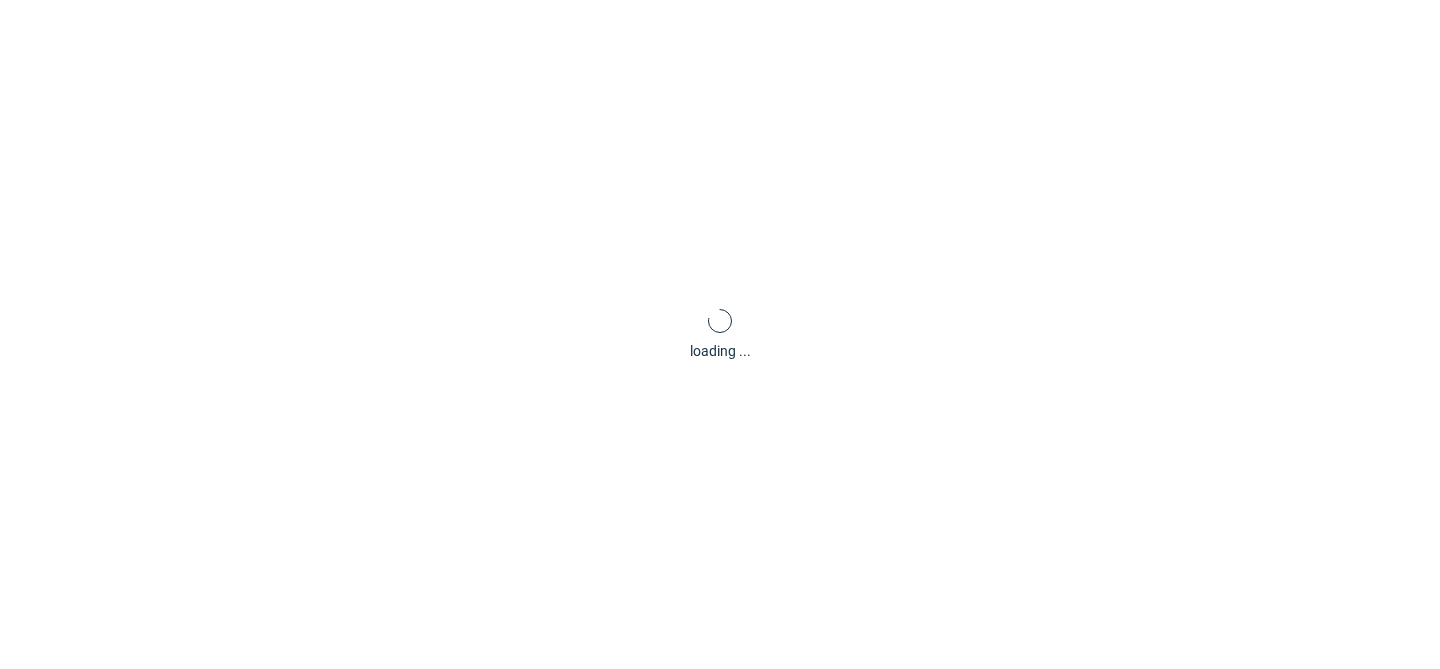 scroll, scrollTop: 0, scrollLeft: 0, axis: both 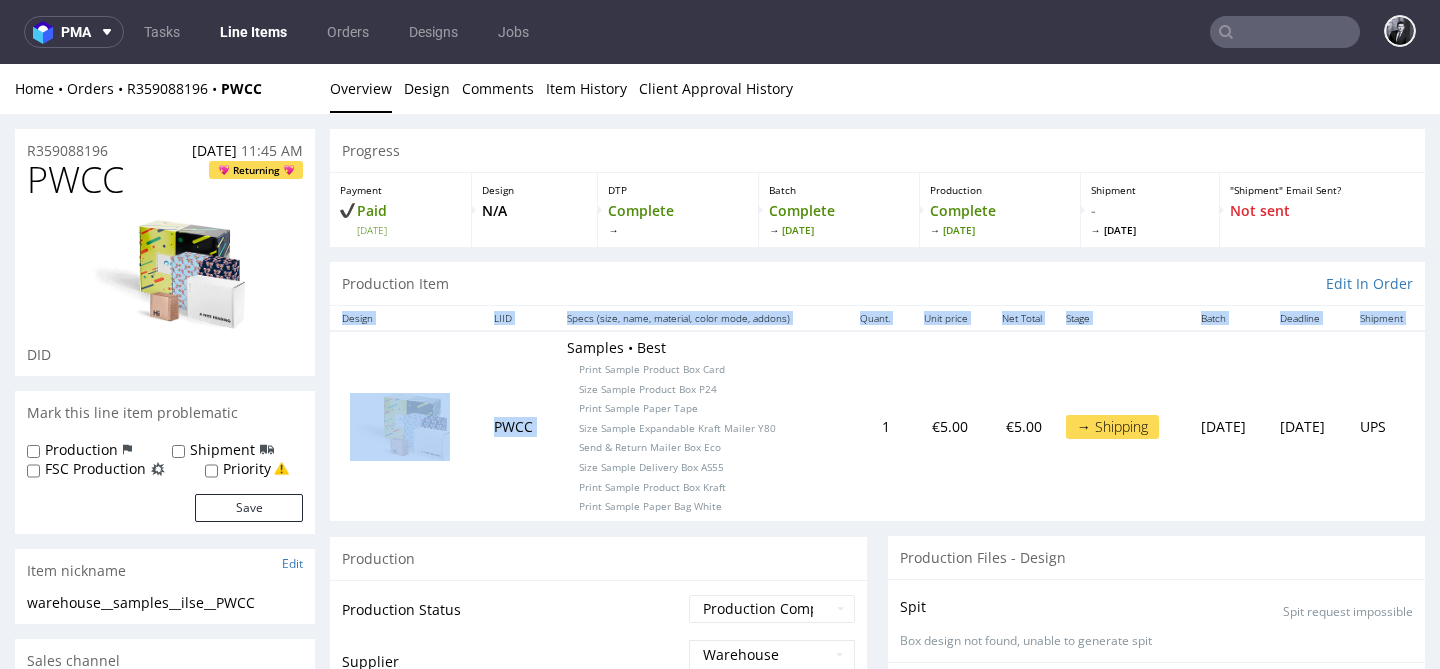 drag, startPoint x: 754, startPoint y: 521, endPoint x: 557, endPoint y: 357, distance: 256.32986 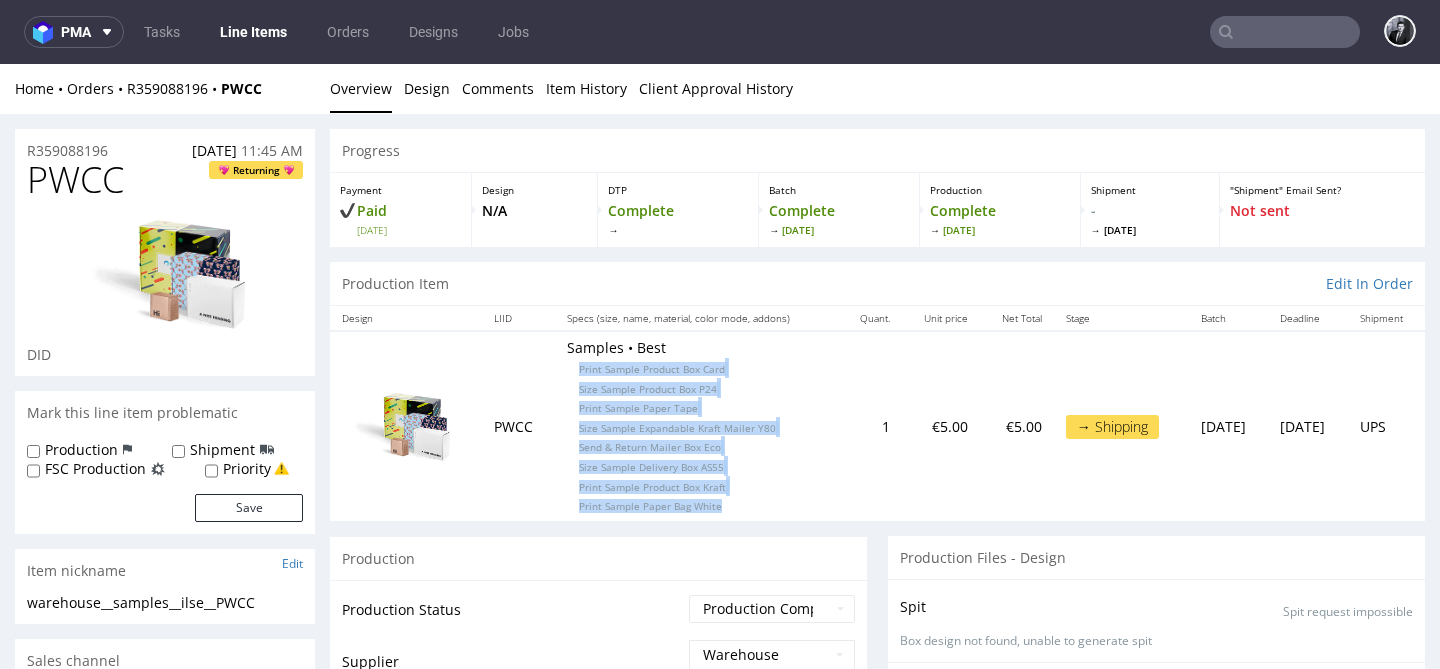 drag, startPoint x: 567, startPoint y: 371, endPoint x: 735, endPoint y: 498, distance: 210.60152 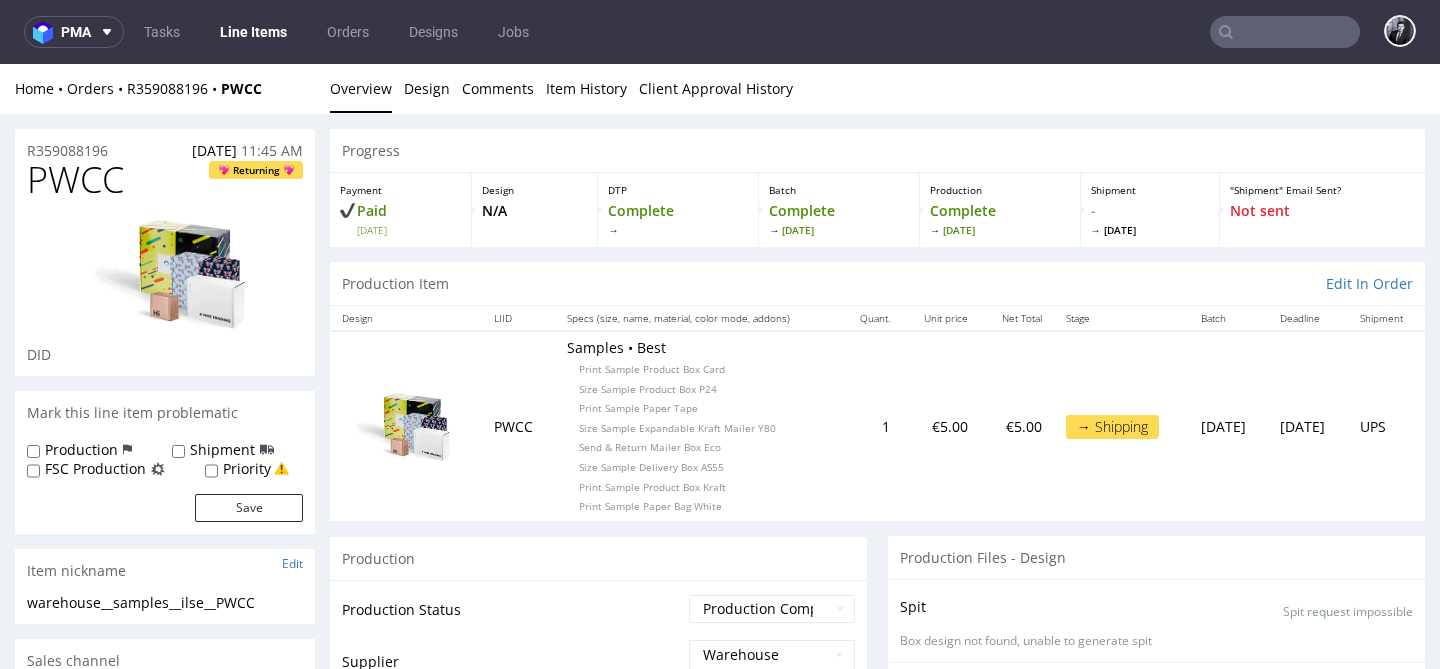 click on "Samples • Best Print Sample Product Box Card Size Sample Product Box P24 Print Sample Paper Tape Size Sample Expandable Kraft Mailer Y80 Send & Return Mailer Box Eco Size Sample Delivery Box AS55 Print Sample Product Box Kraft Print Sample Paper Bag White" at bounding box center (697, 426) 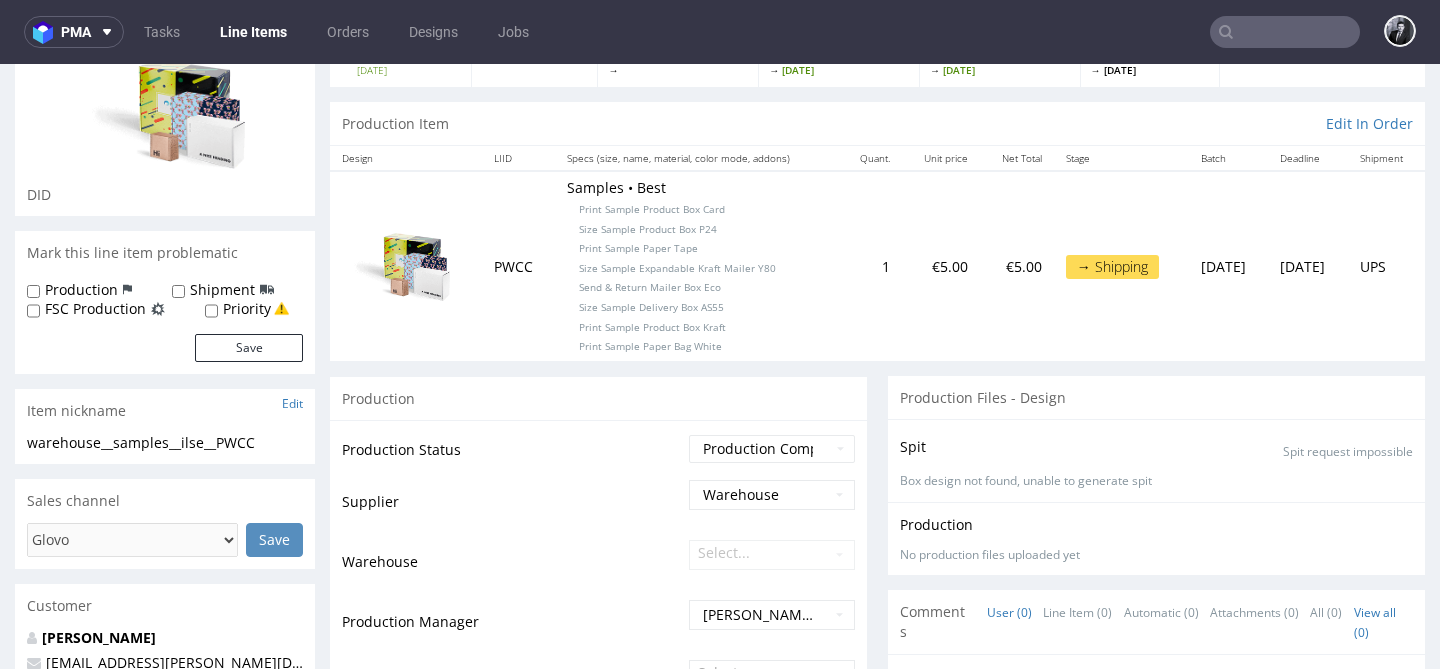 scroll, scrollTop: 0, scrollLeft: 0, axis: both 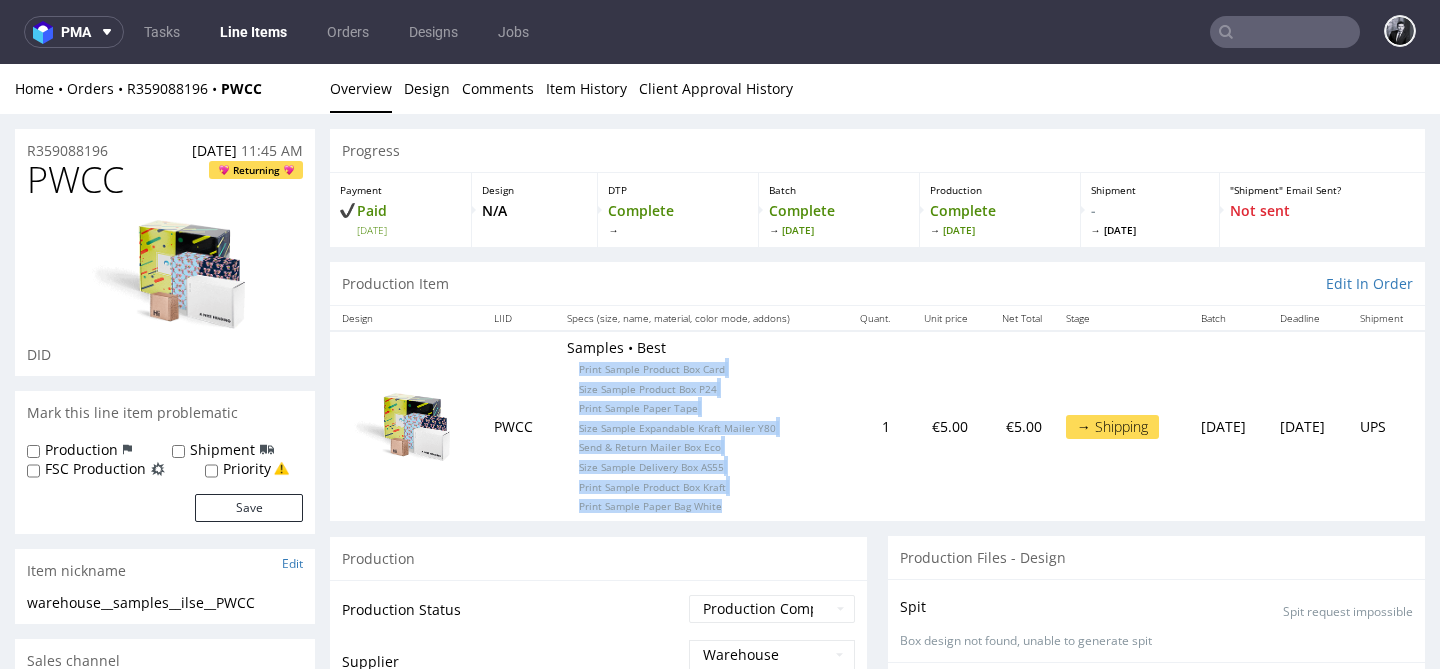 drag, startPoint x: 744, startPoint y: 508, endPoint x: 562, endPoint y: 370, distance: 228.40315 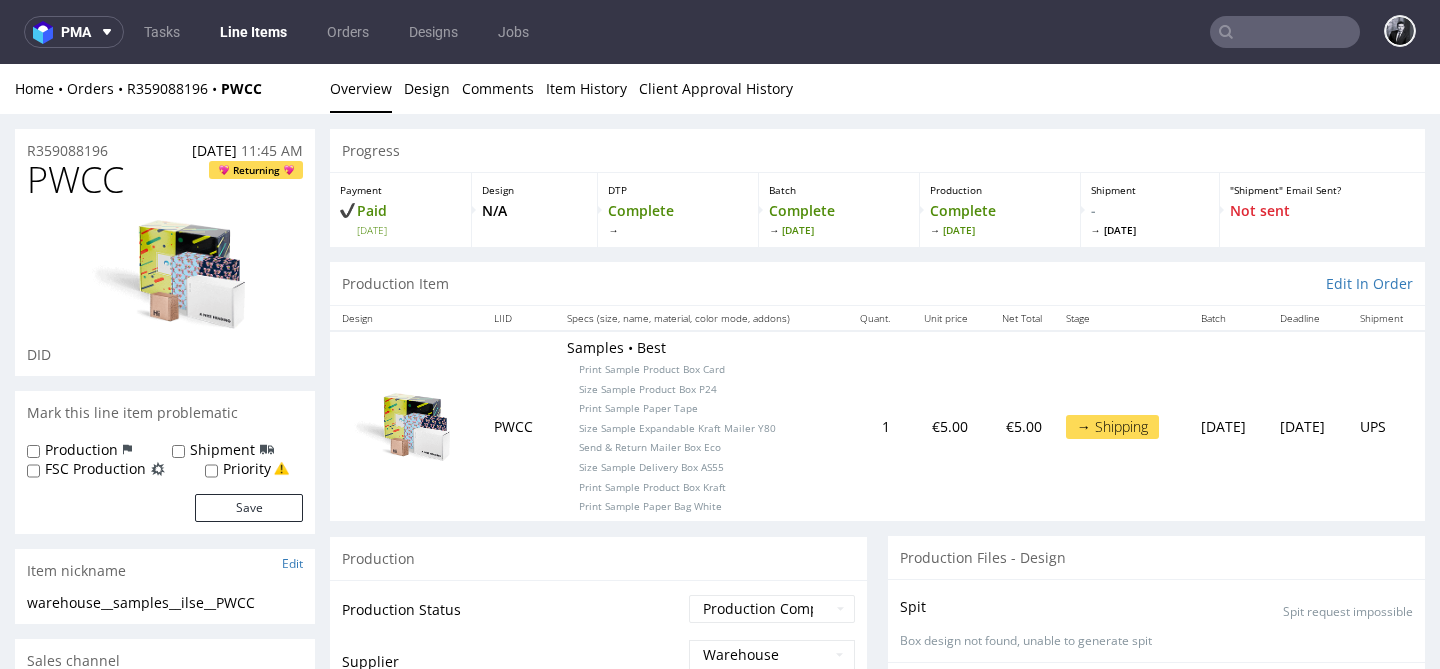 click on "Samples • Best Print Sample Product Box Card Size Sample Product Box P24 Print Sample Paper Tape Size Sample Expandable Kraft Mailer Y80 Send & Return Mailer Box Eco Size Sample Delivery Box AS55 Print Sample Product Box Kraft Print Sample Paper Bag White" at bounding box center [697, 426] 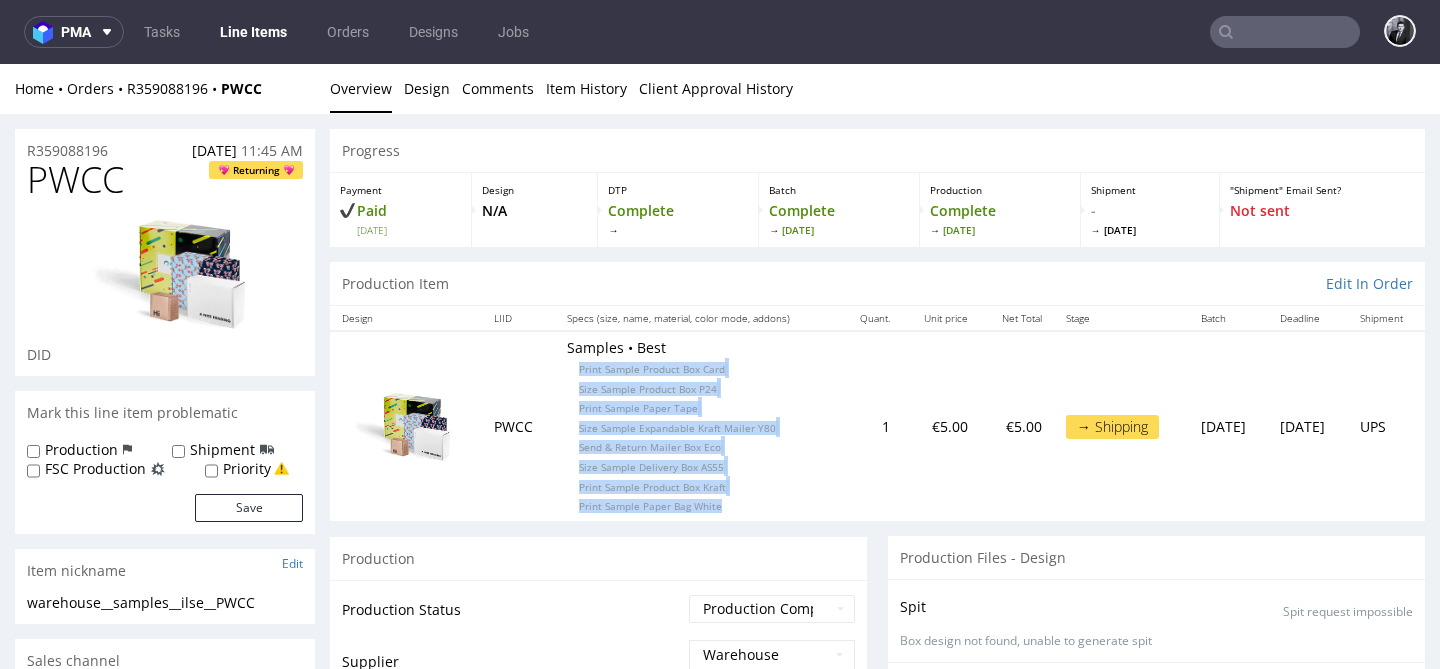 drag, startPoint x: 715, startPoint y: 507, endPoint x: 549, endPoint y: 376, distance: 211.46394 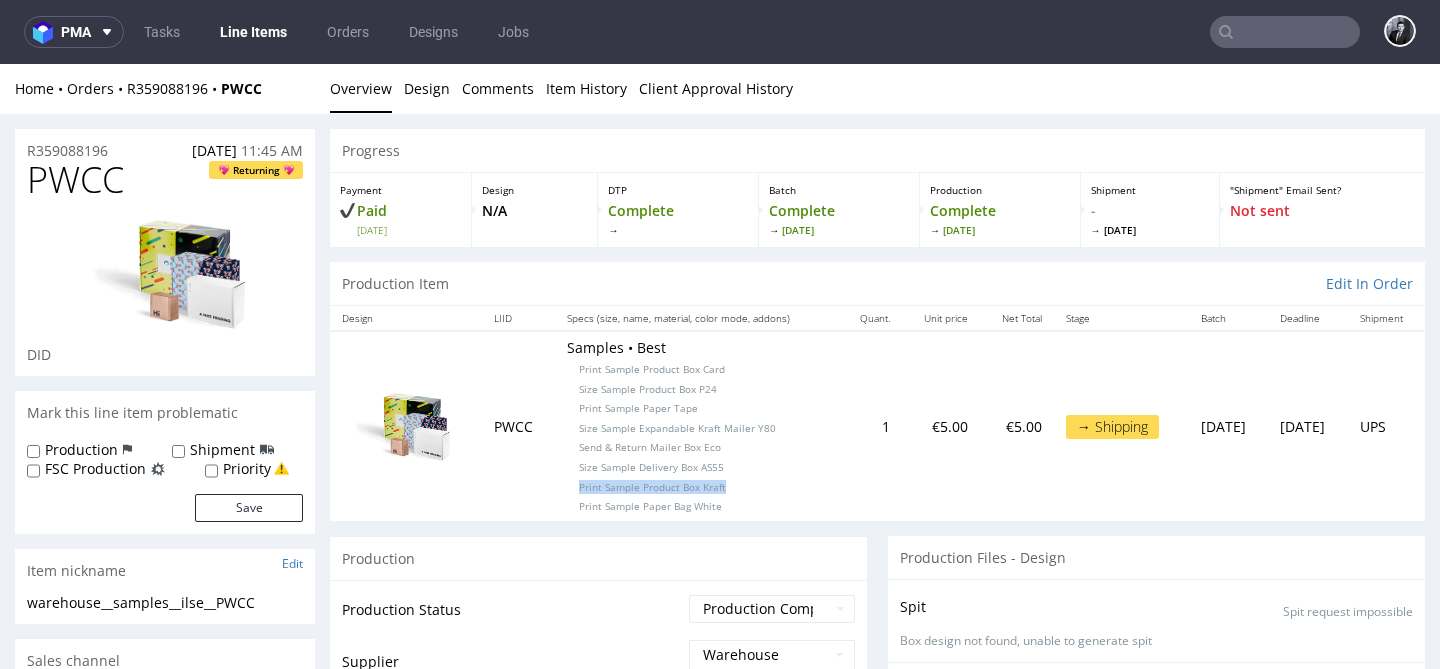 drag, startPoint x: 739, startPoint y: 485, endPoint x: 568, endPoint y: 485, distance: 171 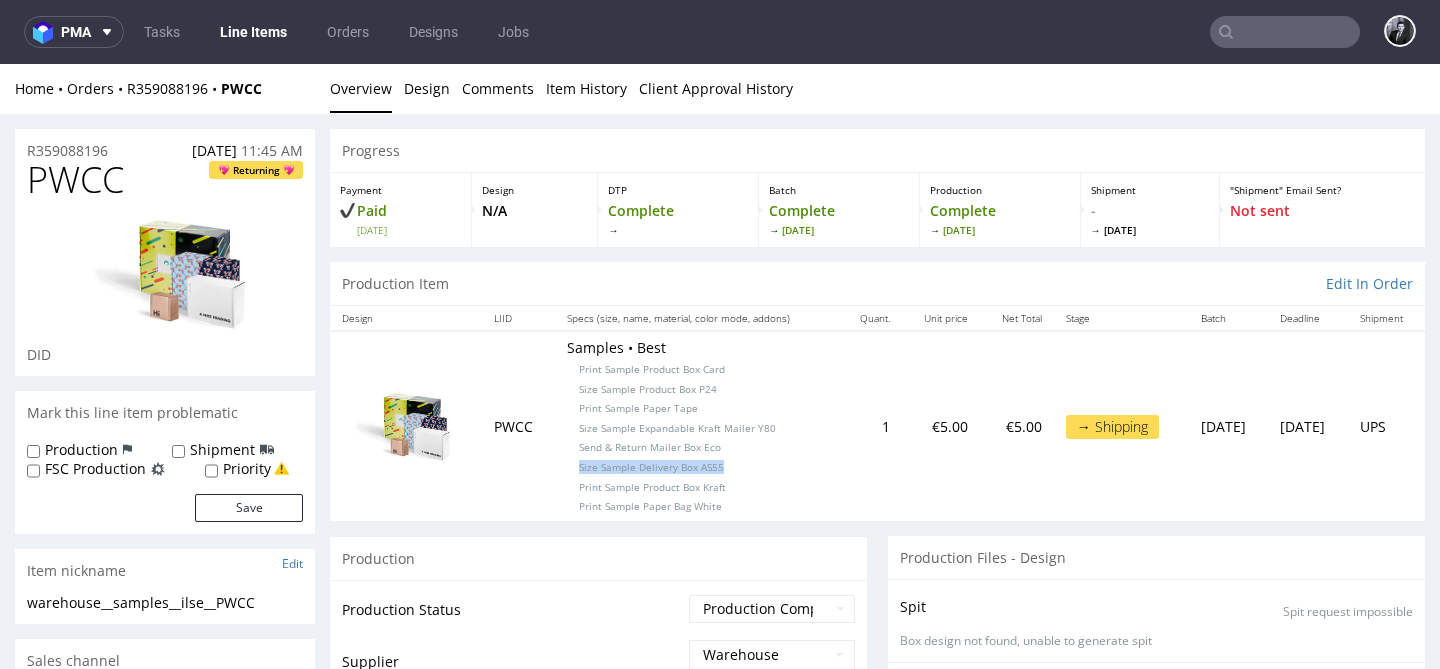 drag, startPoint x: 737, startPoint y: 463, endPoint x: 554, endPoint y: 456, distance: 183.13383 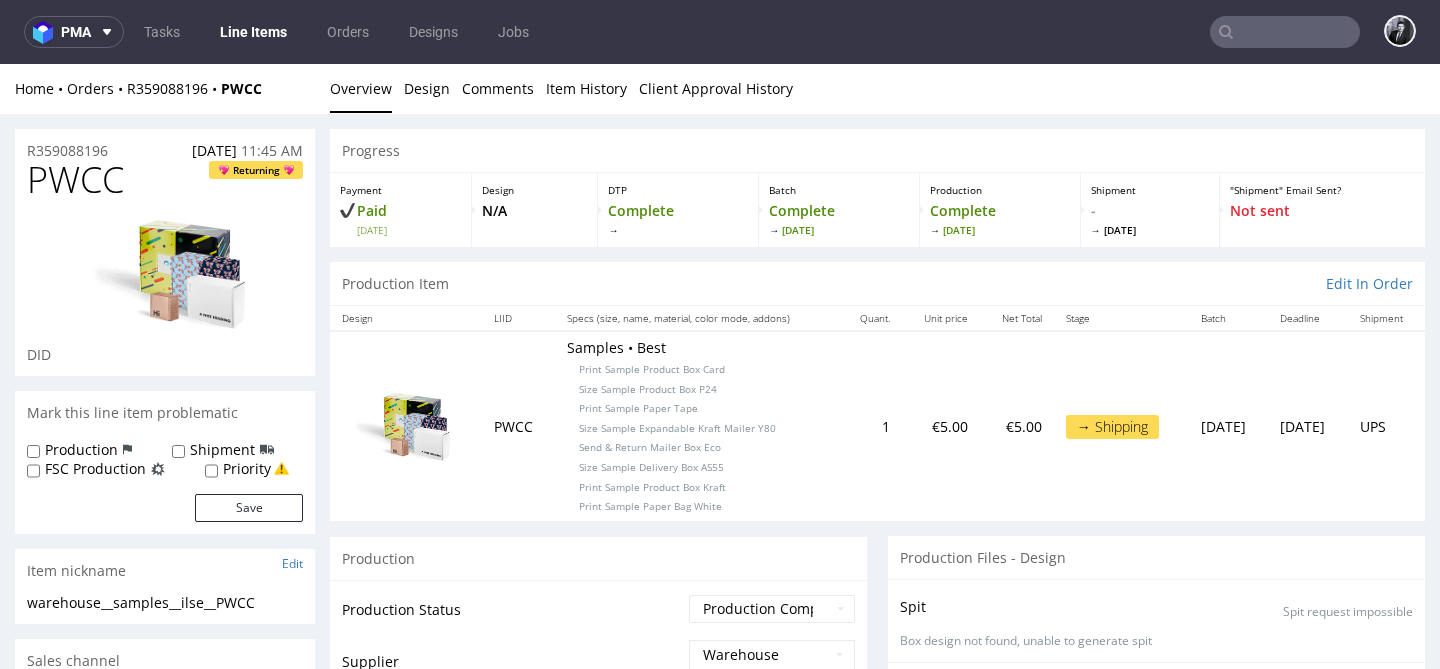 click on "Send & Return Mailer Box Eco" at bounding box center [650, 447] 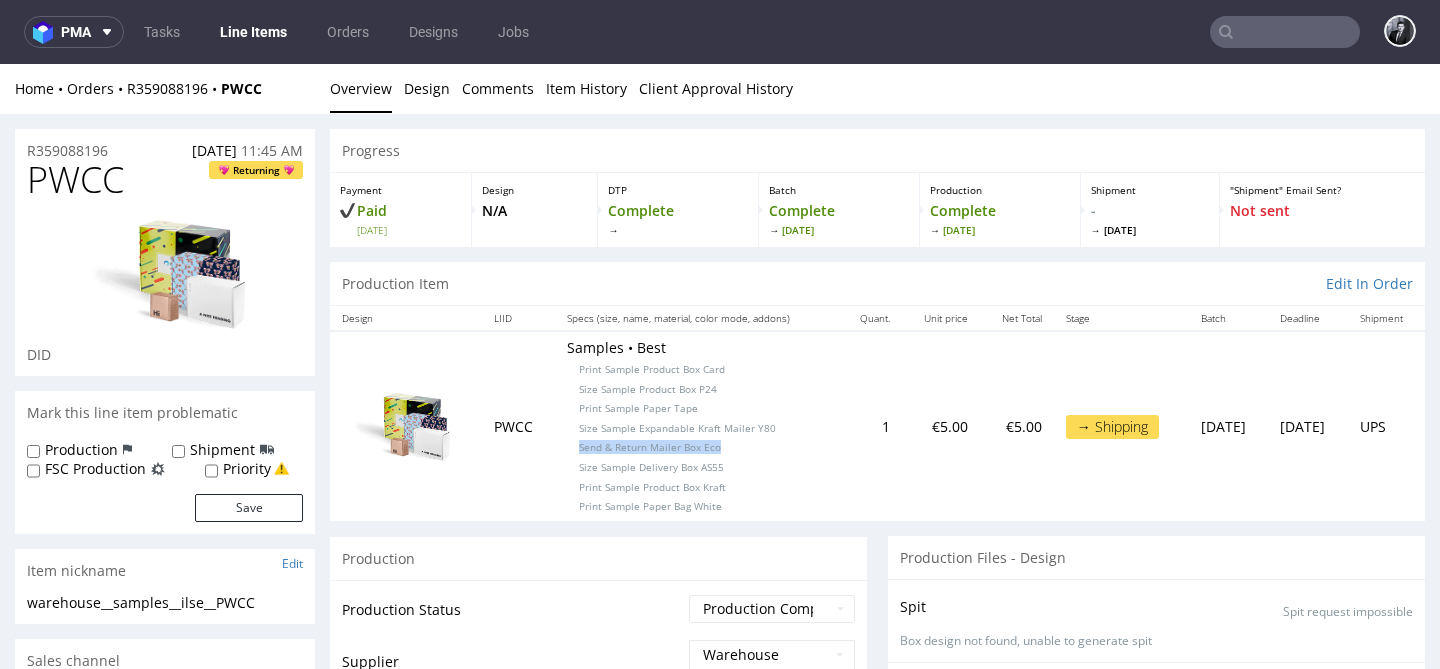 drag, startPoint x: 723, startPoint y: 446, endPoint x: 568, endPoint y: 451, distance: 155.08063 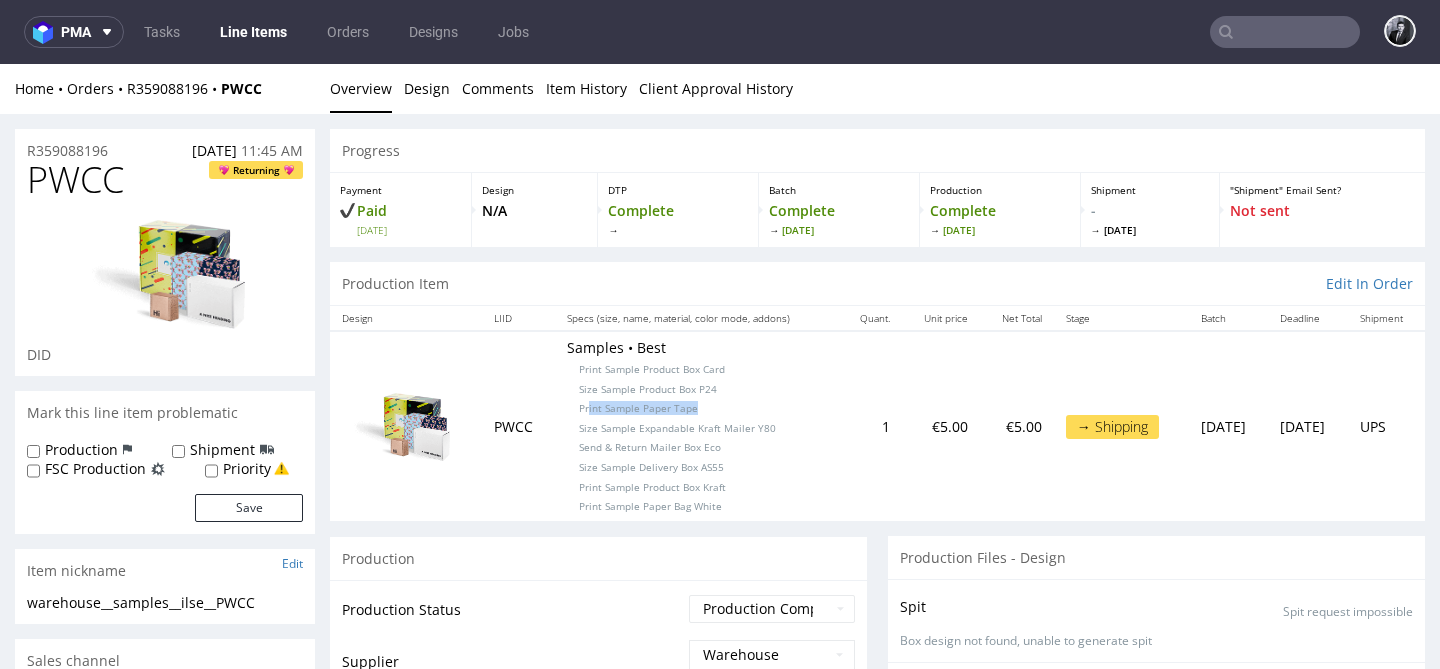 drag, startPoint x: 712, startPoint y: 400, endPoint x: 575, endPoint y: 404, distance: 137.05838 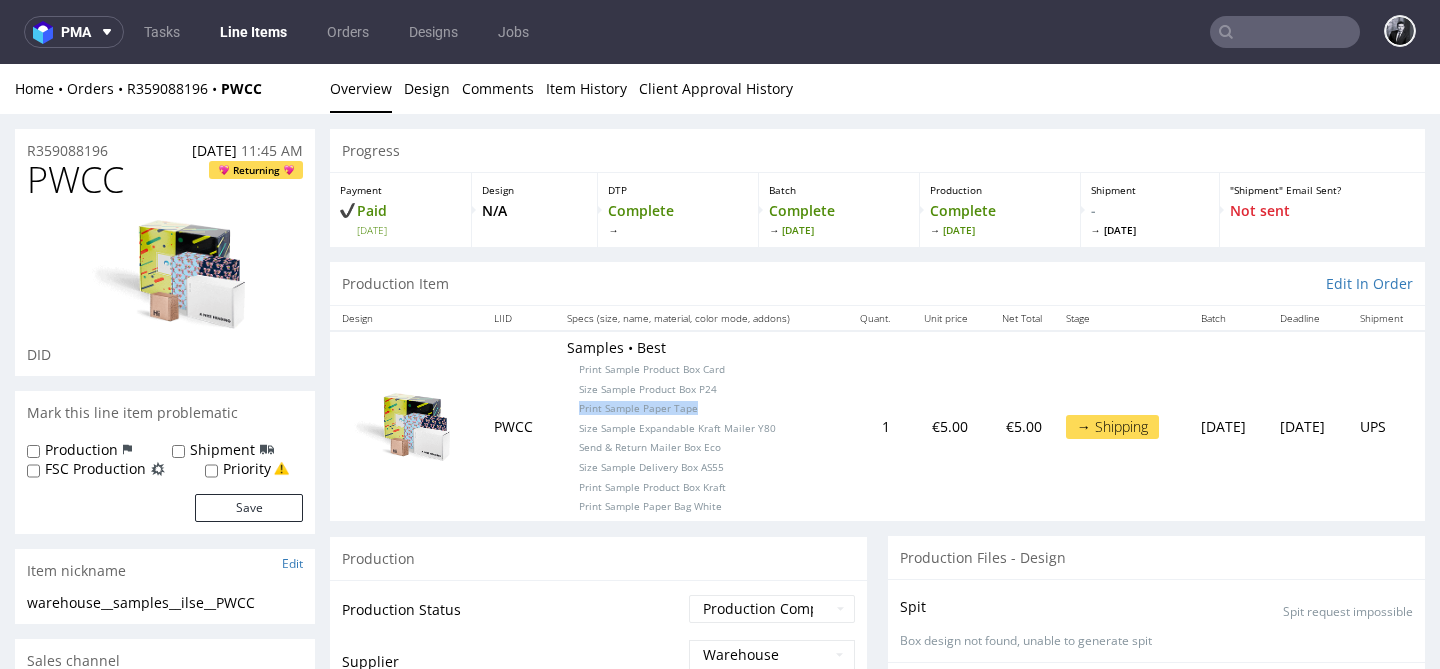 drag, startPoint x: 564, startPoint y: 405, endPoint x: 744, endPoint y: 404, distance: 180.00278 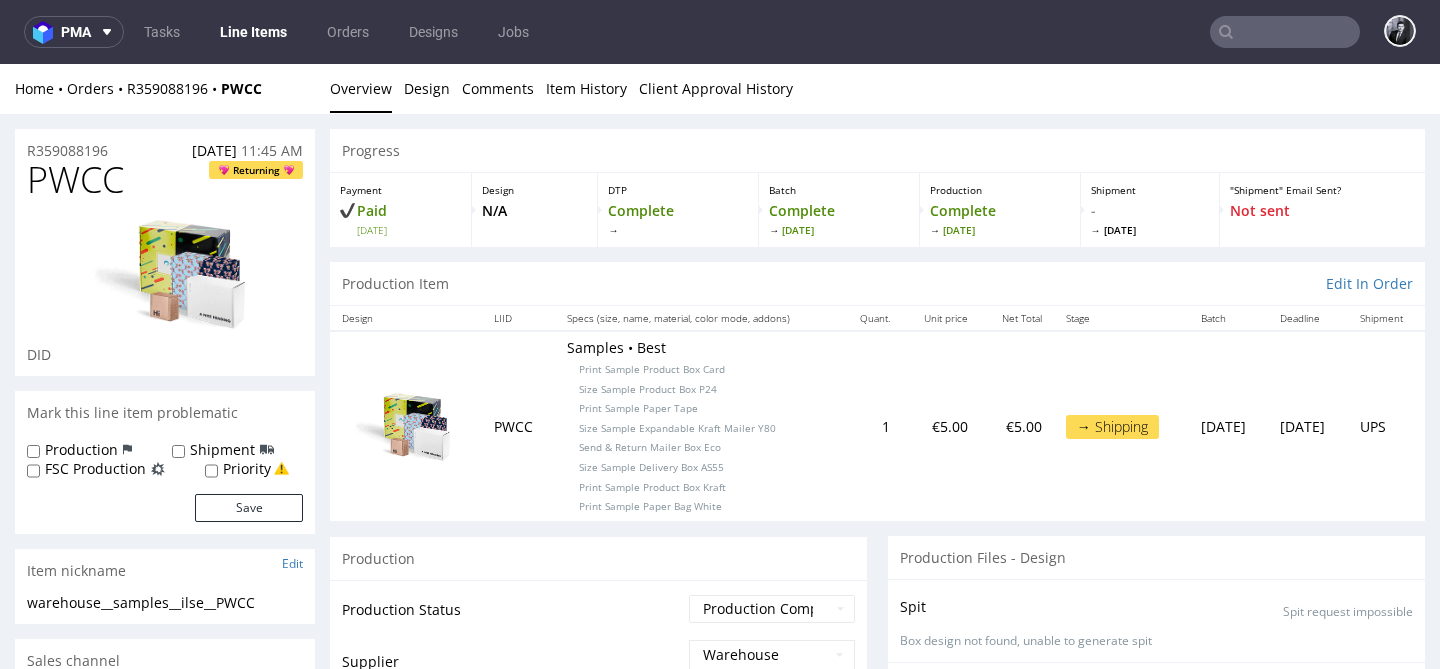 click on "Samples • Best Print Sample Product Box Card Size Sample Product Box P24 Print Sample Paper Tape Size Sample Expandable Kraft Mailer Y80 Send & Return Mailer Box Eco Size Sample Delivery Box AS55 Print Sample Product Box Kraft Print Sample Paper Bag White" at bounding box center (697, 426) 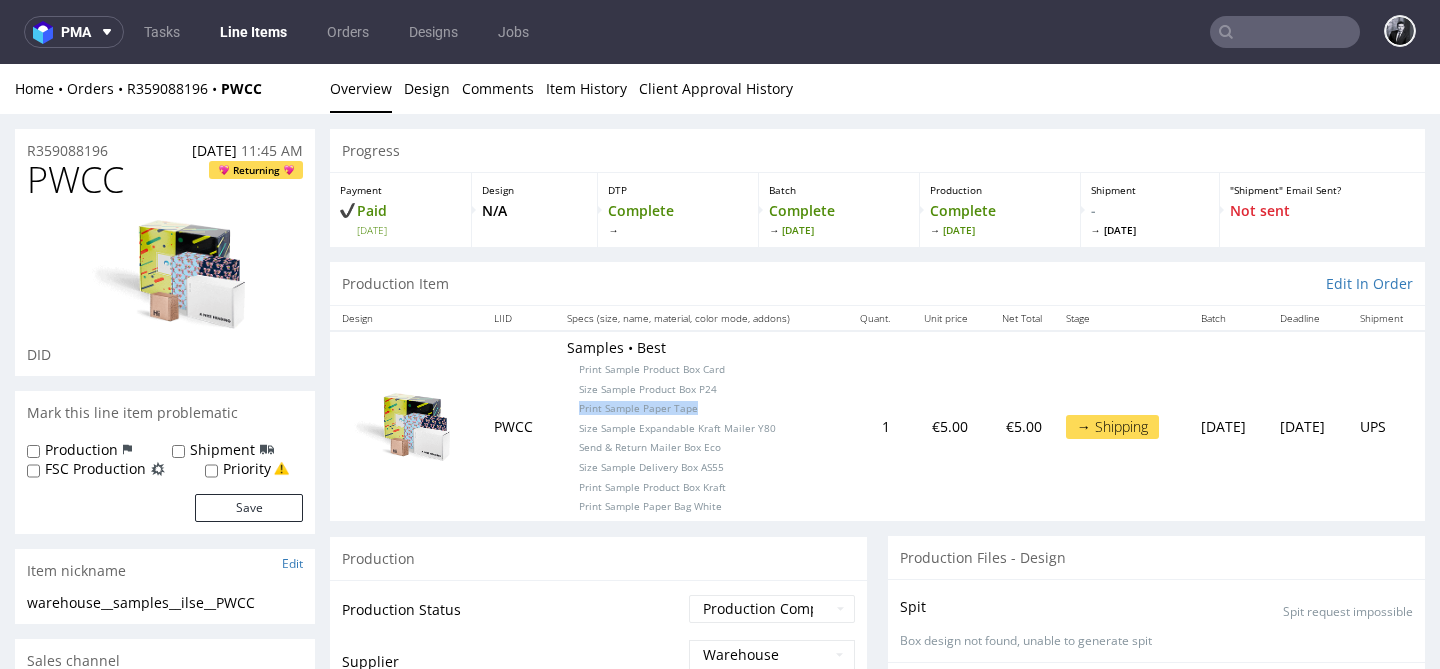 drag, startPoint x: 732, startPoint y: 404, endPoint x: 556, endPoint y: 401, distance: 176.02557 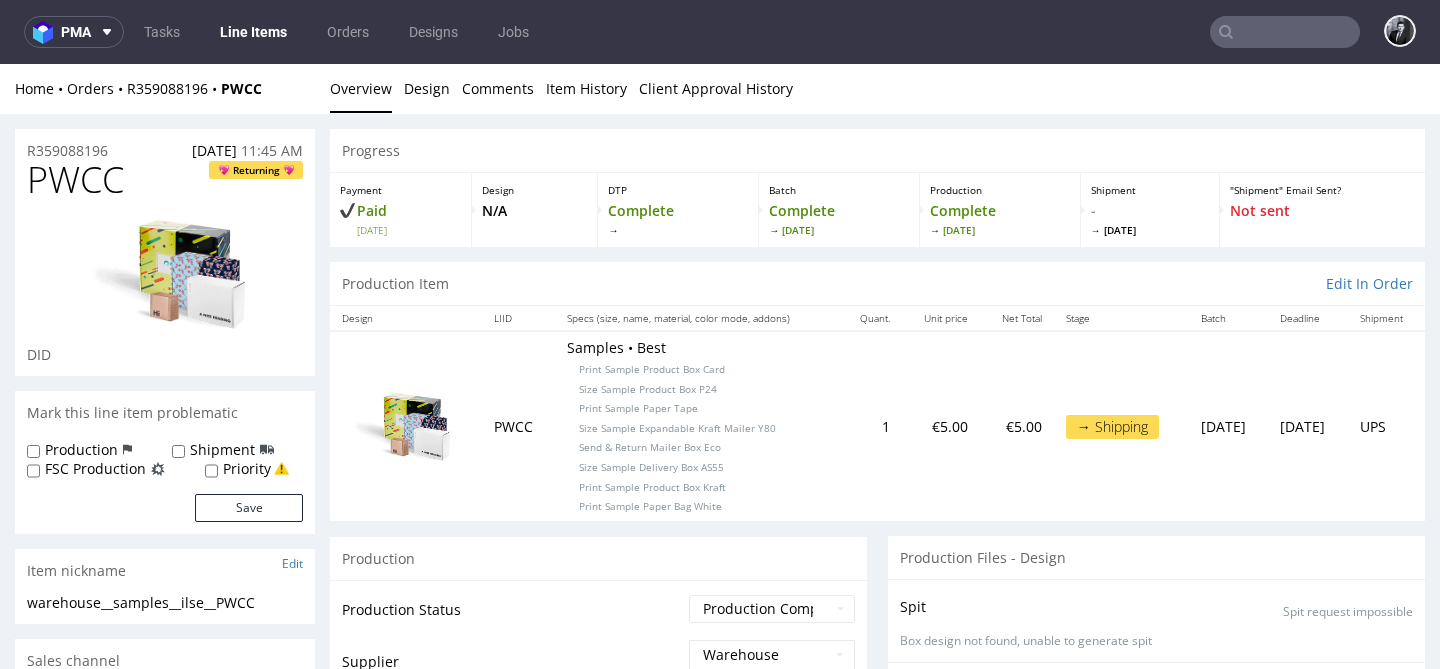 click on "Samples • Best Print Sample Product Box Card Size Sample Product Box P24 Print Sample Paper Tape Size Sample Expandable Kraft Mailer Y80 Send & Return Mailer Box Eco Size Sample Delivery Box AS55 Print Sample Product Box Kraft Print Sample Paper Bag White" at bounding box center [697, 426] 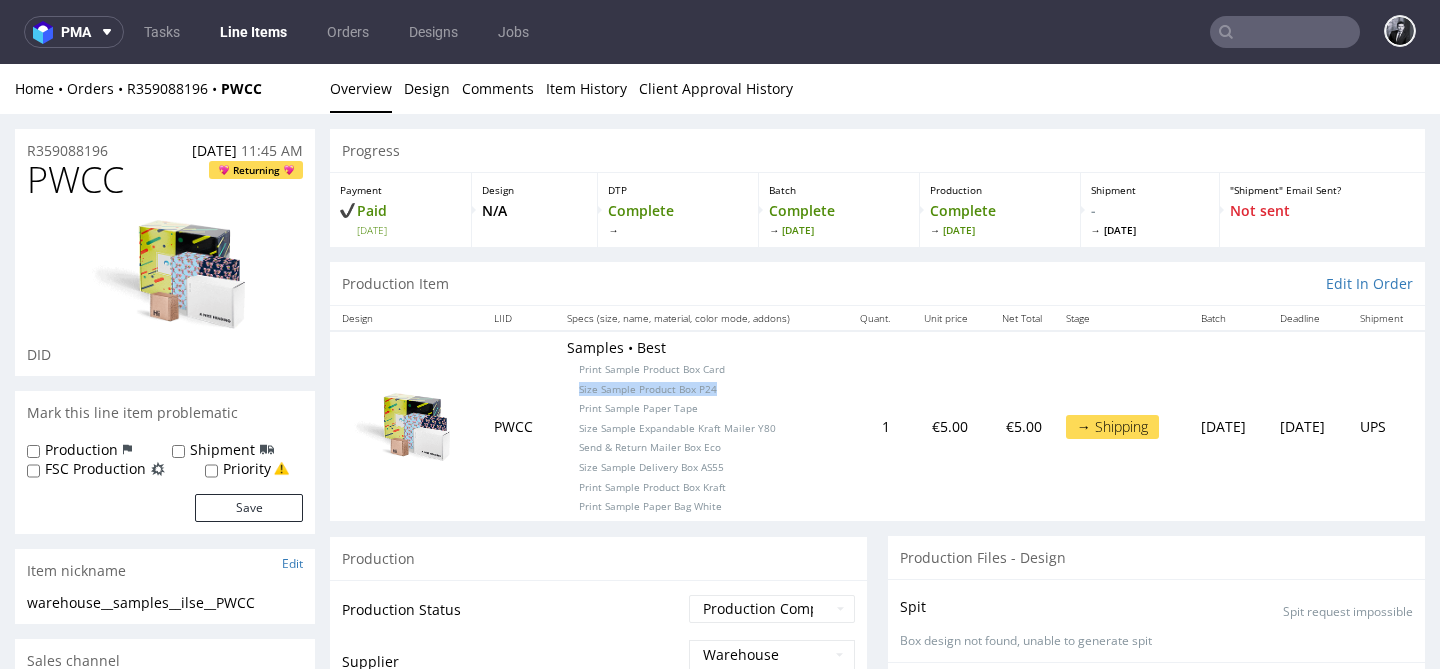 drag, startPoint x: 742, startPoint y: 388, endPoint x: 554, endPoint y: 385, distance: 188.02394 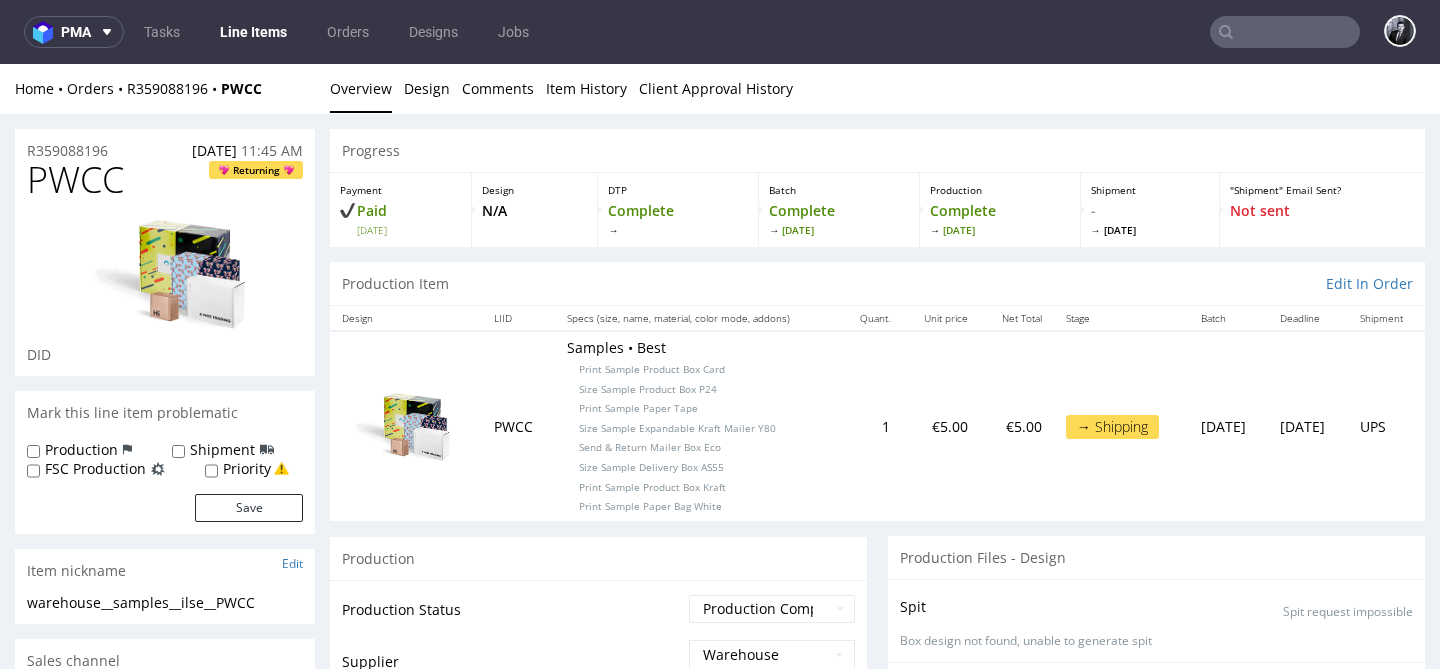 click on "Samples • Best Print Sample Product Box Card Size Sample Product Box P24 Print Sample Paper Tape Size Sample Expandable Kraft Mailer Y80 Send & Return Mailer Box Eco Size Sample Delivery Box AS55 Print Sample Product Box Kraft Print Sample Paper Bag White" at bounding box center (697, 426) 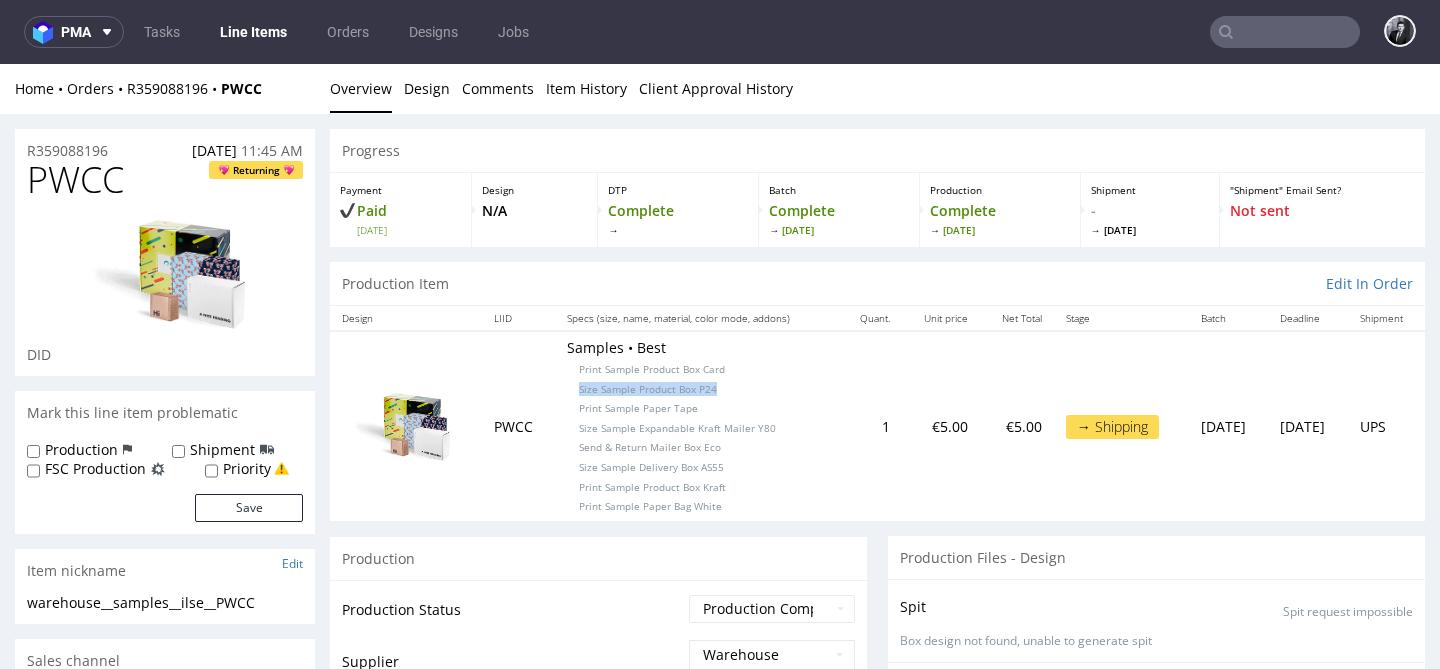 drag, startPoint x: 764, startPoint y: 395, endPoint x: 554, endPoint y: 390, distance: 210.05951 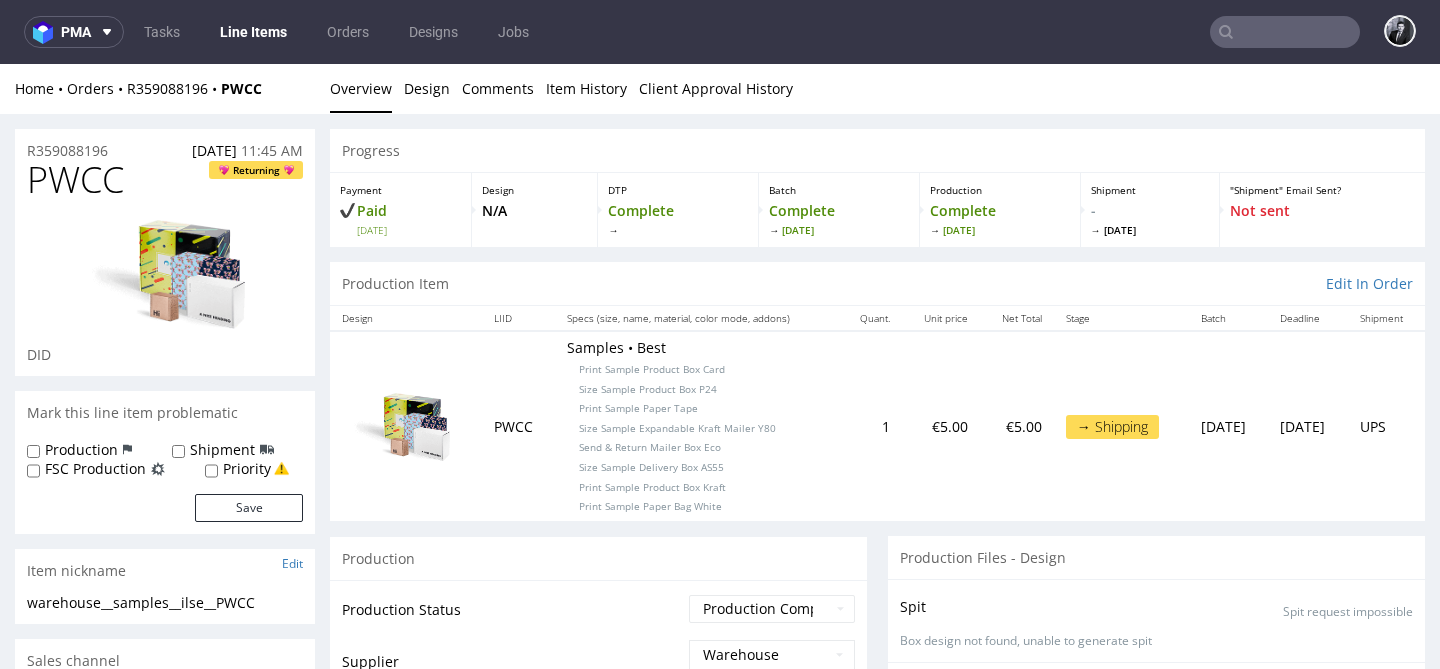 click on "Samples • Best Print Sample Product Box Card Size Sample Product Box P24 Print Sample Paper Tape Size Sample Expandable Kraft Mailer Y80 Send & Return Mailer Box Eco Size Sample Delivery Box AS55 Print Sample Product Box Kraft Print Sample Paper Bag White" at bounding box center (697, 426) 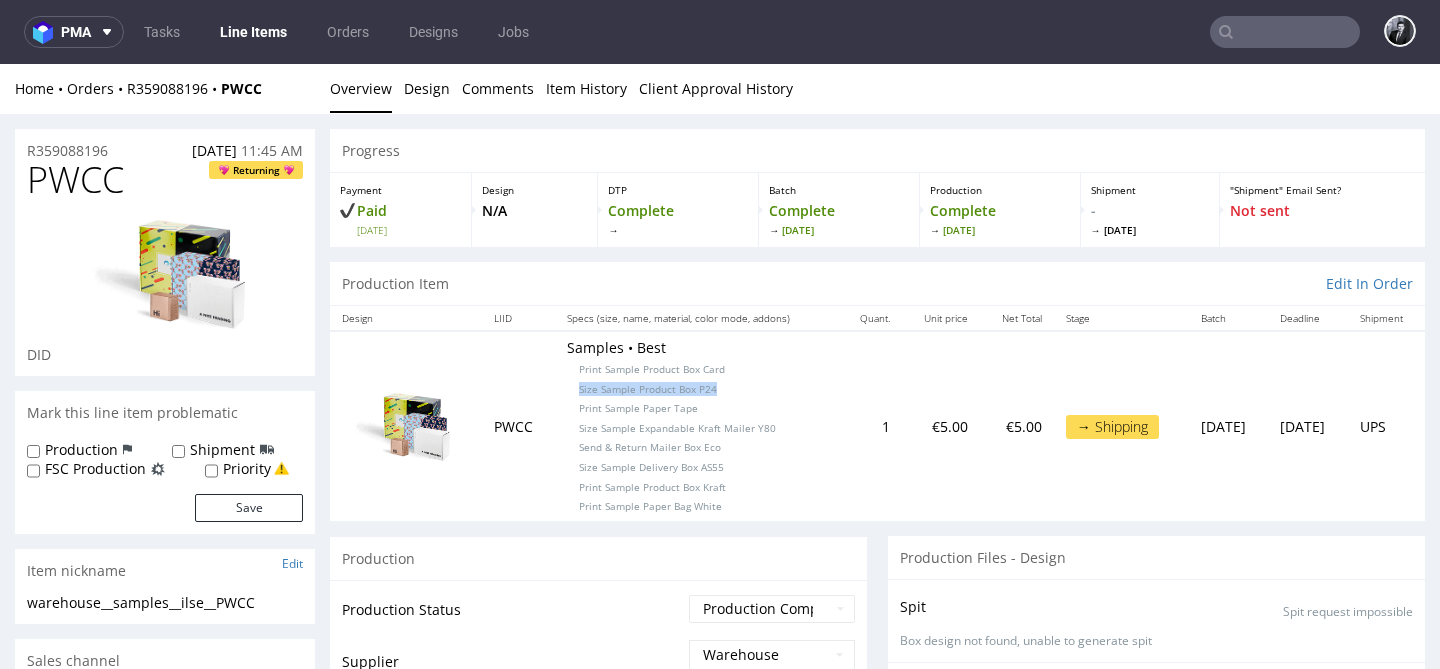 drag, startPoint x: 735, startPoint y: 395, endPoint x: 568, endPoint y: 389, distance: 167.10774 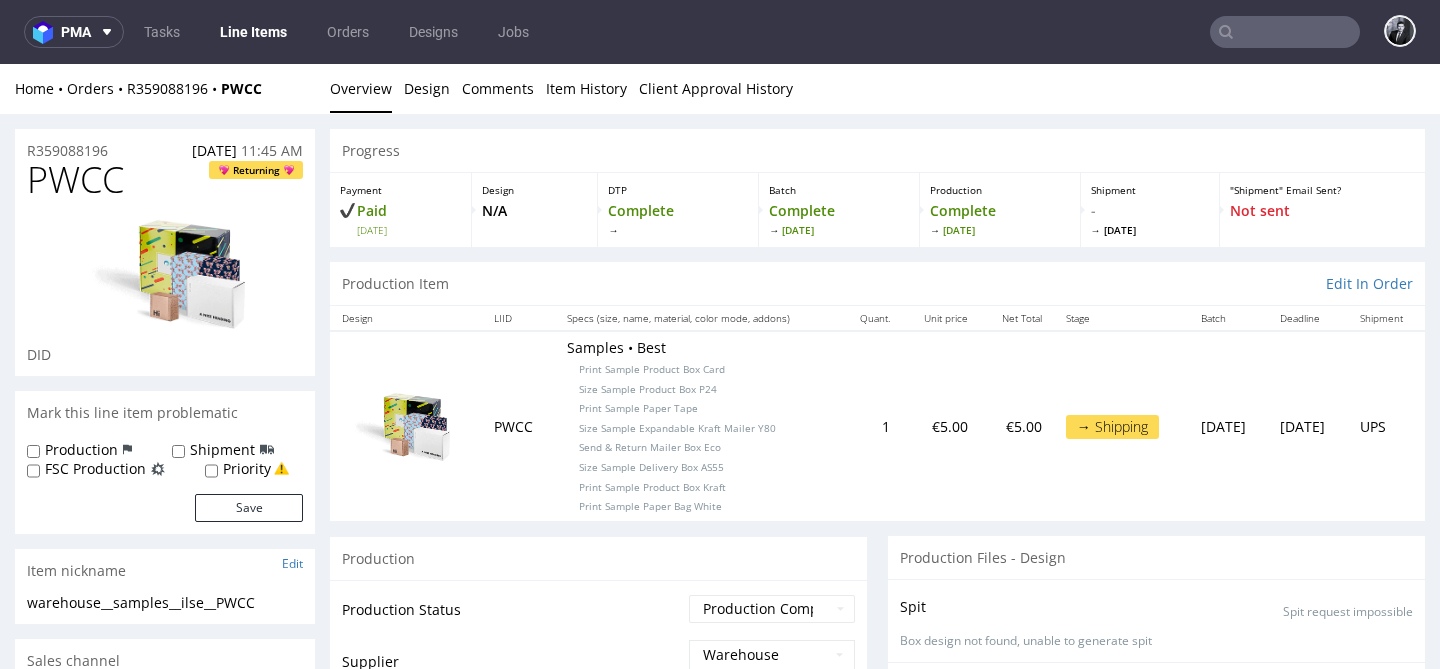 click on "Samples • Best Print Sample Product Box Card Size Sample Product Box P24 Print Sample Paper Tape Size Sample Expandable Kraft Mailer Y80 Send & Return Mailer Box Eco Size Sample Delivery Box AS55 Print Sample Product Box Kraft Print Sample Paper Bag White" at bounding box center [697, 426] 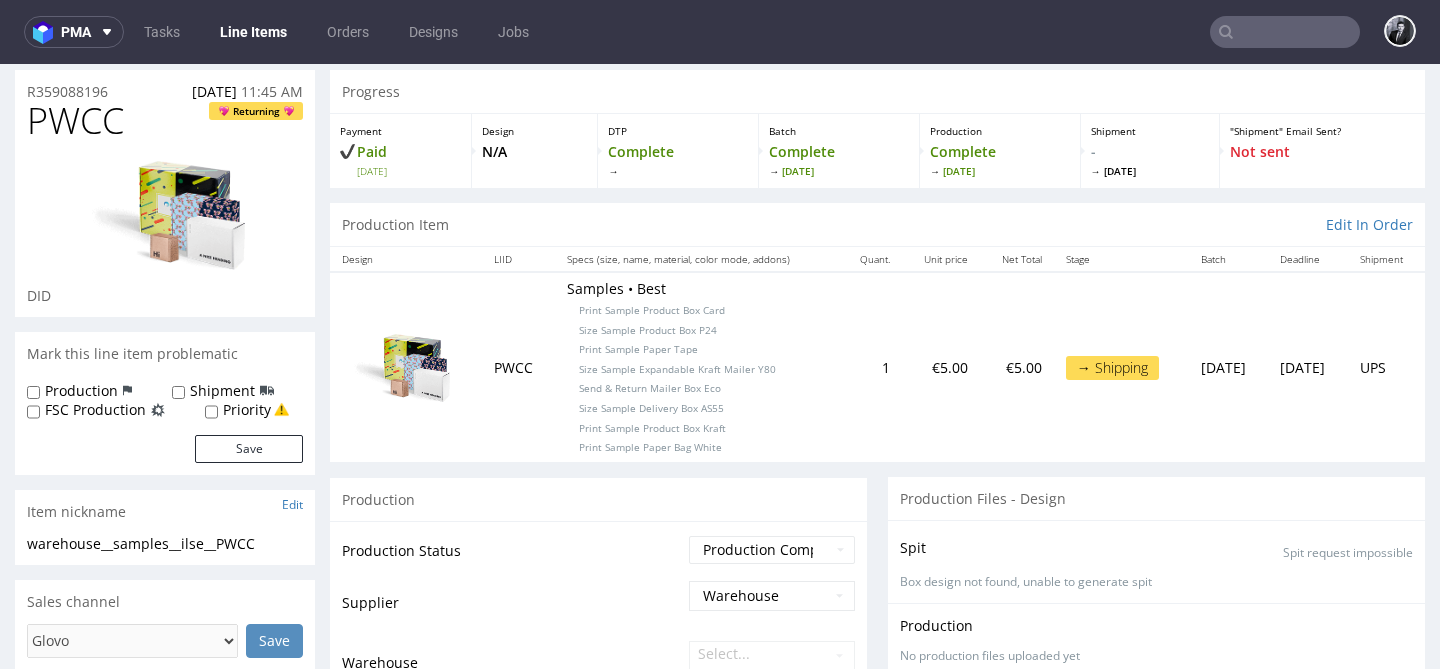 scroll, scrollTop: 60, scrollLeft: 0, axis: vertical 